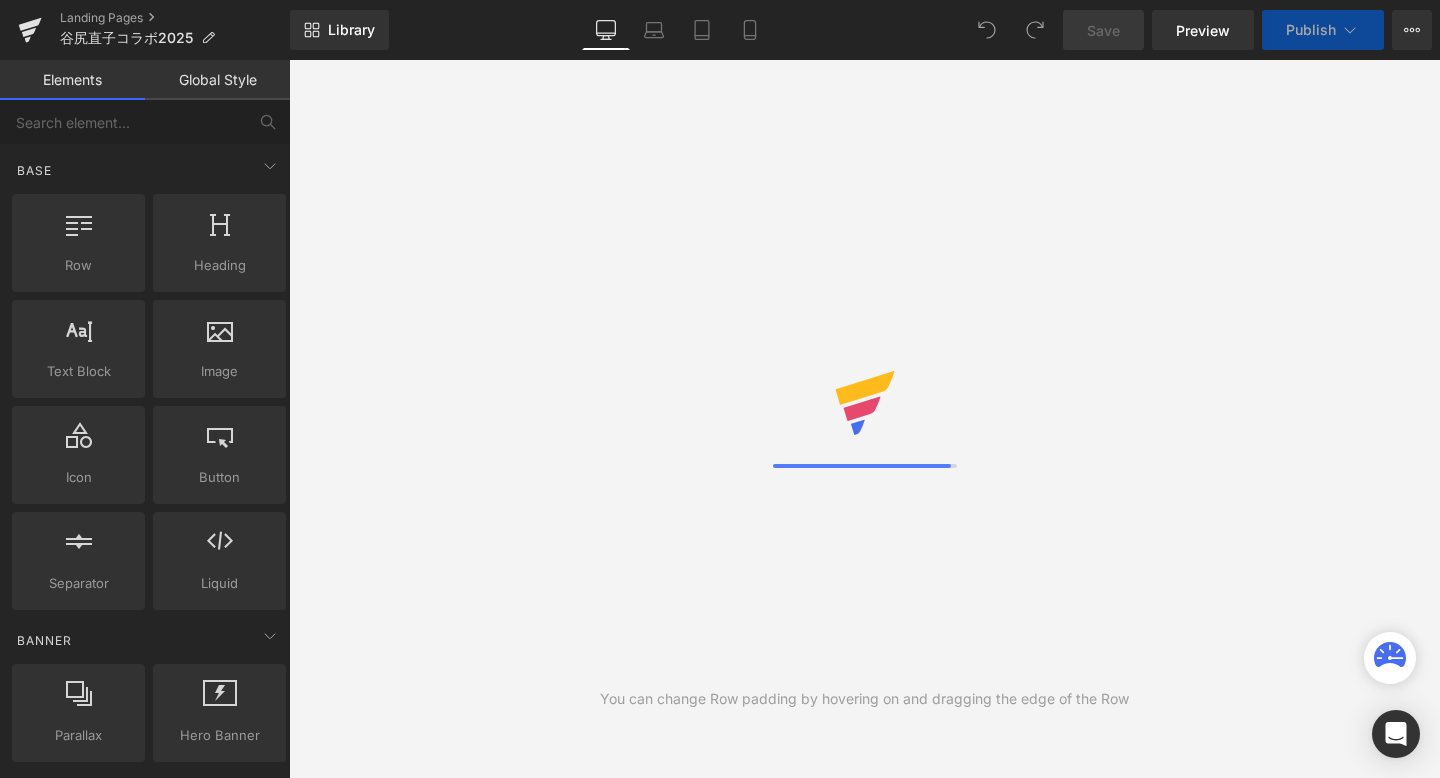 scroll, scrollTop: 0, scrollLeft: 0, axis: both 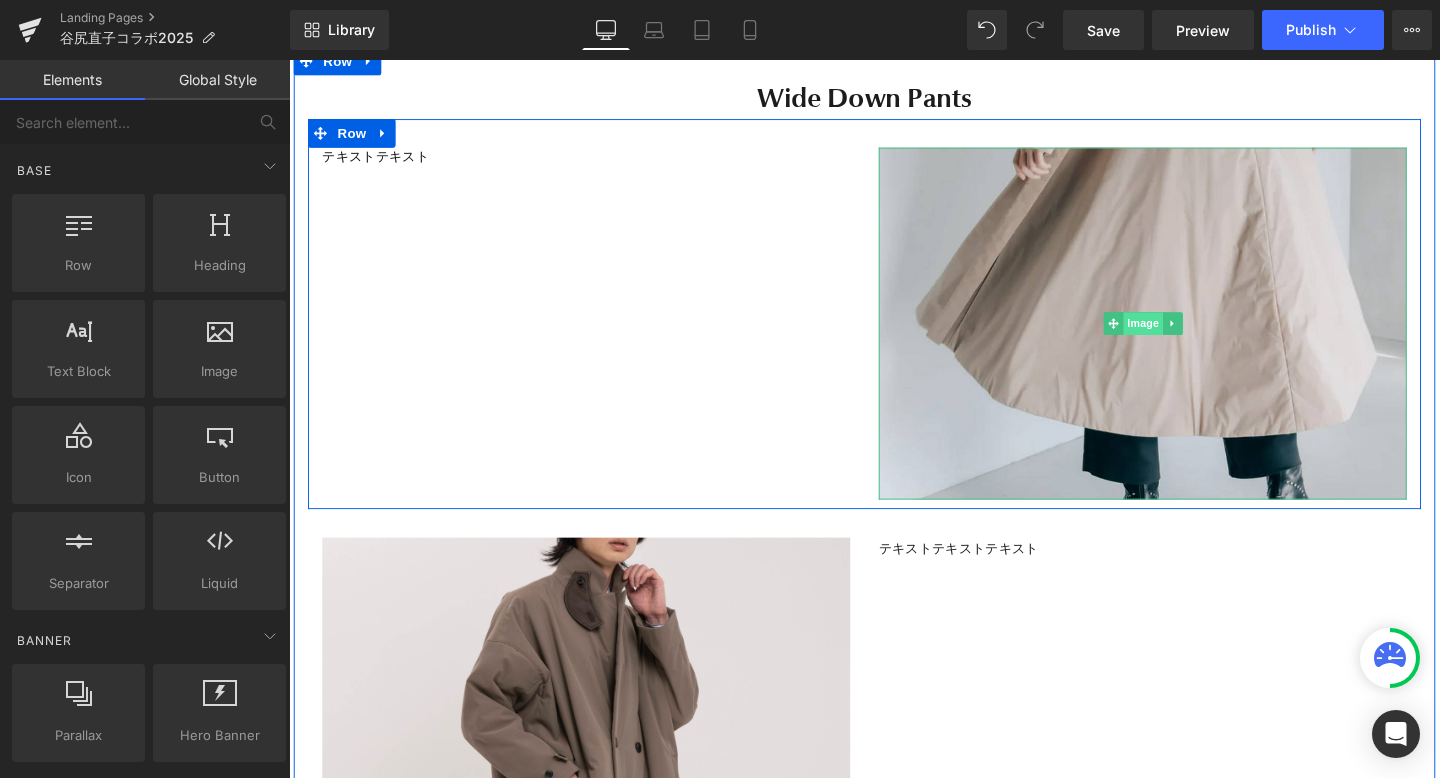 click on "Image" at bounding box center [1187, 337] 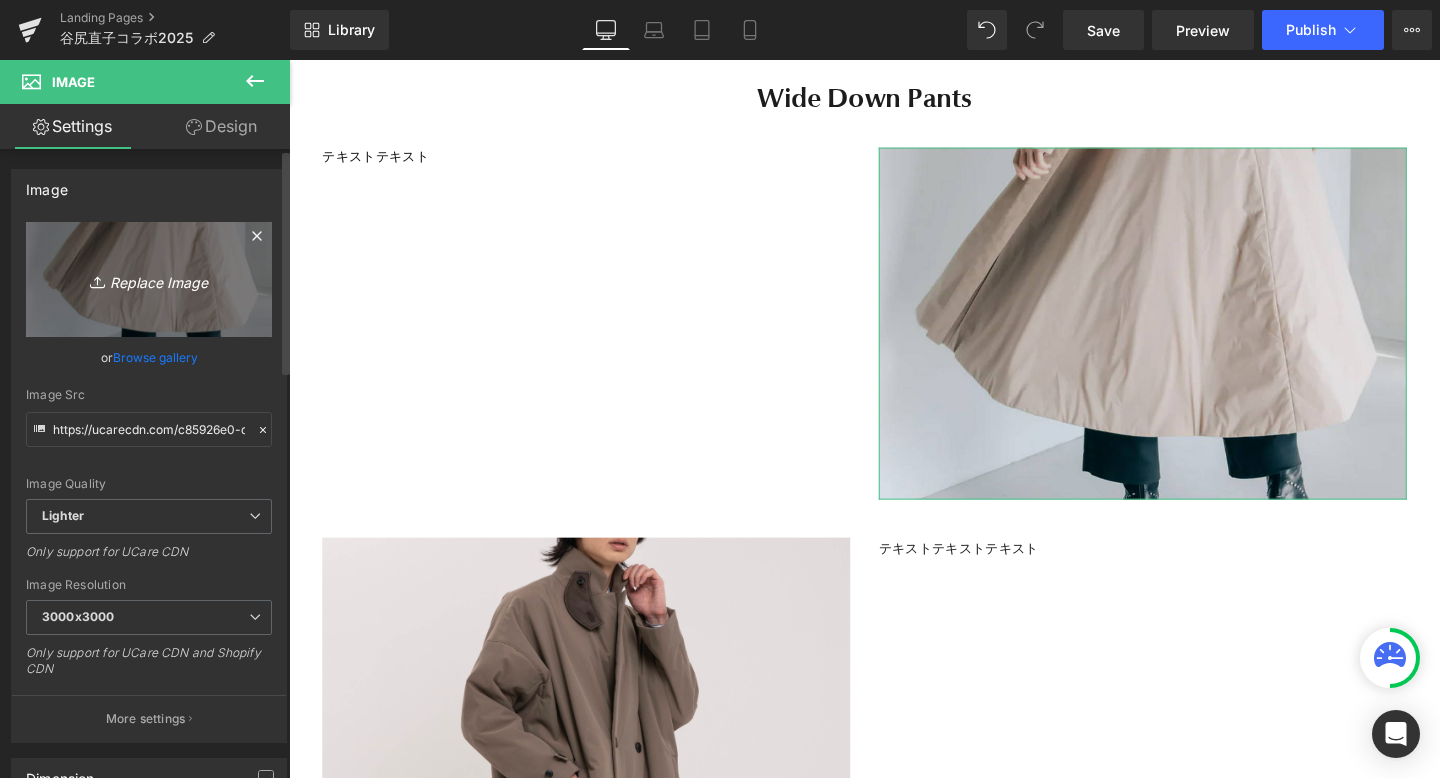 click on "Replace Image" at bounding box center [149, 279] 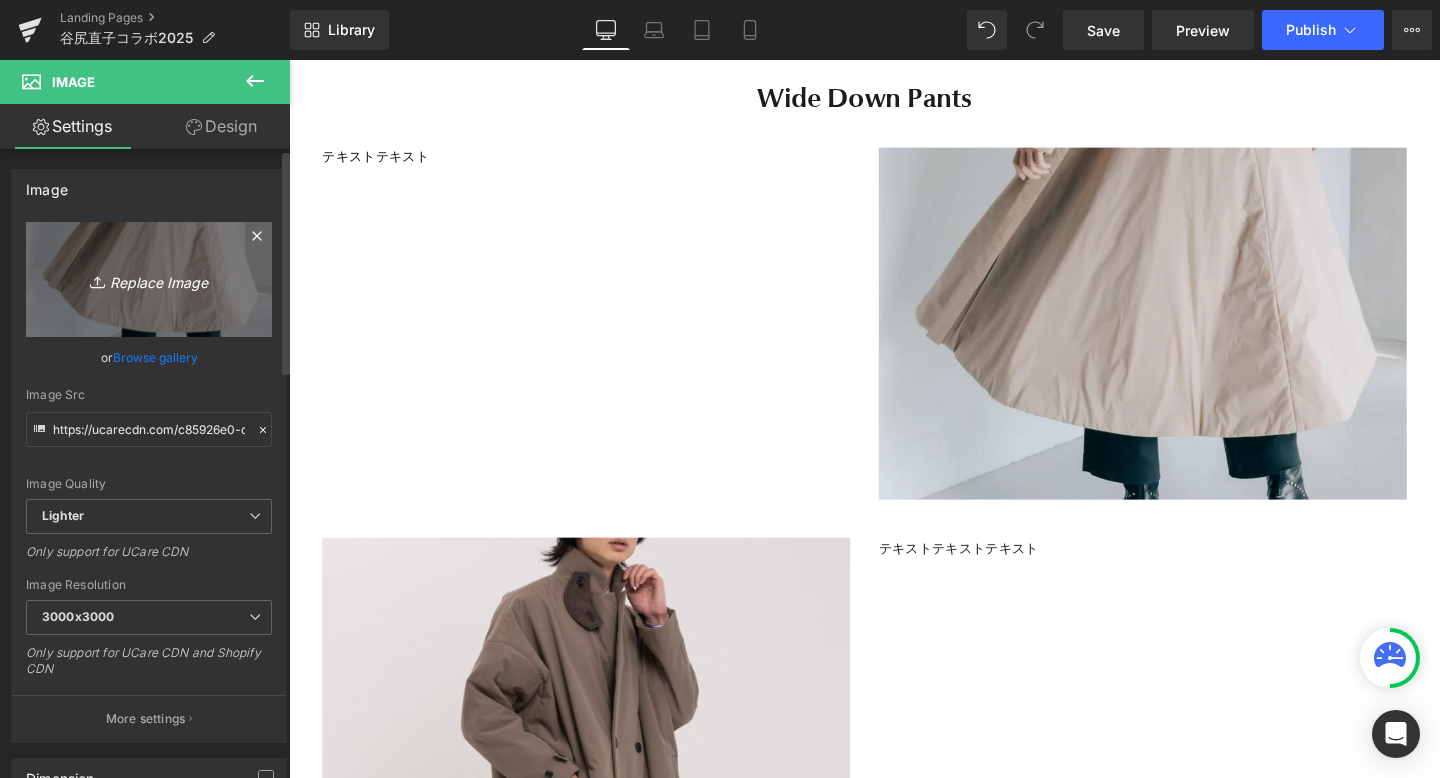 type on "C:\fakepath\KK_LINEリッチ (37).png" 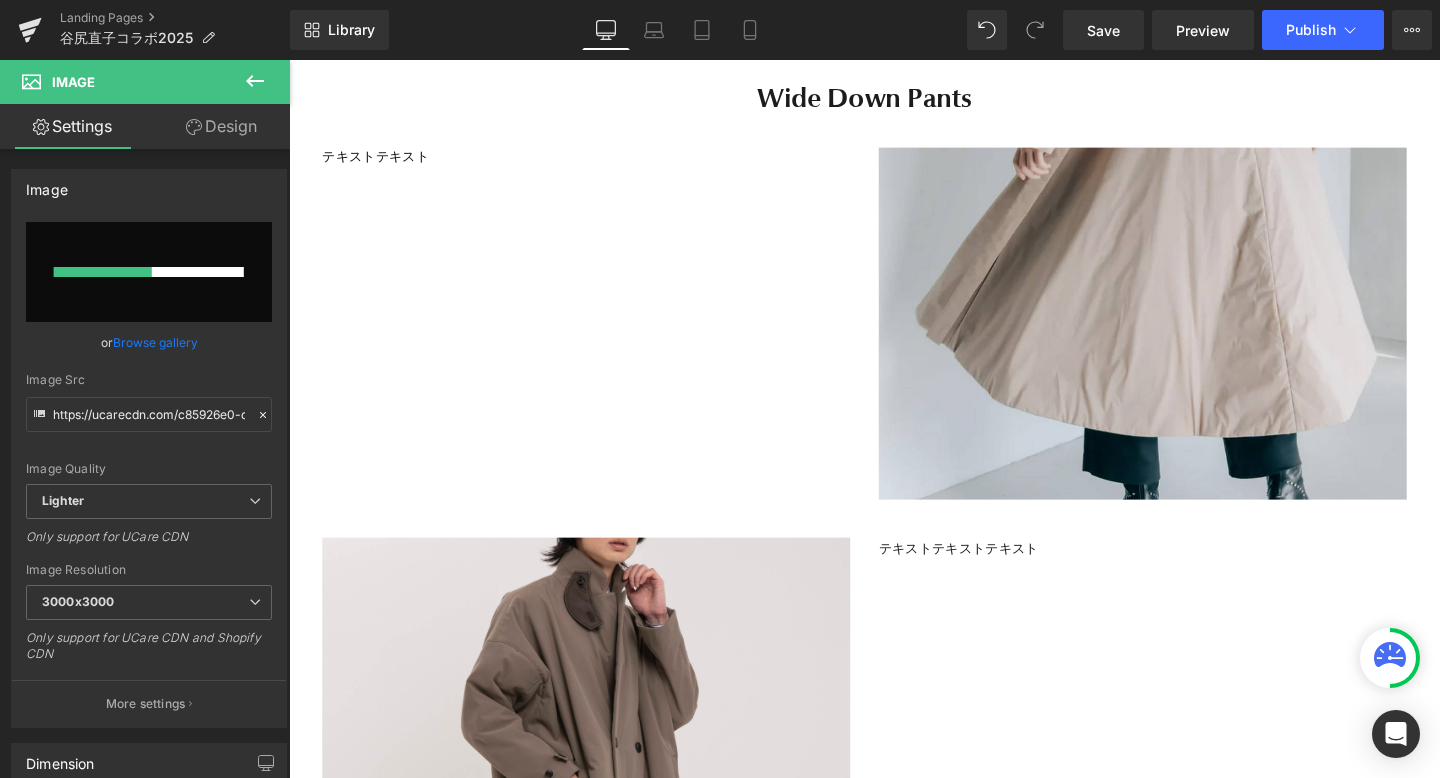 type 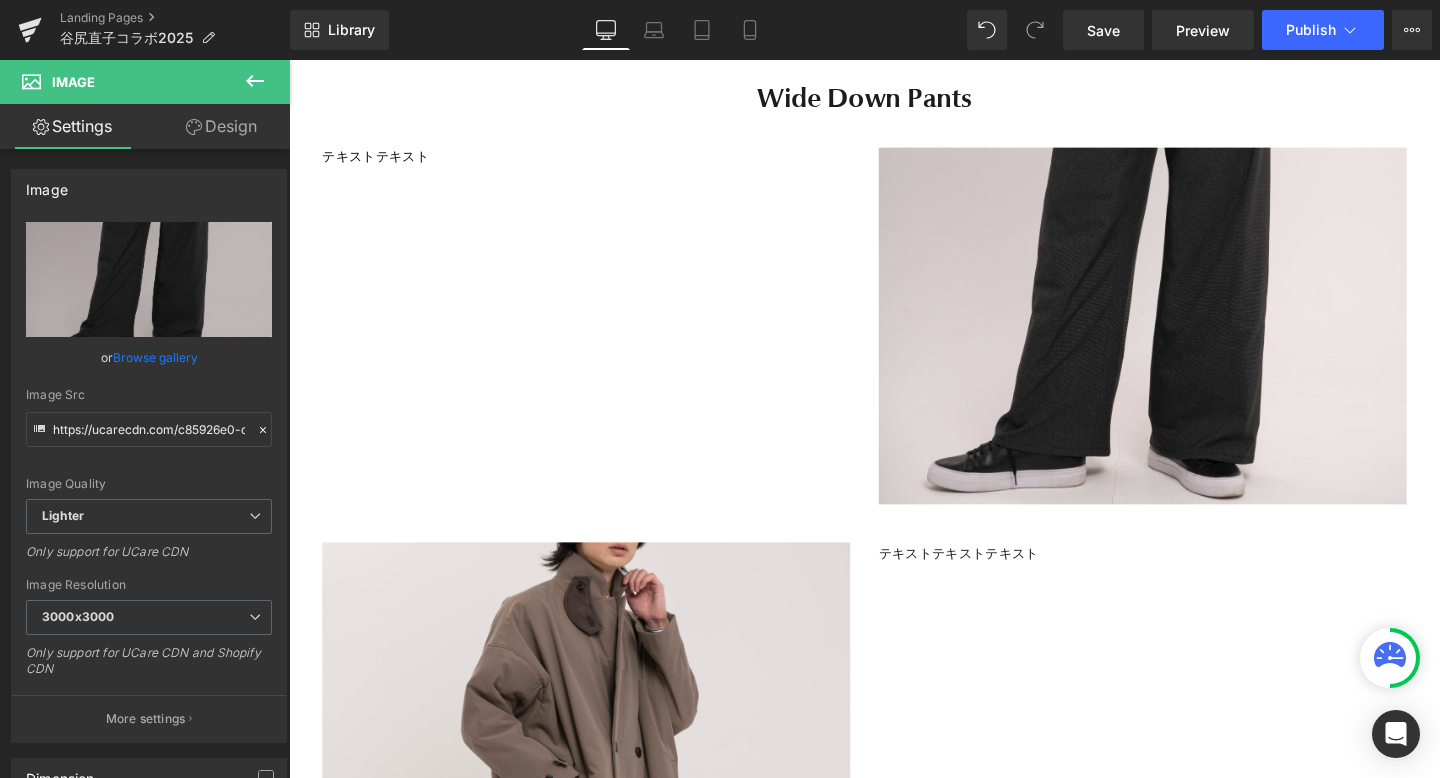type on "https://ucarecdn.com/86cf1a21-50eb-4823-993b-f541bfc8eacf/-/format/auto/-/preview/3000x3000/-/quality/lighter/KK_LINE%E3%83%AA%E3%83%83%E3%83%81%20_37_.png" 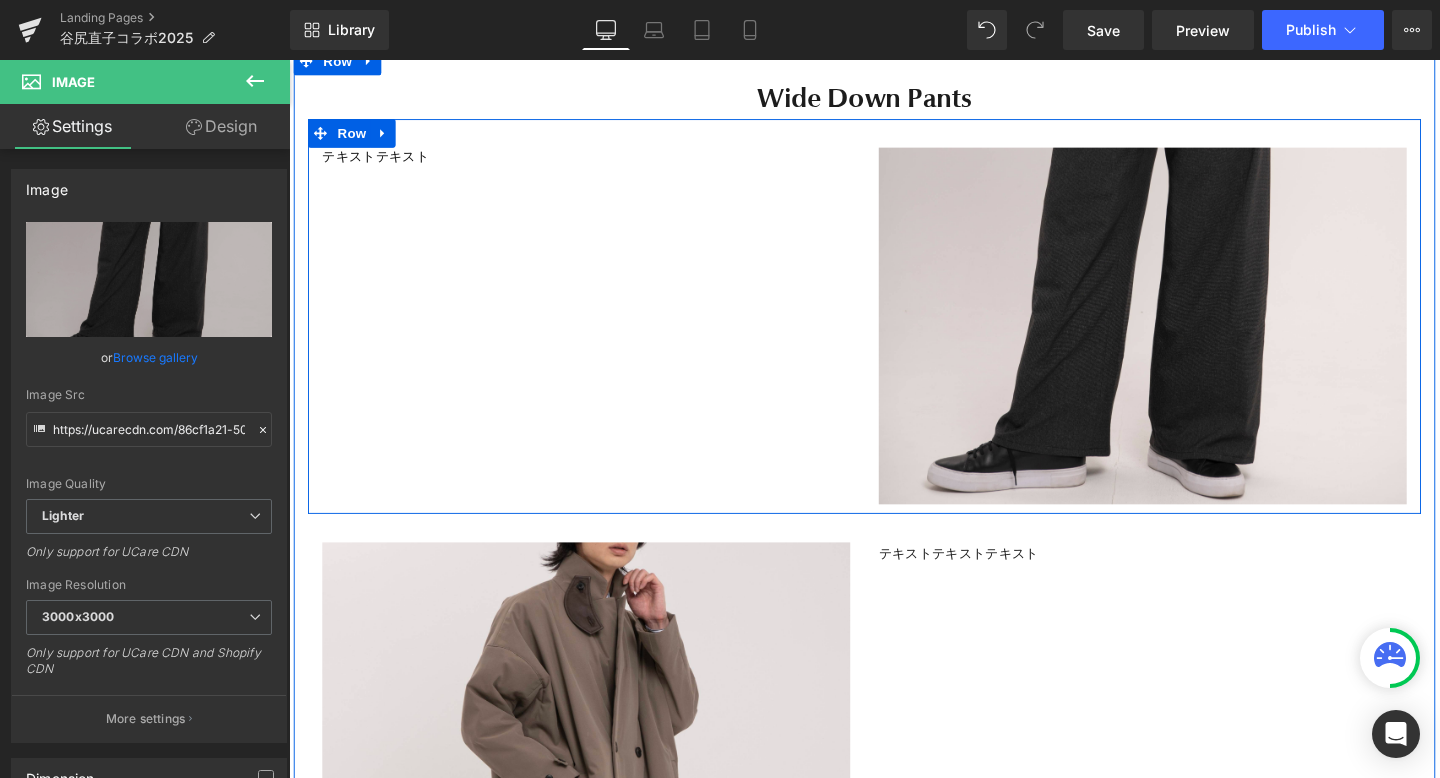 scroll, scrollTop: 10, scrollLeft: 10, axis: both 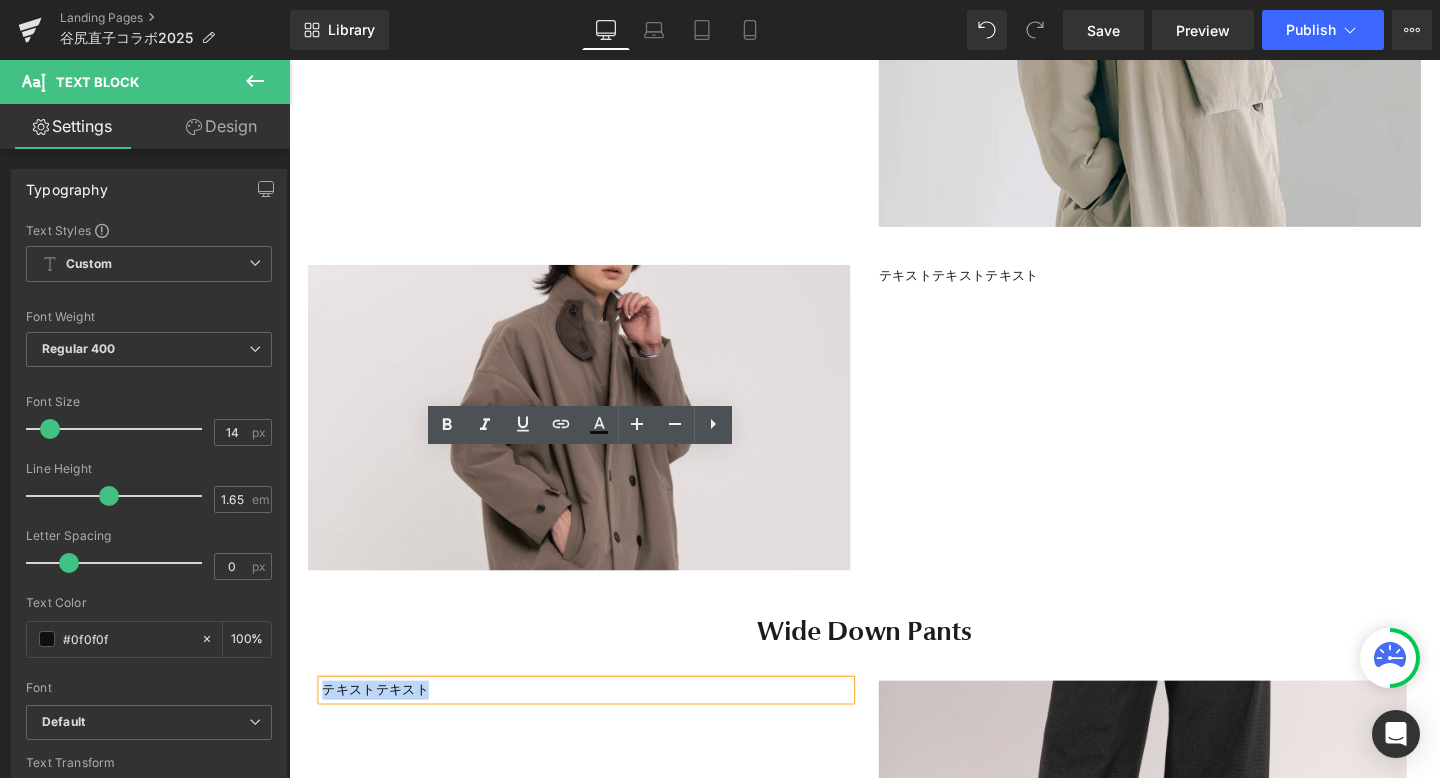drag, startPoint x: 429, startPoint y: 161, endPoint x: 325, endPoint y: 160, distance: 104.00481 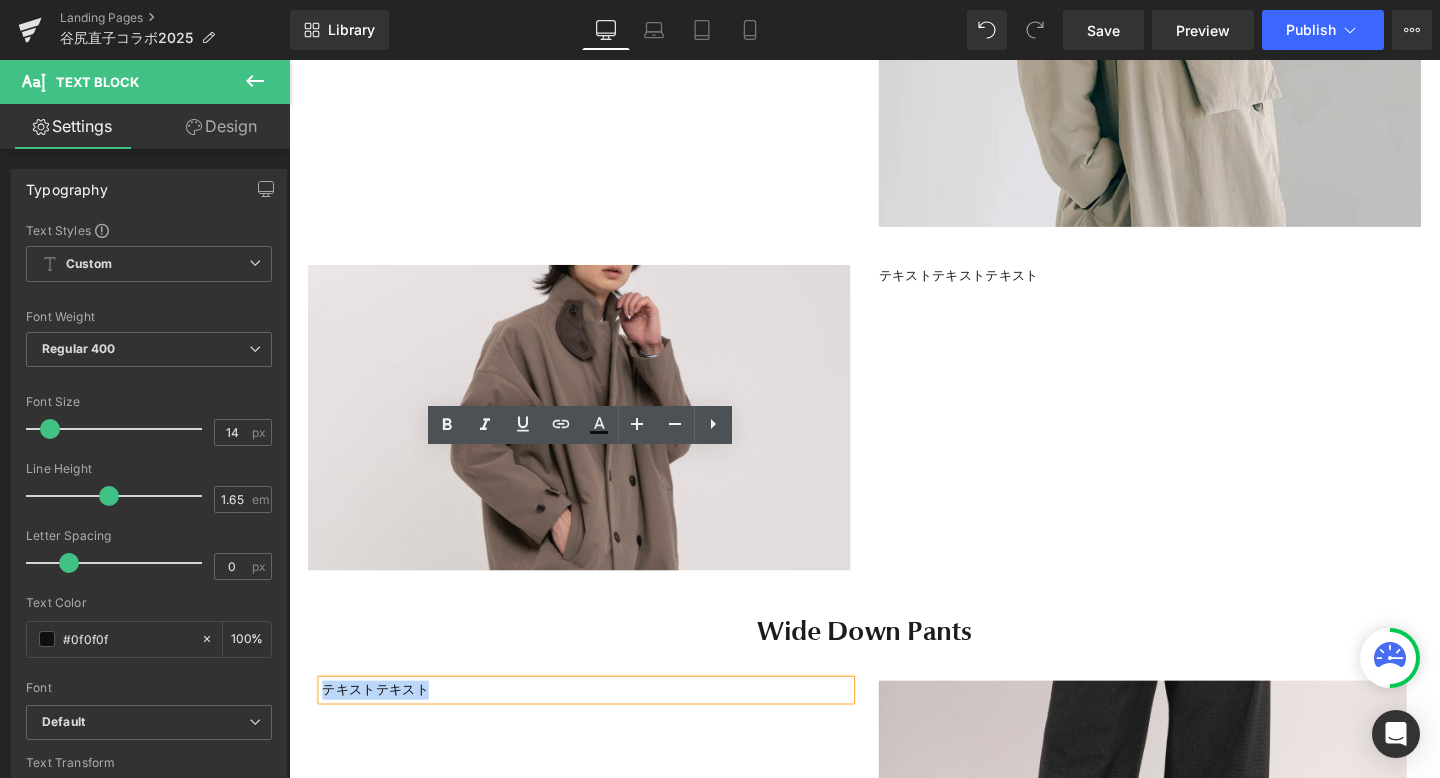 click on "Image         Row         コラボ商品一覧へ Button         Image         Image         Row         Image         Image         Row         Row         Row
“なんでもない日”にちょうどいい 送り迎え、買い出し、ちょっとした外出。 「これでいい」じゃなく 「これがいい」と思える一枚。 Heading
大きな反響をいただいたコラボアイテムが、今年も登場します。 【先行予約期間】8月20日(火)18:00 - 8月27日(火)23:59まで
Heading
木の実由来のファッションブランドKAPOK KNOTと、 HITOTEMA主宰 谷尻直子さんが共同制作したアウターとダウンパンツ。
Text Block         Row
Parallax         Image         Image         Image         Row         Heading" at bounding box center (894, -1883) 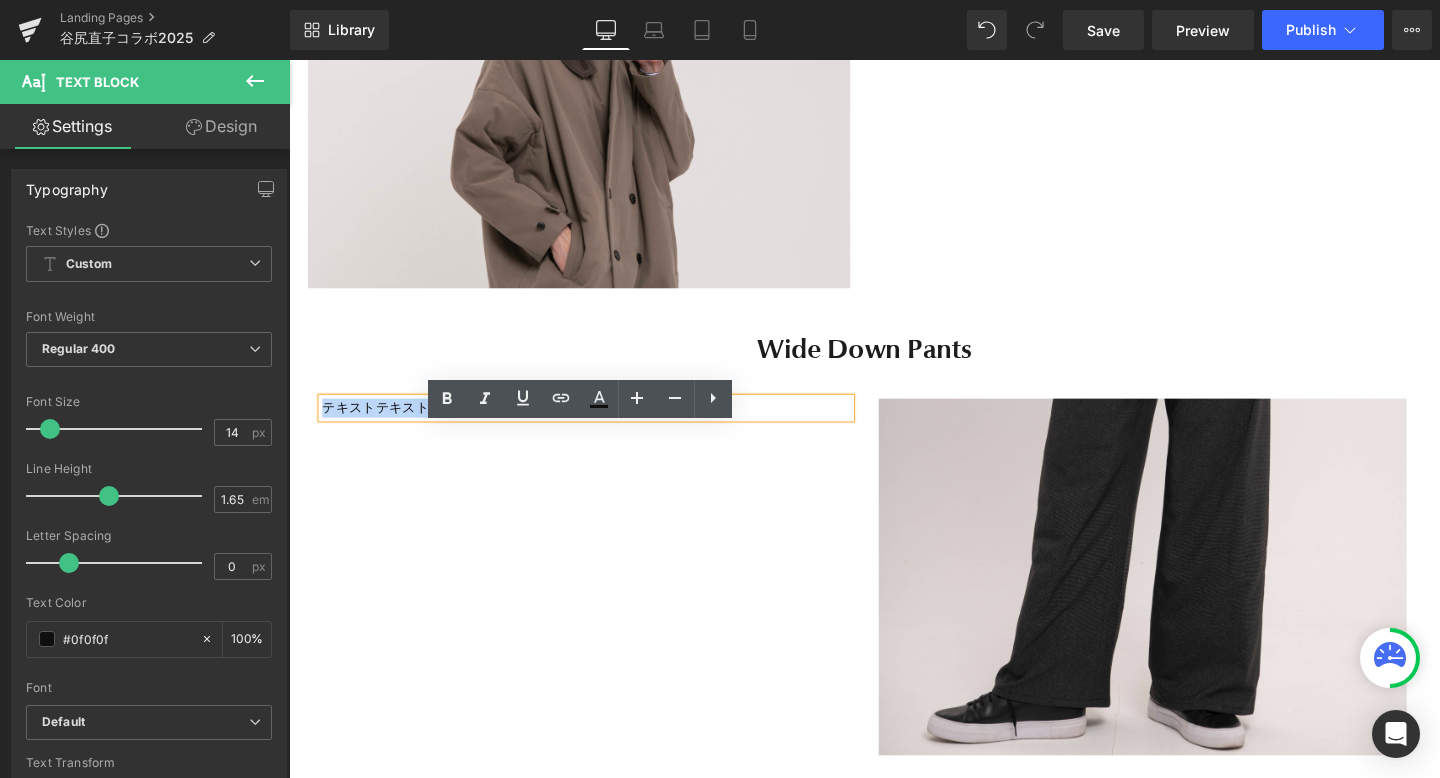 scroll, scrollTop: 7987, scrollLeft: 0, axis: vertical 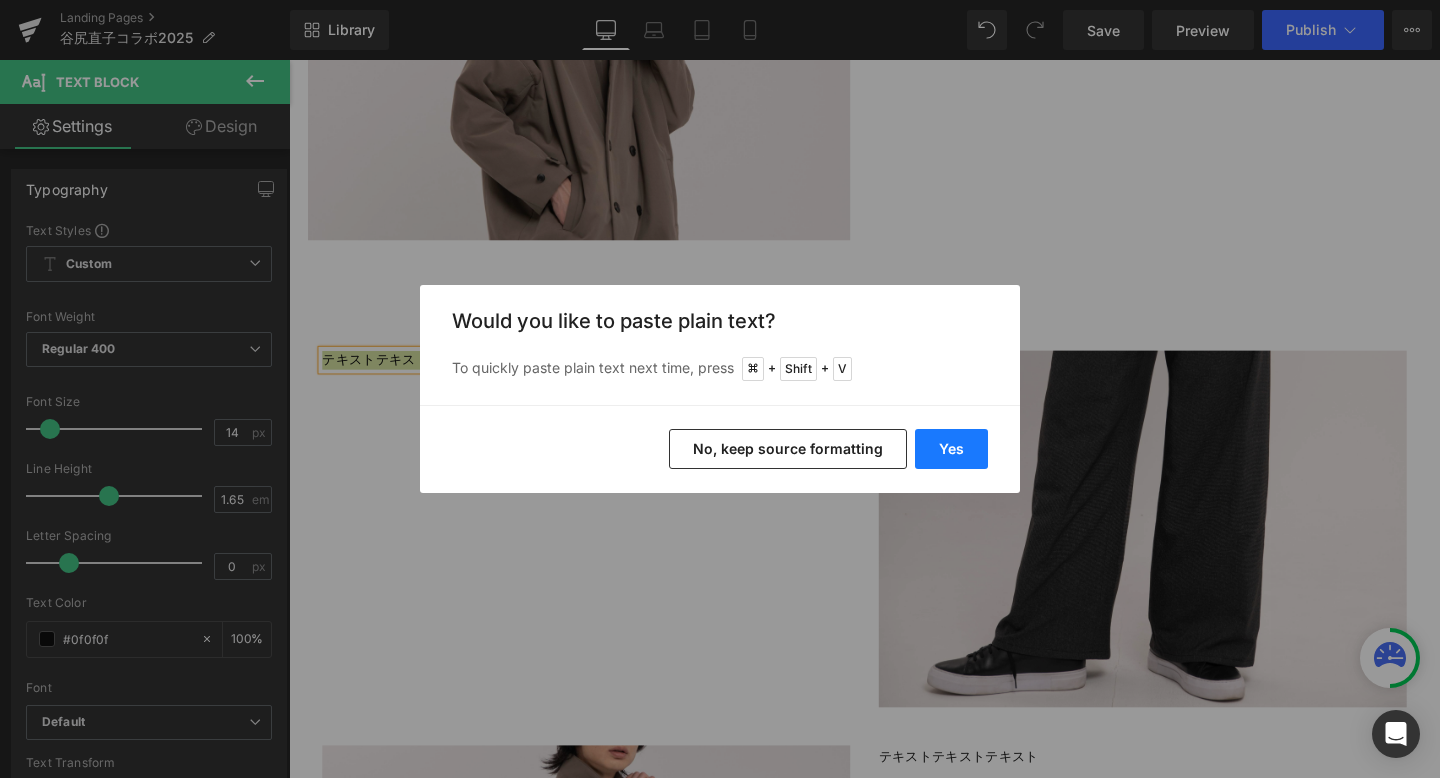 click on "Yes" at bounding box center (951, 449) 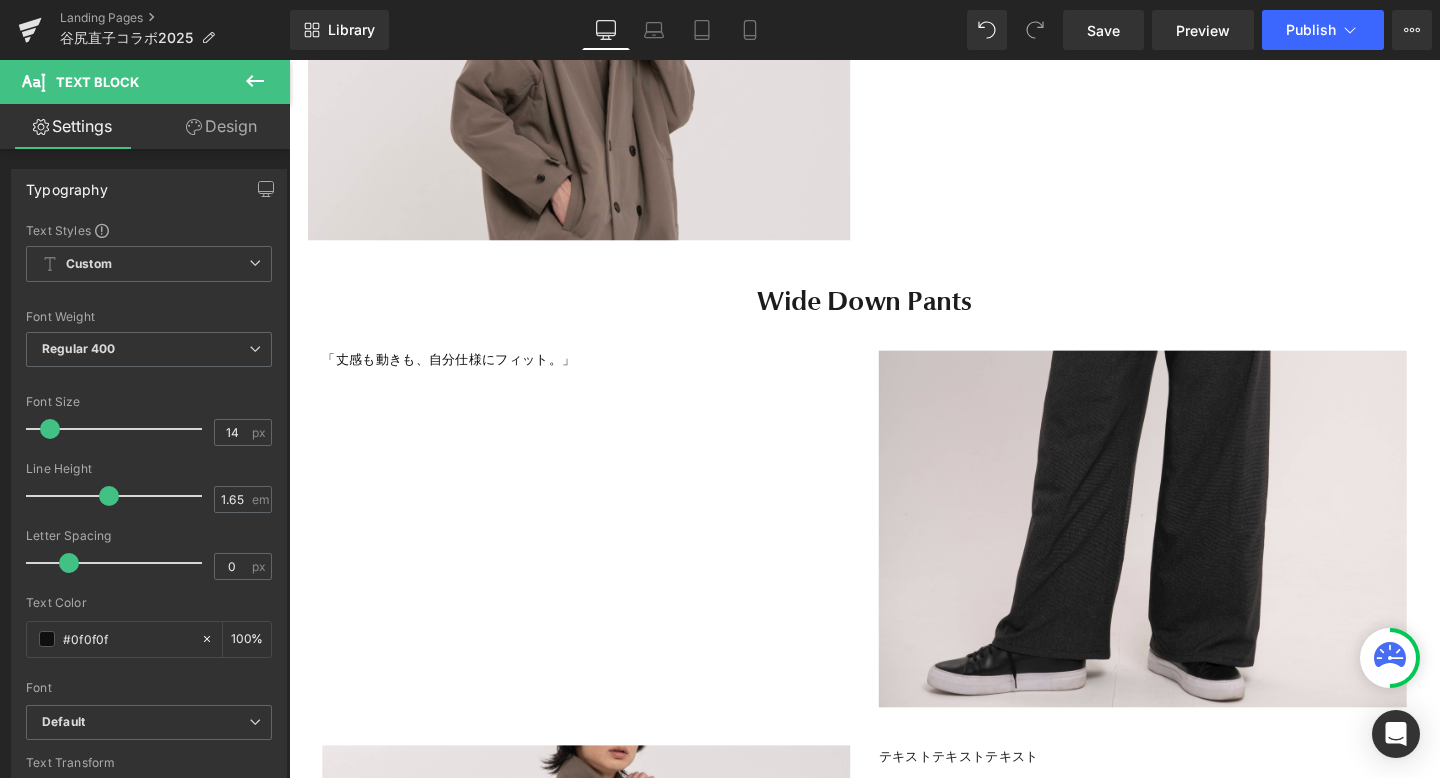 click 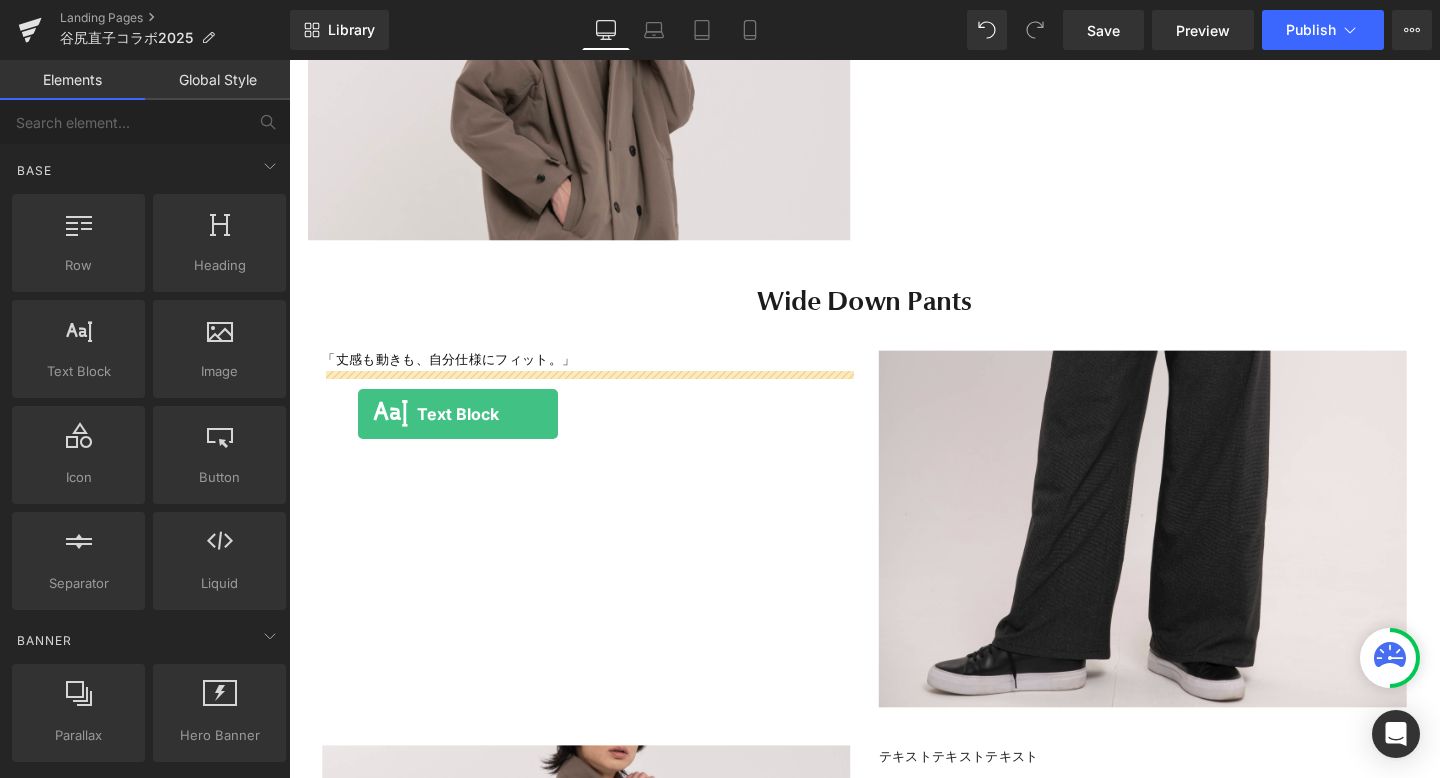 drag, startPoint x: 379, startPoint y: 427, endPoint x: 362, endPoint y: 432, distance: 17.720045 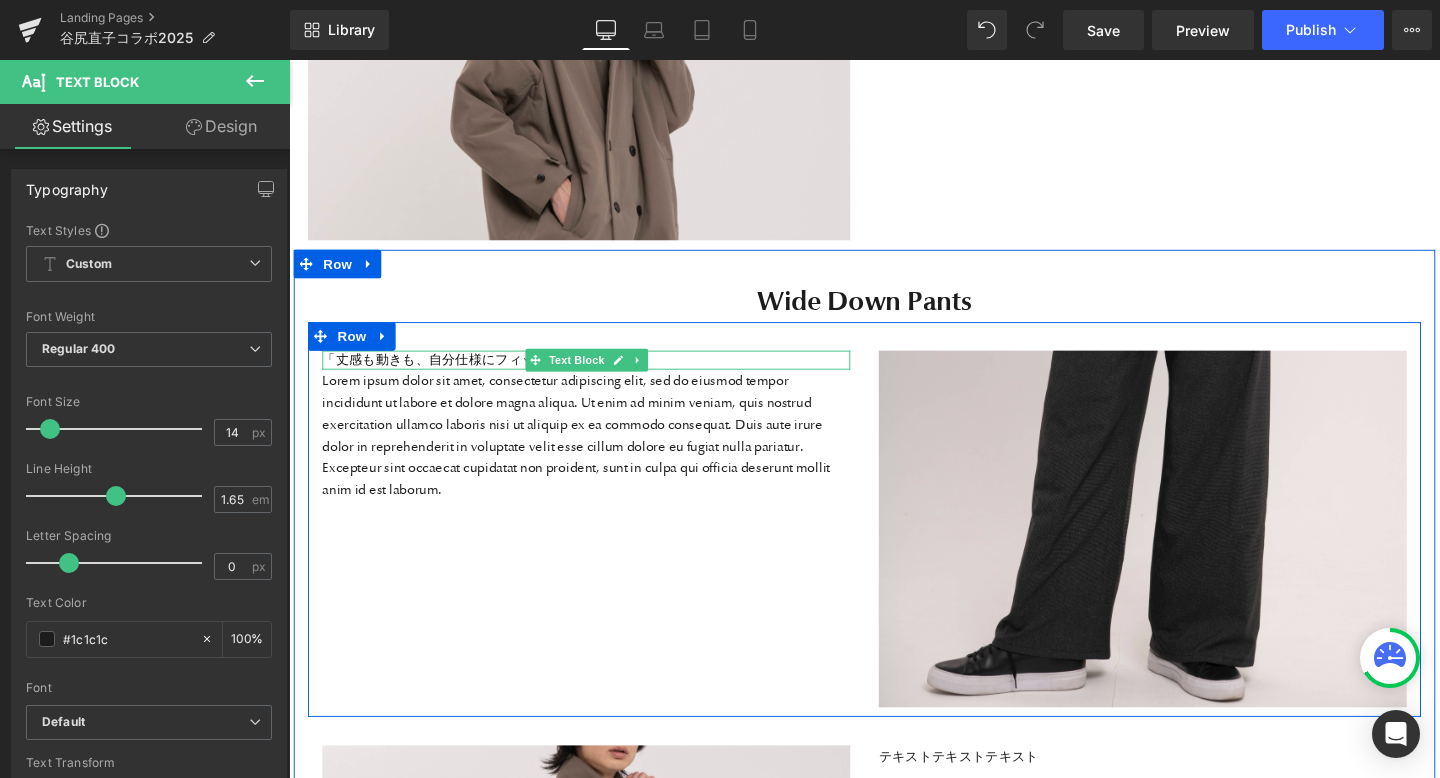 click at bounding box center [601, 368] 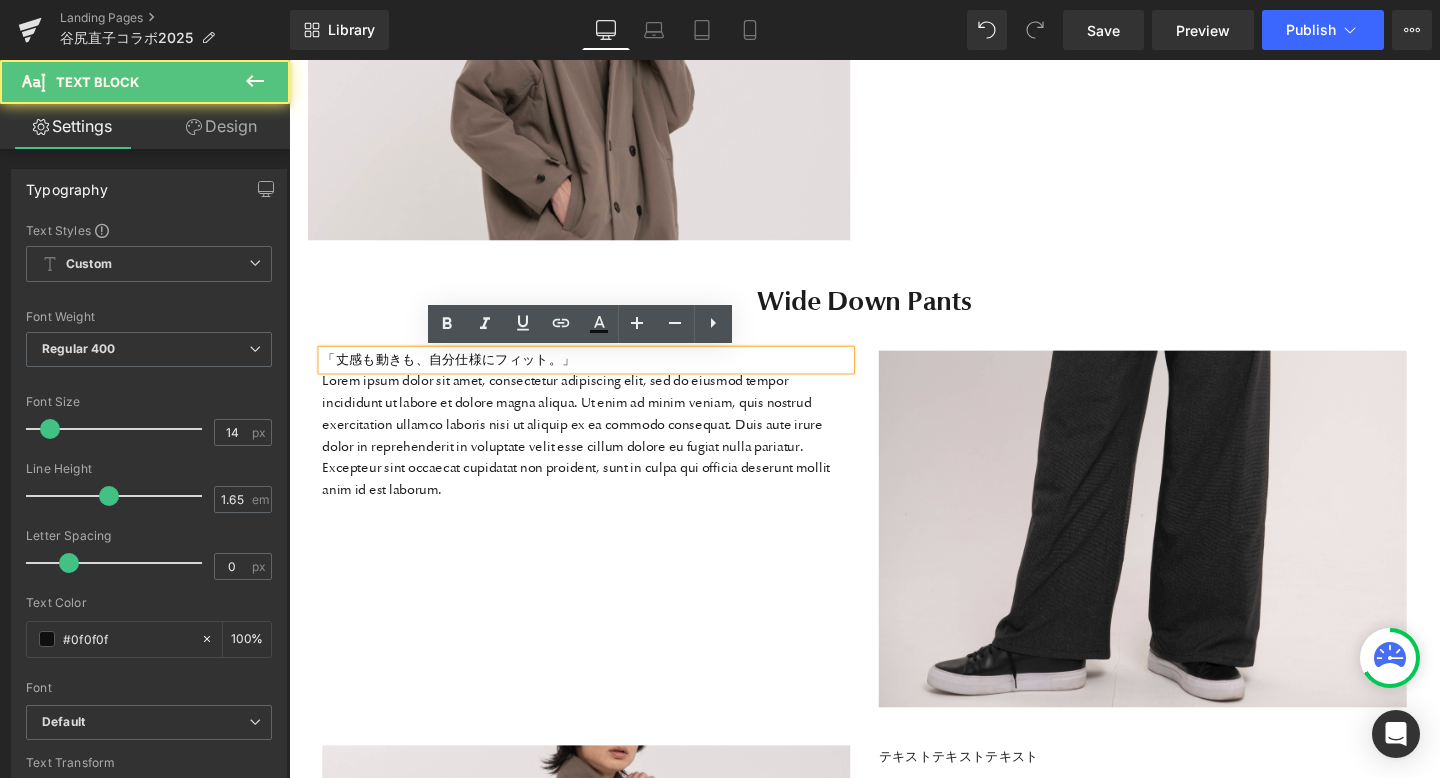 click on "「丈感も動きも、自分仕様にフィット。」" at bounding box center (601, 376) 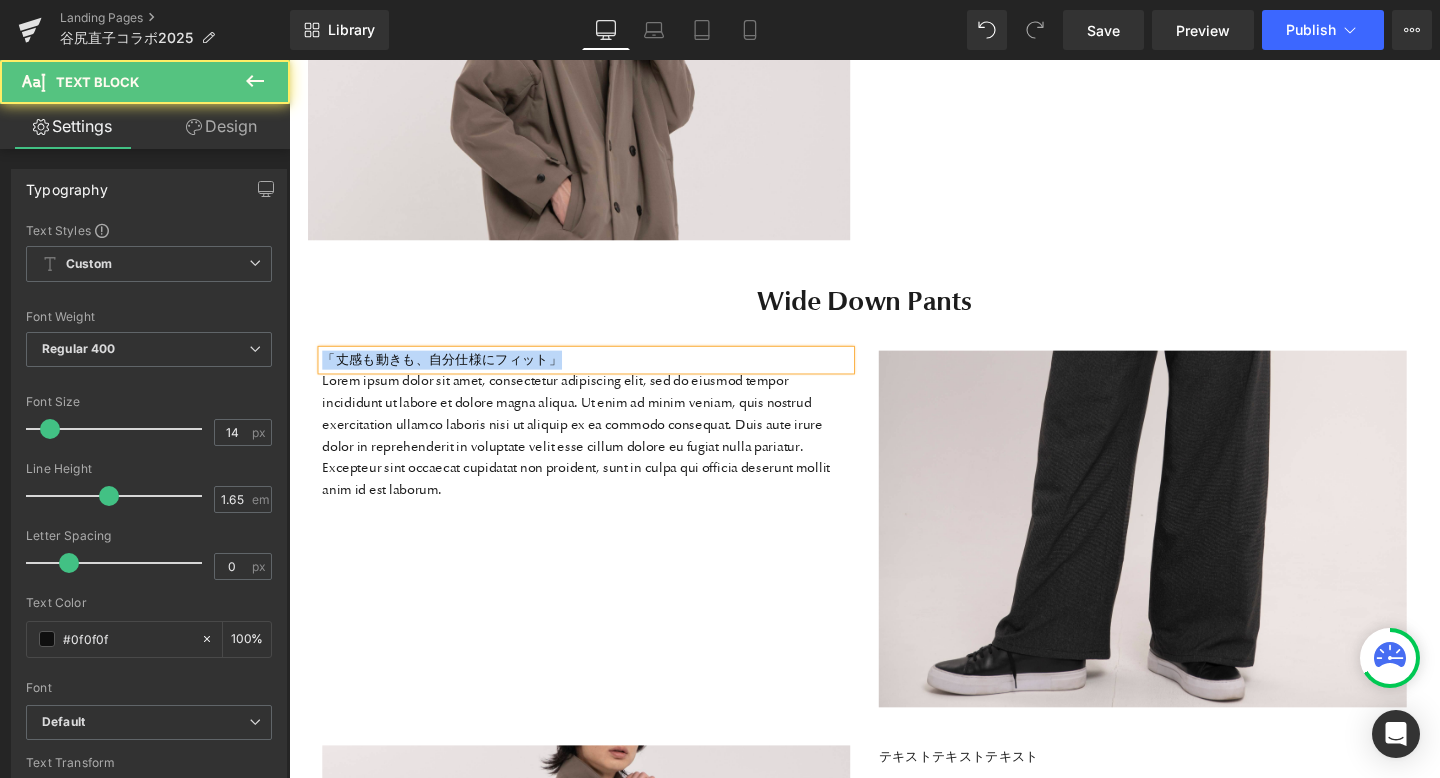 drag, startPoint x: 578, startPoint y: 377, endPoint x: 317, endPoint y: 376, distance: 261.00192 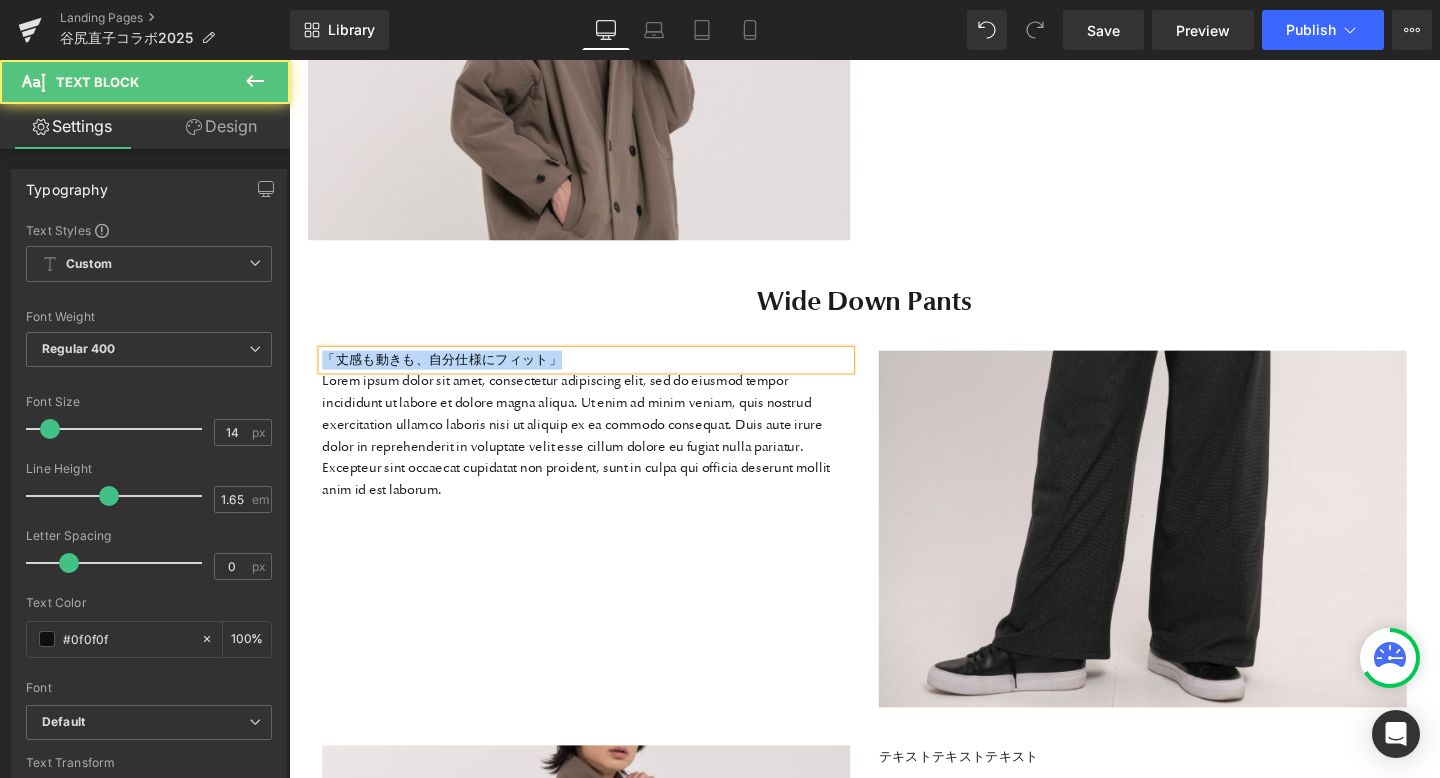 click on "「丈感も動きも、自分仕様にフィット」 Text Block
Lorem ipsum dolor sit amet, consectetur adipiscing elit, sed do eiusmod tempor incididunt ut labore et dolore magna aliqua. Ut enim ad minim veniam, quis nostrud exercitation ullamco laboris nisi ut aliquip ex ea commodo consequat. Duis aute irure dolor in reprehenderit in voluptate velit esse cillum dolore eu fugiat nulla pariatur. Excepteur sint occaecat cupidatat non proident, sunt in culpa qui officia deserunt mollit anim id est laborum.
Text Block" at bounding box center (601, 445) 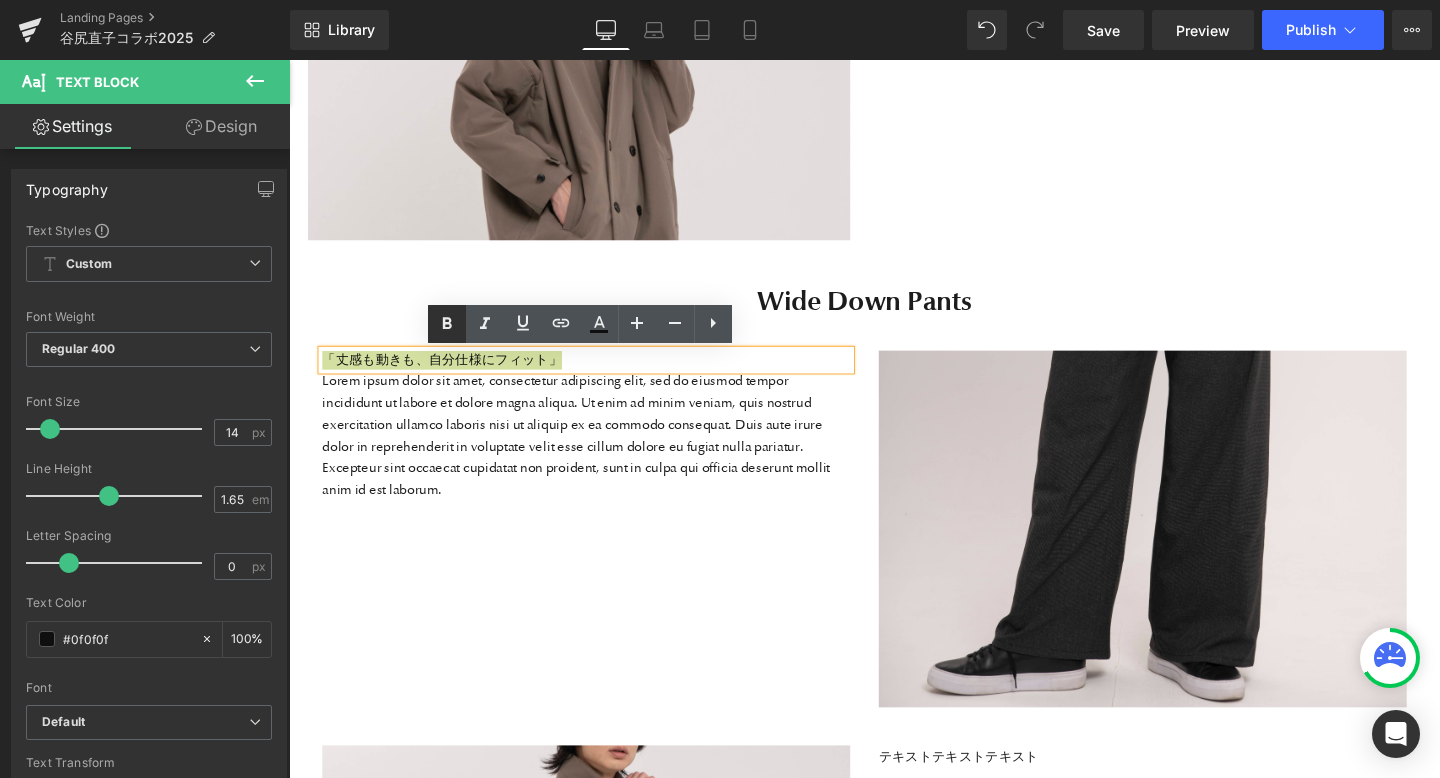 click 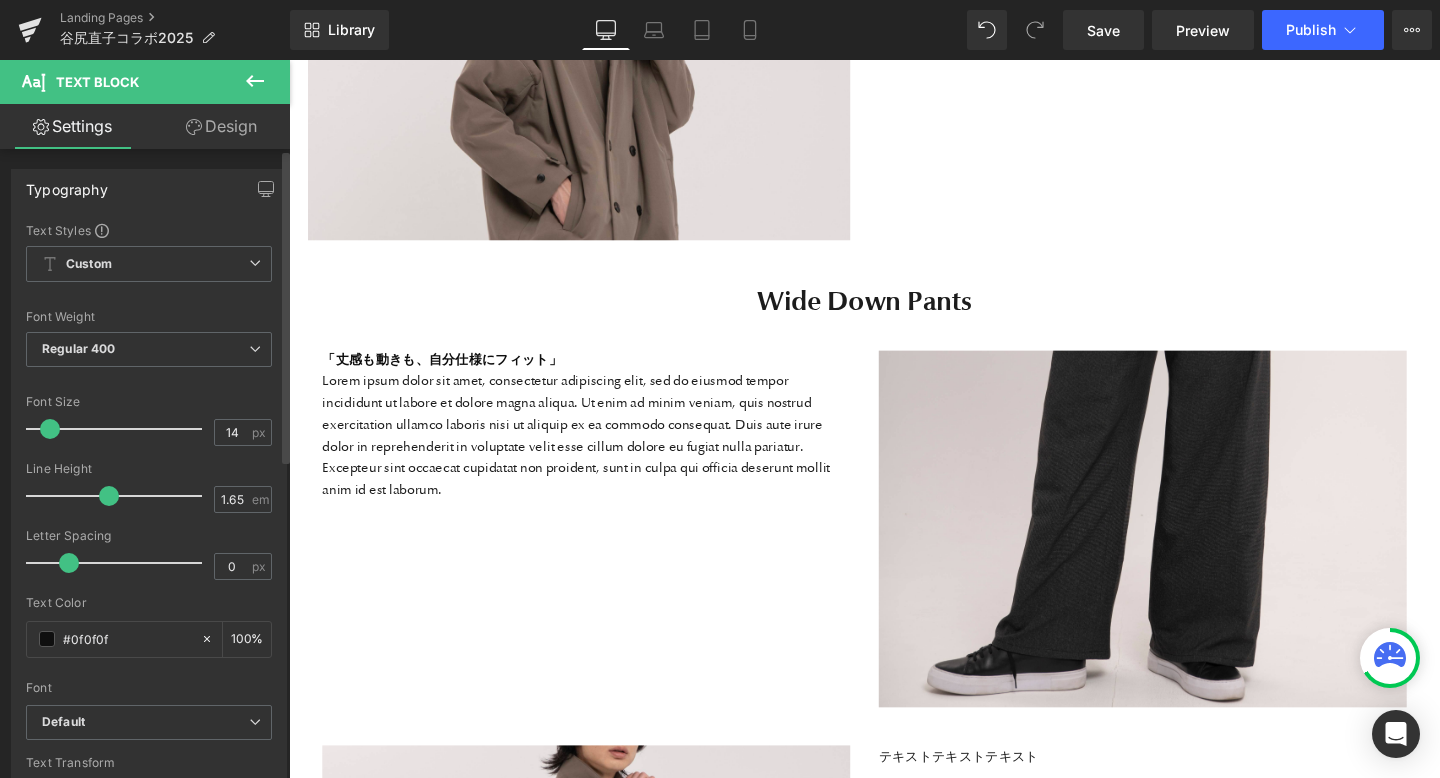 type on "20" 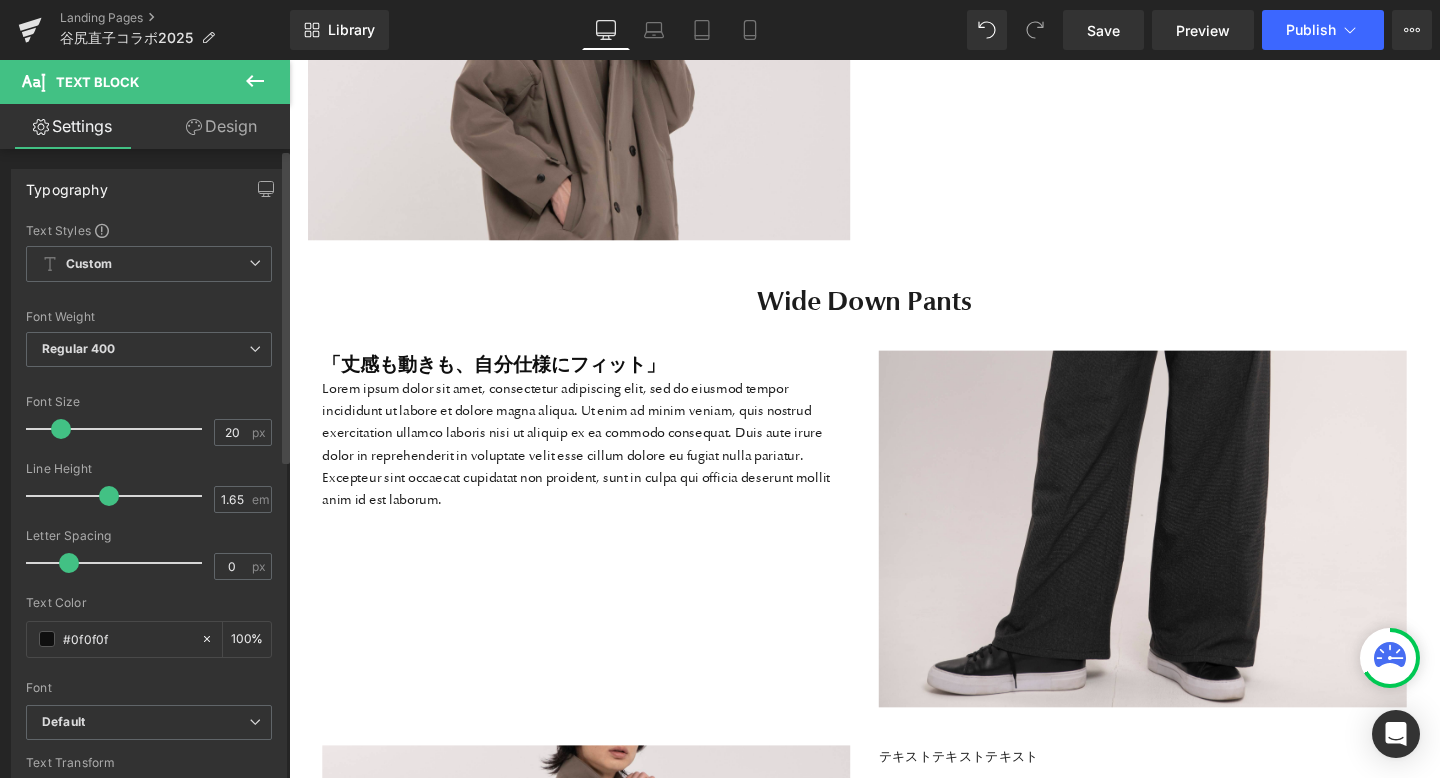 click at bounding box center (119, 429) 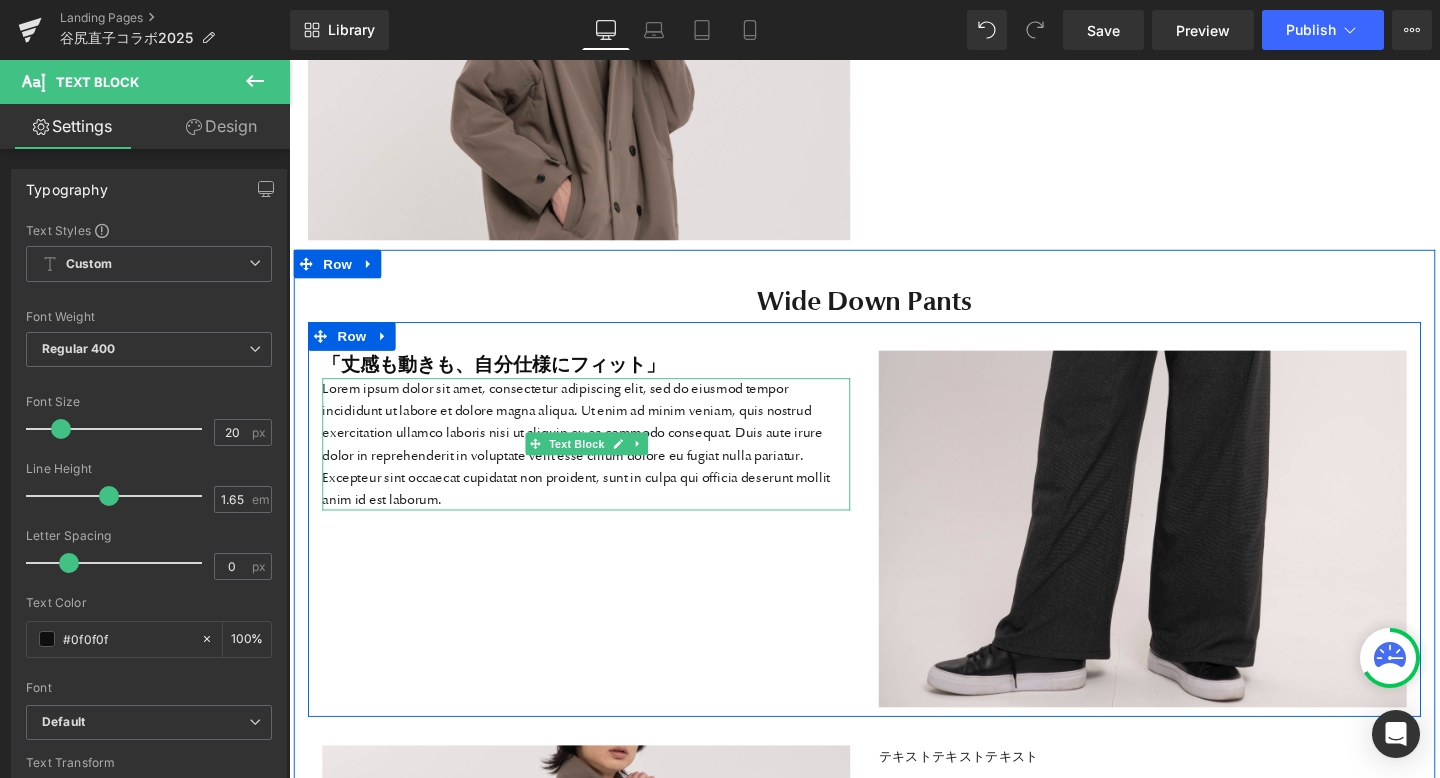 click on "Lorem ipsum dolor sit amet, consectetur adipiscing elit, sed do eiusmod tempor incididunt ut labore et dolore magna aliqua. Ut enim ad minim veniam, quis nostrud exercitation ullamco laboris nisi ut aliquip ex ea commodo consequat. Duis aute irure dolor in reprehenderit in voluptate velit esse cillum dolore eu fugiat nulla pariatur. Excepteur sint occaecat cupidatat non proident, sunt in culpa qui officia deserunt mollit anim id est laborum." at bounding box center [601, 464] 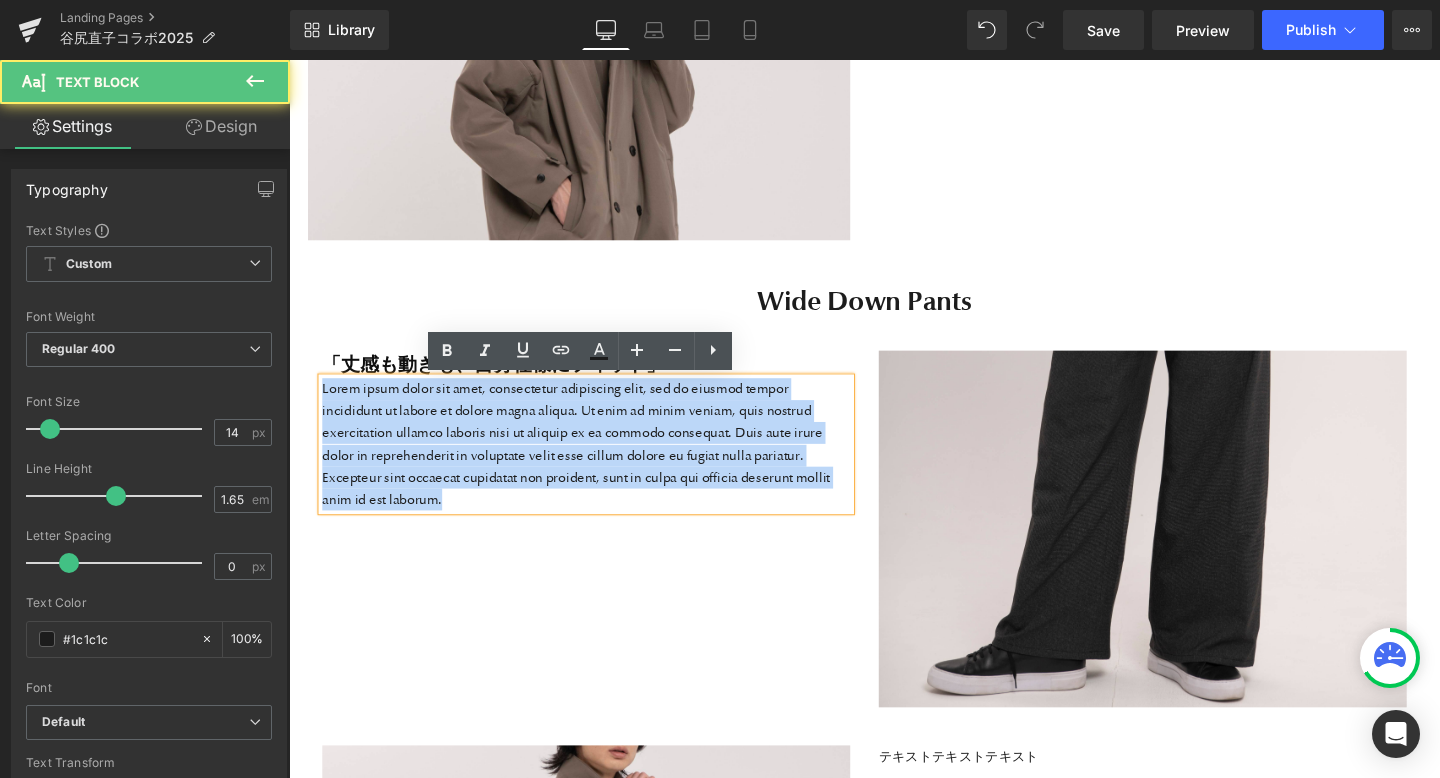 drag, startPoint x: 745, startPoint y: 524, endPoint x: 325, endPoint y: 404, distance: 436.80658 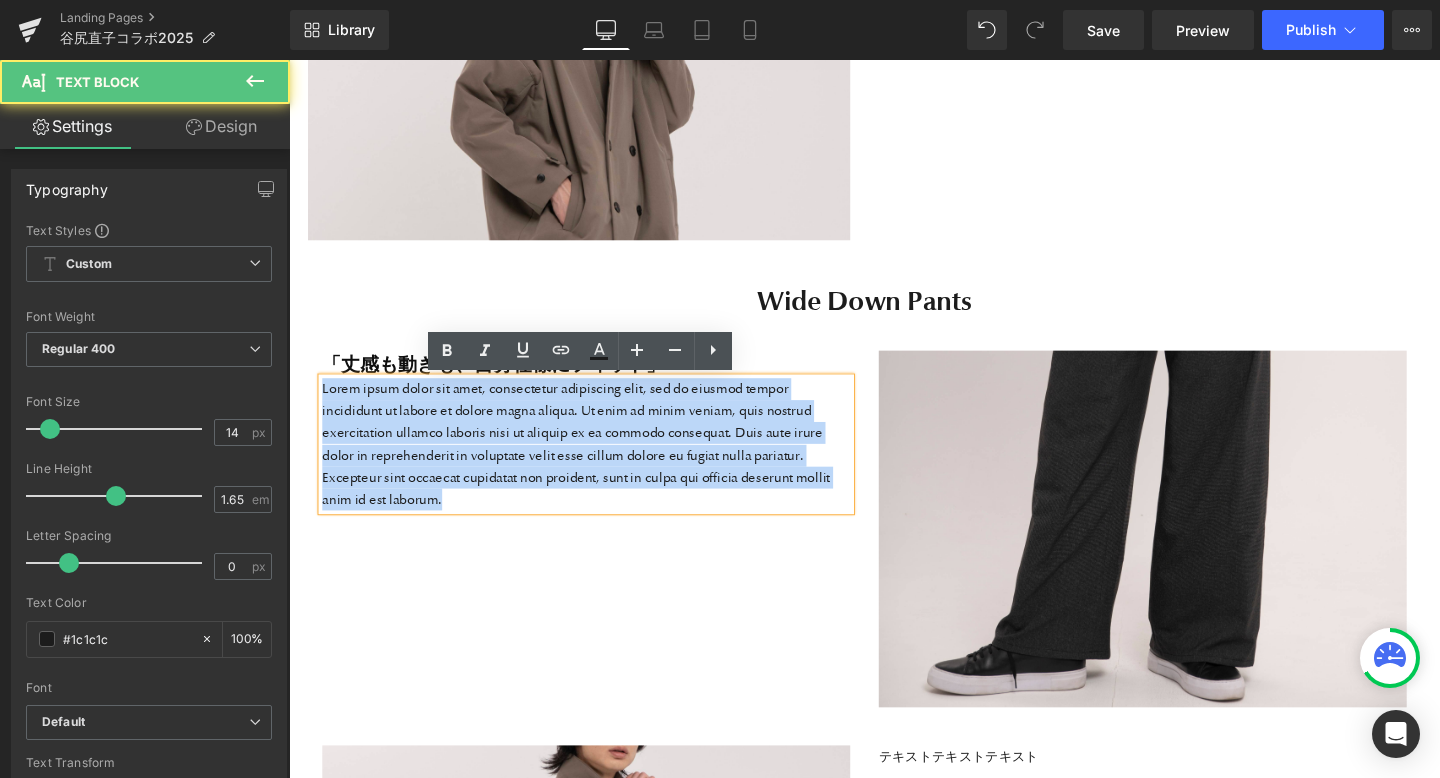 click on "Lorem ipsum dolor sit amet, consectetur adipiscing elit, sed do eiusmod tempor incididunt ut labore et dolore magna aliqua. Ut enim ad minim veniam, quis nostrud exercitation ullamco laboris nisi ut aliquip ex ea commodo consequat. Duis aute irure dolor in reprehenderit in voluptate velit esse cillum dolore eu fugiat nulla pariatur. Excepteur sint occaecat cupidatat non proident, sunt in culpa qui officia deserunt mollit anim id est laborum." at bounding box center [601, 464] 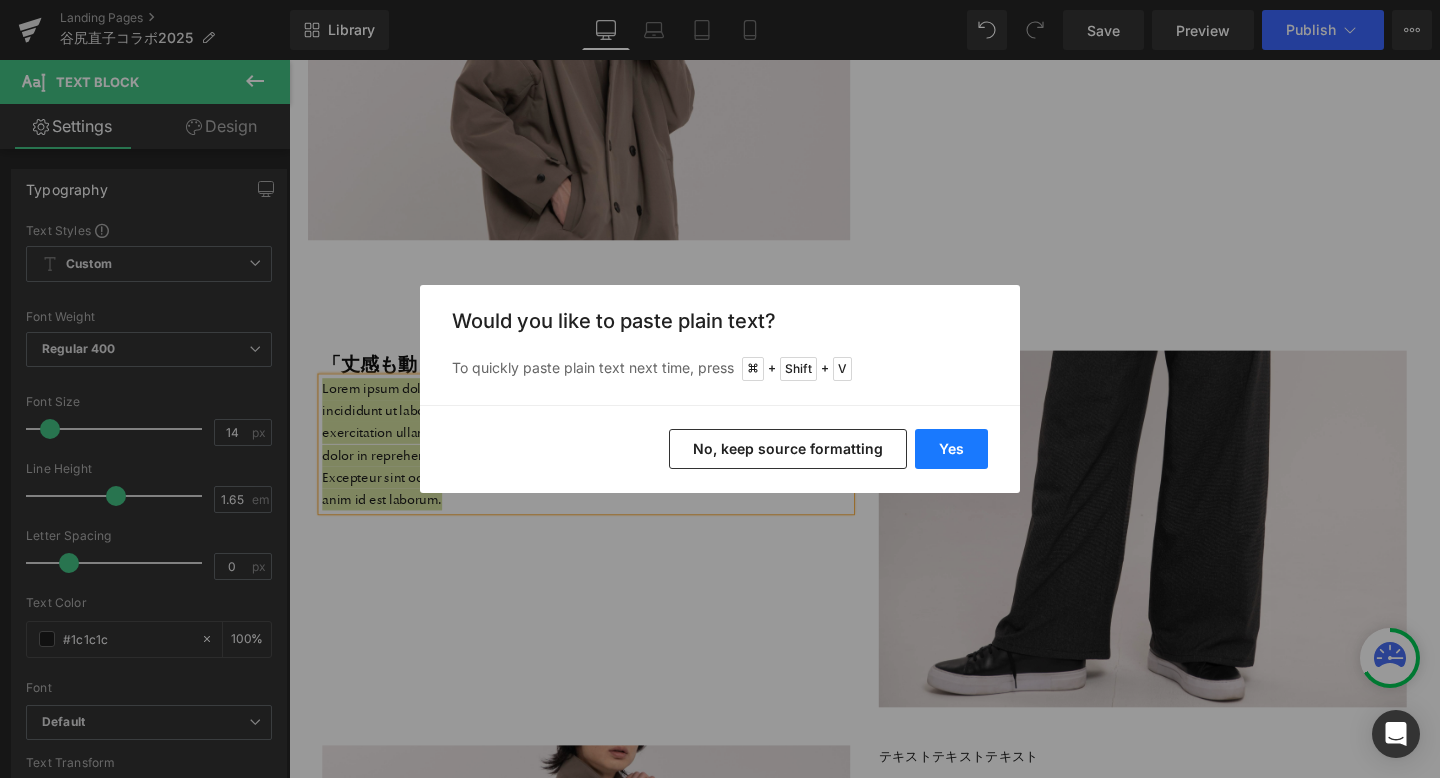 click on "Yes" at bounding box center [951, 449] 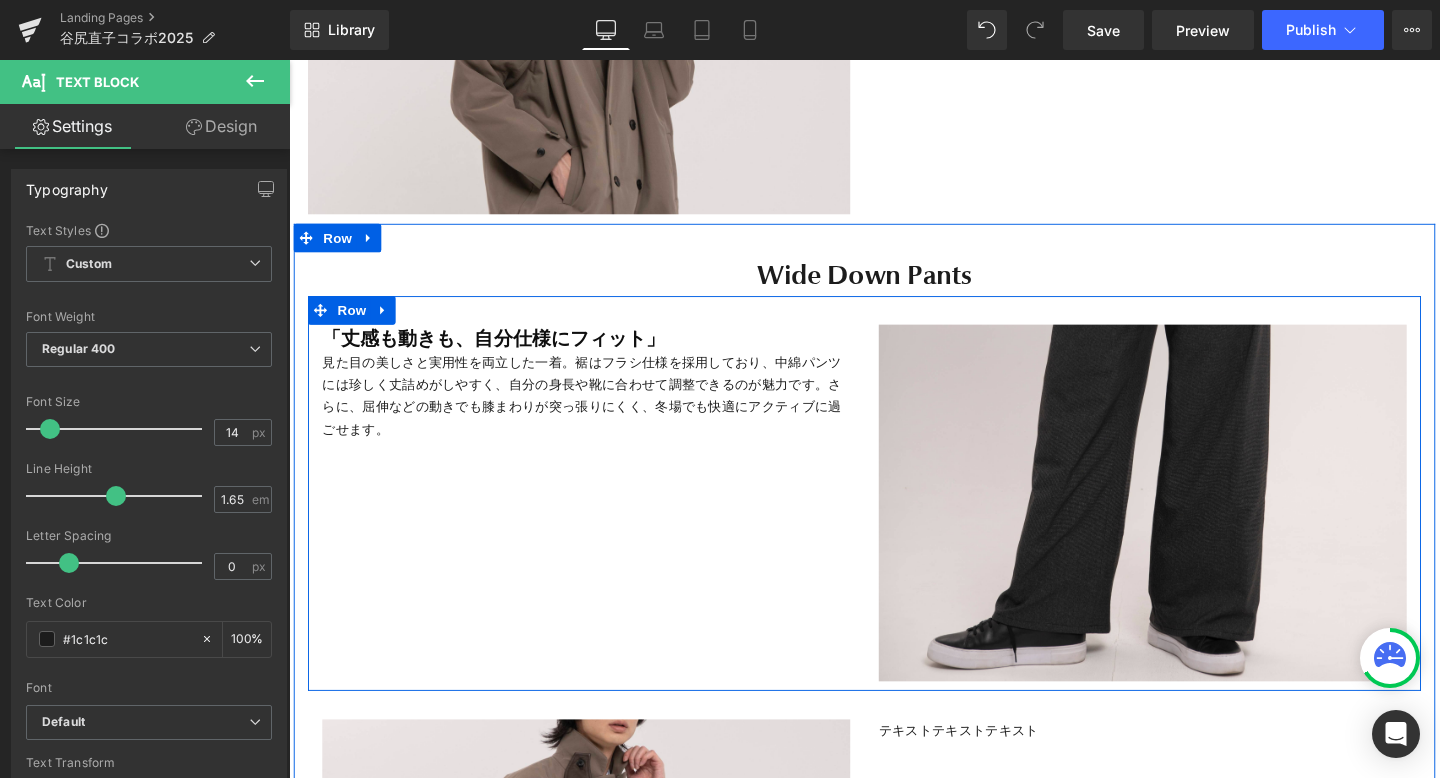 scroll, scrollTop: 8018, scrollLeft: 0, axis: vertical 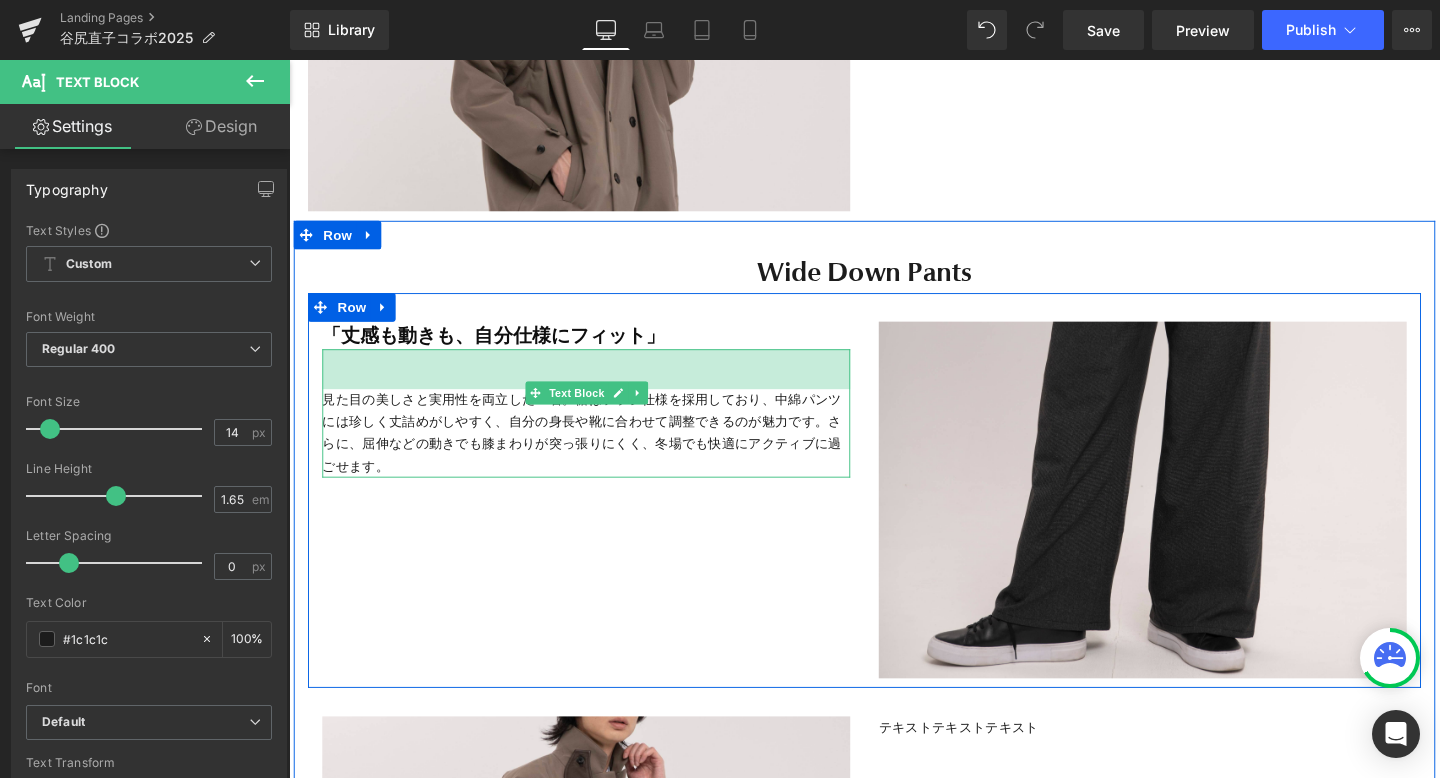 drag, startPoint x: 680, startPoint y: 364, endPoint x: 680, endPoint y: 407, distance: 43 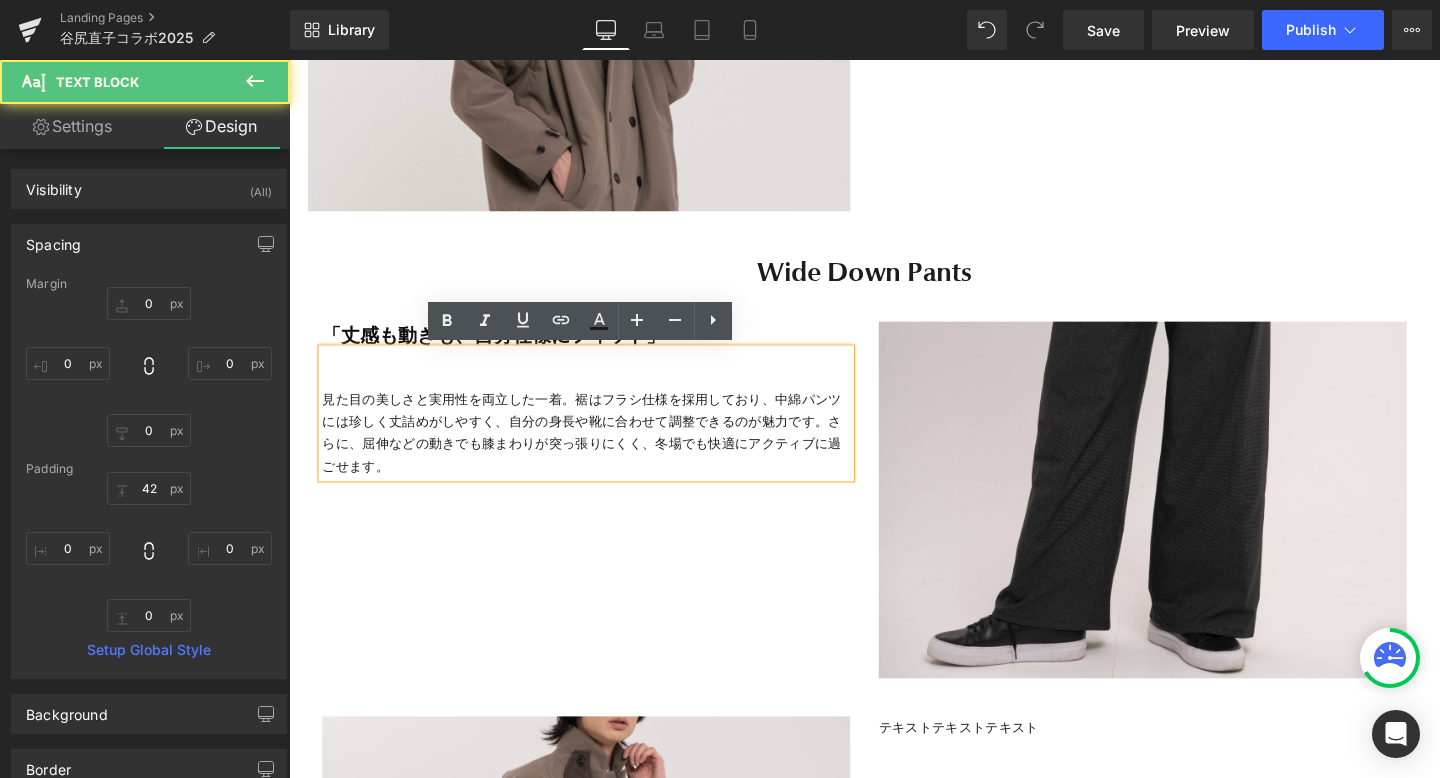 click on "「丈感も動きも、自分仕様にフィット」 Text Block
見た目の美しさと実用性を両立した一着。裾はフラシ仕様を採用しており、中綿パンツには珍しく丈詰めがしやすく、自分の身長や靴に合わせて調整できるのが魅力です。さらに、屈伸などの動きでも膝まわりが突っ張りにくく、冬場でも快適にアクティブに過ごせます。
Text Block   42px       Image         Row" at bounding box center (894, 512) 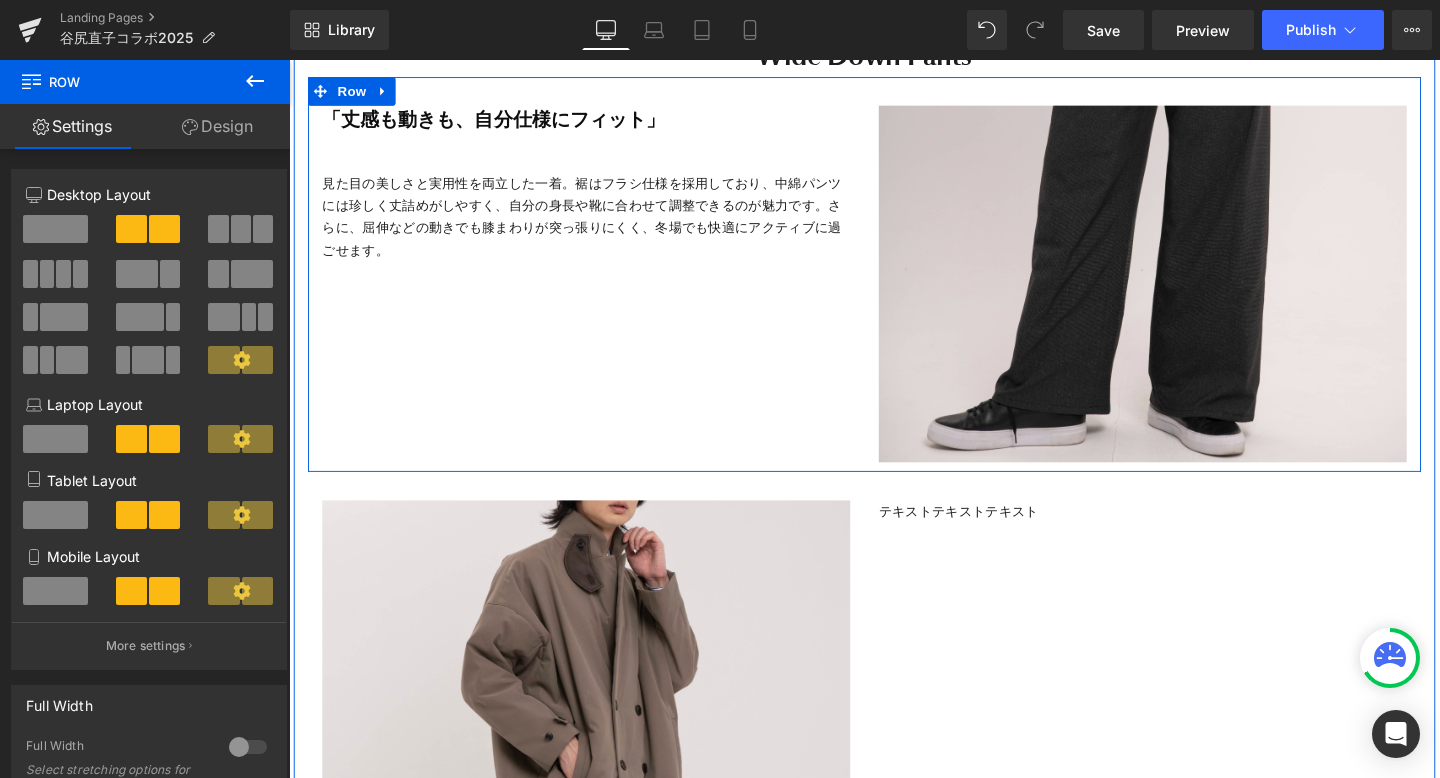scroll, scrollTop: 8237, scrollLeft: 0, axis: vertical 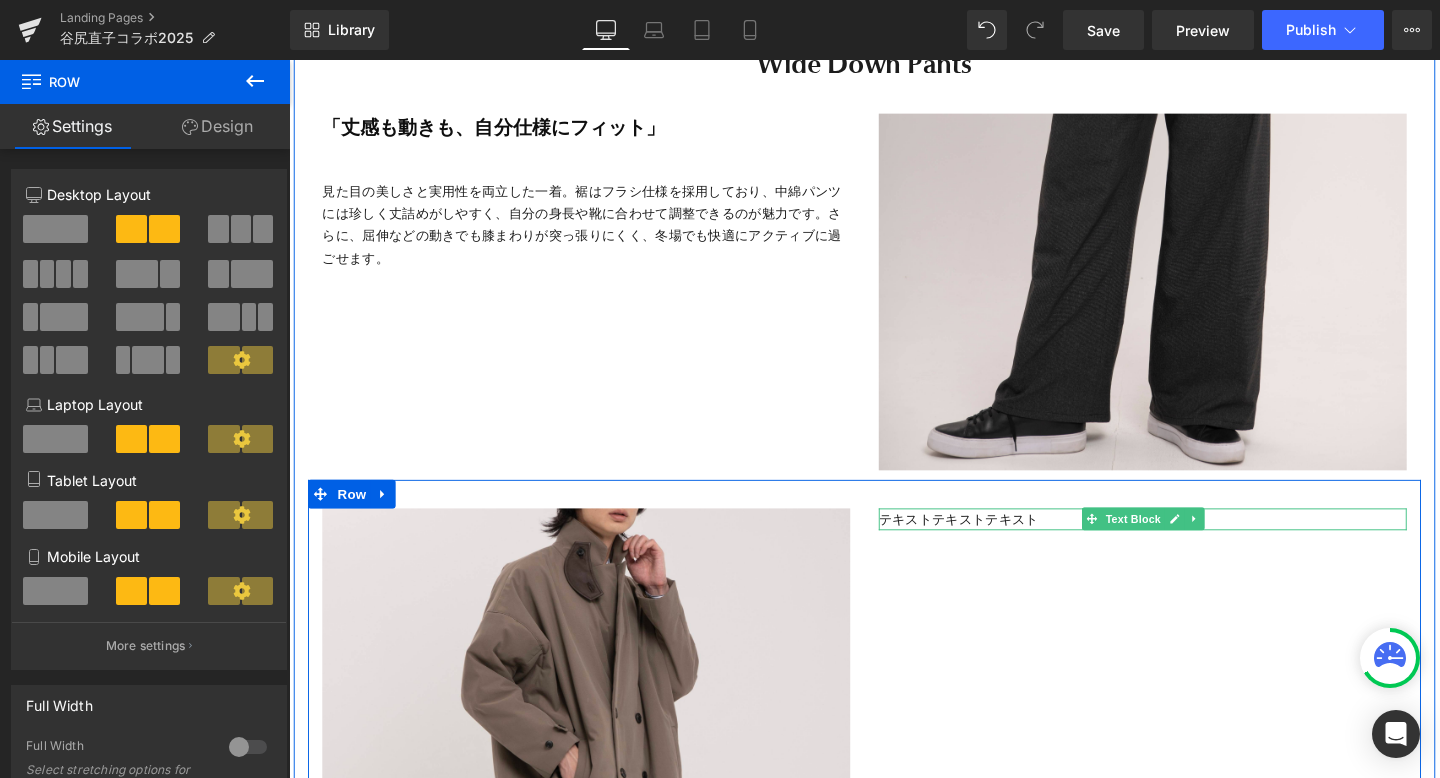 click on "テキストテキストテキスト" at bounding box center [1186, 542] 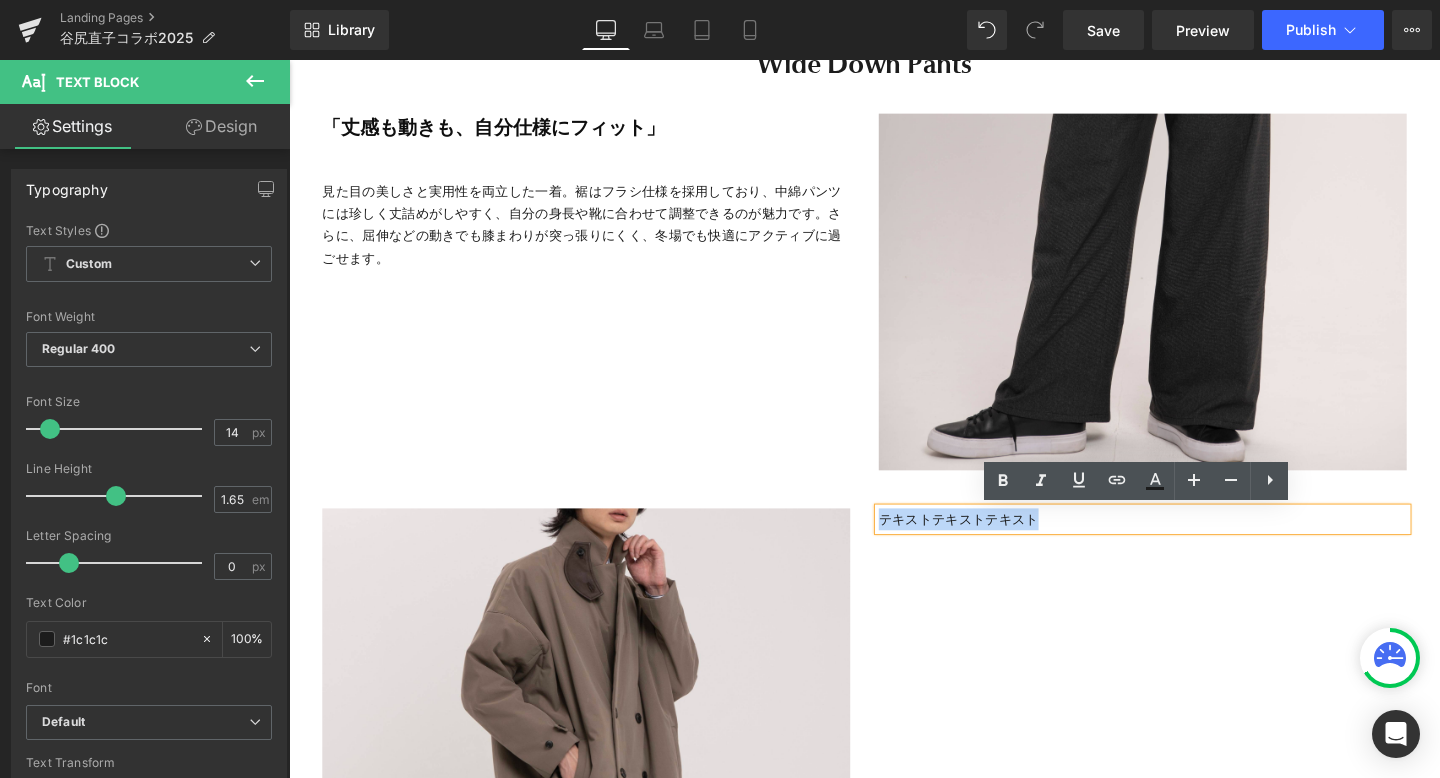 drag, startPoint x: 1082, startPoint y: 549, endPoint x: 898, endPoint y: 545, distance: 184.04347 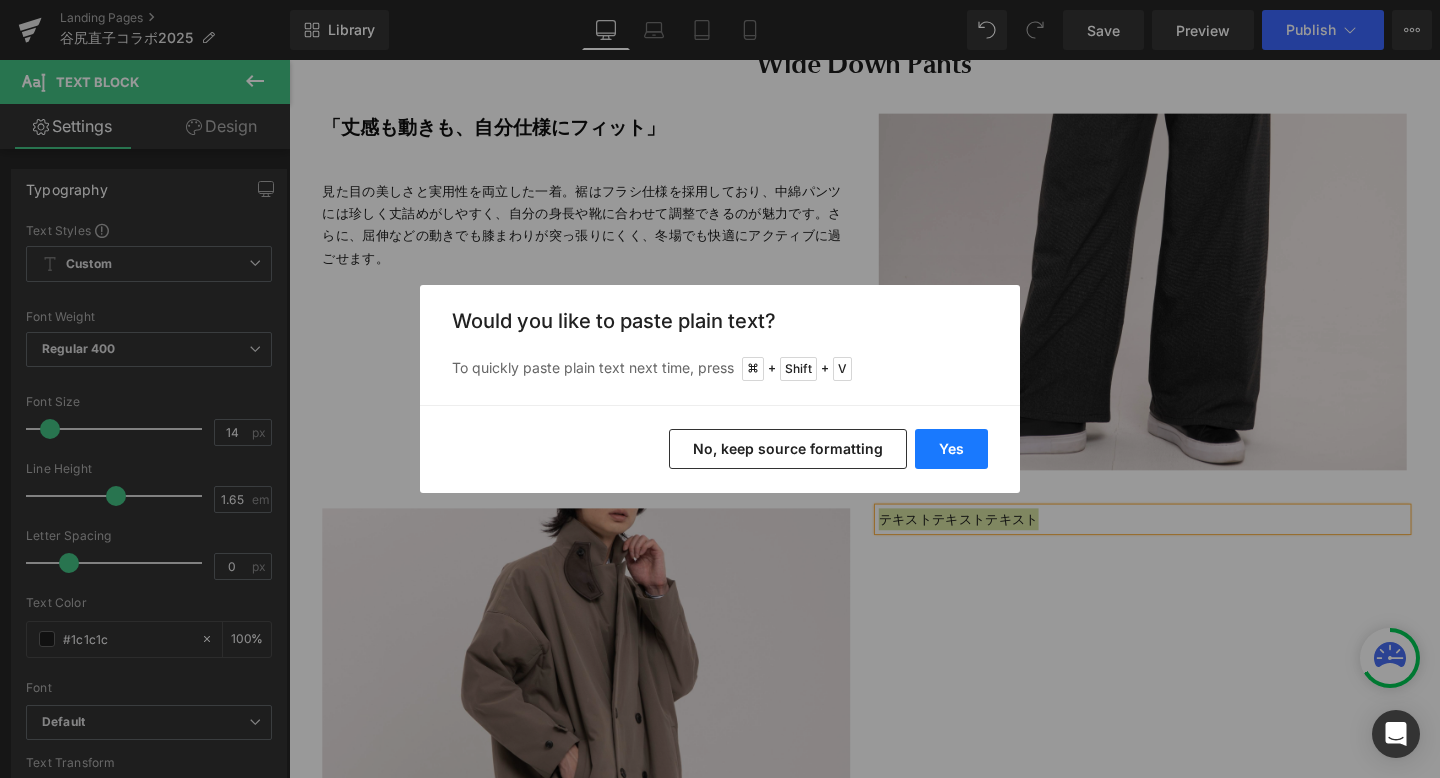 click on "Yes" at bounding box center (951, 449) 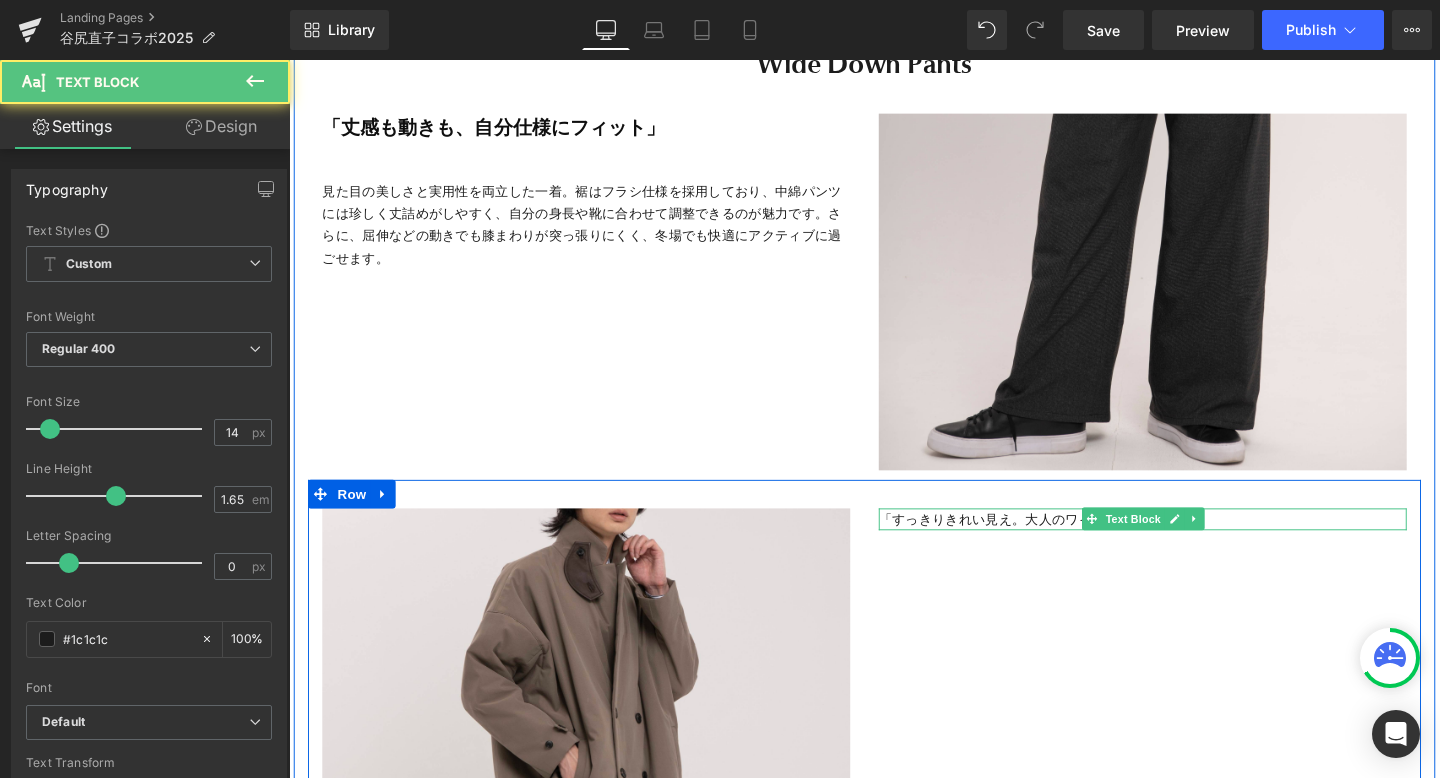 click on "「すっきりきれい見え。大人のワイドパンツ。」" at bounding box center [1186, 542] 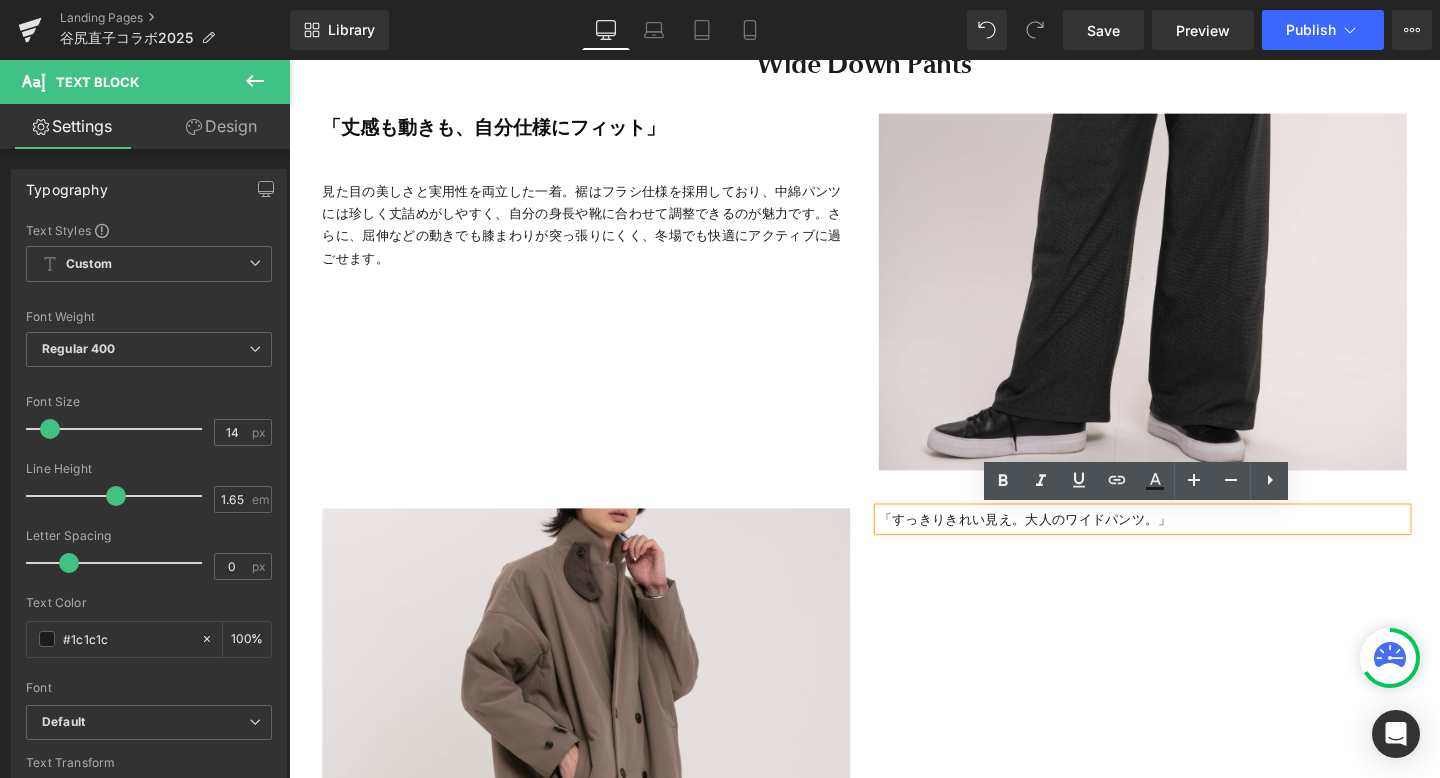 click on "「すっきりきれい見え。大人のワイドパンツ。」" at bounding box center [1186, 542] 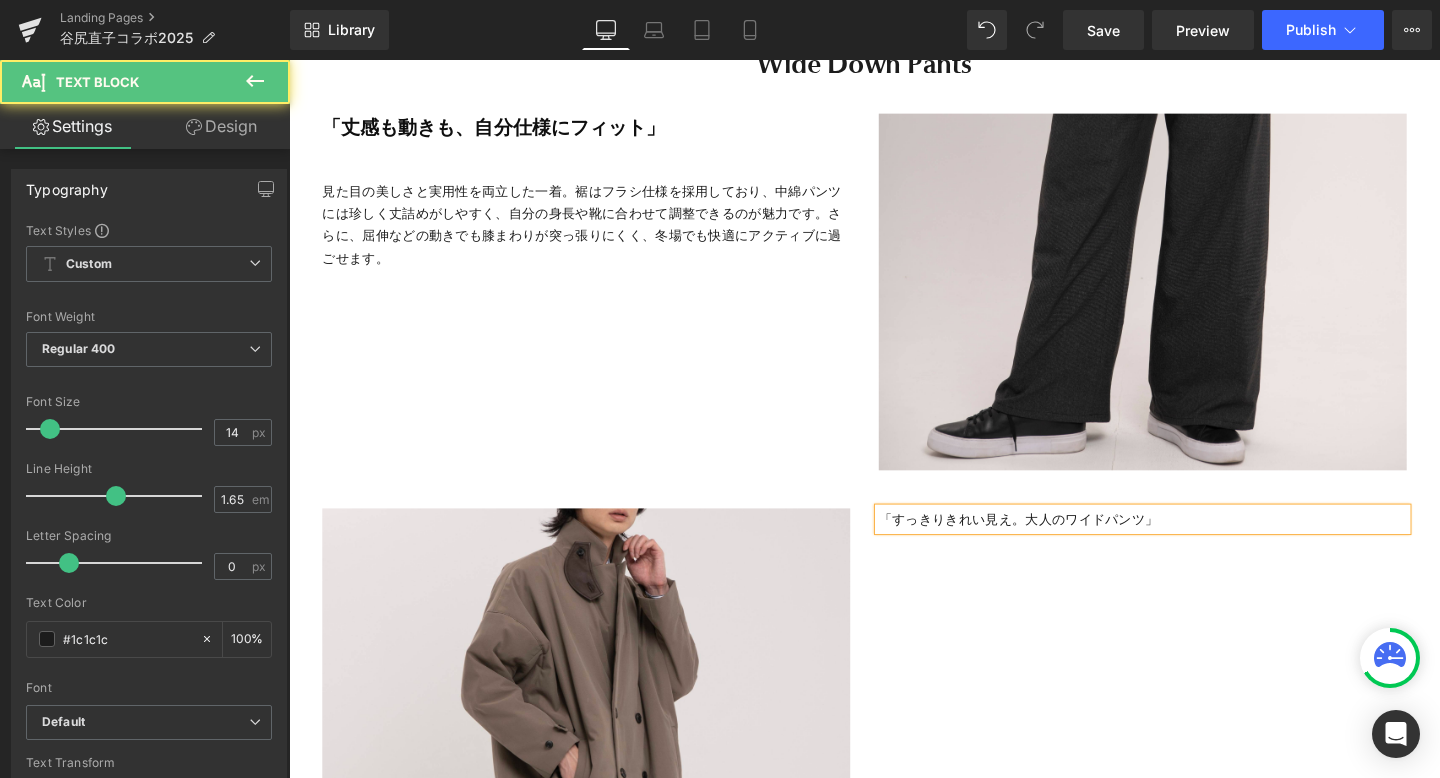 drag, startPoint x: 1211, startPoint y: 541, endPoint x: 906, endPoint y: 536, distance: 305.041 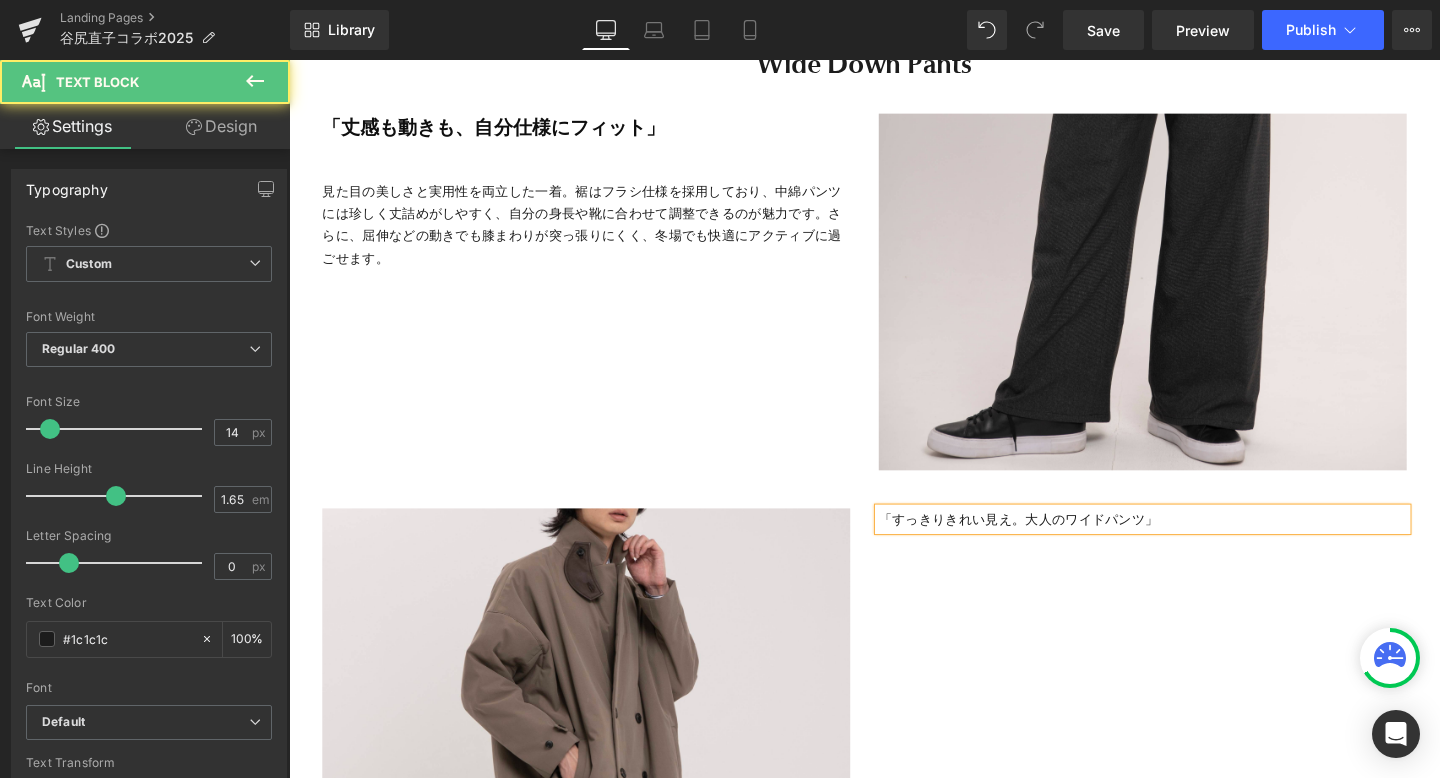 click on "「すっきりきれい見え。大人のワイドパンツ」" at bounding box center (1186, 542) 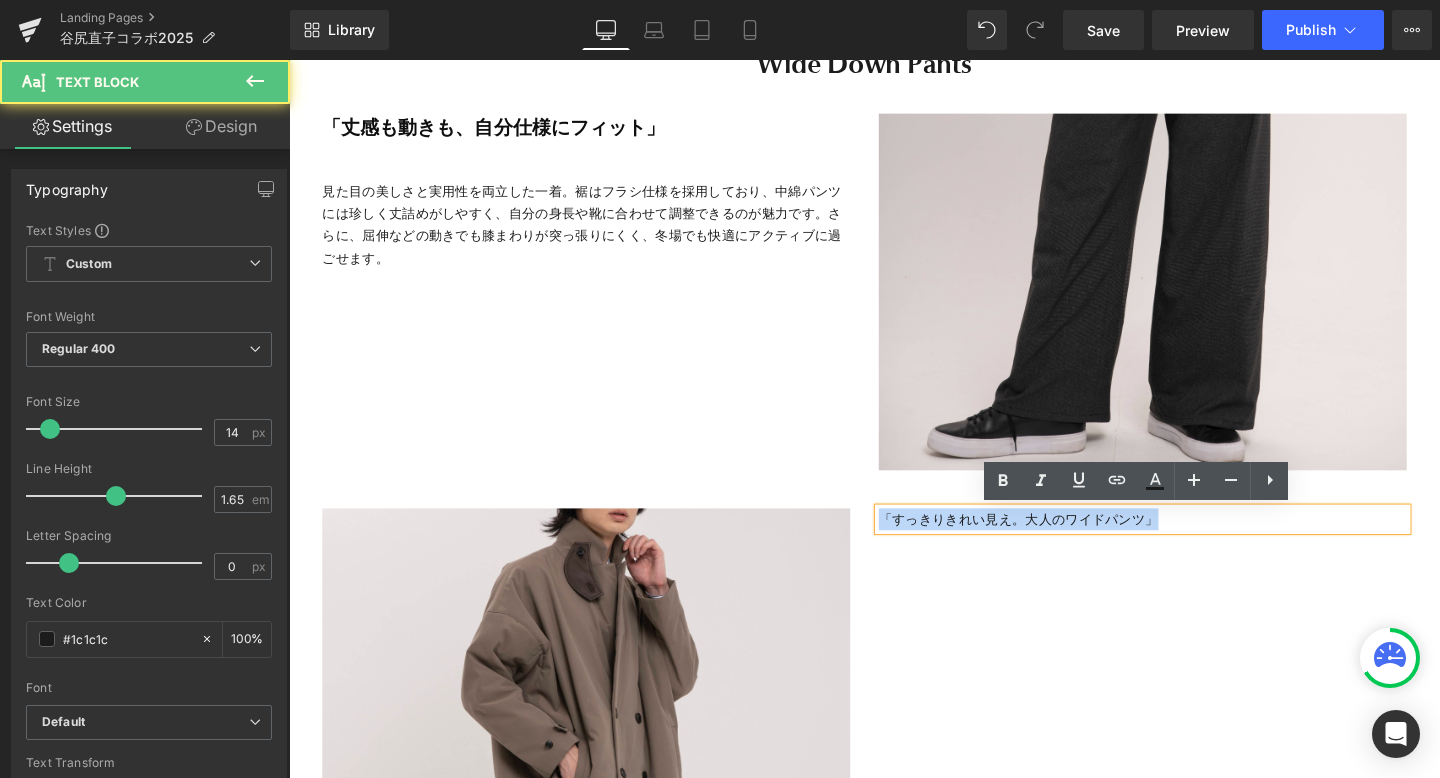 drag, startPoint x: 909, startPoint y: 538, endPoint x: 1248, endPoint y: 550, distance: 339.2123 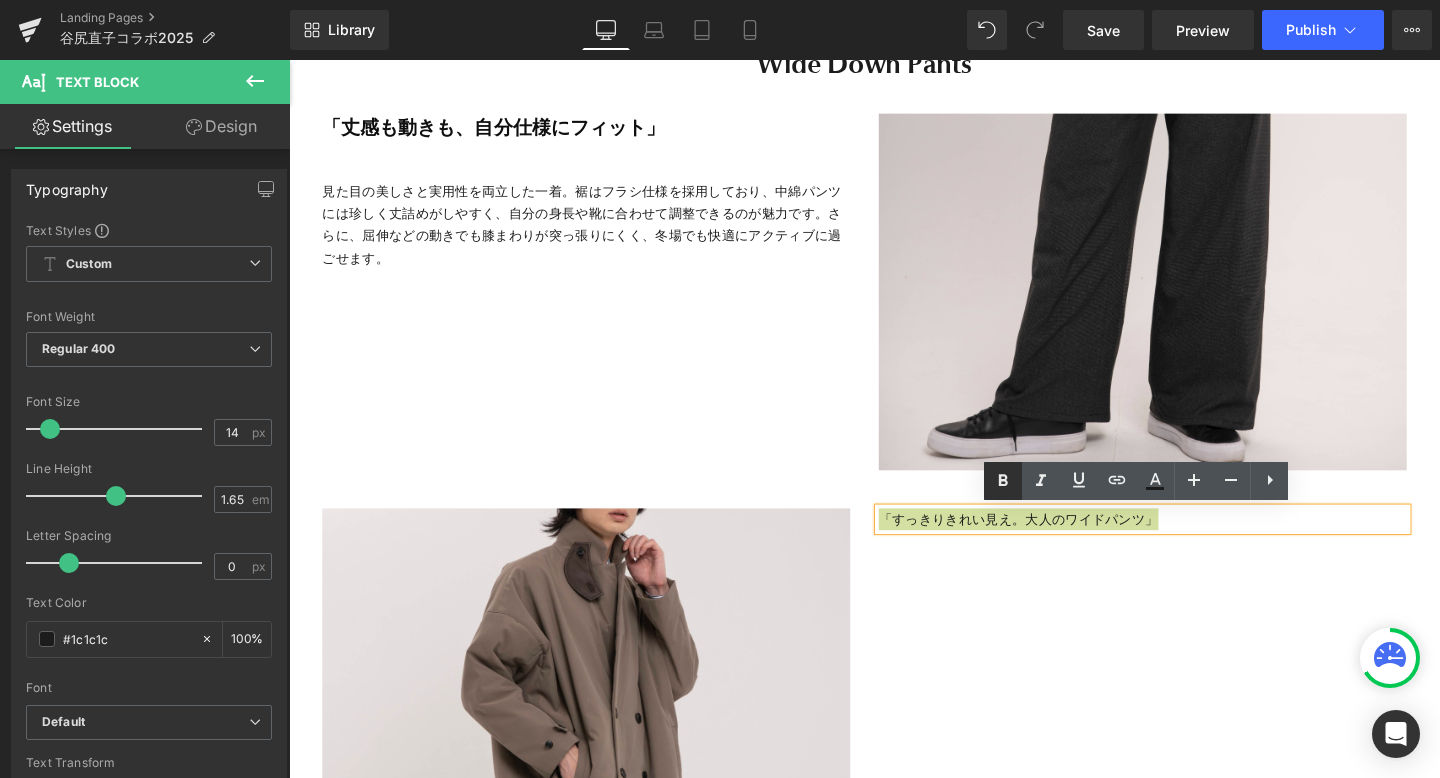 click 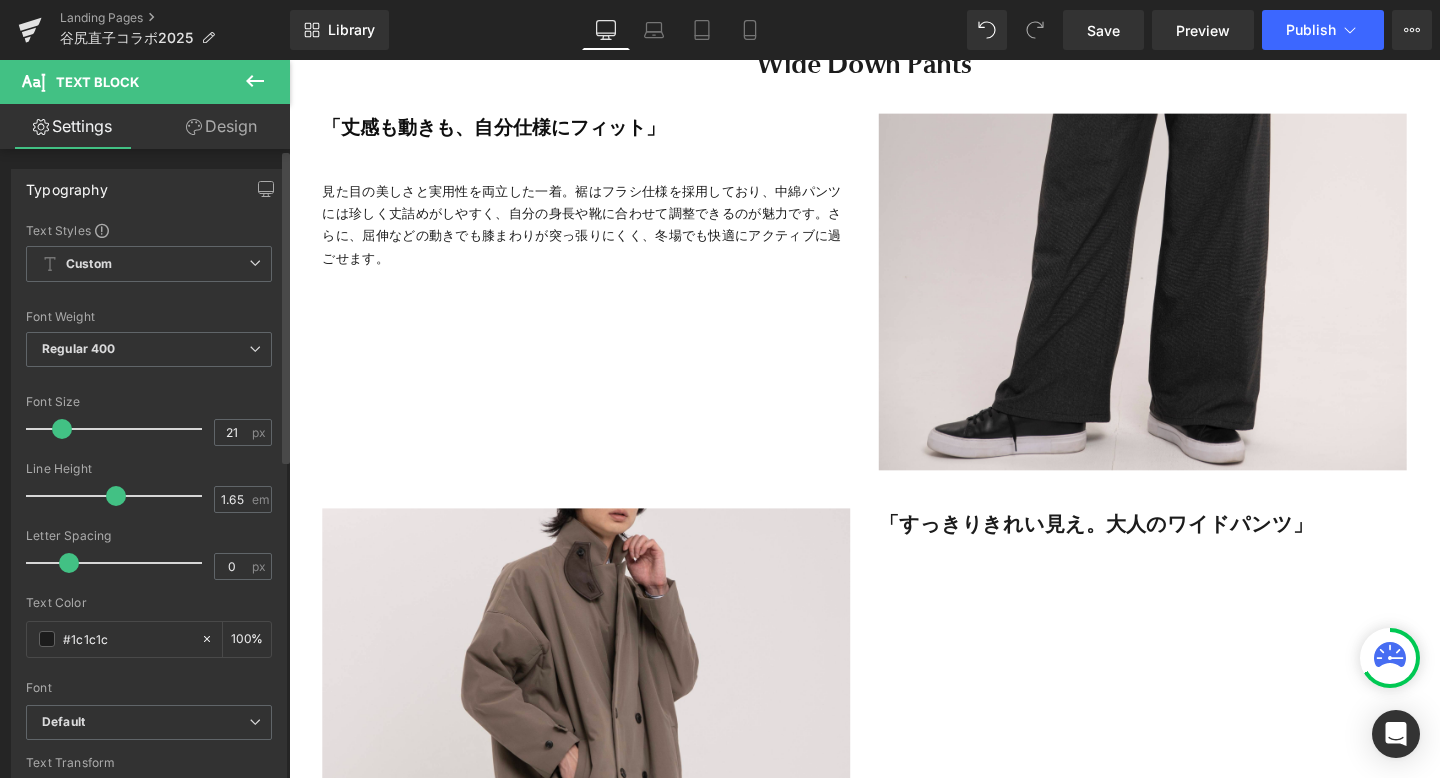 drag, startPoint x: 47, startPoint y: 428, endPoint x: 58, endPoint y: 427, distance: 11.045361 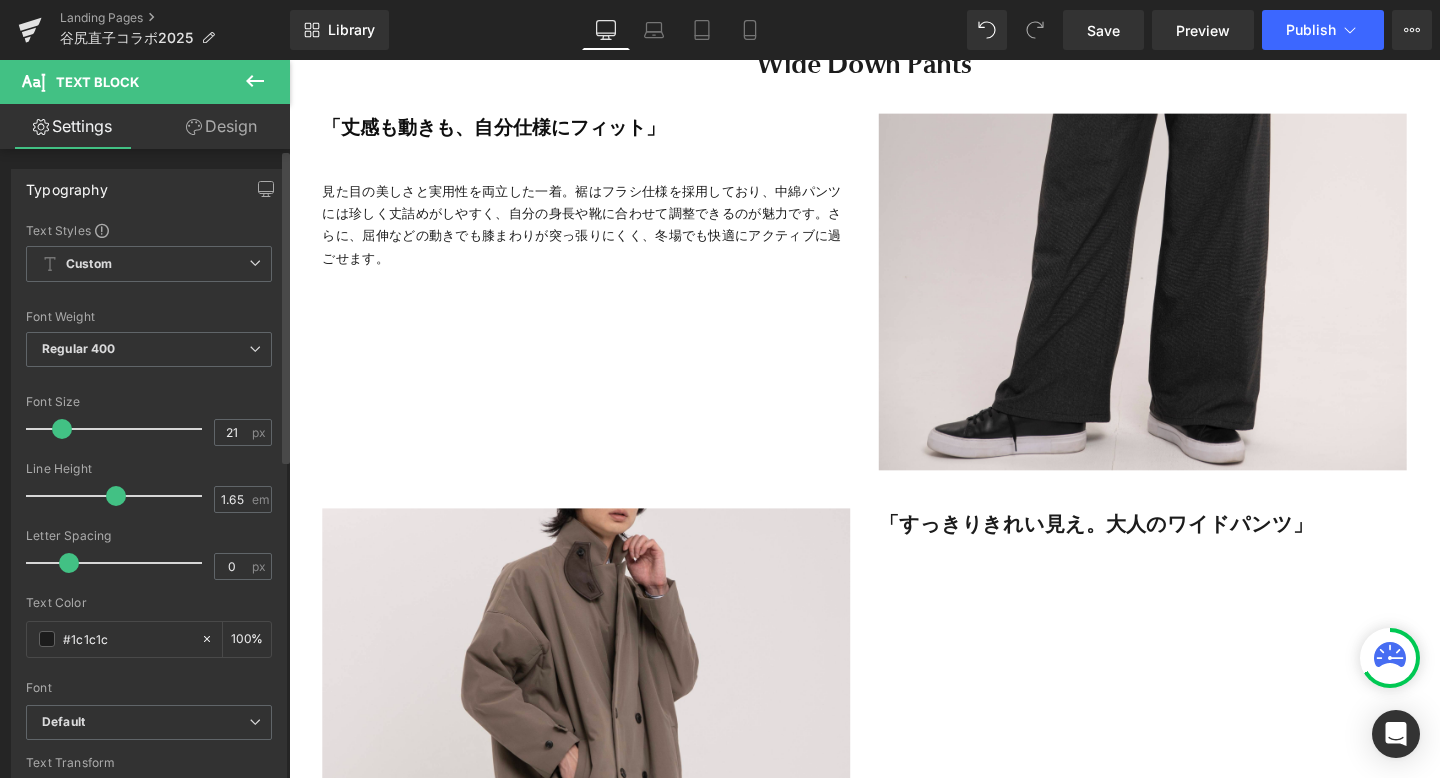 click at bounding box center [62, 429] 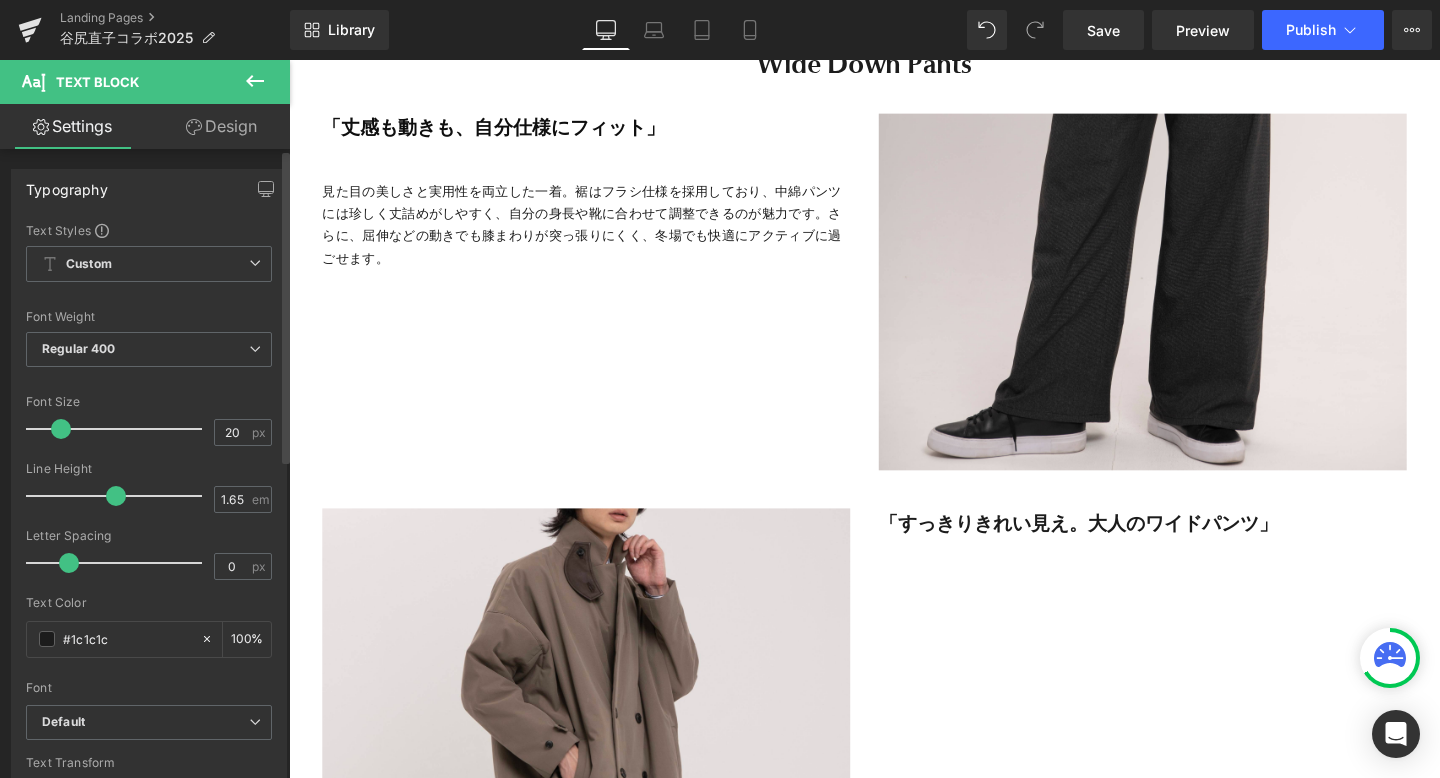 click at bounding box center [61, 429] 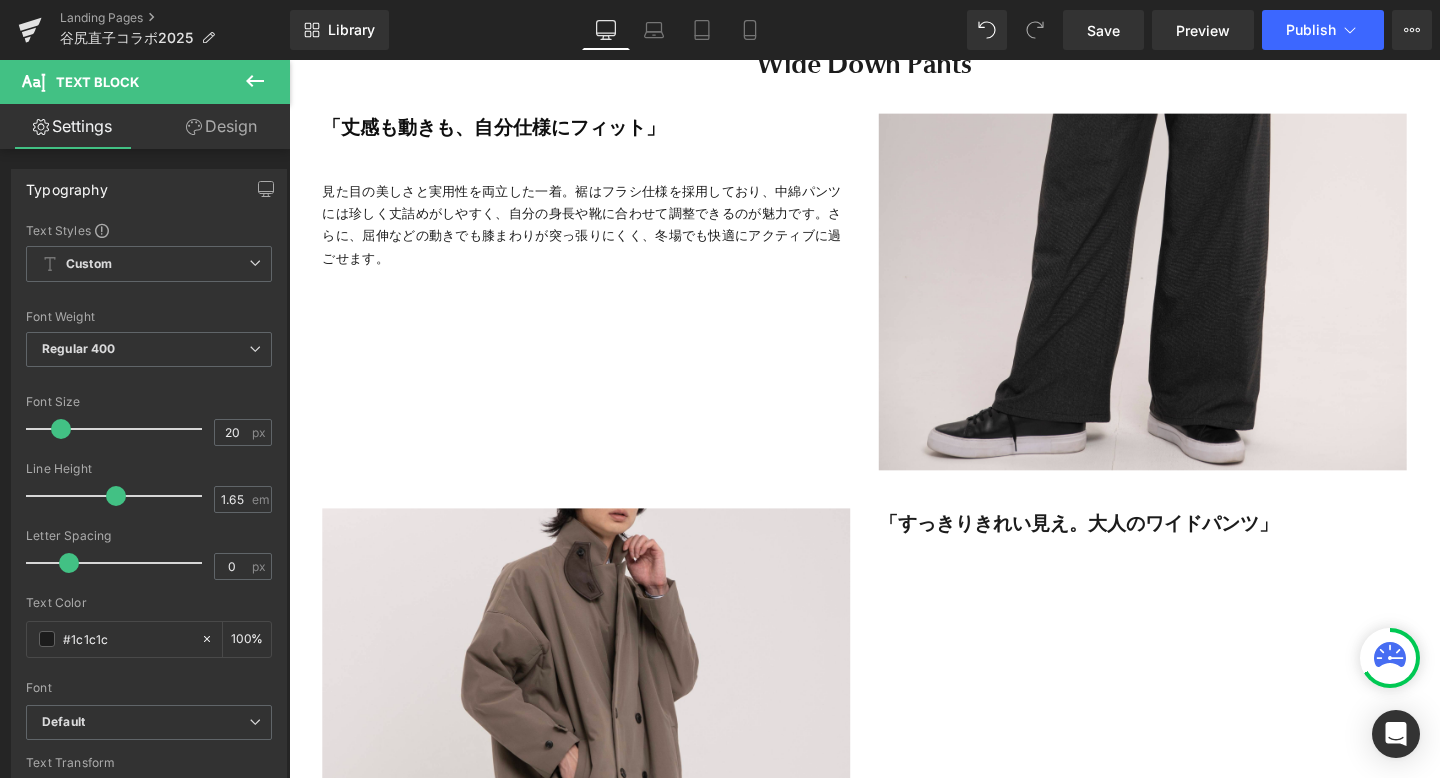 click 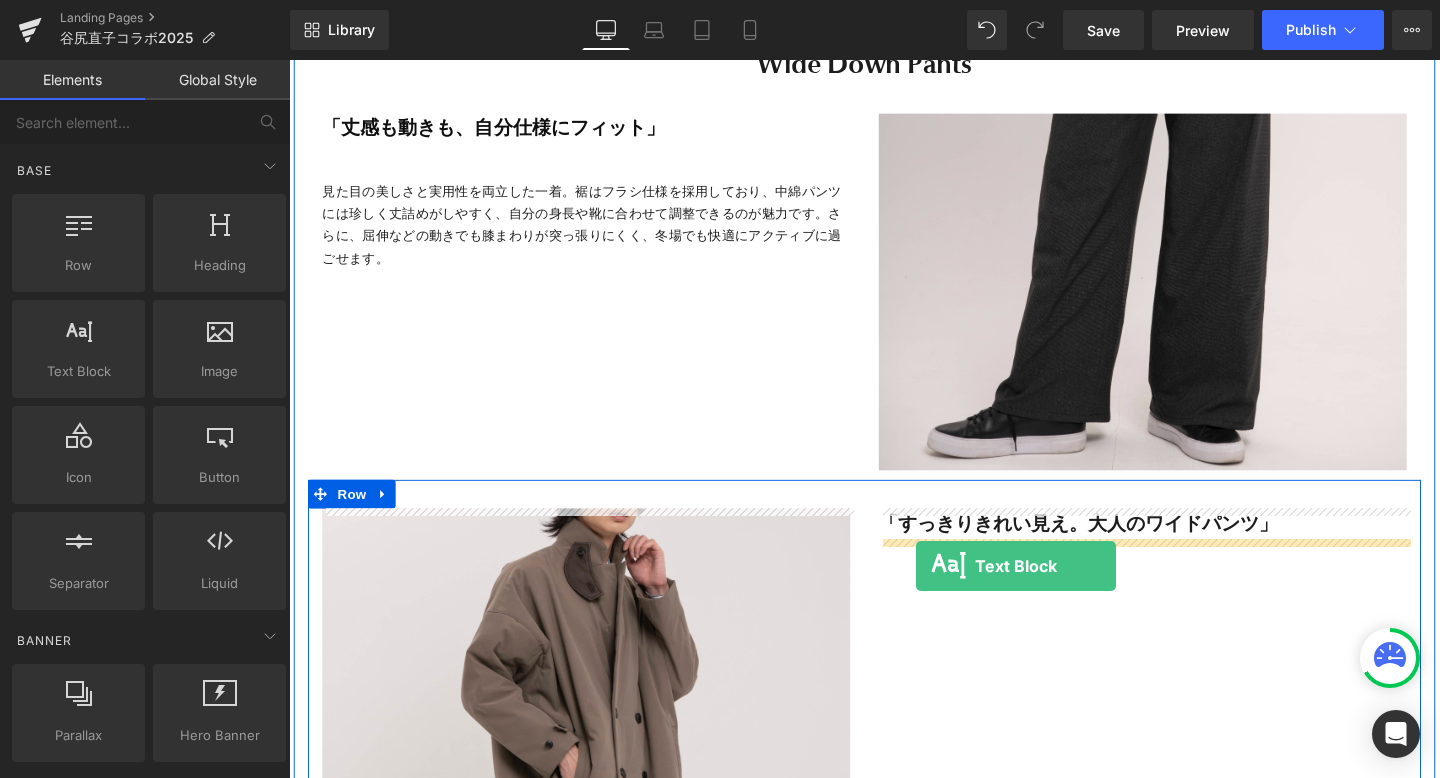 drag, startPoint x: 376, startPoint y: 423, endPoint x: 948, endPoint y: 592, distance: 596.4436 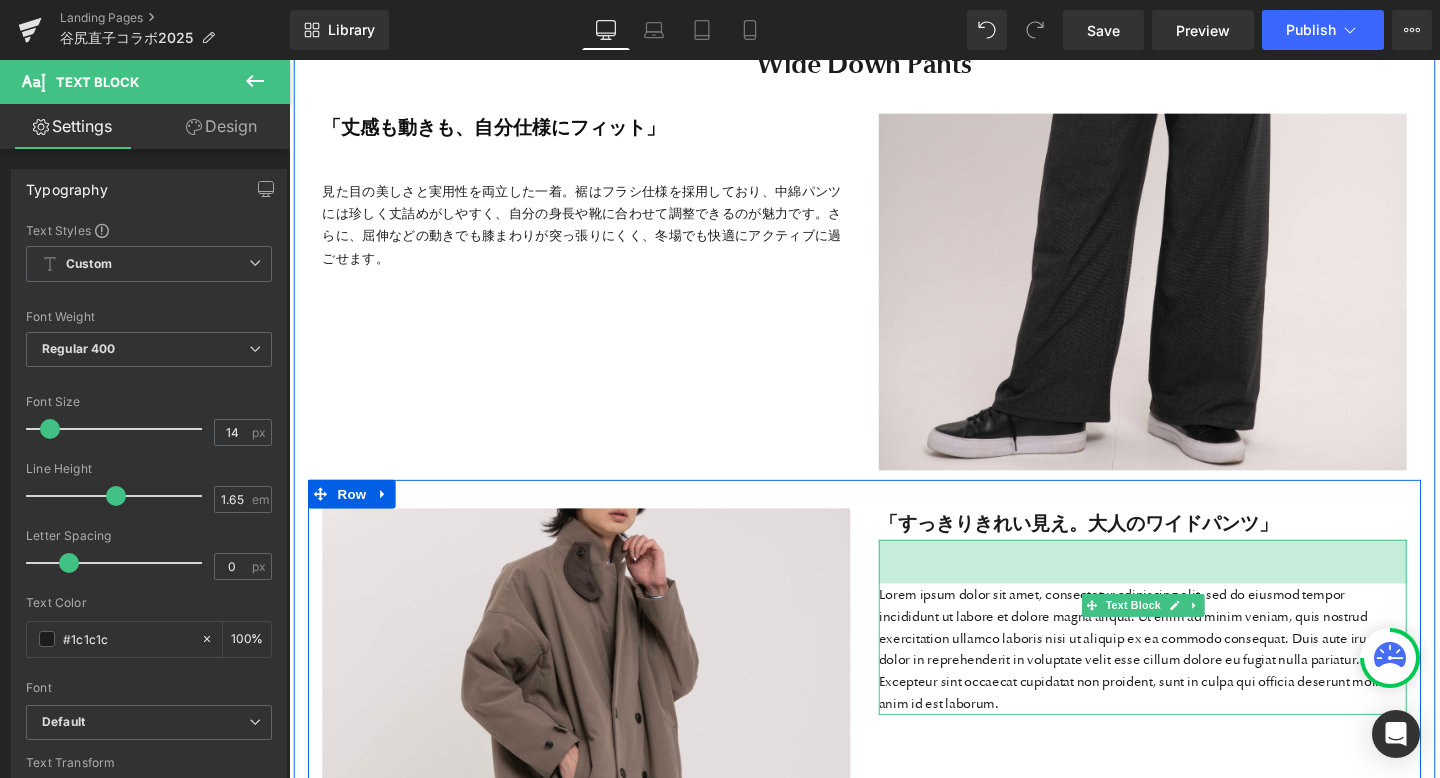 drag, startPoint x: 1166, startPoint y: 567, endPoint x: 1163, endPoint y: 613, distance: 46.09772 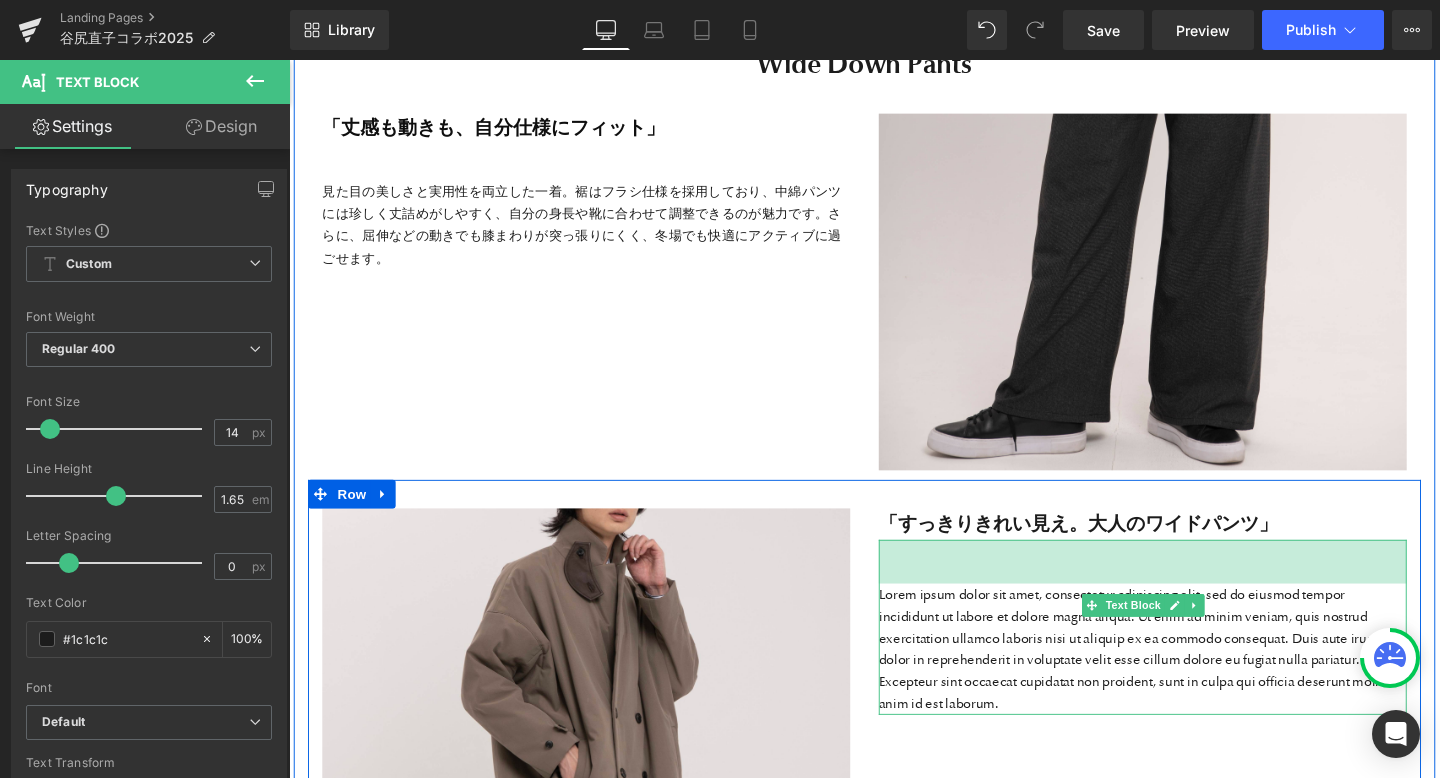 click on "Lorem ipsum dolor sit amet, consectetur adipiscing elit, sed do eiusmod tempor incididunt ut labore et dolore magna aliqua. Ut enim ad minim veniam, quis nostrud exercitation ullamco laboris nisi ut aliquip ex ea commodo consequat. Duis aute irure dolor in reprehenderit in voluptate velit esse cillum dolore eu fugiat nulla pariatur. Excepteur sint occaecat cupidatat non proident, sunt in culpa qui officia deserunt mollit anim id est laborum.
Text Block   46px" at bounding box center [1186, 656] 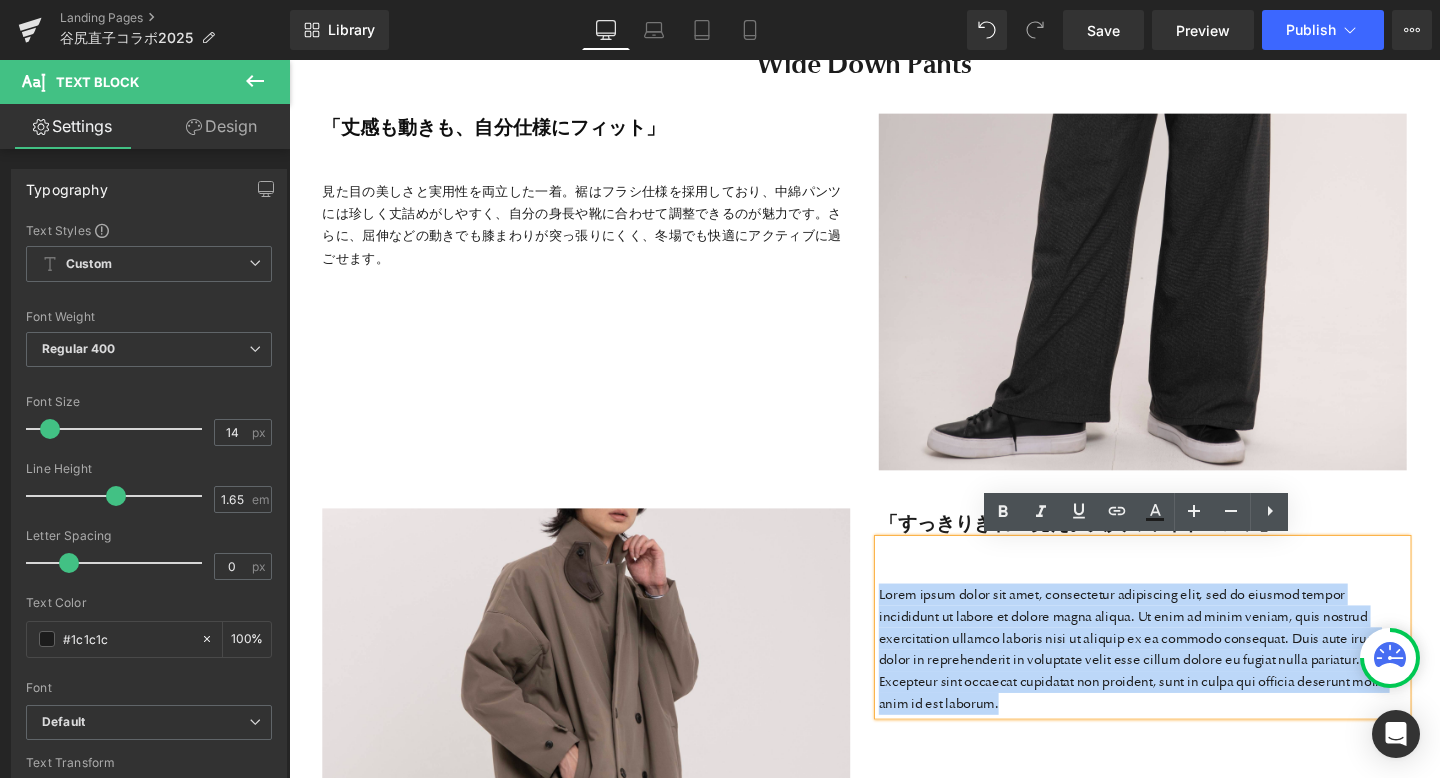 drag, startPoint x: 911, startPoint y: 621, endPoint x: 1341, endPoint y: 733, distance: 444.3467 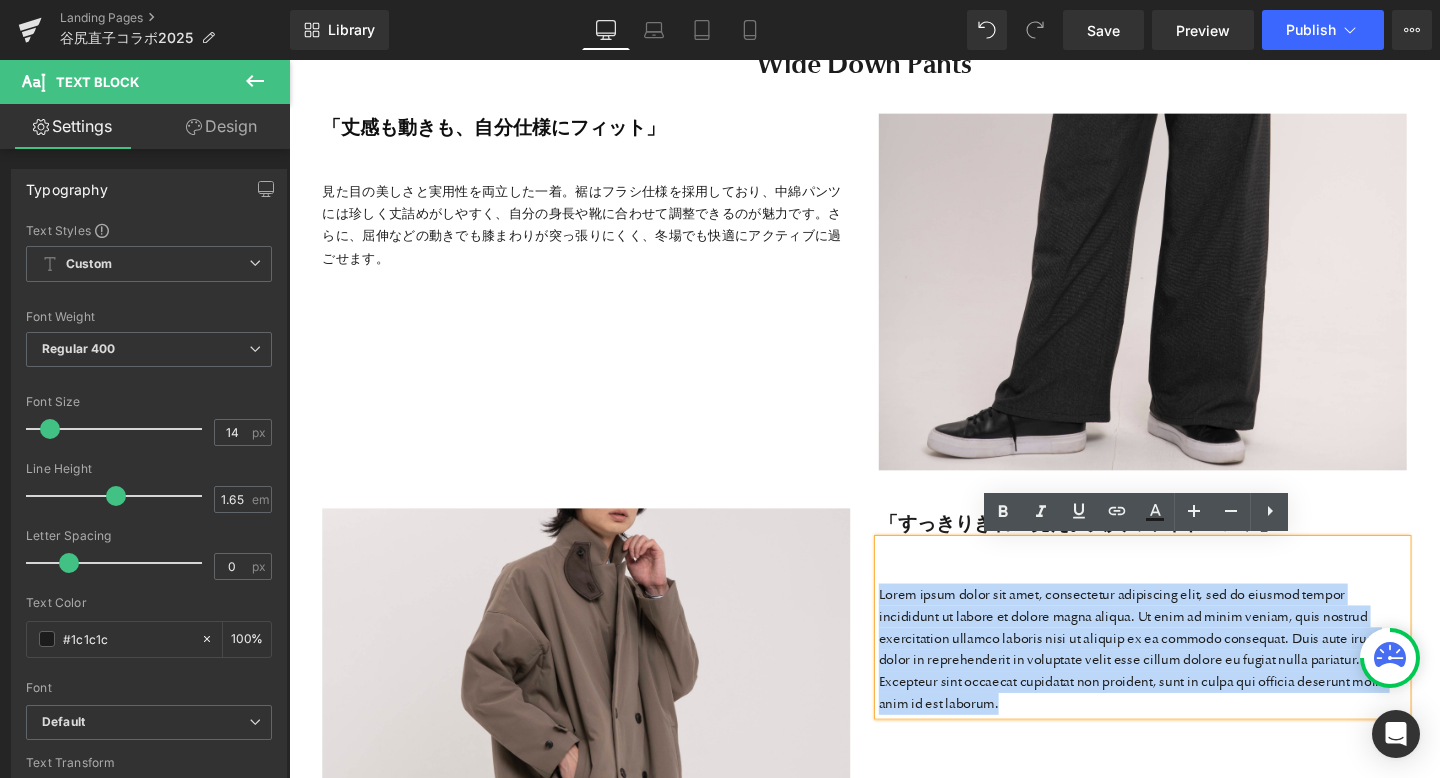 click on "Lorem ipsum dolor sit amet, consectetur adipiscing elit, sed do eiusmod tempor incididunt ut labore et dolore magna aliqua. Ut enim ad minim veniam, quis nostrud exercitation ullamco laboris nisi ut aliquip ex ea commodo consequat. Duis aute irure dolor in reprehenderit in voluptate velit esse cillum dolore eu fugiat nulla pariatur. Excepteur sint occaecat cupidatat non proident, sunt in culpa qui officia deserunt mollit anim id est laborum." at bounding box center [1186, 679] 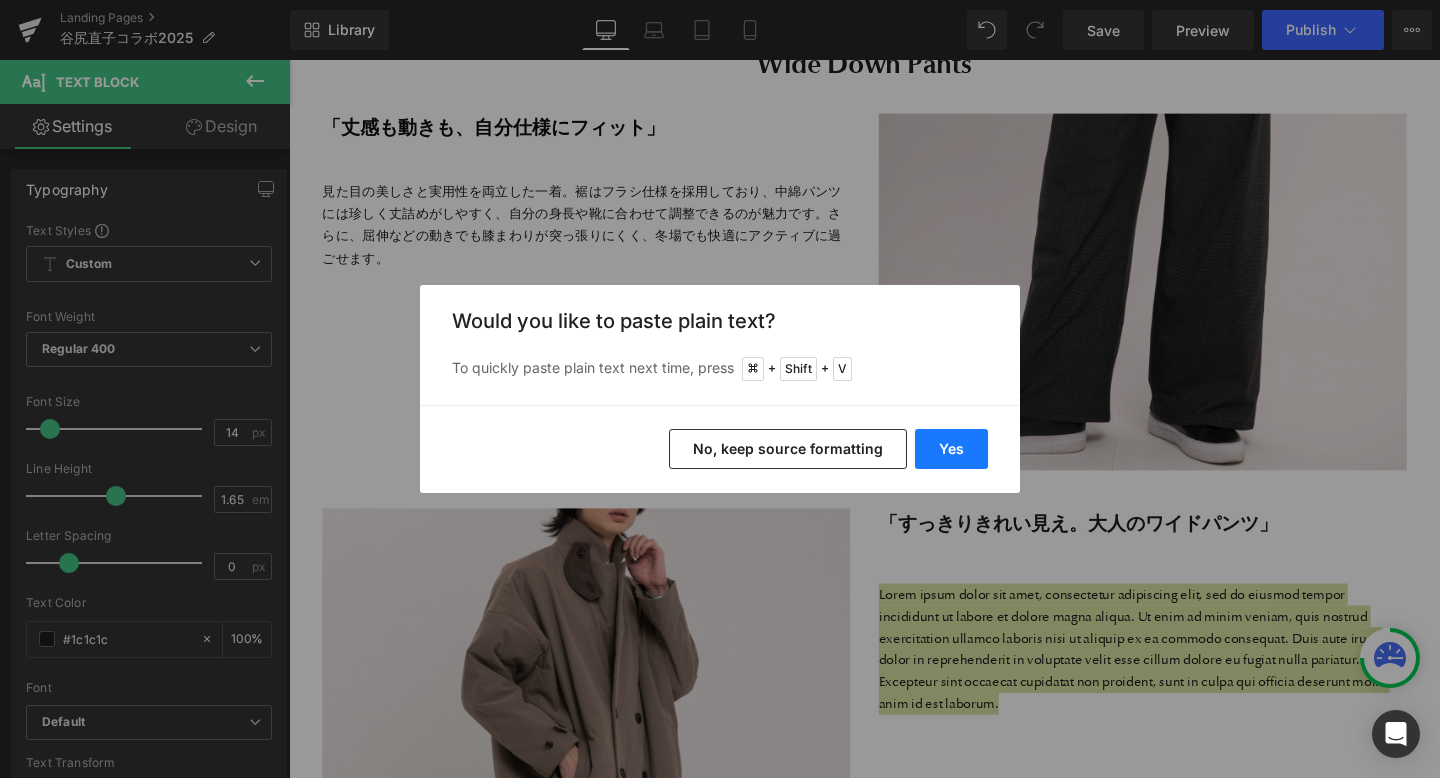 click on "Yes" at bounding box center (951, 449) 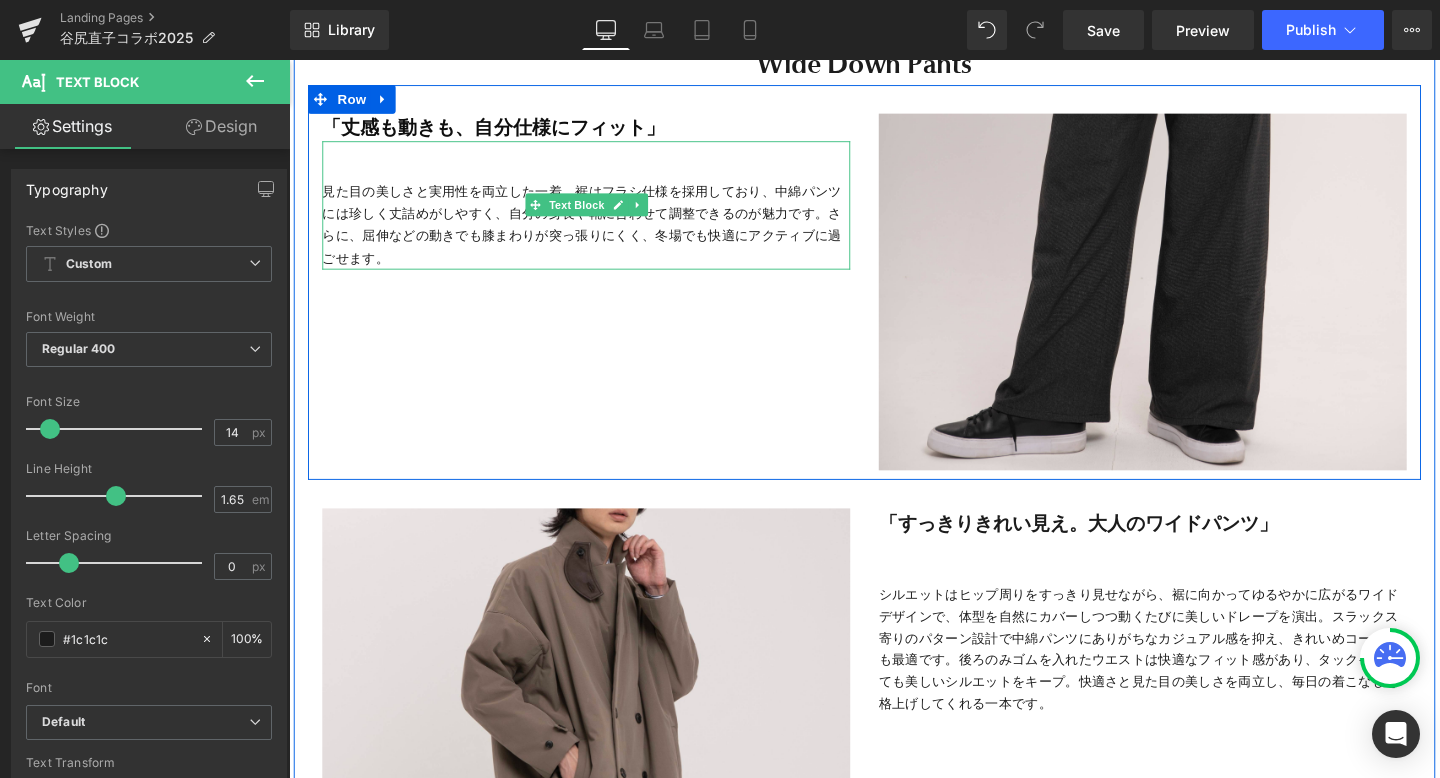 click on "見た目の美しさと実用性を両立した一着。裾はフラシ仕様を採用しており、中綿パンツには珍しく丈詰めがしやすく、自分の身長や靴に合わせて調整できるのが魅力です。さらに、屈伸などの動きでも膝まわりが突っ張りにくく、冬場でも快適にアクティブに過ごせます。" at bounding box center (601, 233) 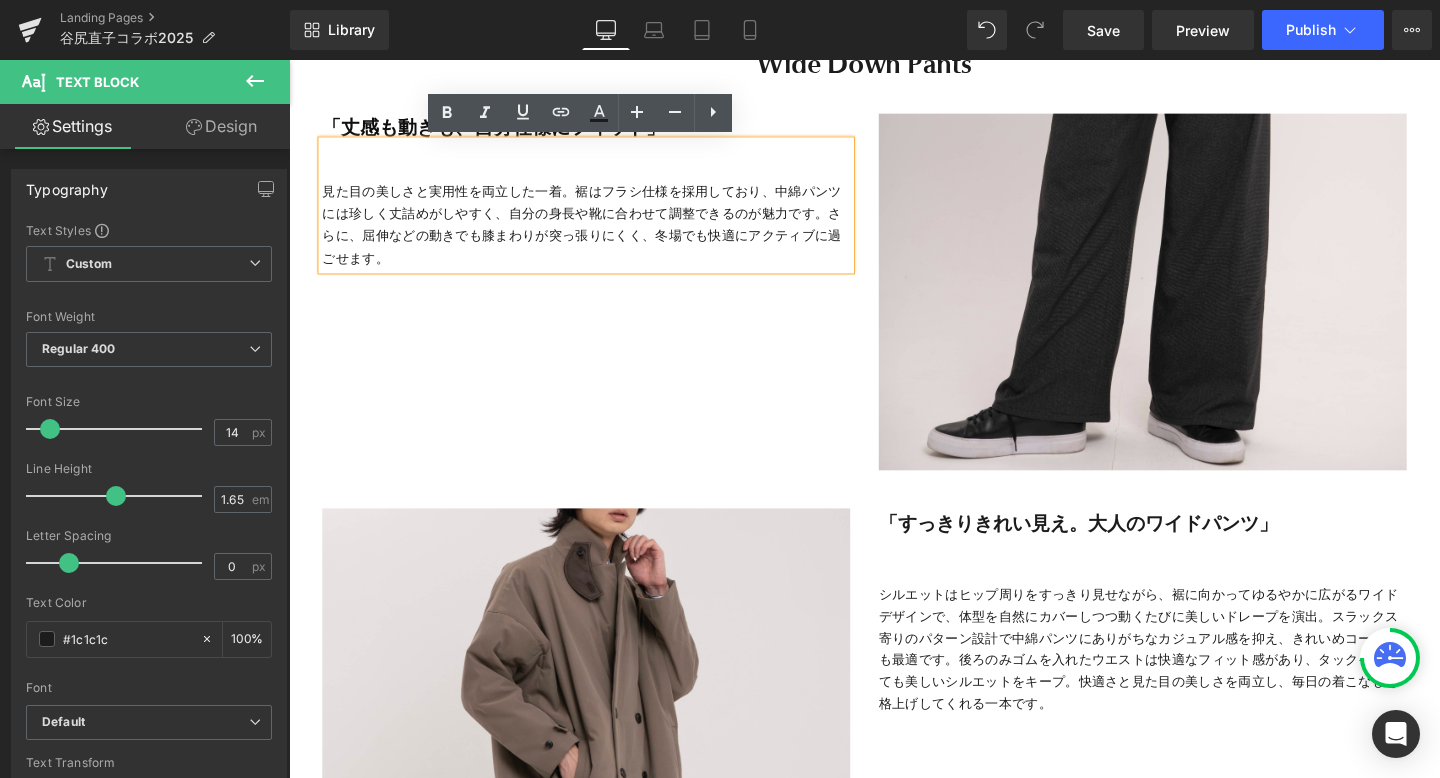 click on "見た目の美しさと実用性を両立した一着。裾はフラシ仕様を採用しており、中綿パンツには珍しく丈詰めがしやすく、自分の身長や靴に合わせて調整できるのが魅力です。さらに、屈伸などの動きでも膝まわりが突っ張りにくく、冬場でも快適にアクティブに過ごせます。" at bounding box center [601, 233] 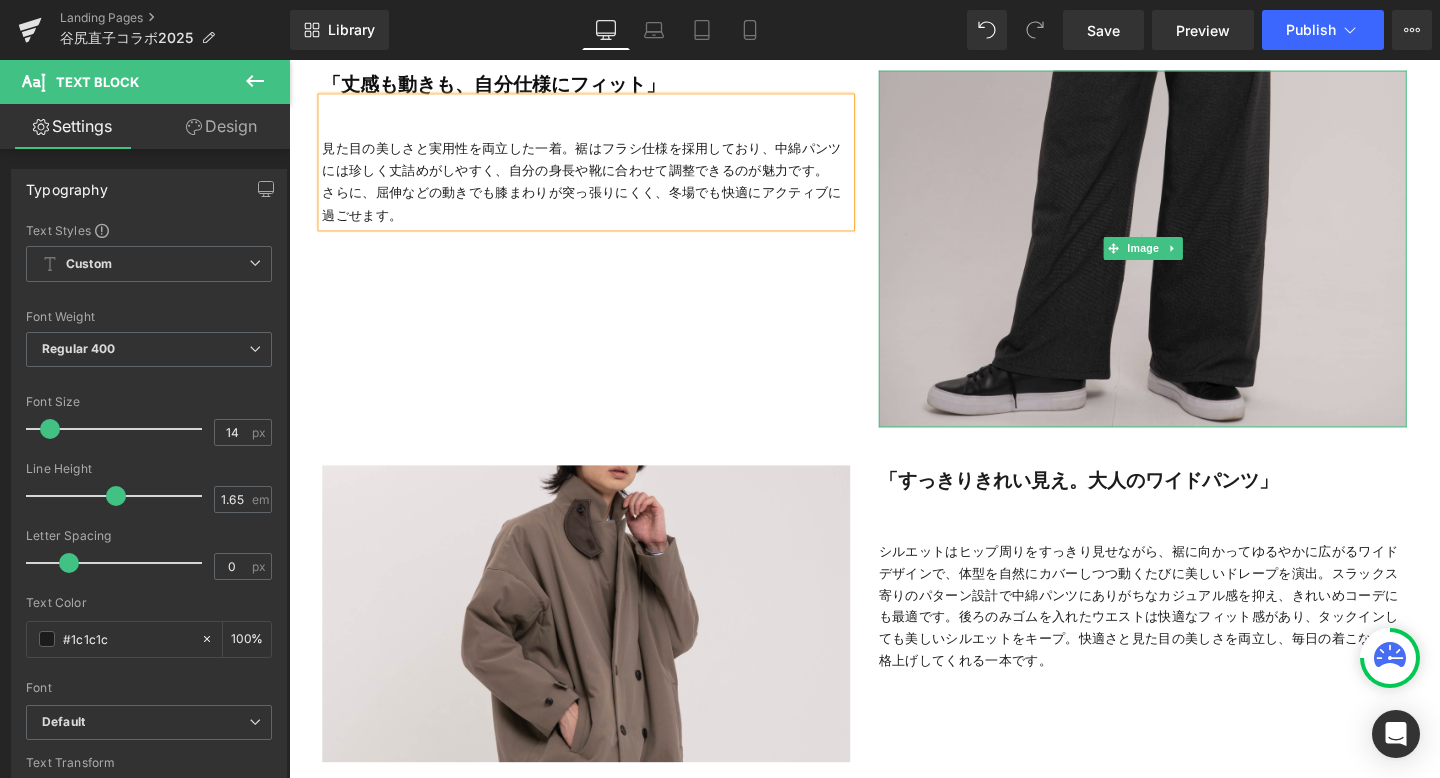 scroll, scrollTop: 8314, scrollLeft: 0, axis: vertical 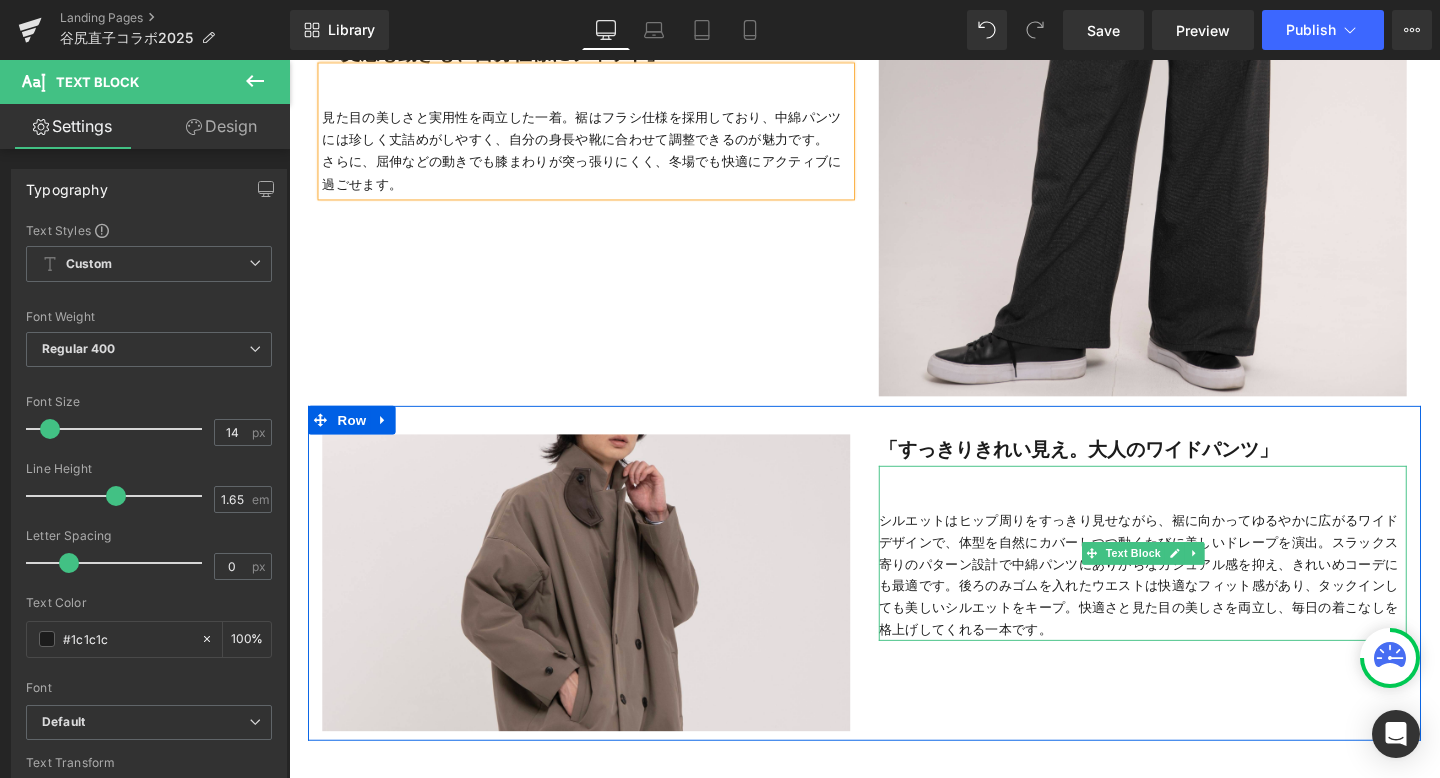 click on "シルエットはヒップ周りをすっきり見せながら、裾に向かってゆるやかに広がるワイドデザインで、体型を自然にカバーしつつ動くたびに美しいドレープを演出。スラックス寄りのパターン設計で中綿パンツにありがちなカジュアル感を抑え、きれいめコーデにも最適です。後ろのみゴムを入れたウエストは快適なフィット感があり、タックインしても美しいシルエットをキープ。快適さと見た目の美しさを両立し、毎日の着こなしを格上げしてくれる一本です。" at bounding box center [1186, 602] 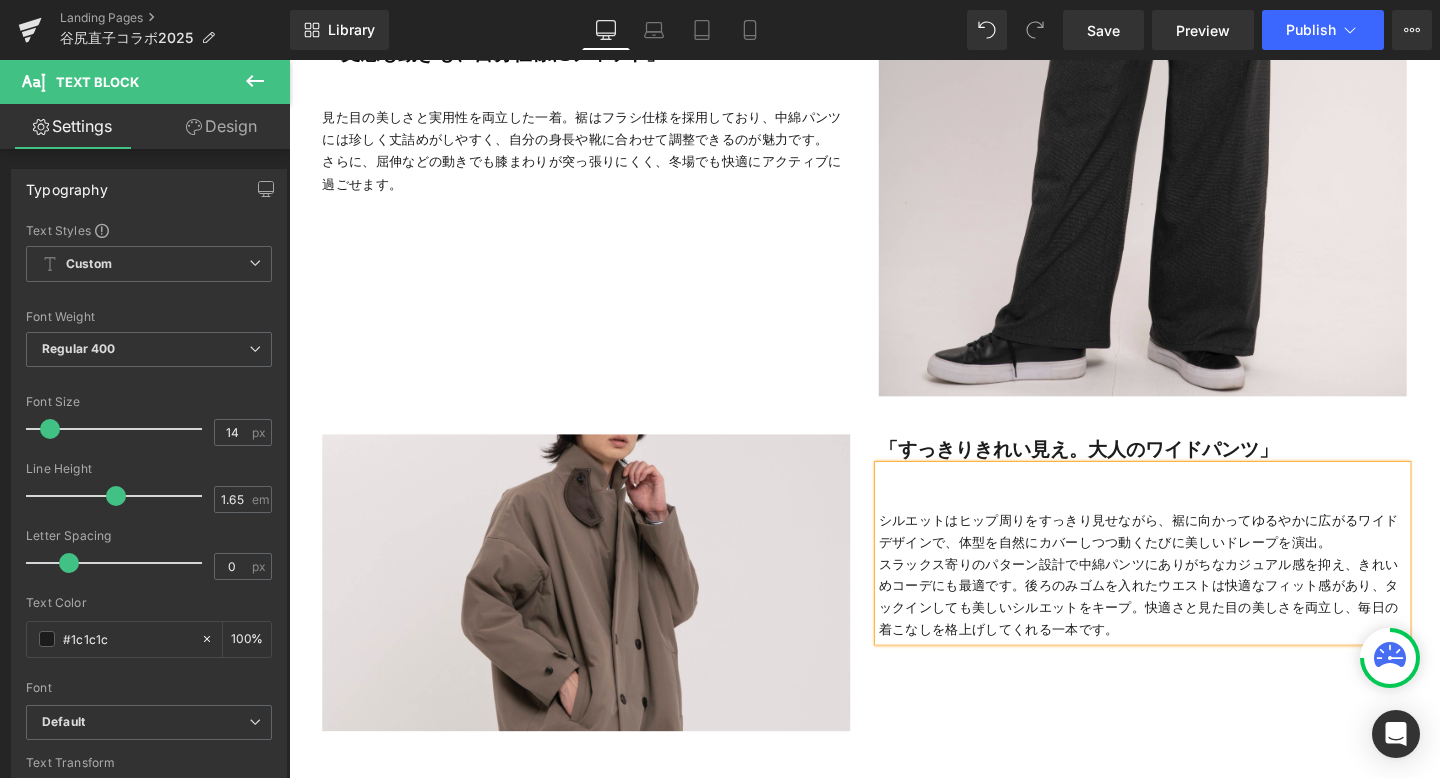 click on "スラックス寄りのパターン設計で中綿パンツにありがちなカジュアル感を抑え、きれいめコーデにも最適です。後ろのみゴムを入れたウエストは快適なフィット感があり、タックインしても美しいシルエットをキープ。快適さと見た目の美しさを両立し、毎日の着こなしを格上げしてくれる一本です。" at bounding box center [1186, 625] 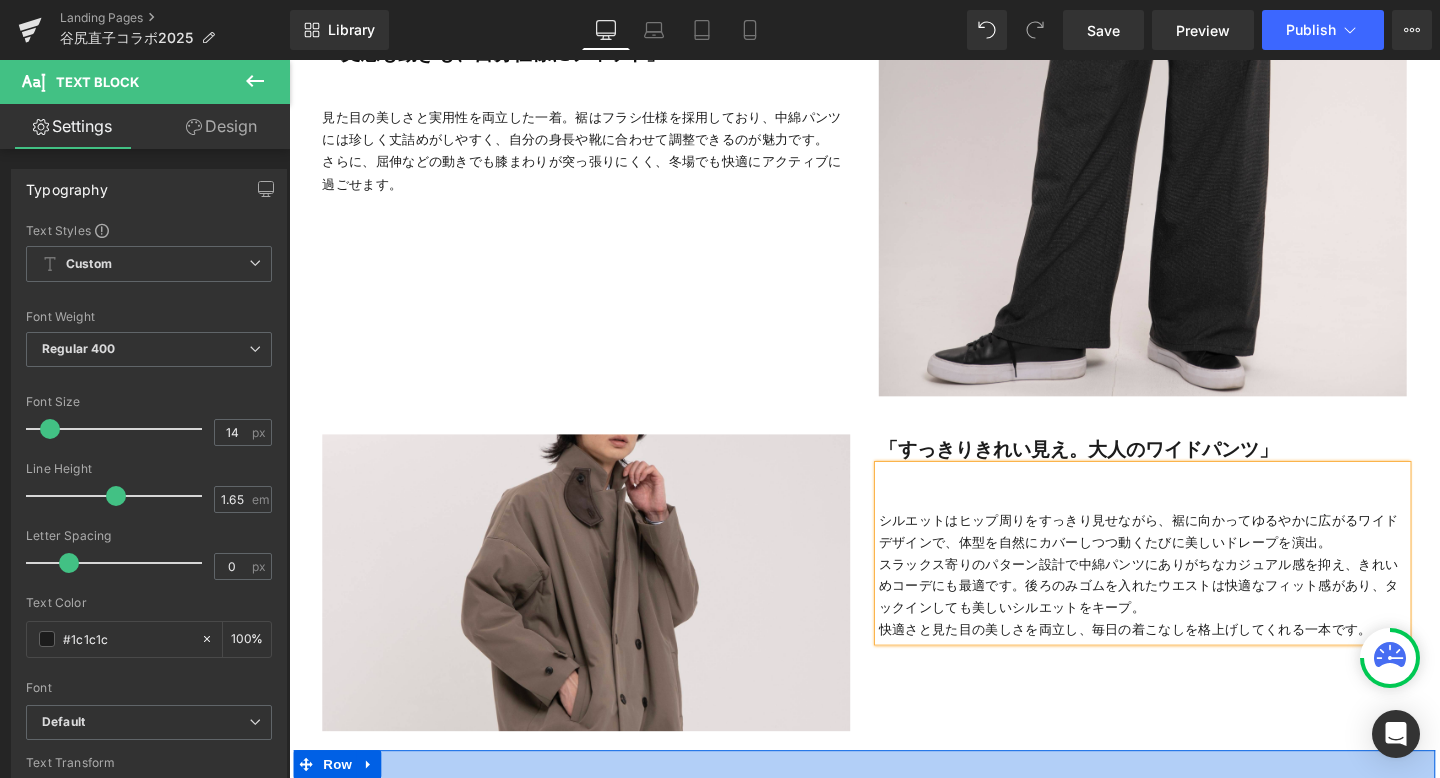 click on "Image         「すっきりきれい見え。大人のワイドパンツ」 Text Block
シルエットはヒップ周りをすっきり見せながら、裾に向かってゆるやかに広がるワイドデザインで、体型を自然にカバーしつつ動くたびに美しいドレープを演出。 スラックス寄りのパターン設計で中綿パンツにありがちなカジュアル感を抑え、きれいめコーデにも最適です。後ろのみゴムを入れたウエストは快適なフィット感があり、タックインしても美しいシルエットをキープ。 快適さと見た目の美しさを両立し、毎日の着こなしを格上げしてくれる一本です。
Text Block   46px       Row" at bounding box center [894, 600] 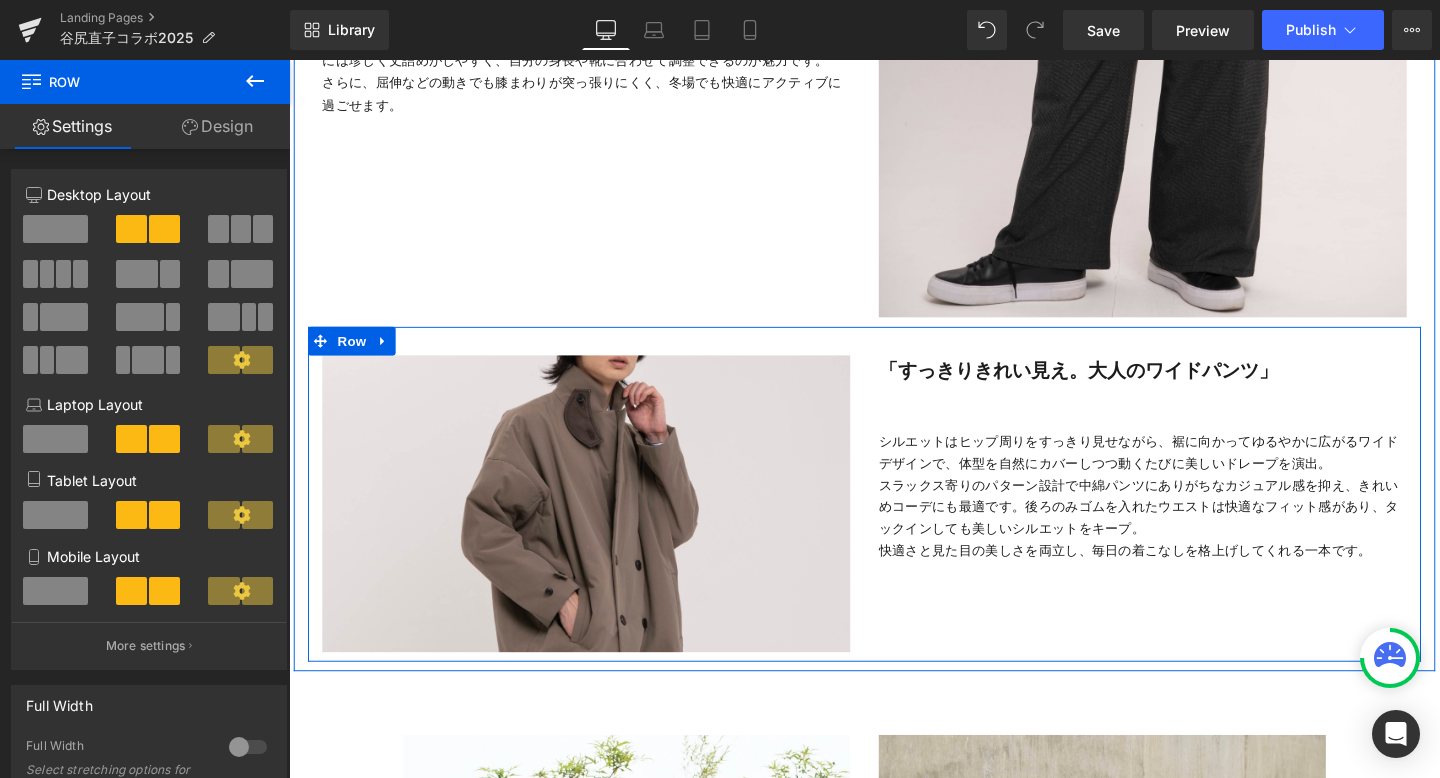scroll, scrollTop: 8404, scrollLeft: 0, axis: vertical 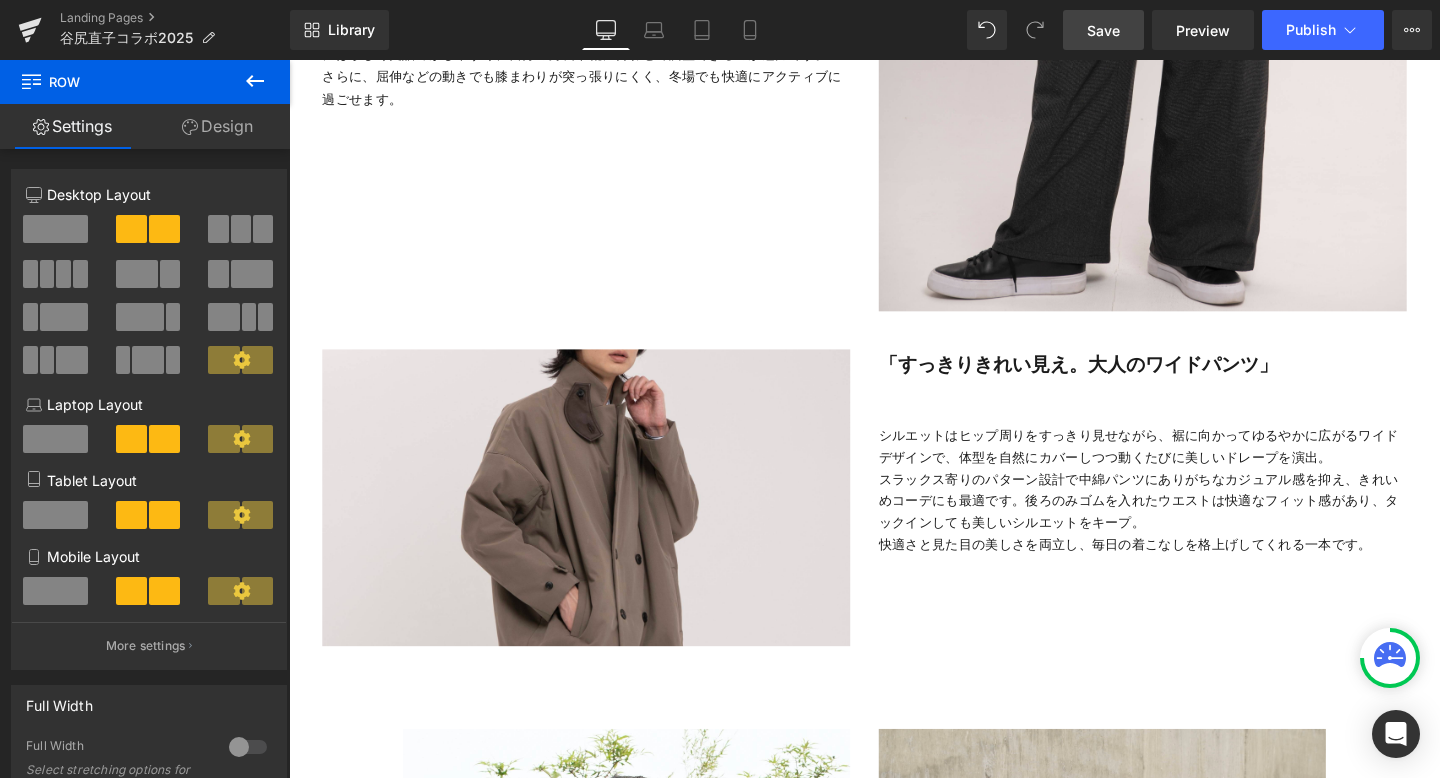 click on "Save" at bounding box center [1103, 30] 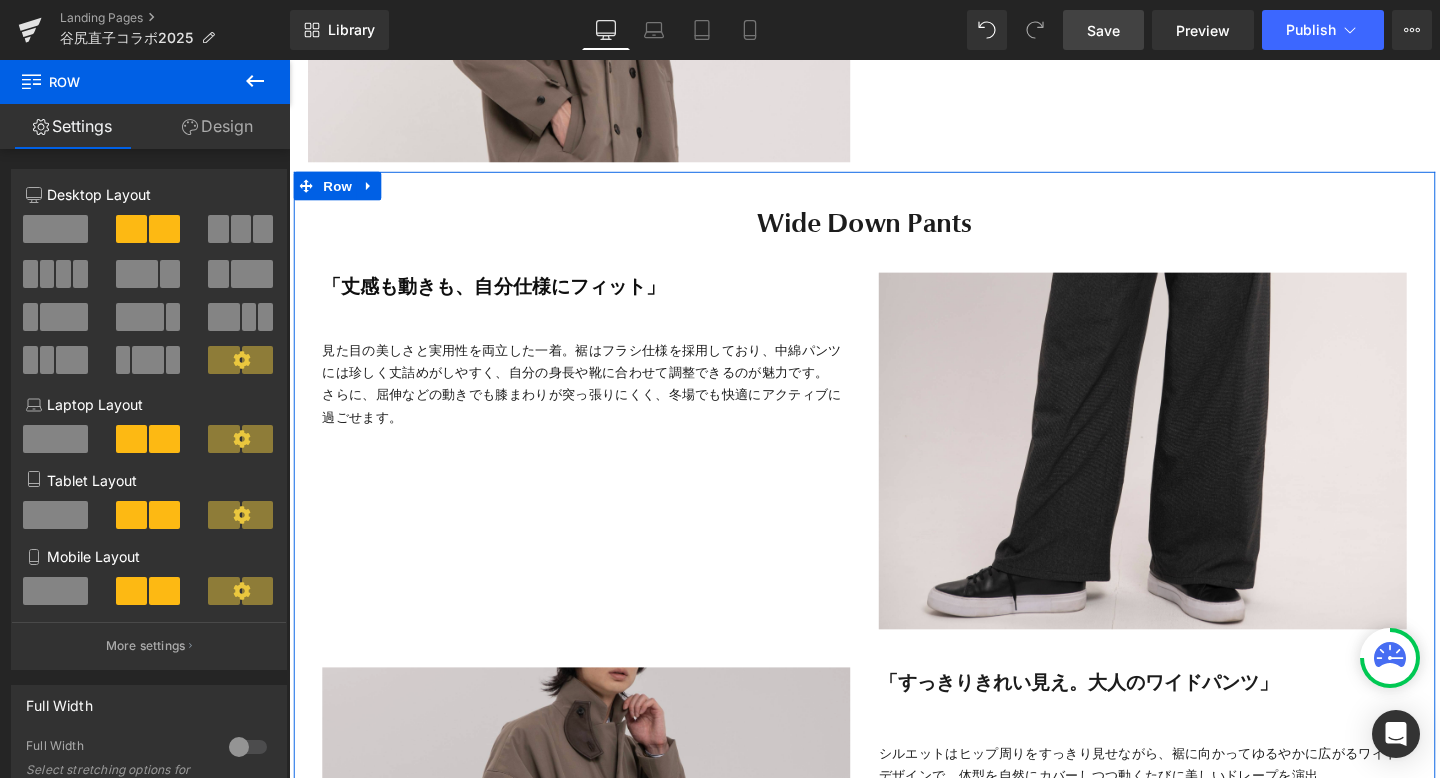 scroll, scrollTop: 8068, scrollLeft: 0, axis: vertical 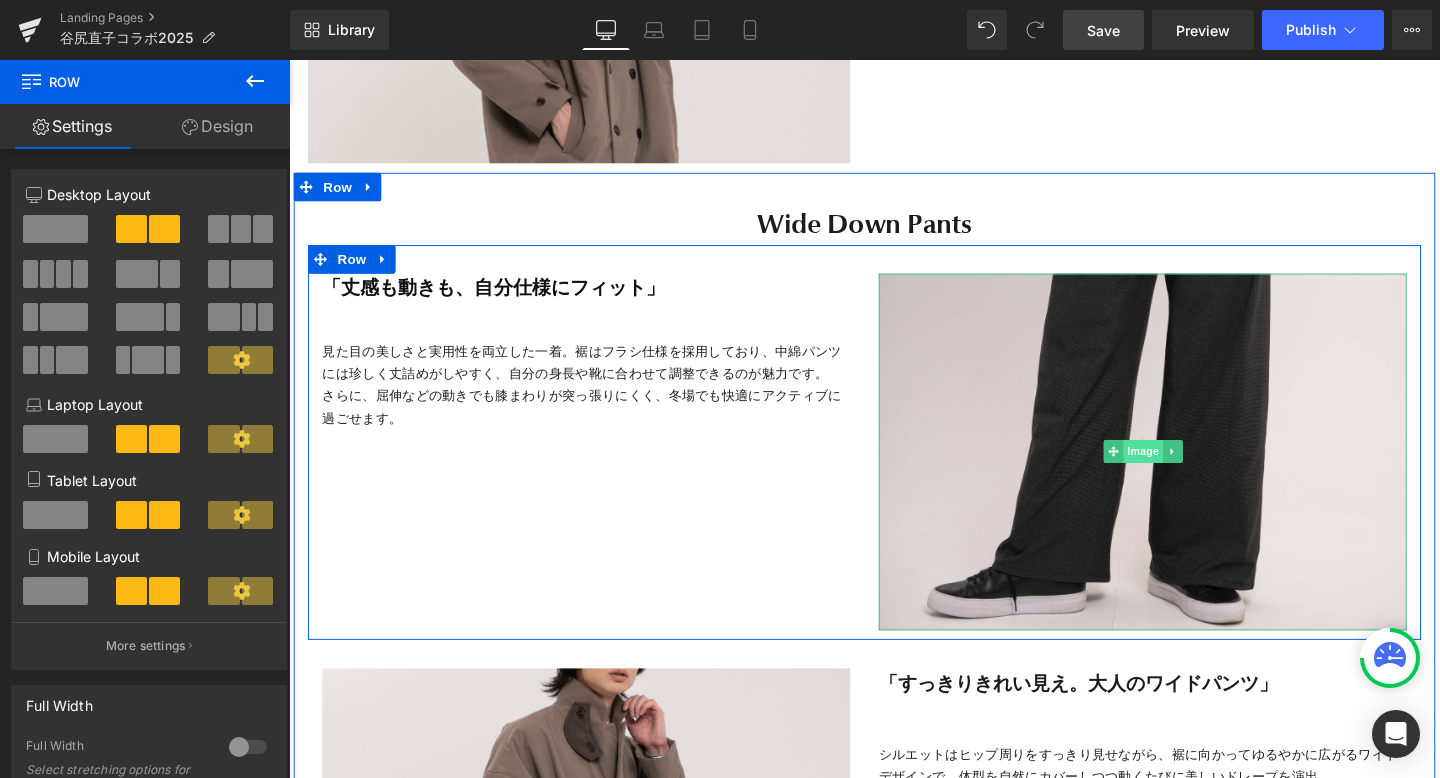 click on "Image" at bounding box center (1187, 472) 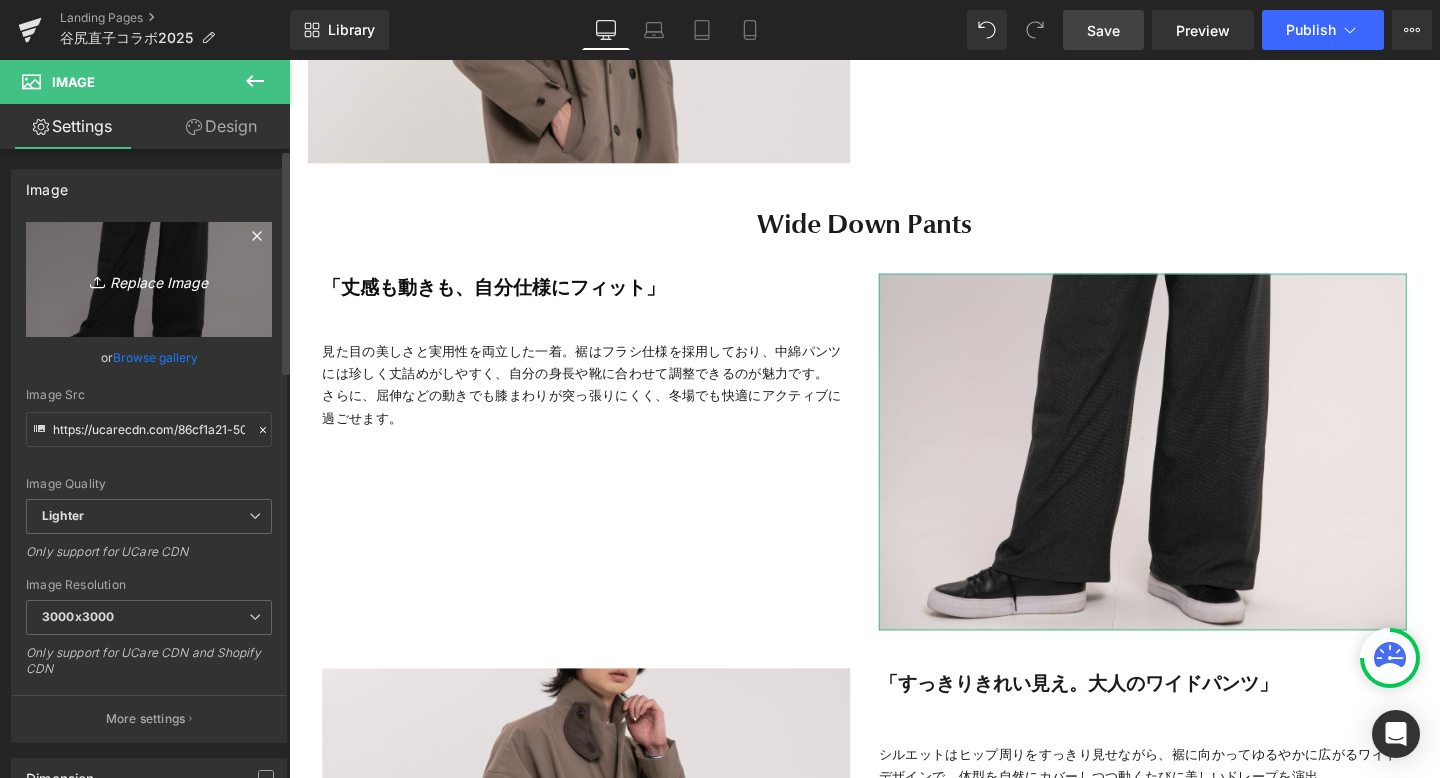 click on "Replace Image" at bounding box center [149, 279] 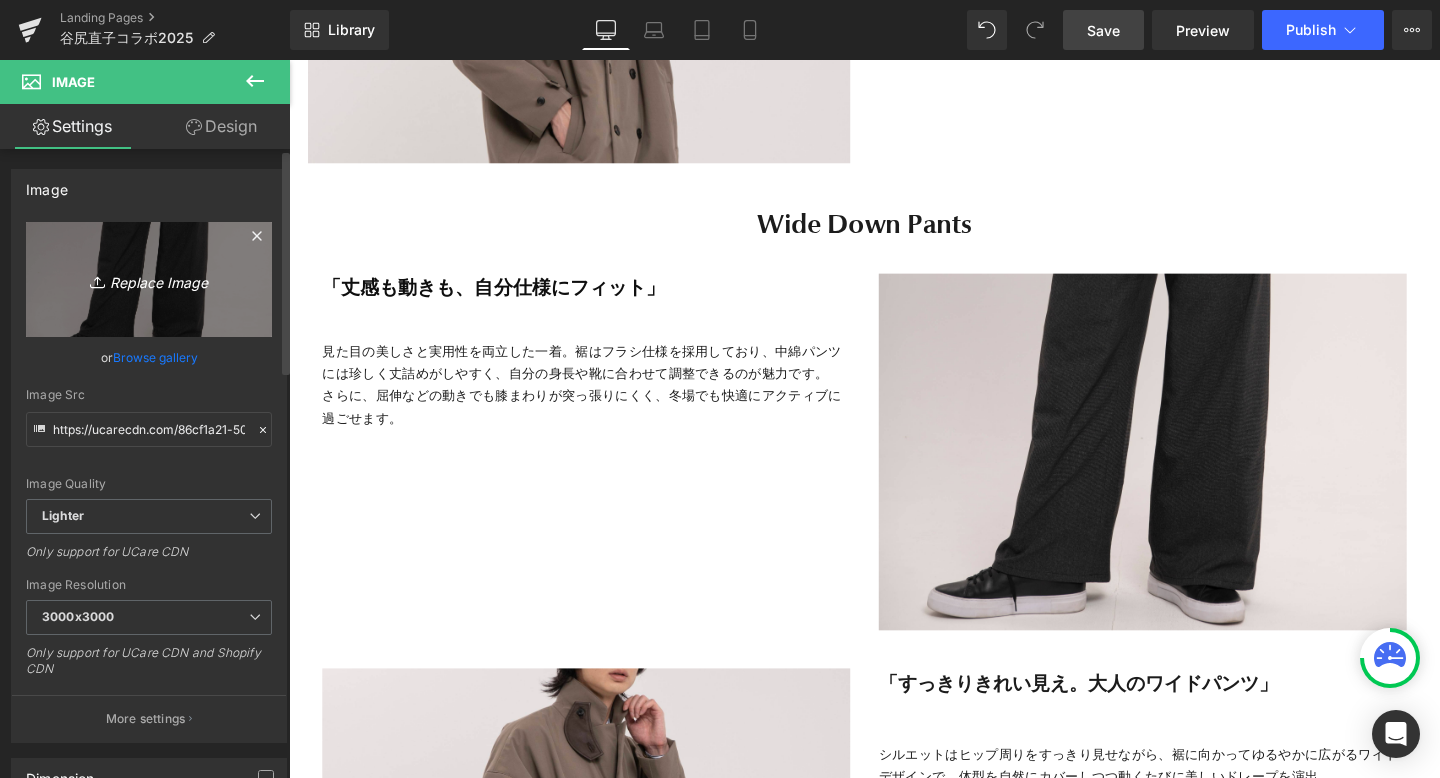 type on "C:\fakepath\35.png" 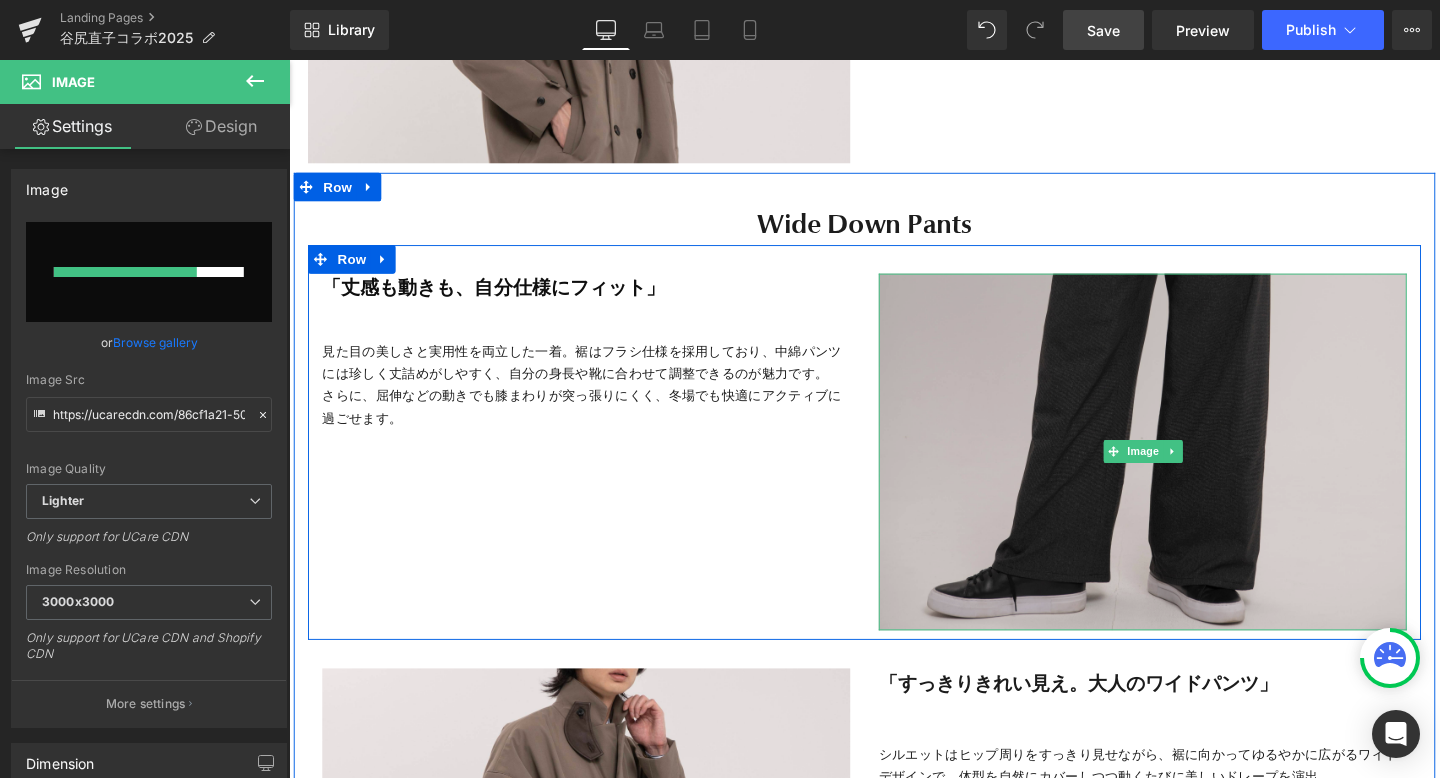type 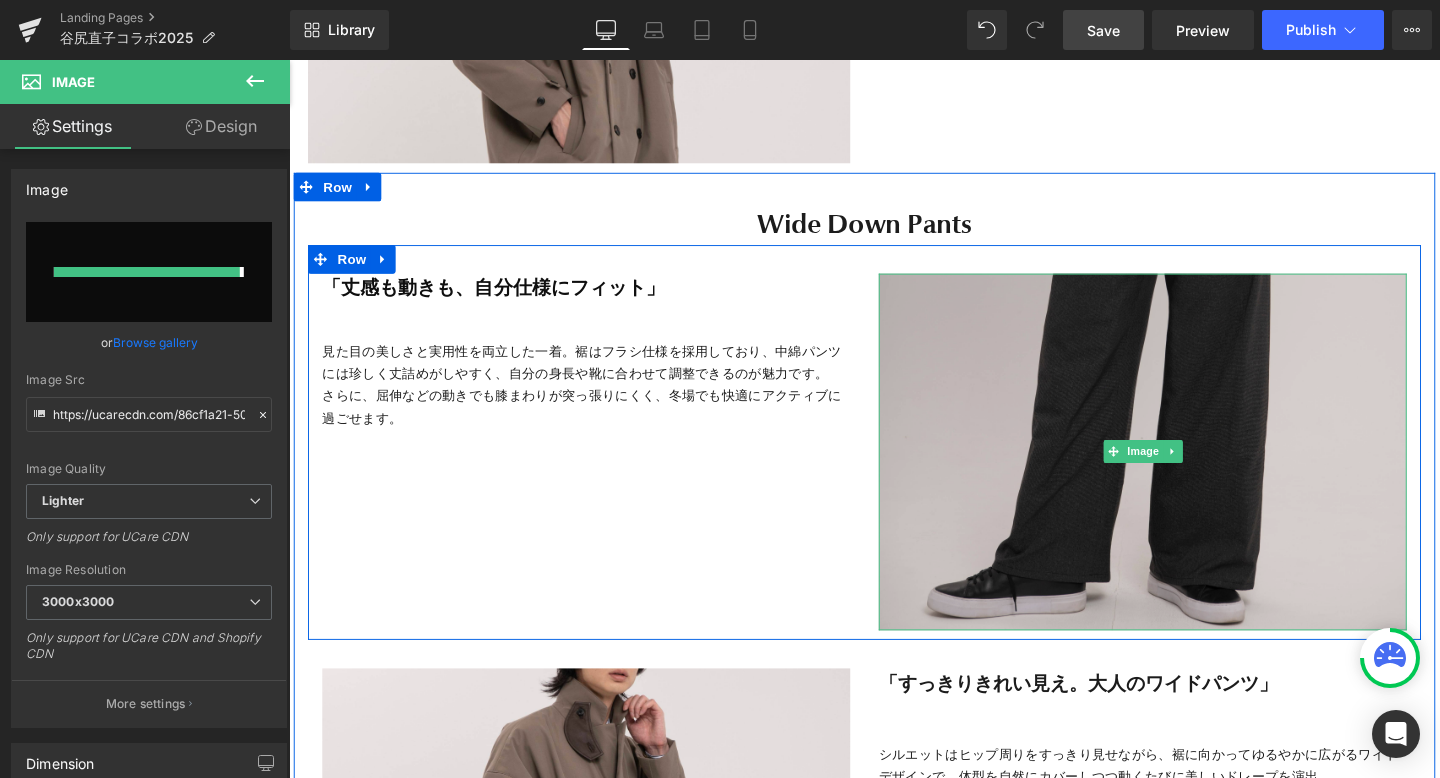 type on "https://ucarecdn.com/a0e0c221-11e1-44aa-82e3-68d162c80590/-/format/auto/-/preview/3000x3000/-/quality/lighter/35.png" 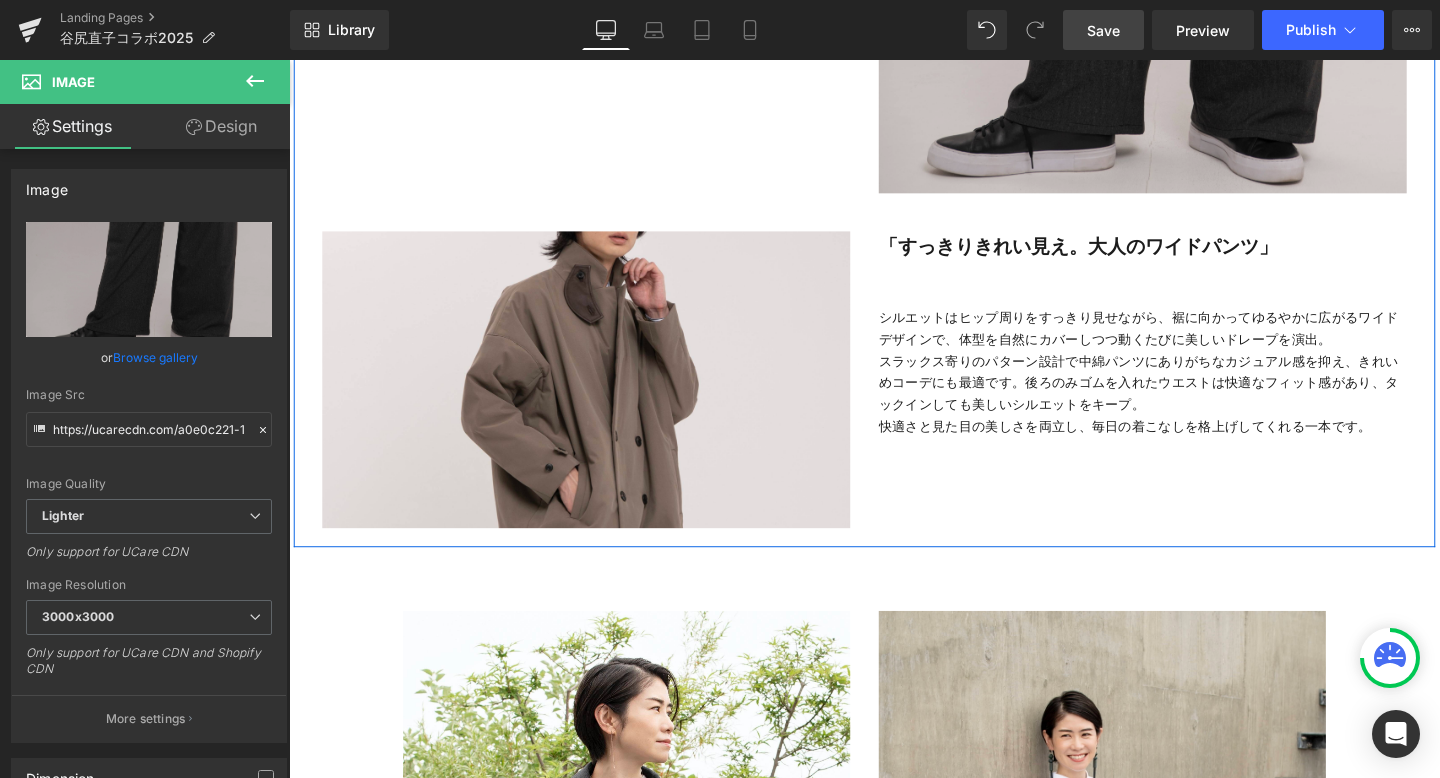 scroll, scrollTop: 8539, scrollLeft: 0, axis: vertical 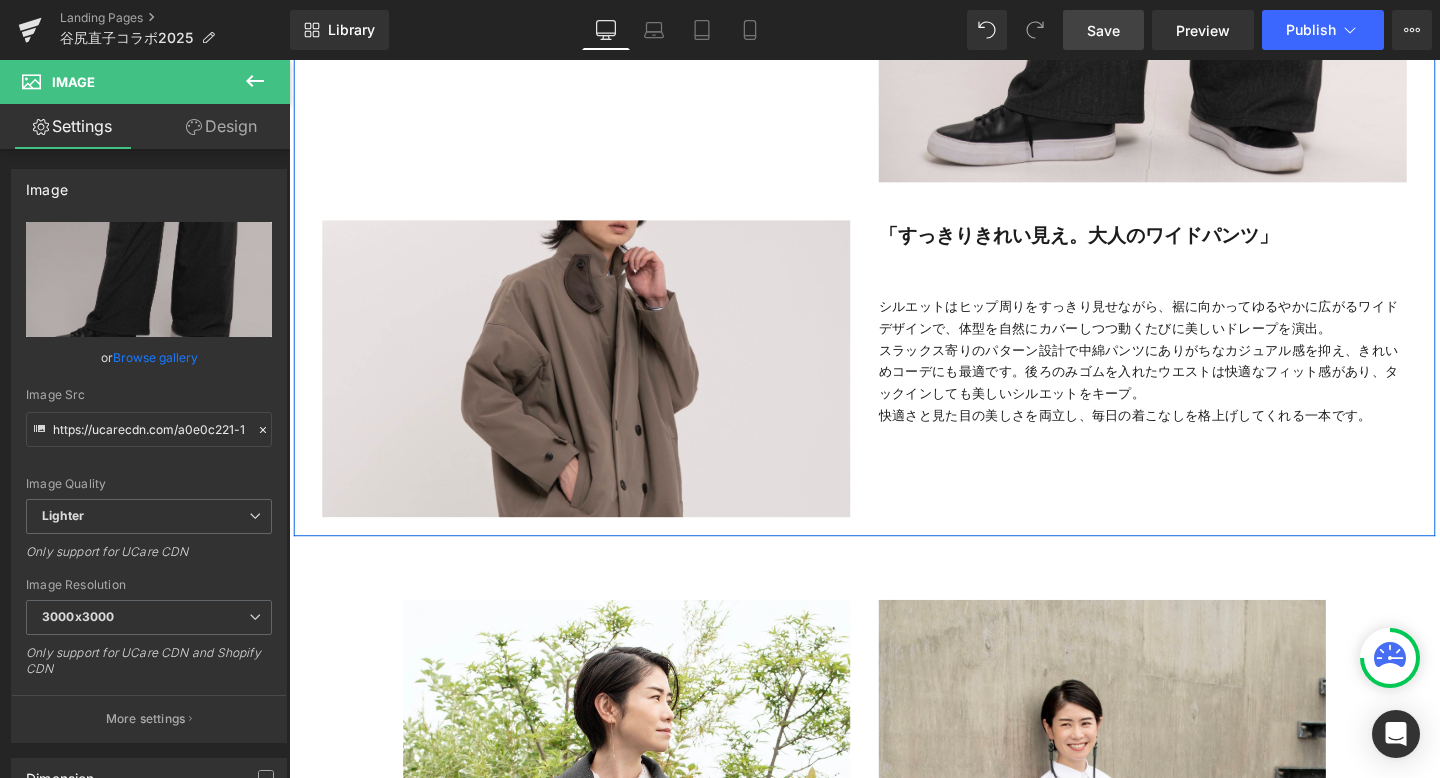click on "Image" at bounding box center [601, 385] 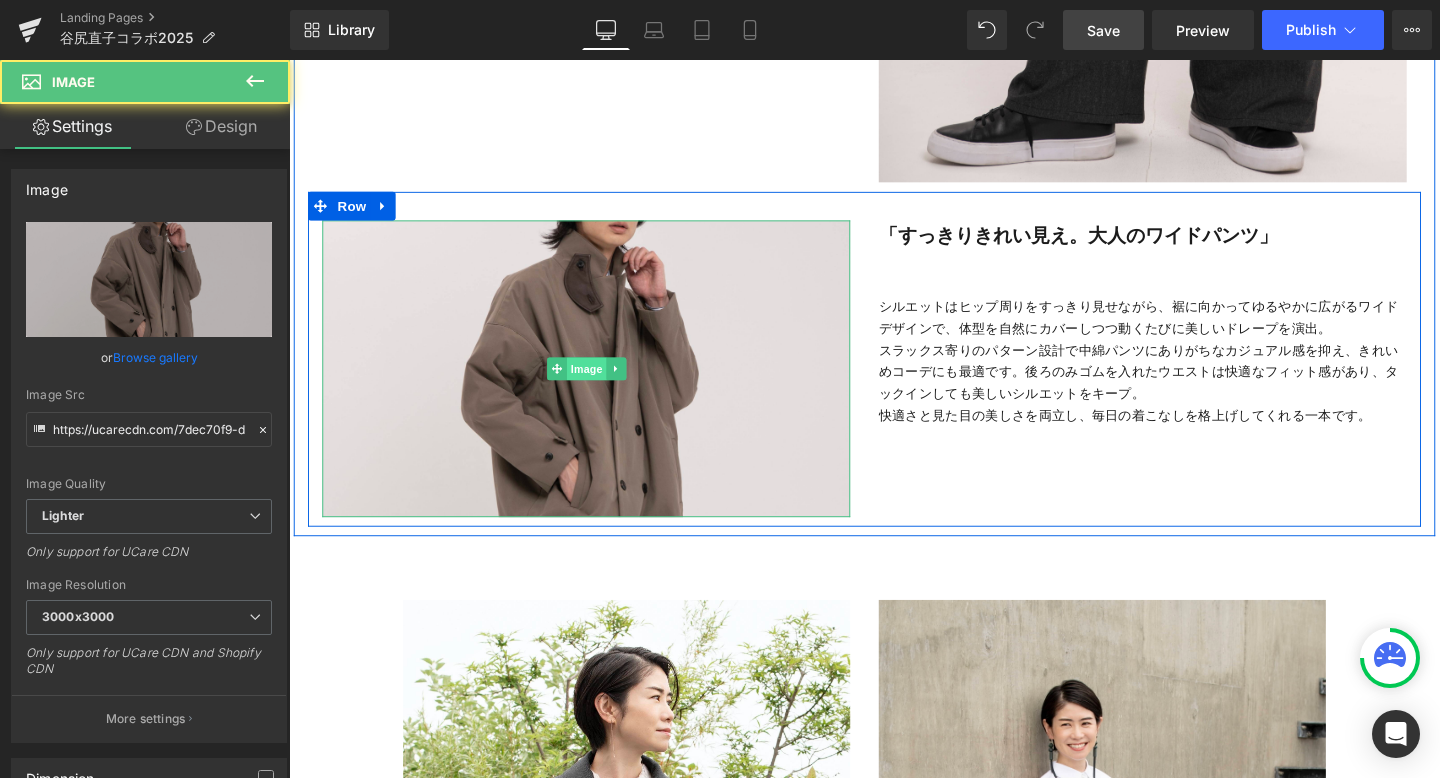 click on "Image" at bounding box center (602, 385) 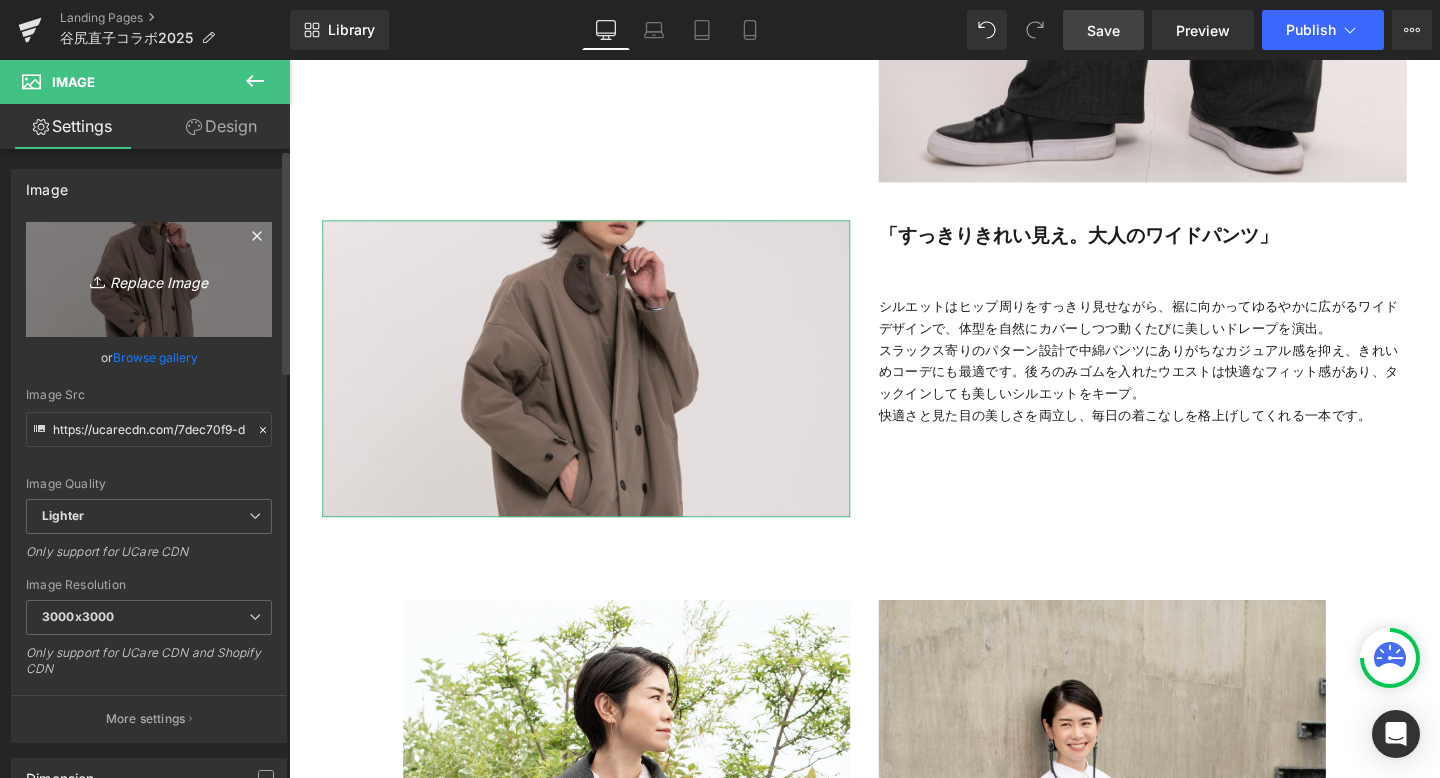 click on "Replace Image" at bounding box center (149, 279) 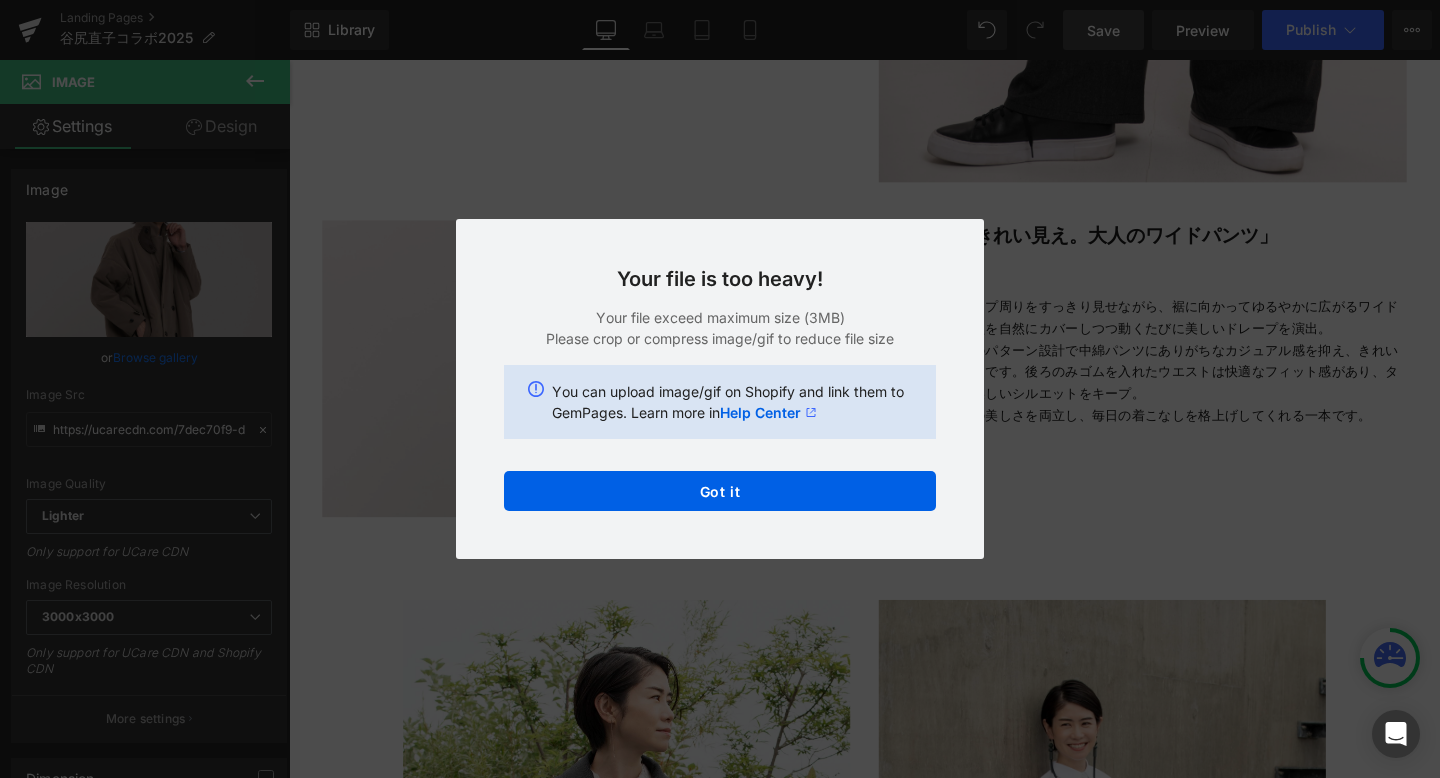 click on "Back to Library   Insert     Your file is too heavy! Your file exceed maximum size (3MB) Please crop or compress image/gif to reduce file size You can upload image/gif on Shopify and link them to GemPages. Learn more in  Help Center  Got it" at bounding box center [720, 389] 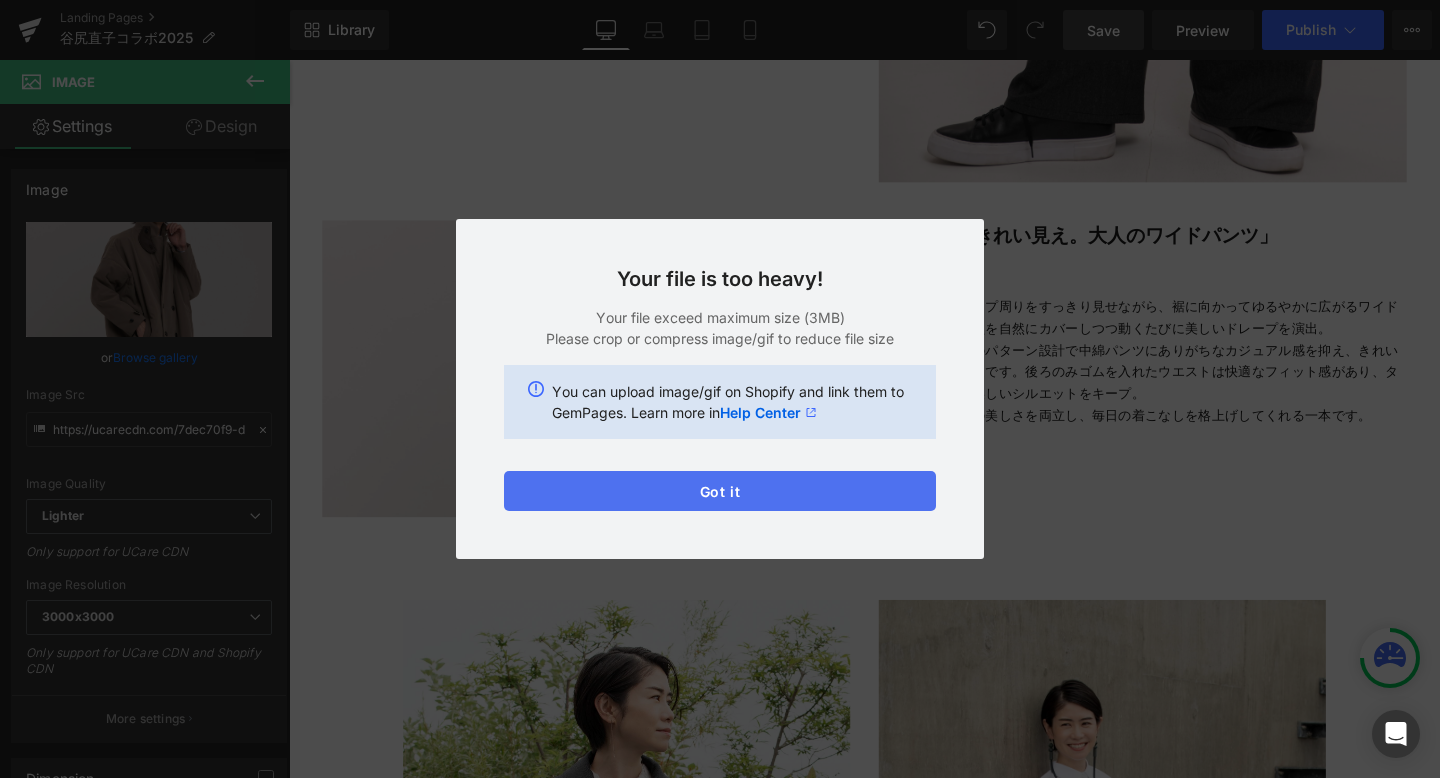 click on "Got it" at bounding box center (720, 491) 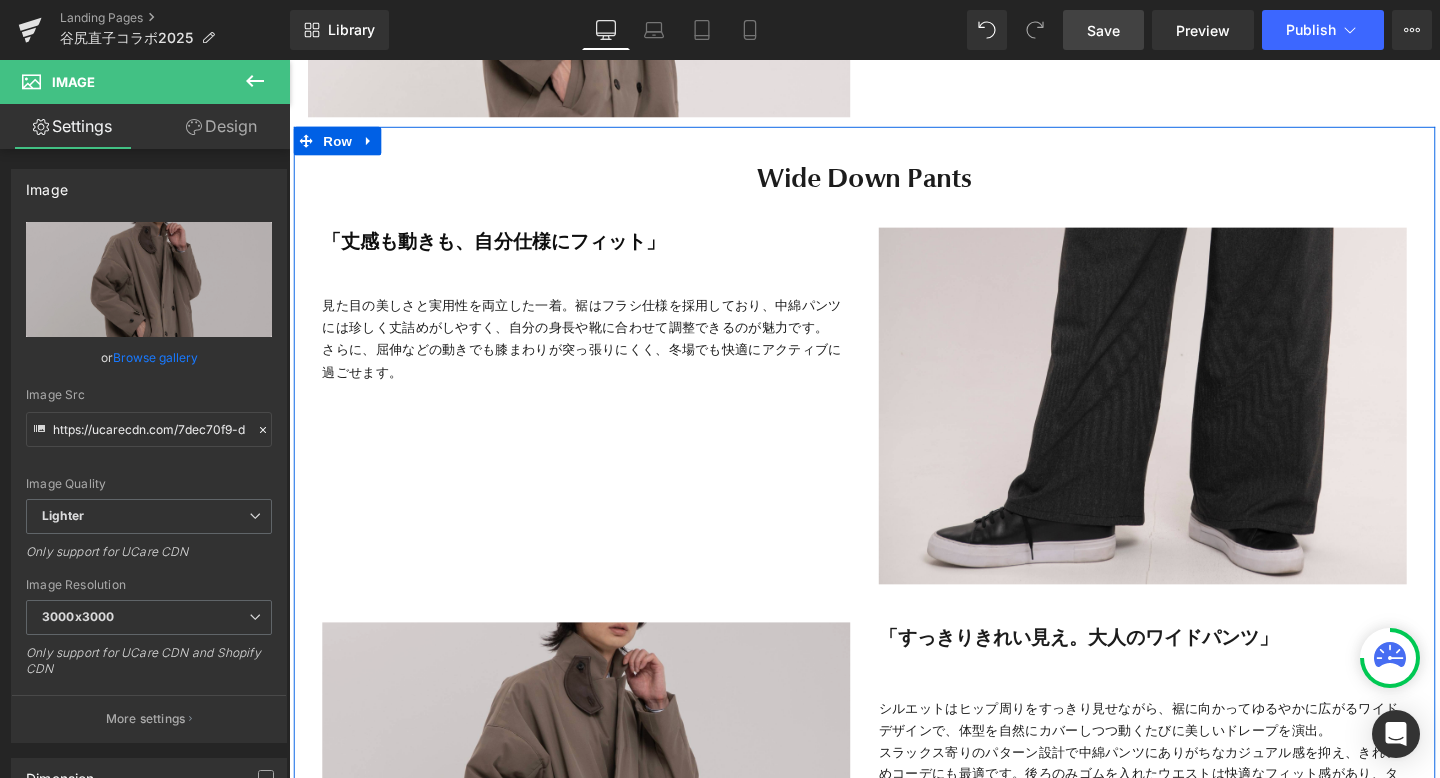scroll, scrollTop: 8103, scrollLeft: 0, axis: vertical 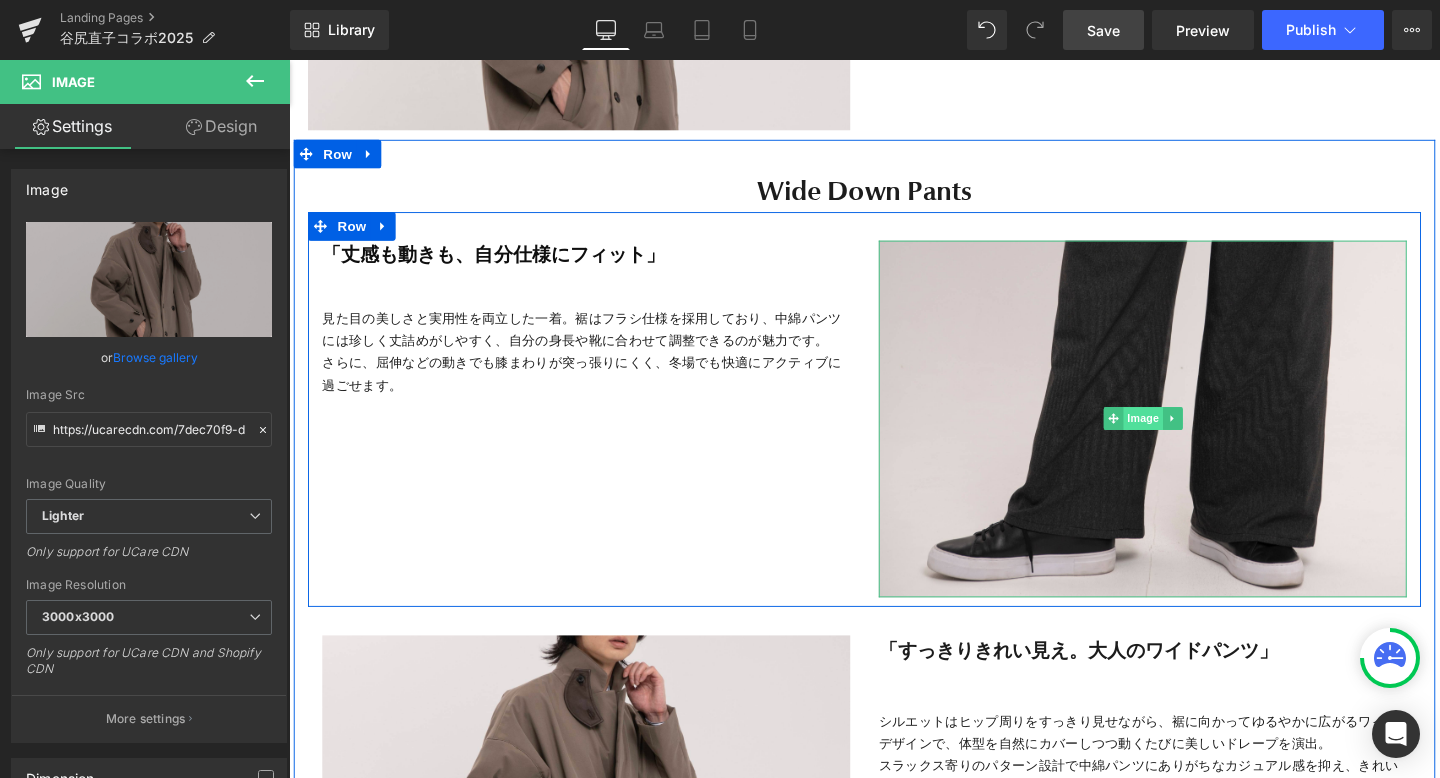 click on "Image" at bounding box center [1187, 437] 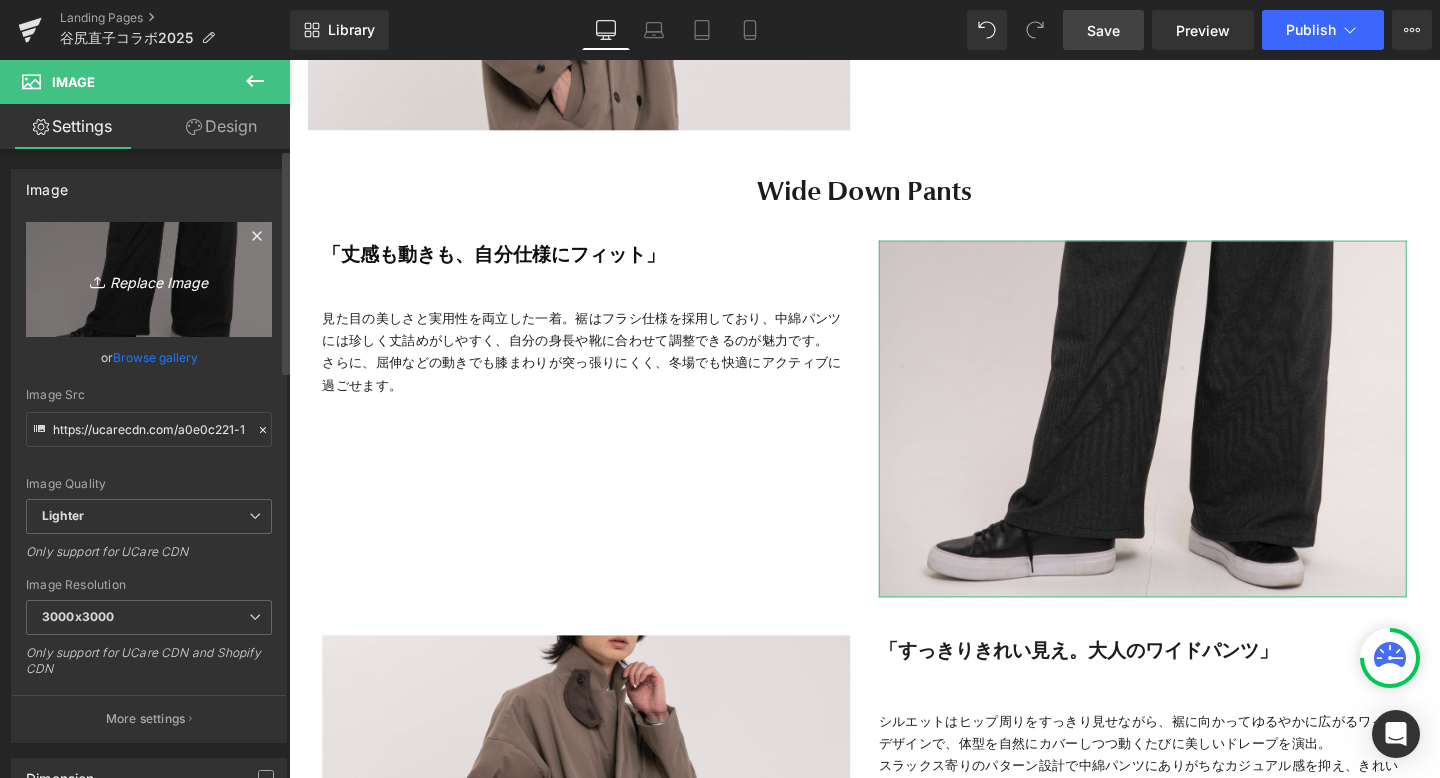 click on "Replace Image" at bounding box center [149, 279] 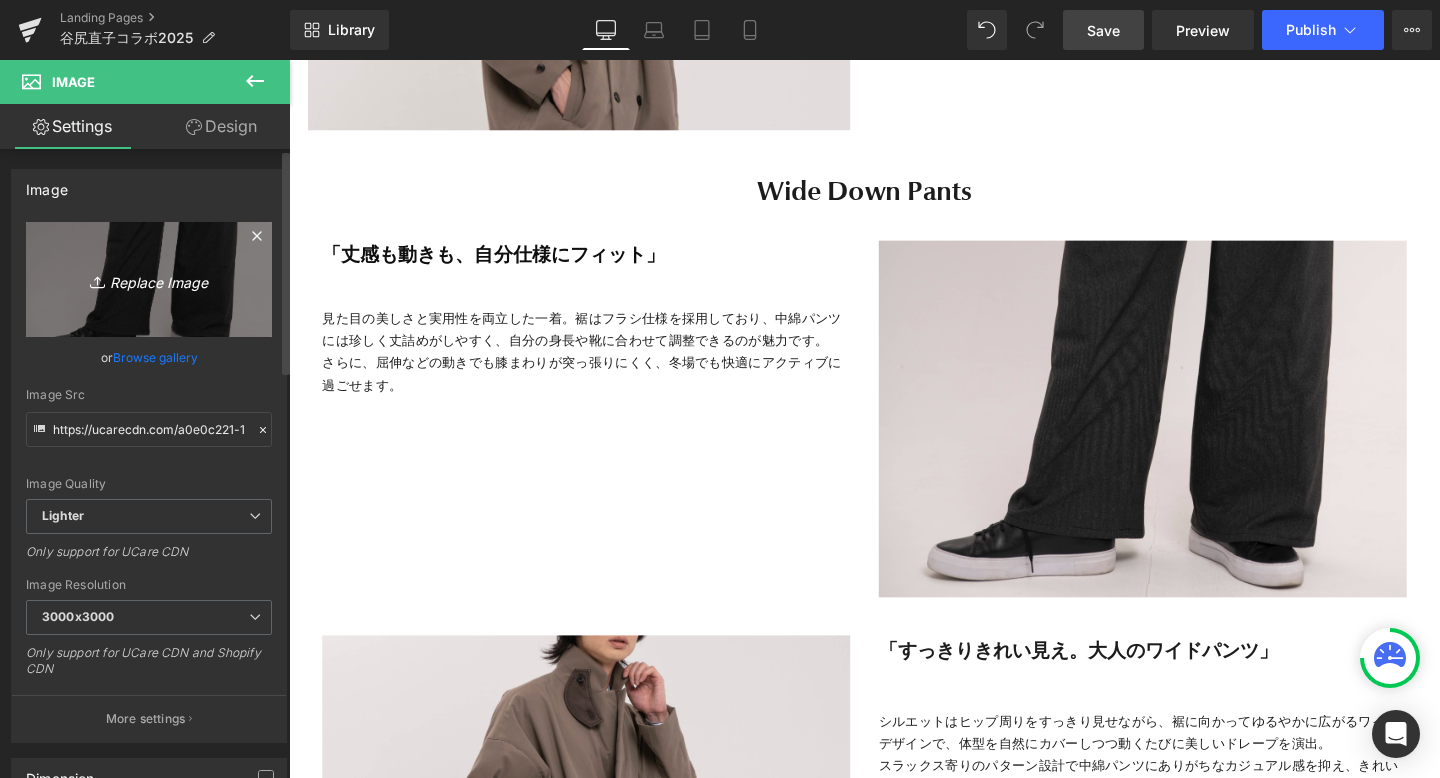 type on "C:\fakepath\34.jpeg" 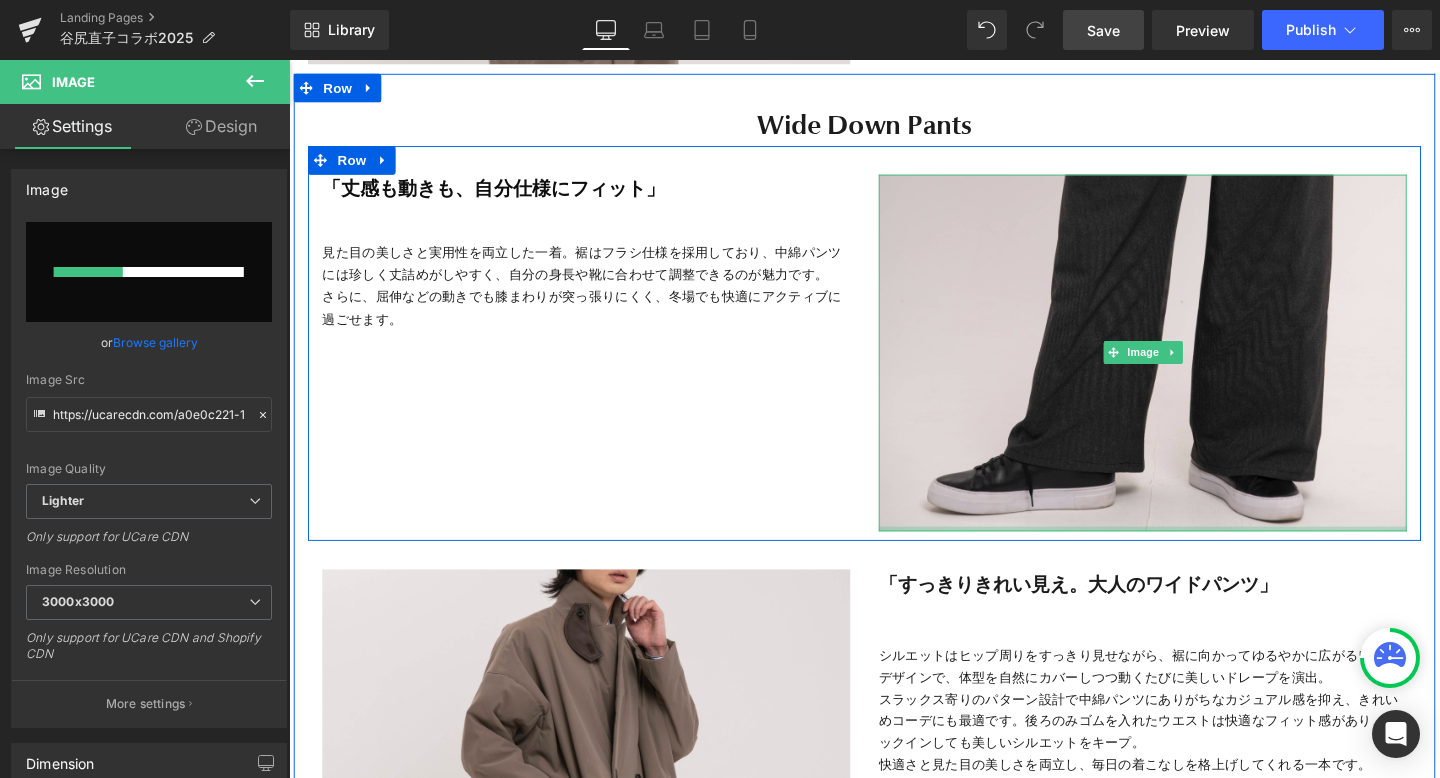 scroll, scrollTop: 8192, scrollLeft: 0, axis: vertical 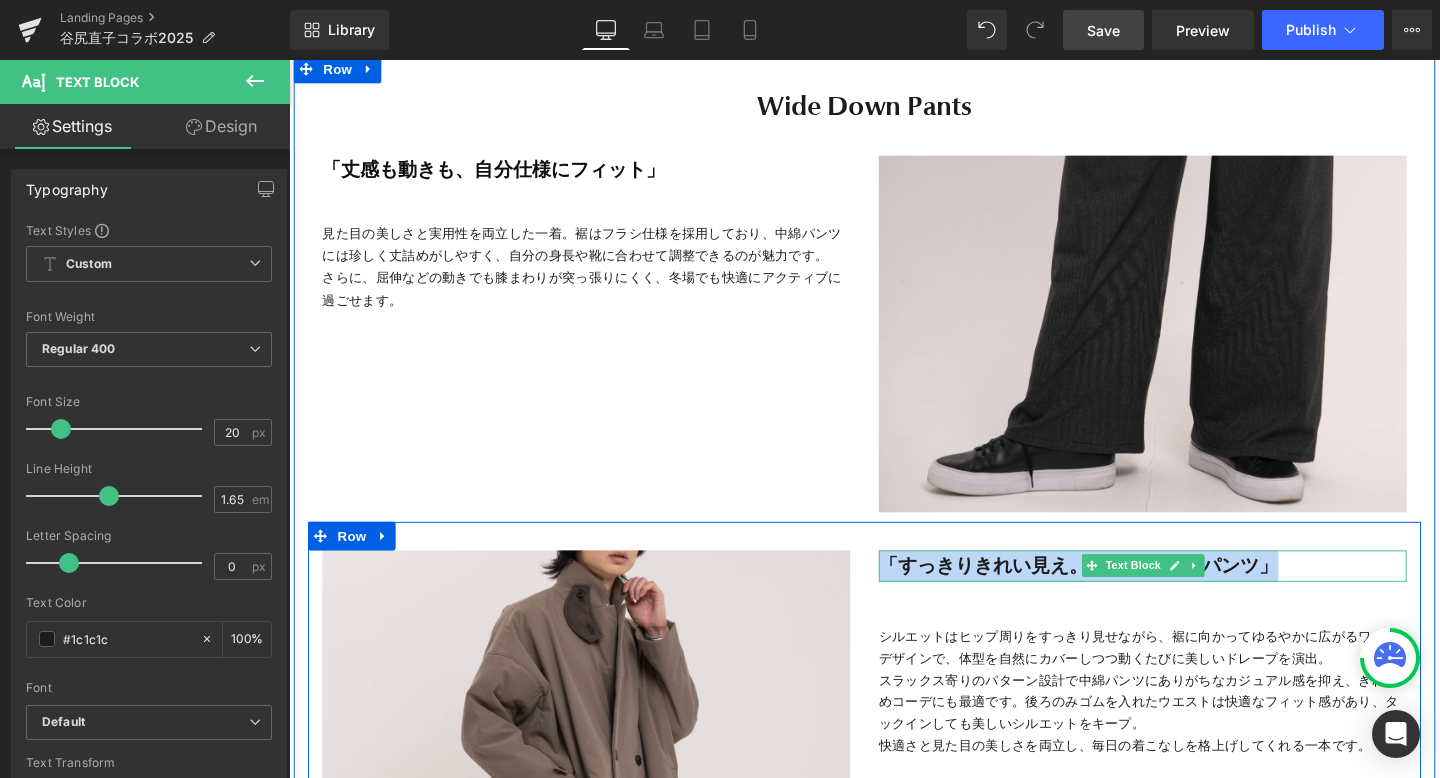 drag, startPoint x: 1326, startPoint y: 597, endPoint x: 914, endPoint y: 581, distance: 412.31058 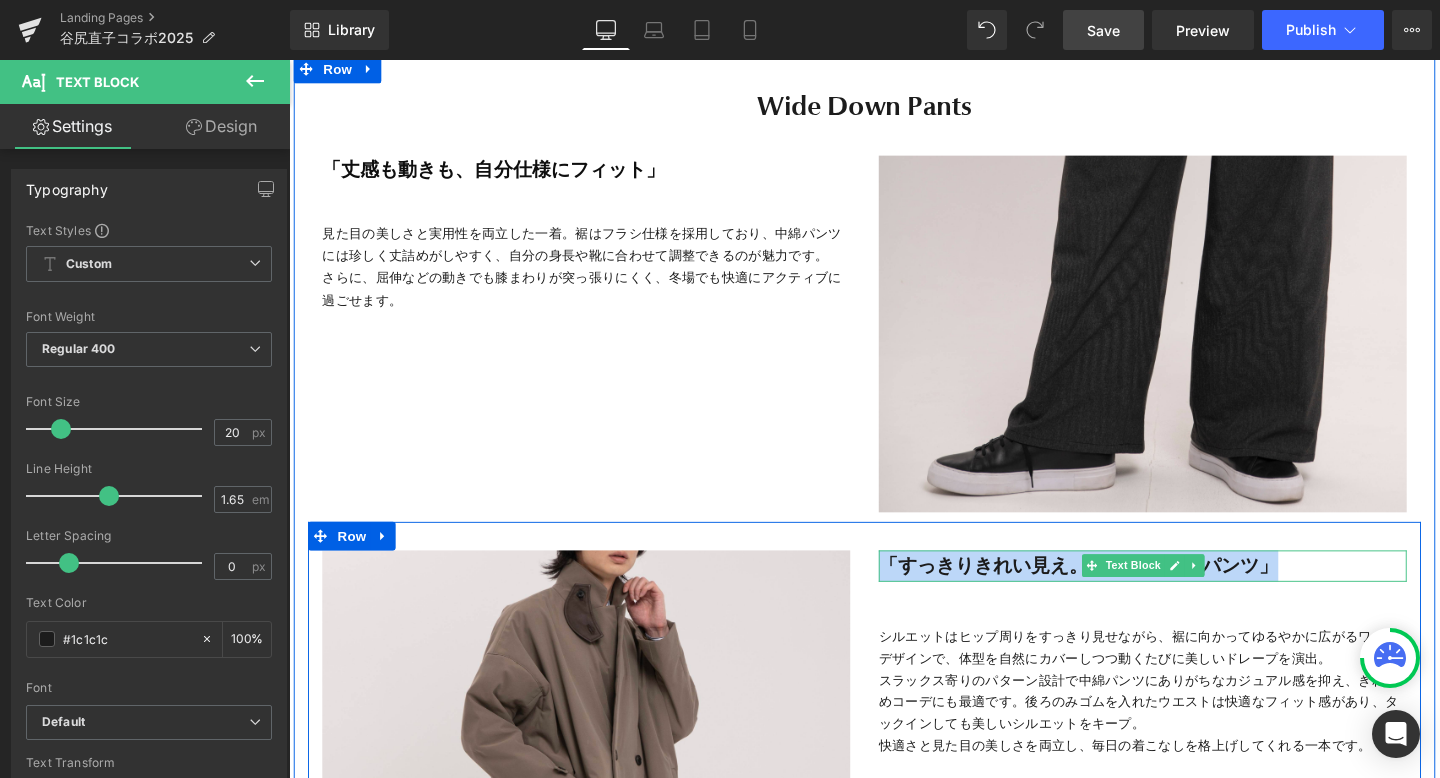 click on "「すっきりきれい見え。大人のワイドパンツ」" at bounding box center (1186, 592) 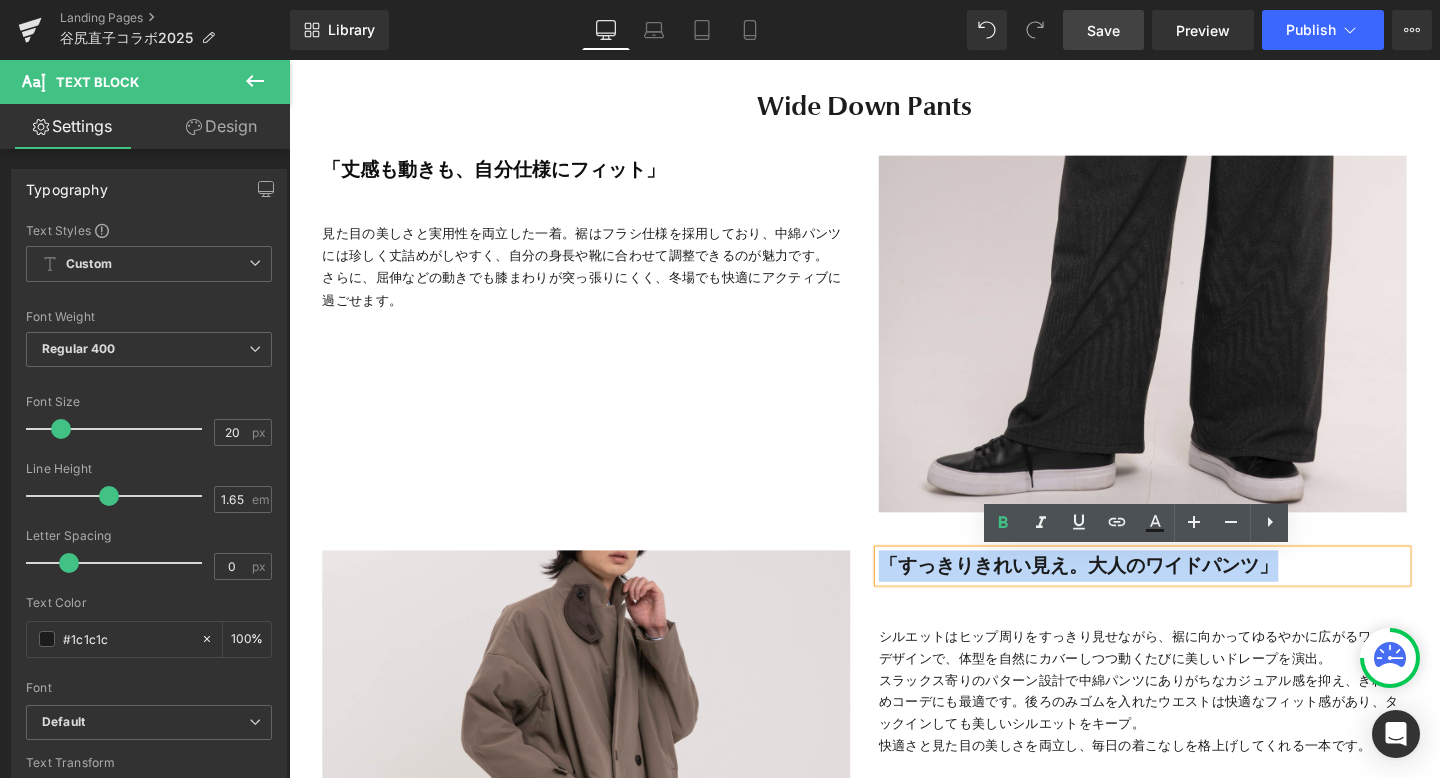 copy on "「すっきりきれい見え。大人のワイドパンツ」" 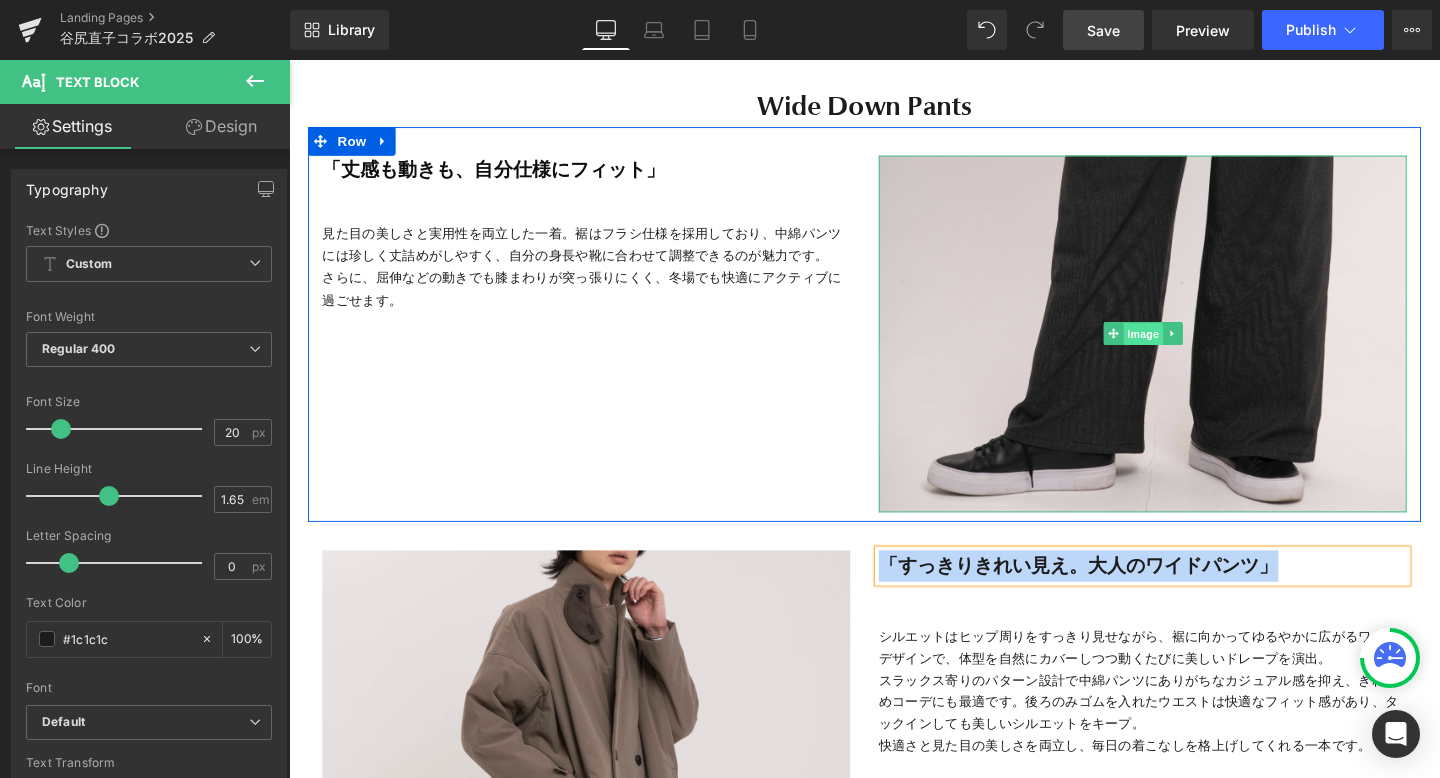 click on "Image" at bounding box center [1187, 349] 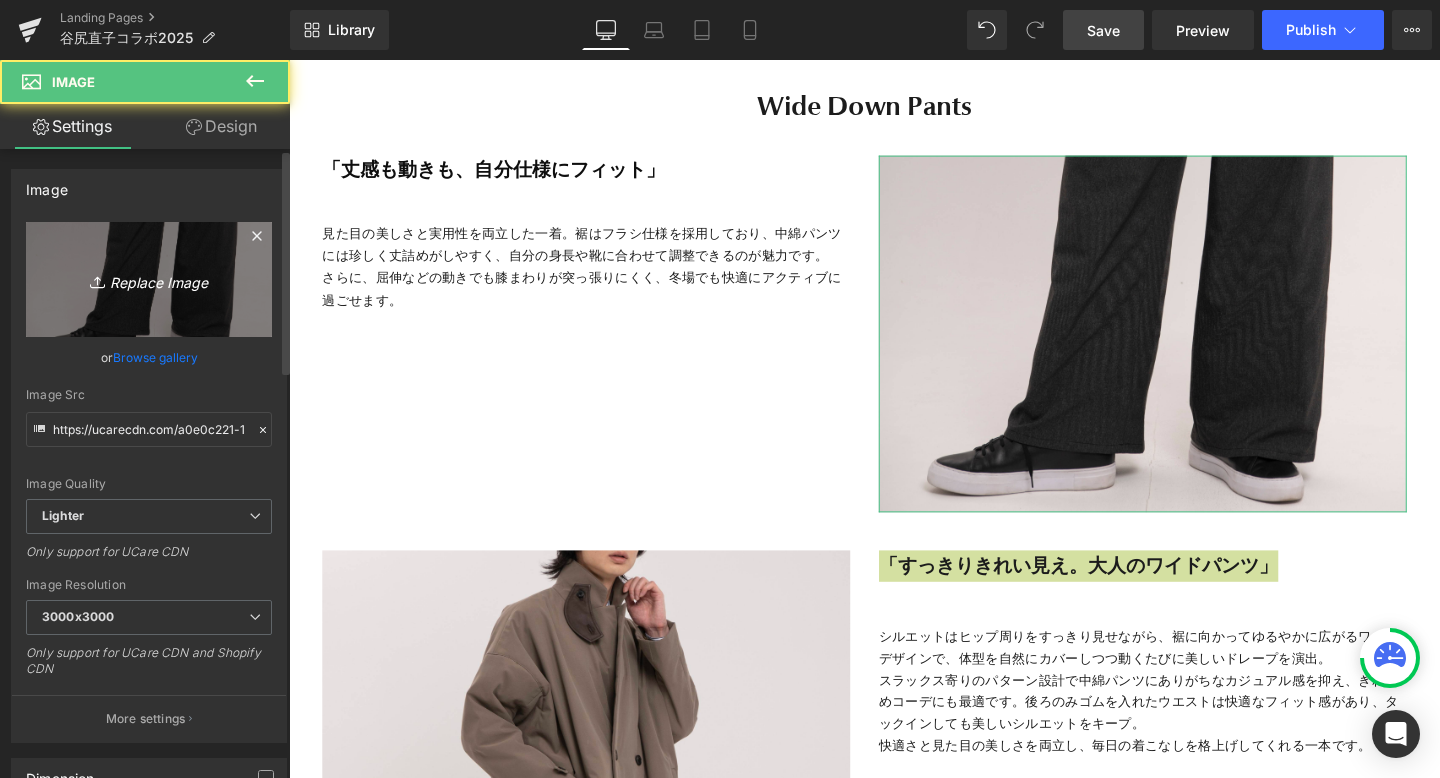 click on "Replace Image" at bounding box center [149, 279] 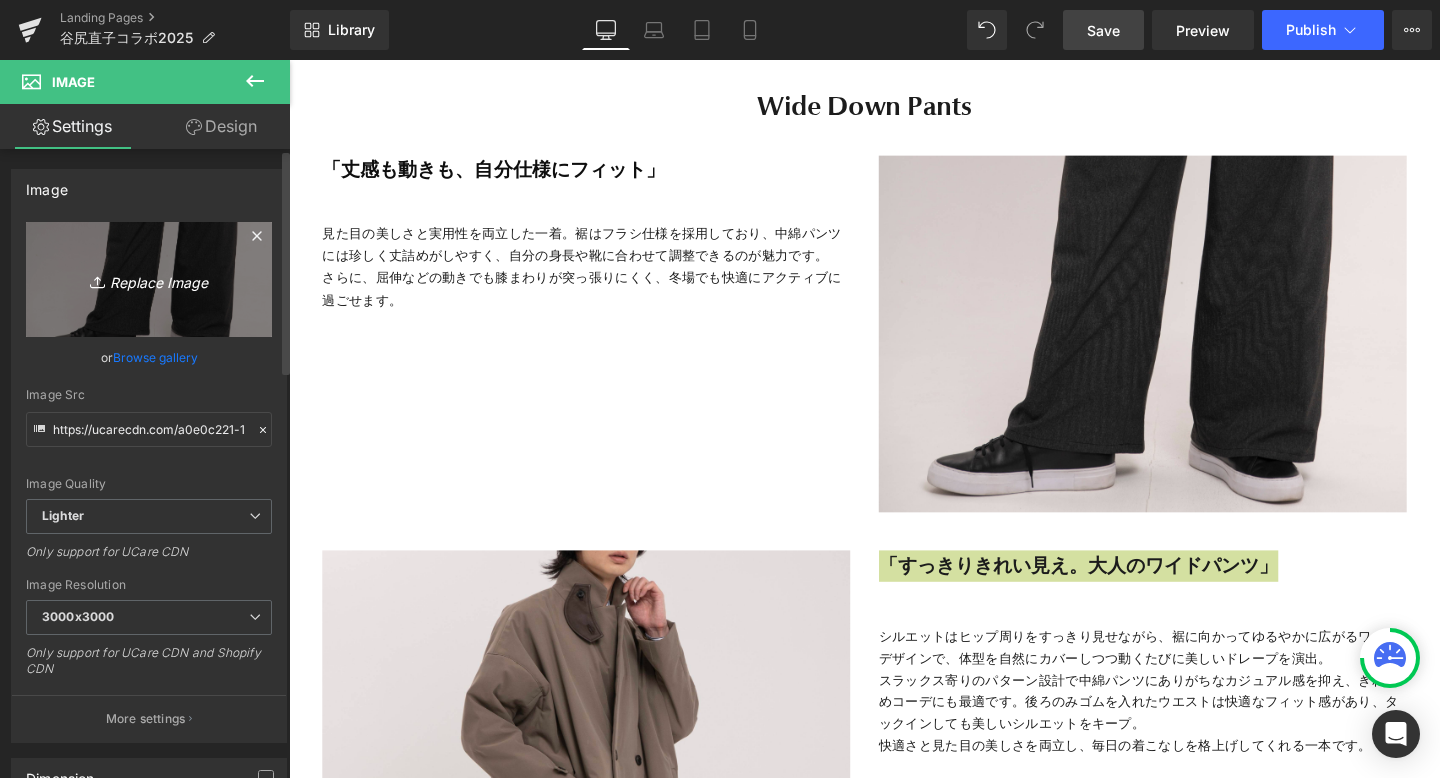 type on "C:\fakepath\34.jpeg" 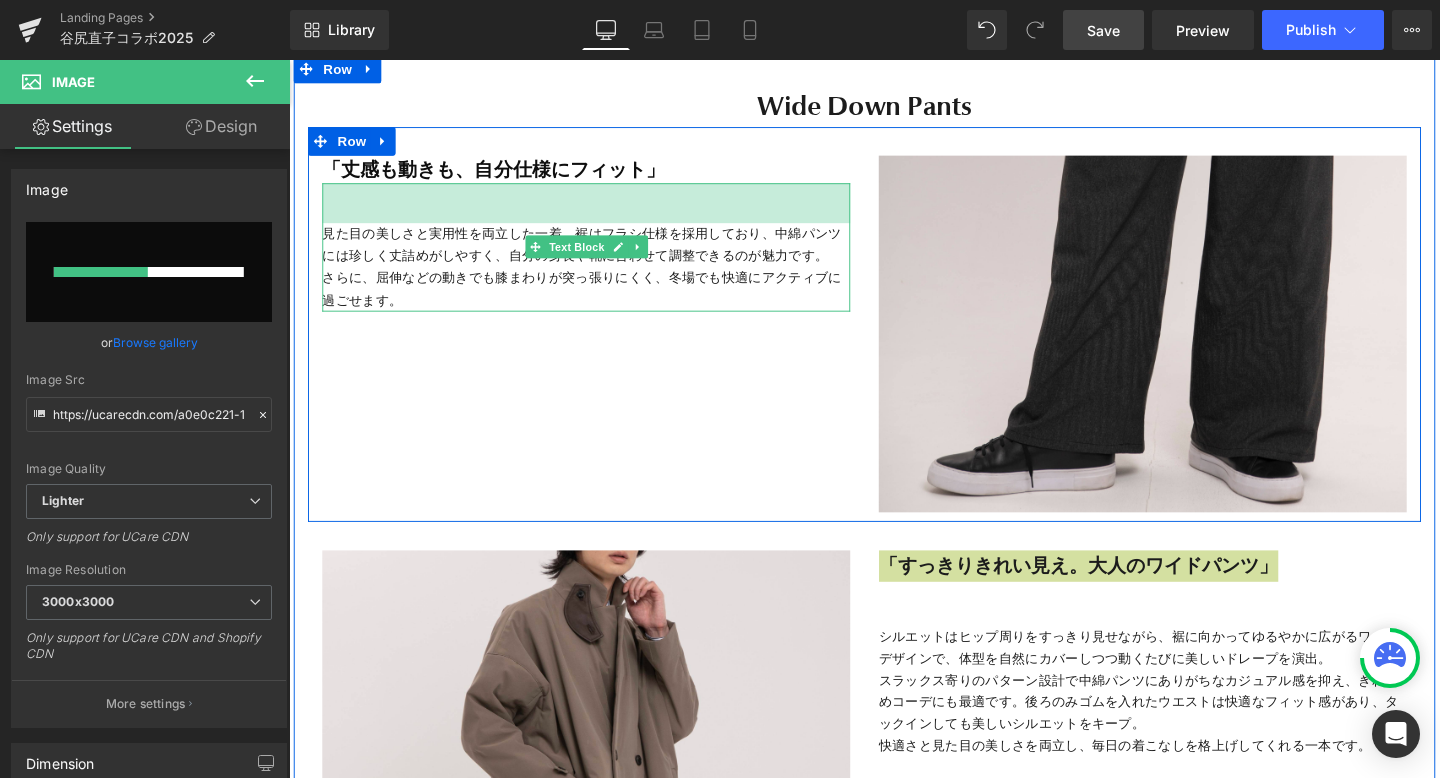 type 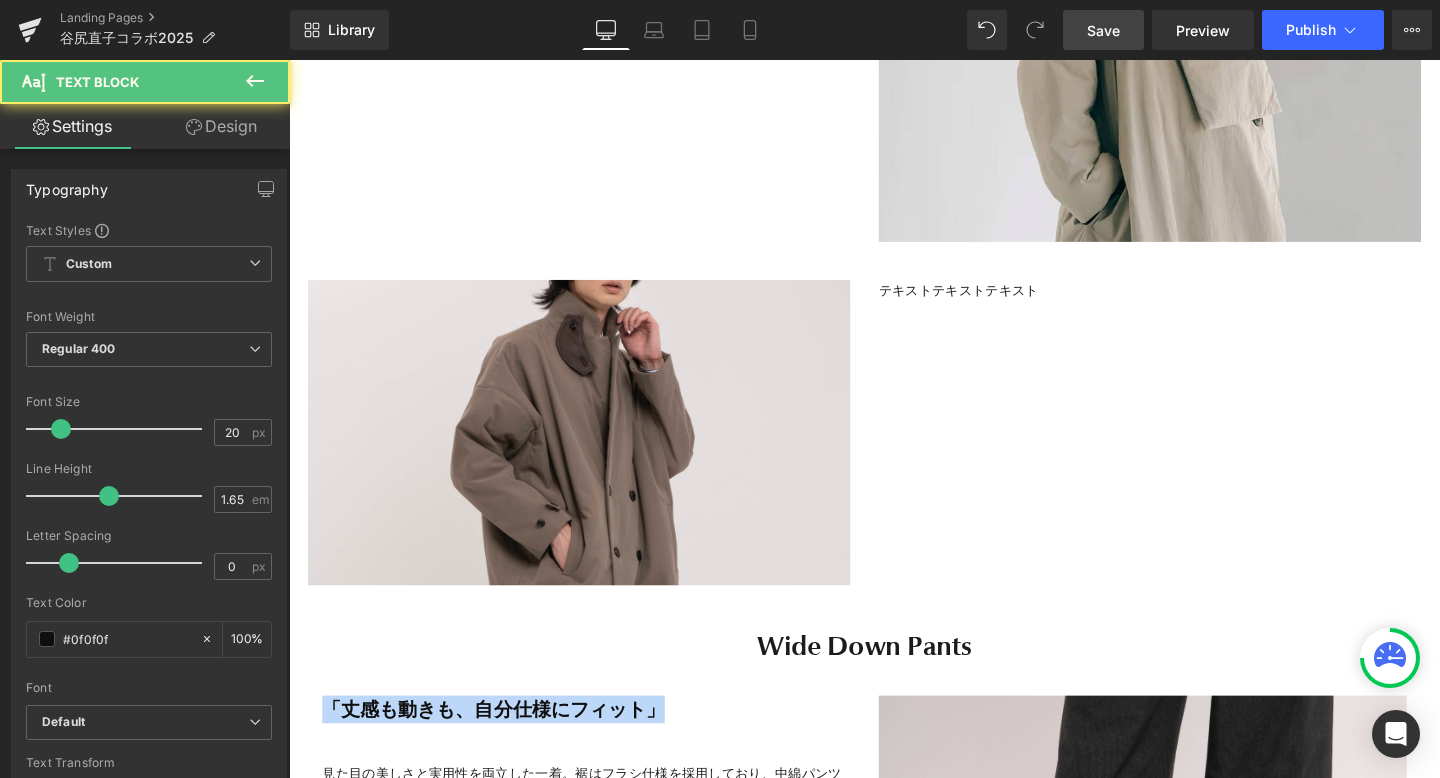 drag, startPoint x: 683, startPoint y: 172, endPoint x: 411, endPoint y: 175, distance: 272.01654 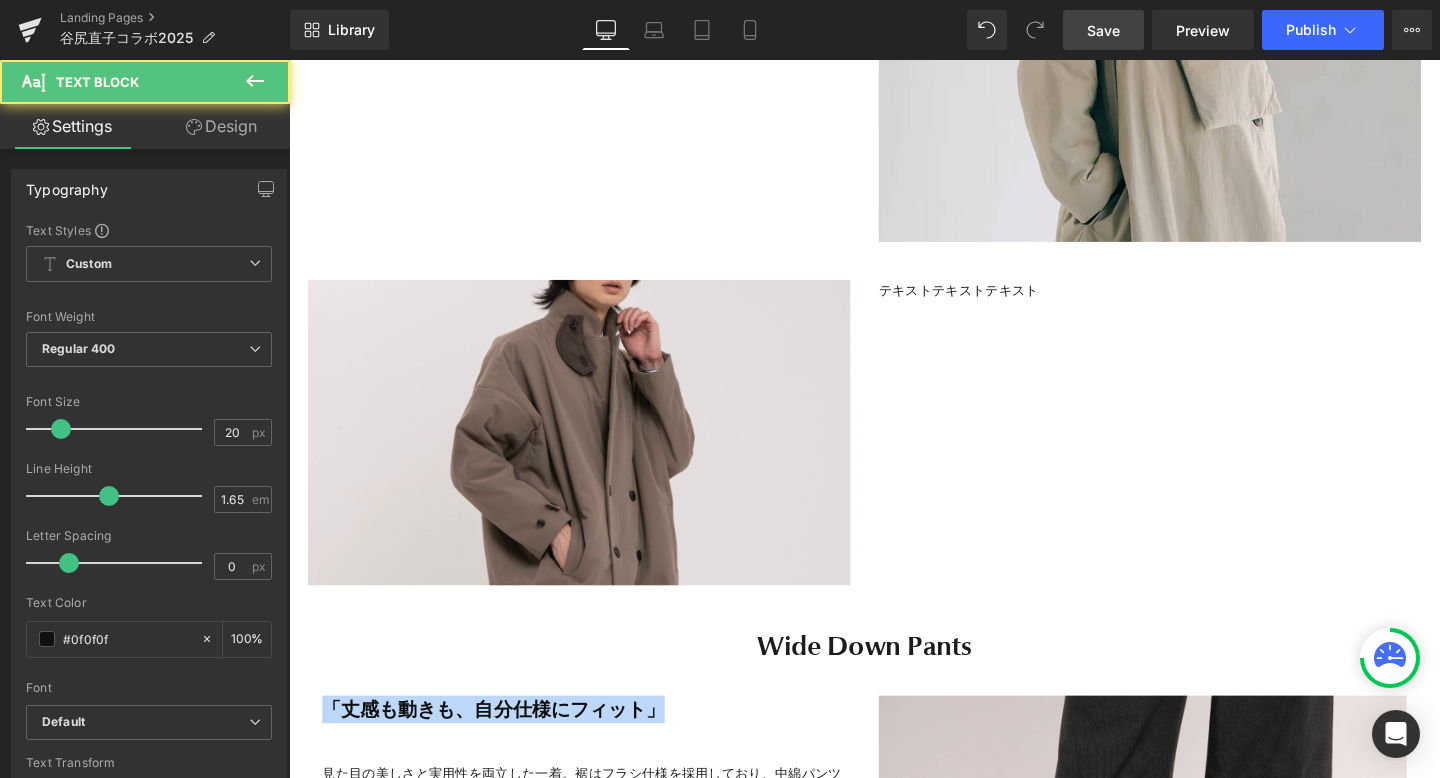 click on "Image         Row         コラボ商品一覧へ Button         Image         Image         Row         Image         Image         Row         Row         Row
“なんでもない日”にちょうどいい 送り迎え、買い出し、ちょっとした外出。 「これでいい」じゃなく 「これがいい」と思える一枚。 Heading
大きな反響をいただいたコラボアイテムが、今年も登場します。 【先行予約期間】8月20日(火)18:00 - 8月27日(火)23:59まで
Heading
木の実由来のファッションブランドKAPOK KNOTと、 HITOTEMA主宰 谷尻直子さんが共同制作したアウターとダウンパンツ。
Text Block         Row
Parallax         Image         Image         Image         Row         Heading" at bounding box center [894, -1867] 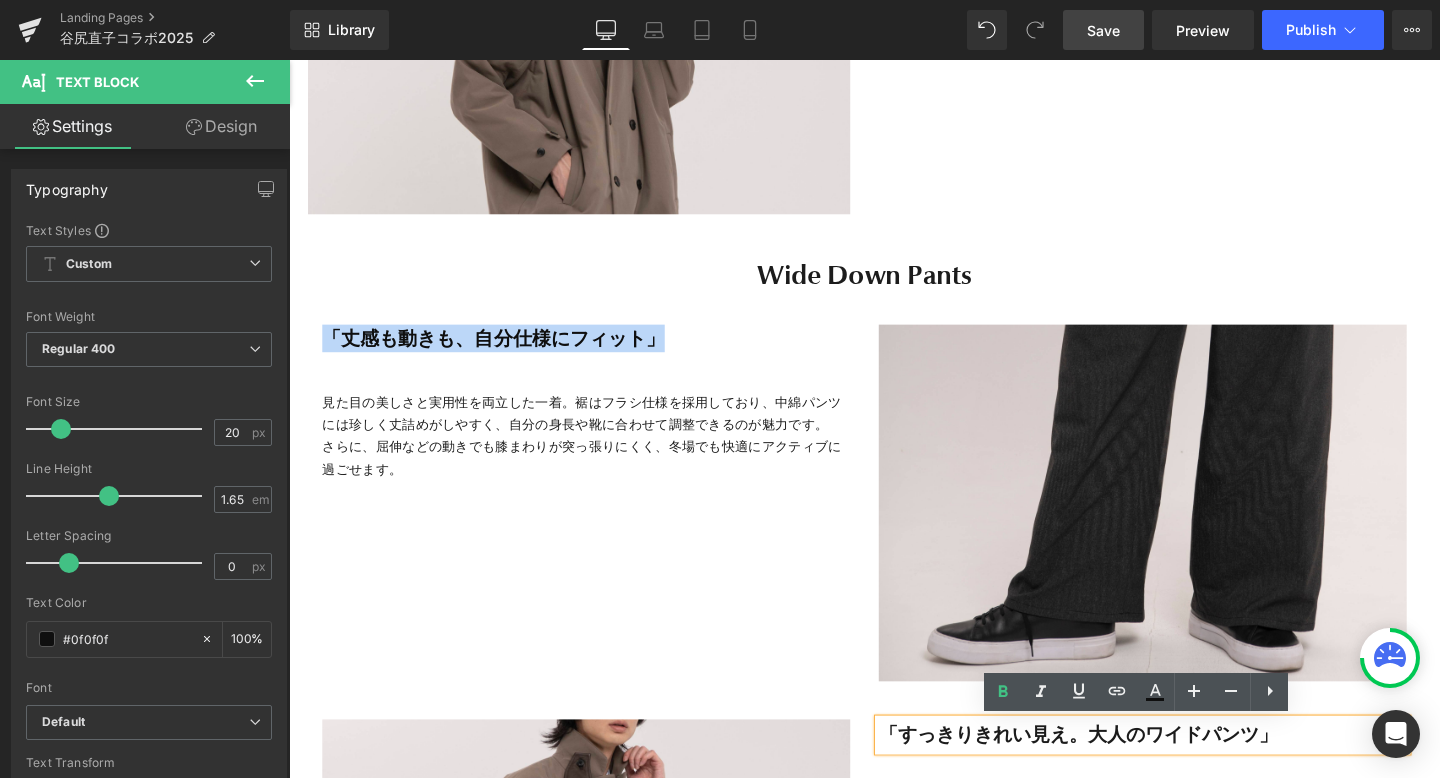 scroll, scrollTop: 8060, scrollLeft: 0, axis: vertical 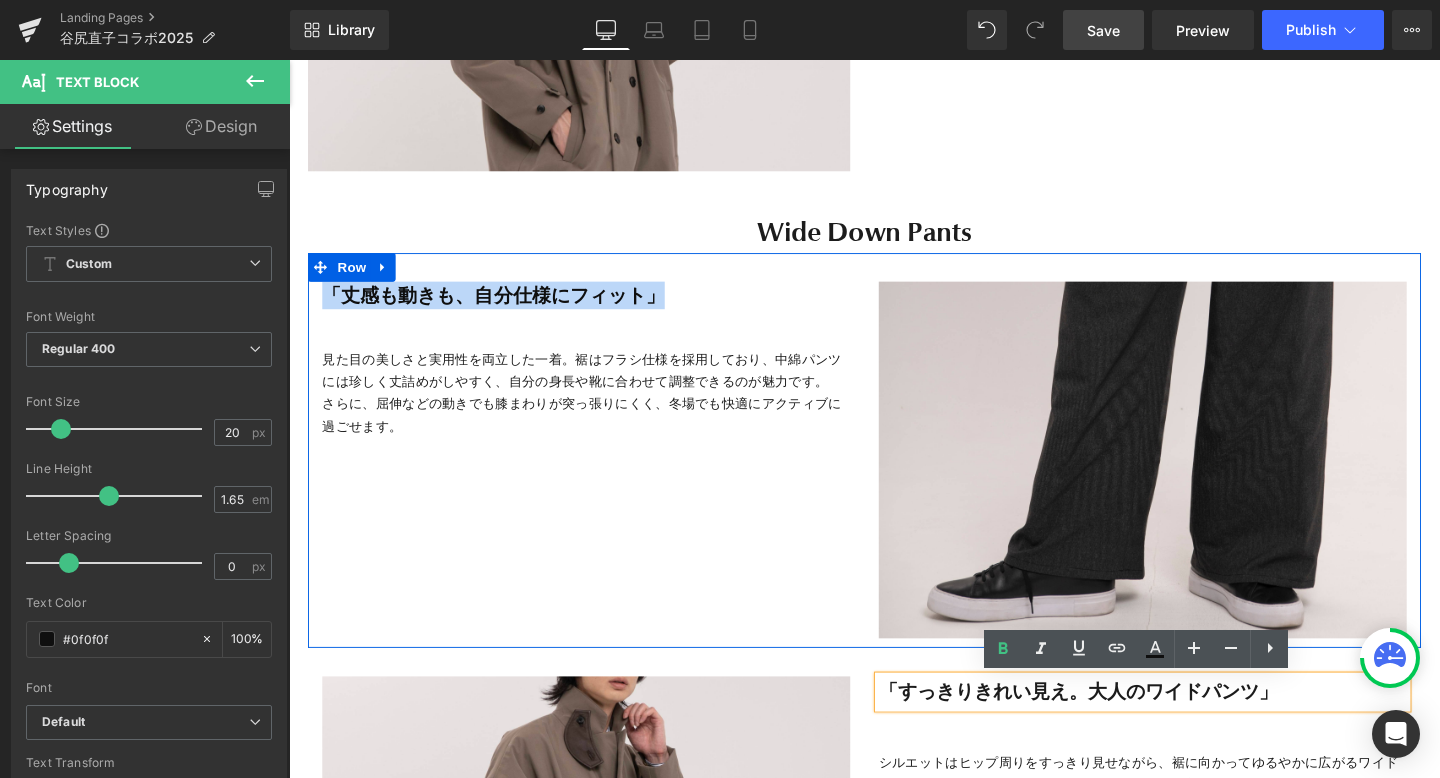 click on "「丈感も動きも、自分仕様にフィット」 Text Block
見た目の美しさと実用性を両立した一着。裾はフラシ仕様を採用しており、中綿パンツには珍しく丈詰めがしやすく、自分の身長や靴に合わせて調整できるのが魅力です。 さらに、屈伸などの動きでも膝まわりが突っ張りにくく、冬場でも快適にアクティブに過ごせます。
Text Block   42px       Image         Row" at bounding box center (894, 470) 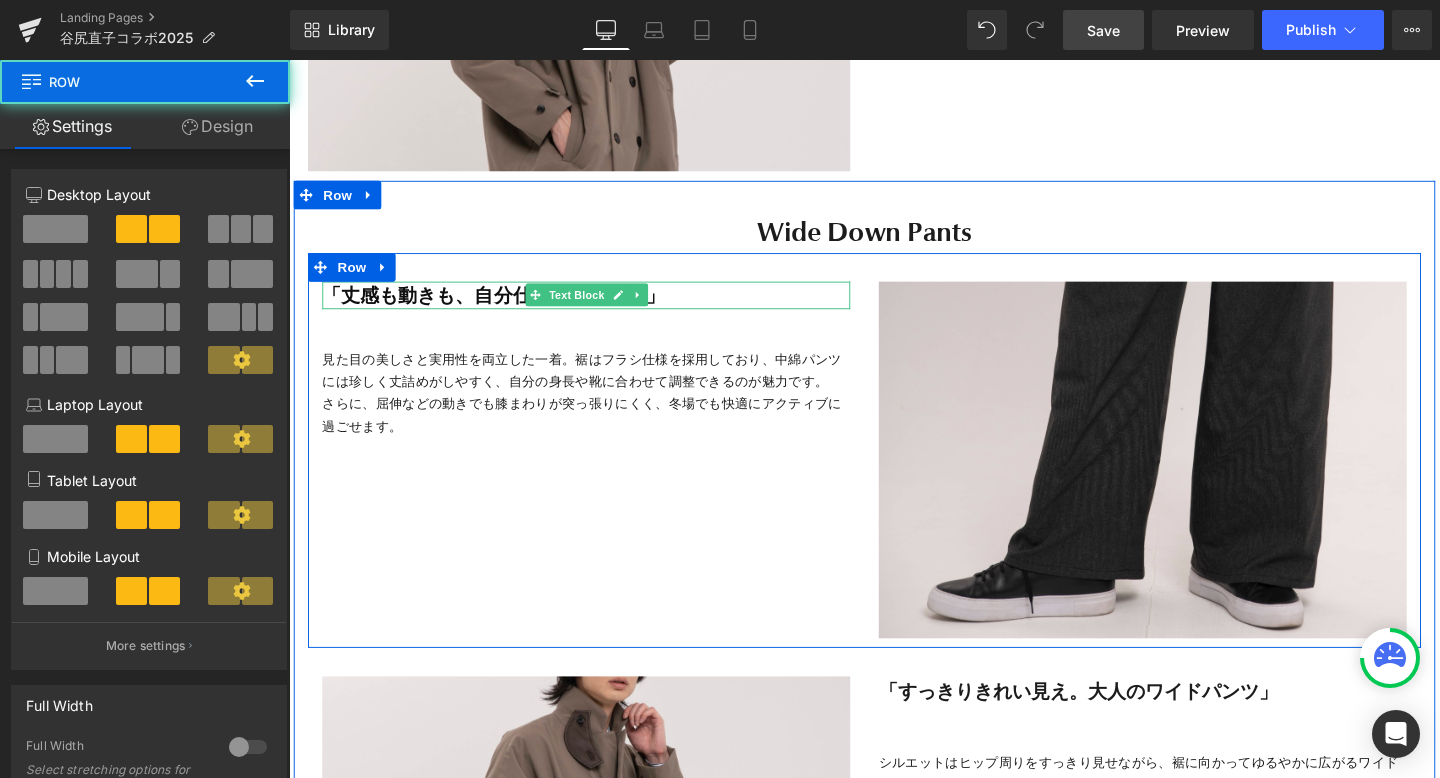click on "「丈感も動きも、自分仕様にフィット」" at bounding box center [504, 307] 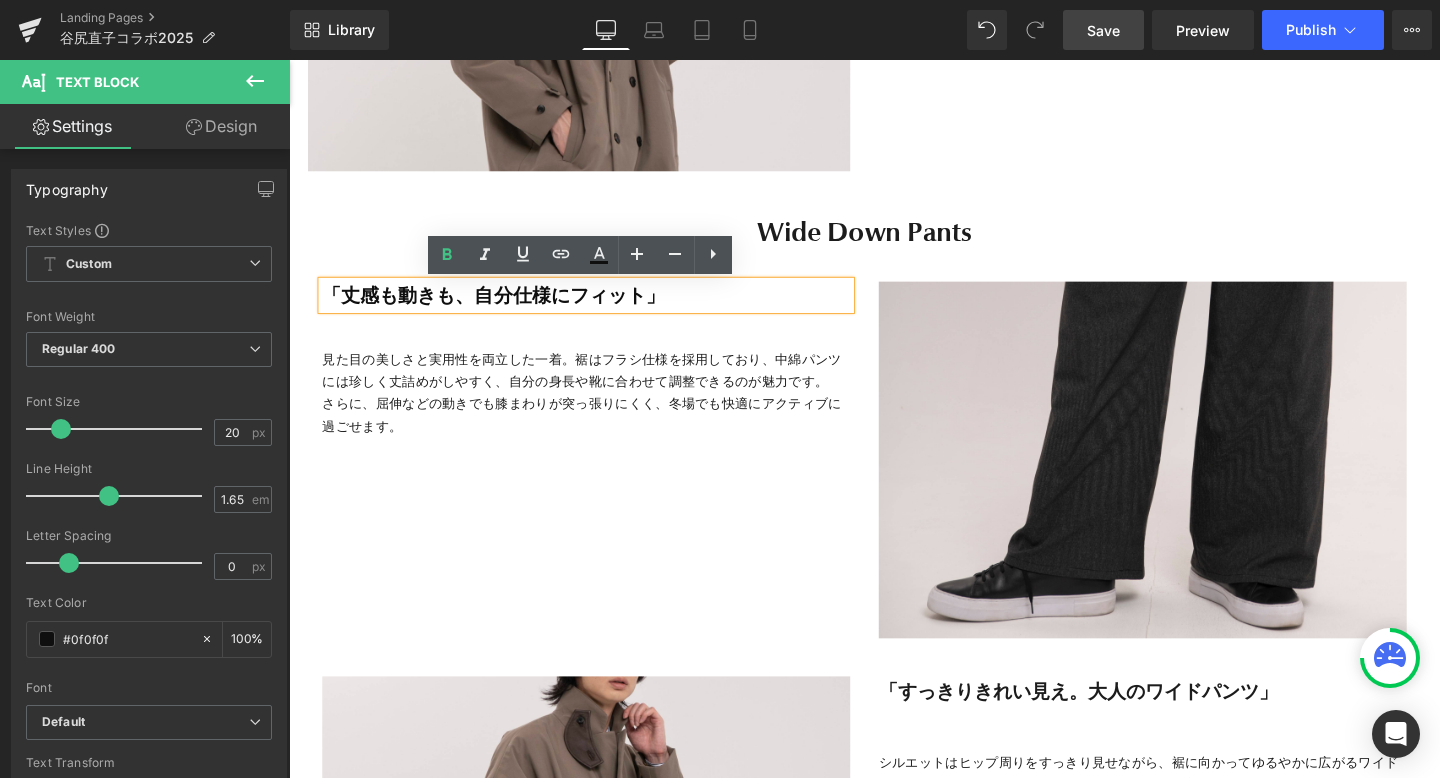 drag, startPoint x: 683, startPoint y: 311, endPoint x: 322, endPoint y: 308, distance: 361.01245 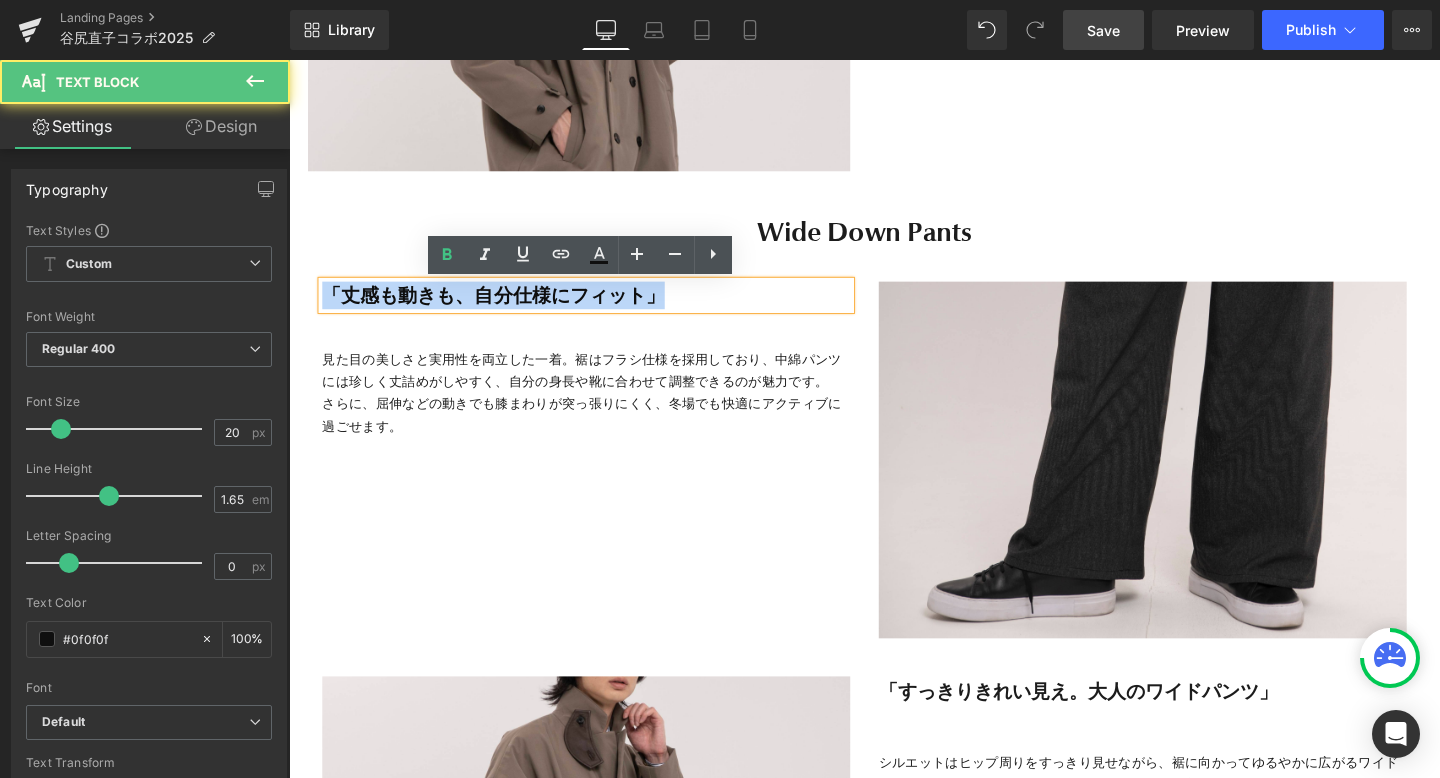 drag, startPoint x: 685, startPoint y: 309, endPoint x: 332, endPoint y: 305, distance: 353.02267 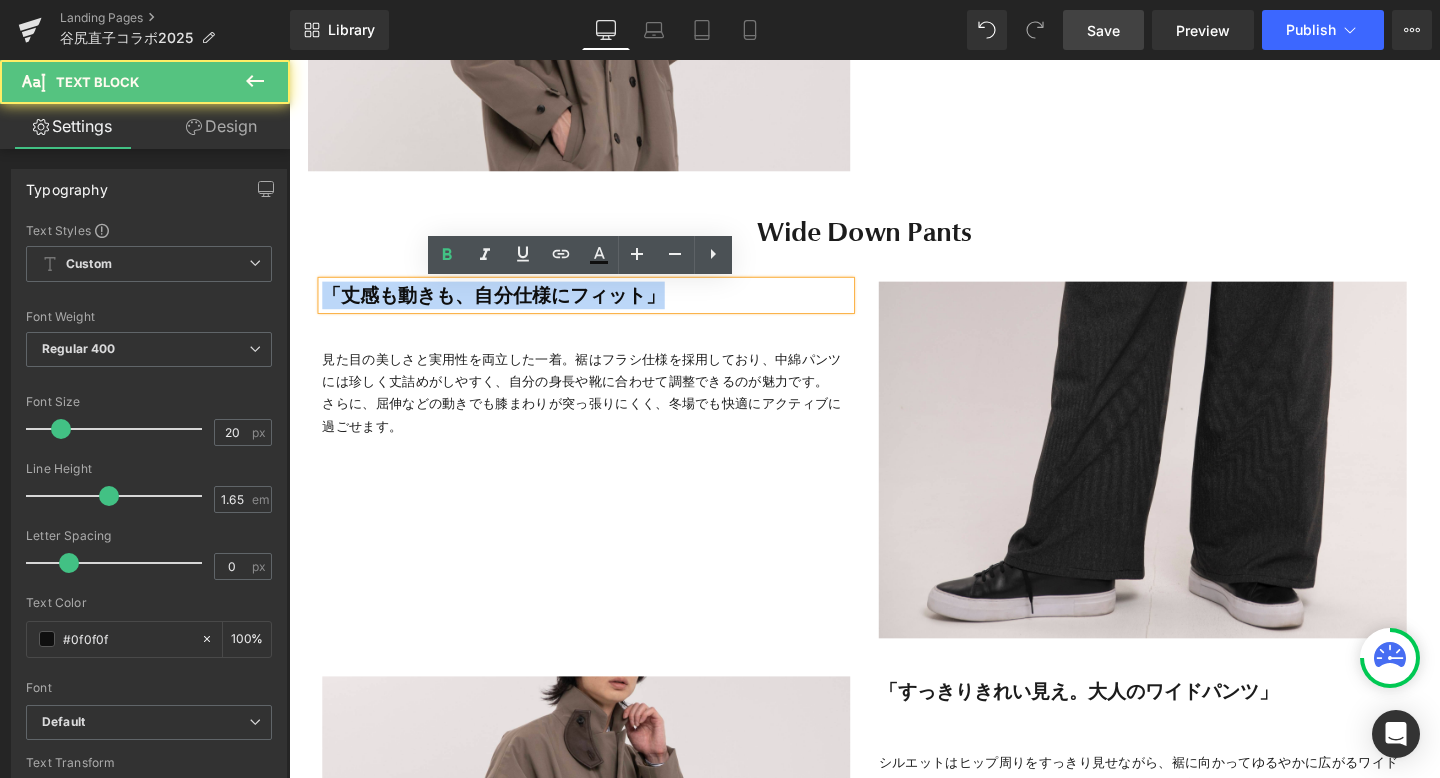 click on "「丈感も動きも、自分仕様にフィット」" at bounding box center (601, 307) 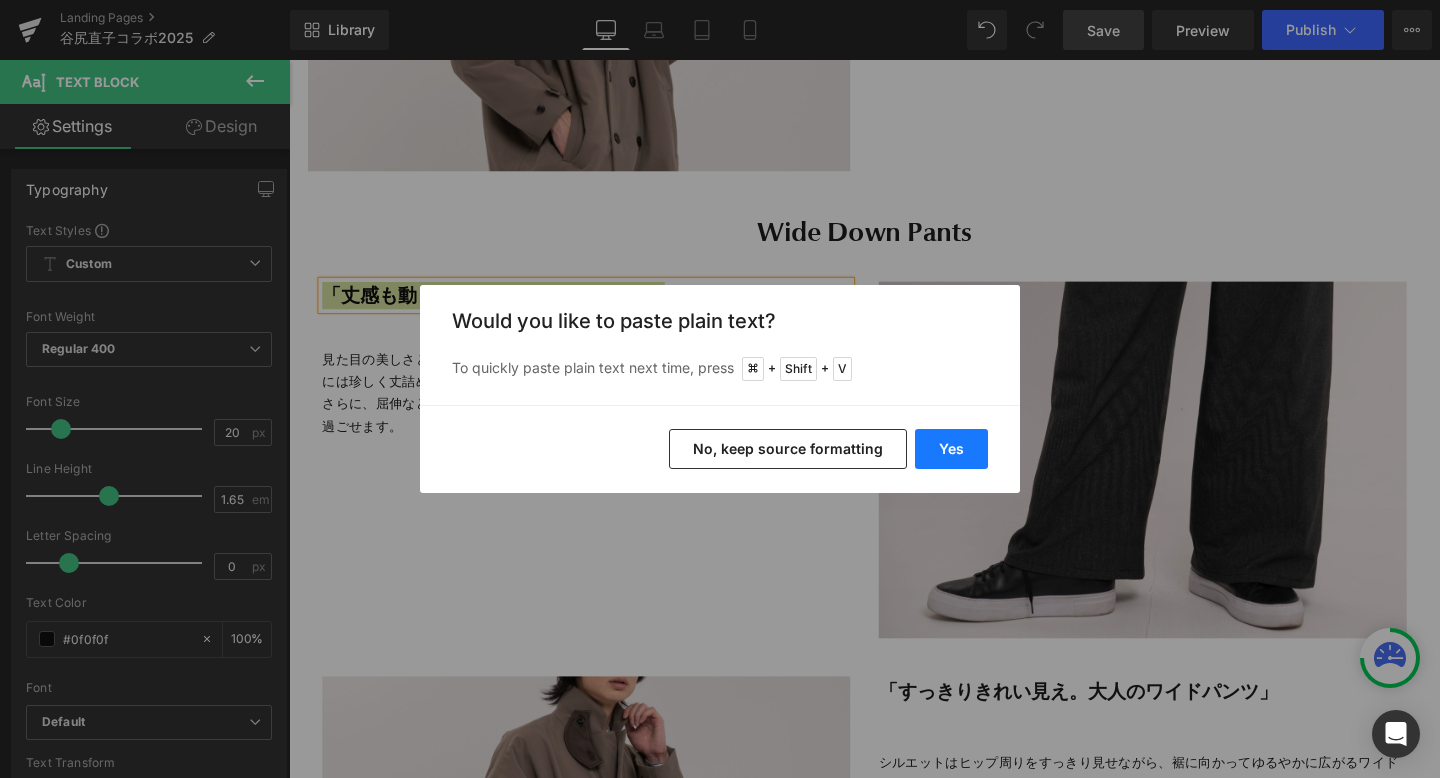 click on "Yes" at bounding box center [951, 449] 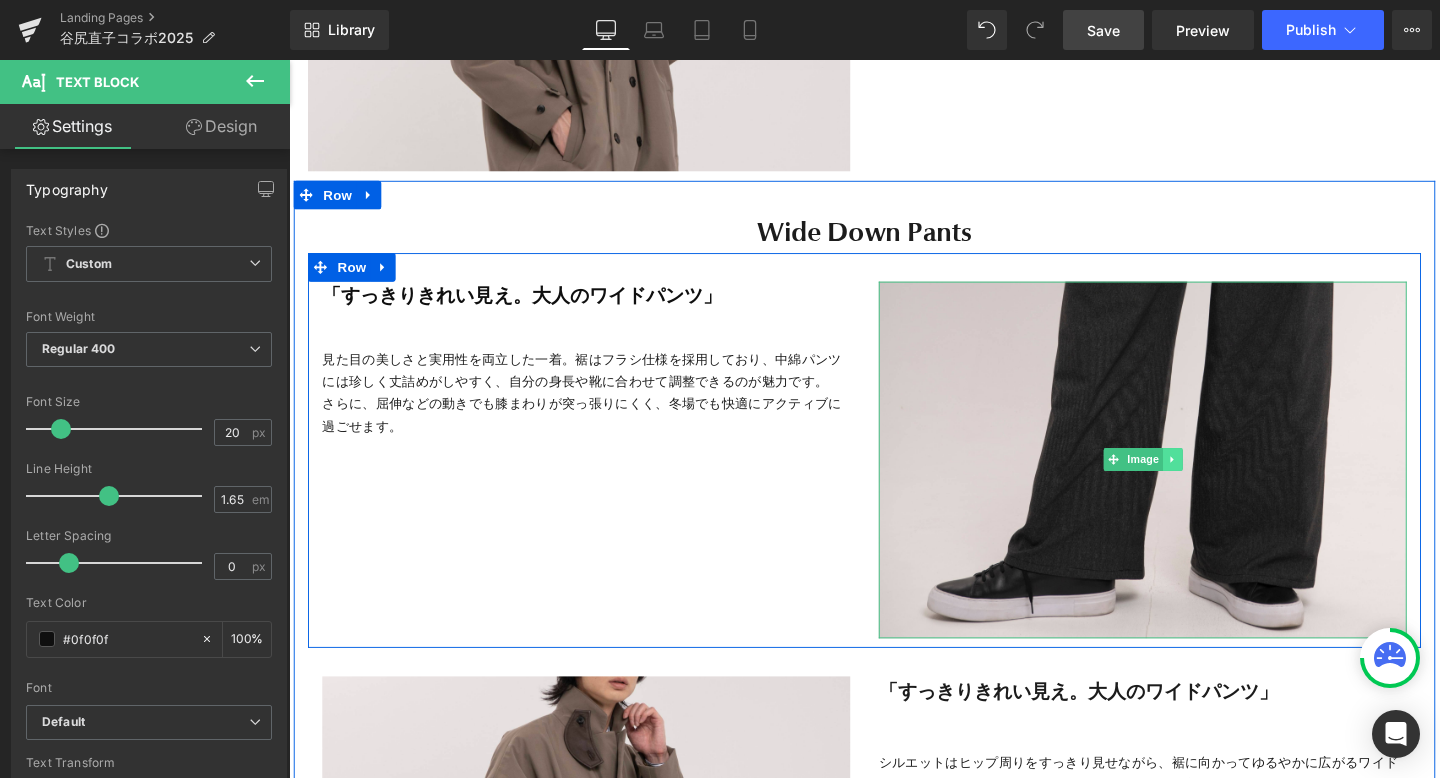 click at bounding box center [1217, 480] 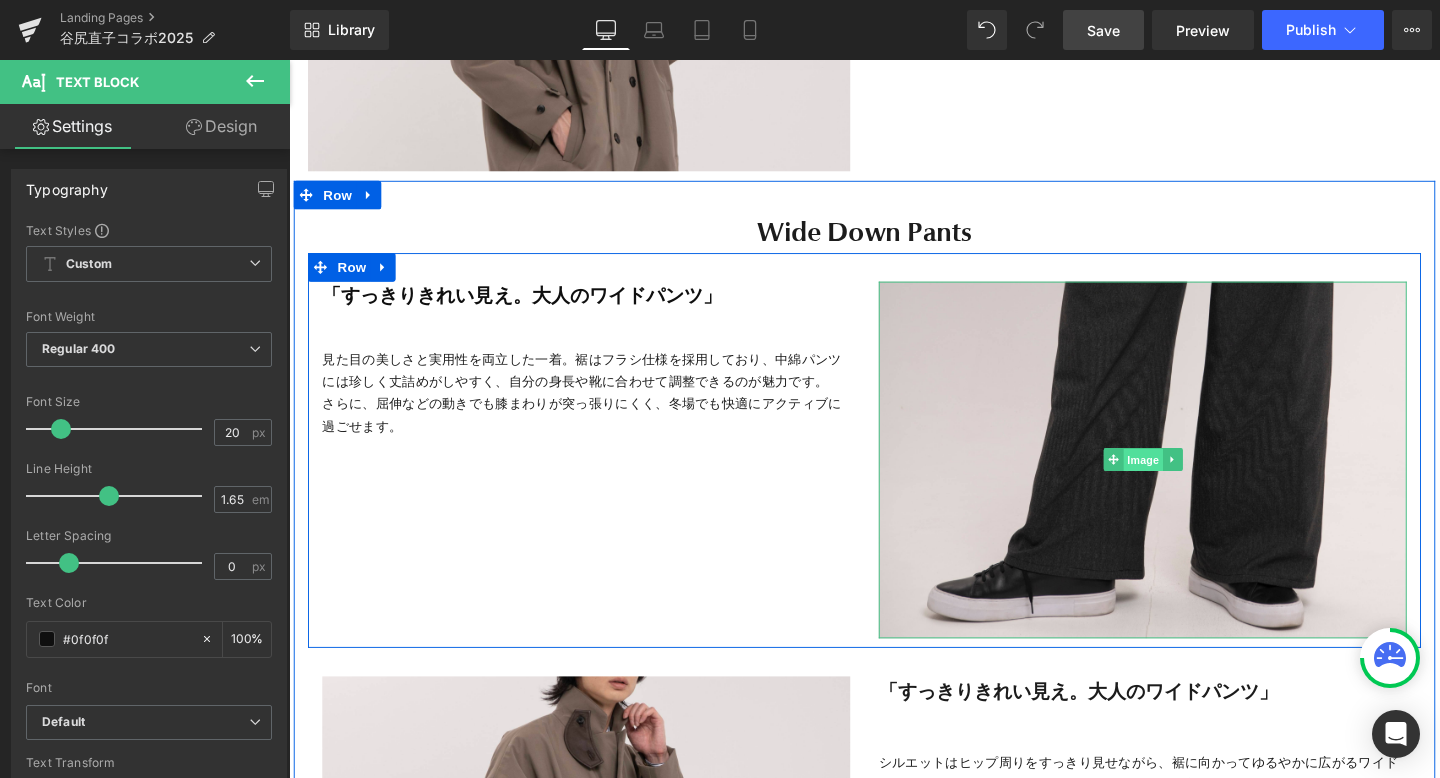 click on "Image" at bounding box center (1187, 481) 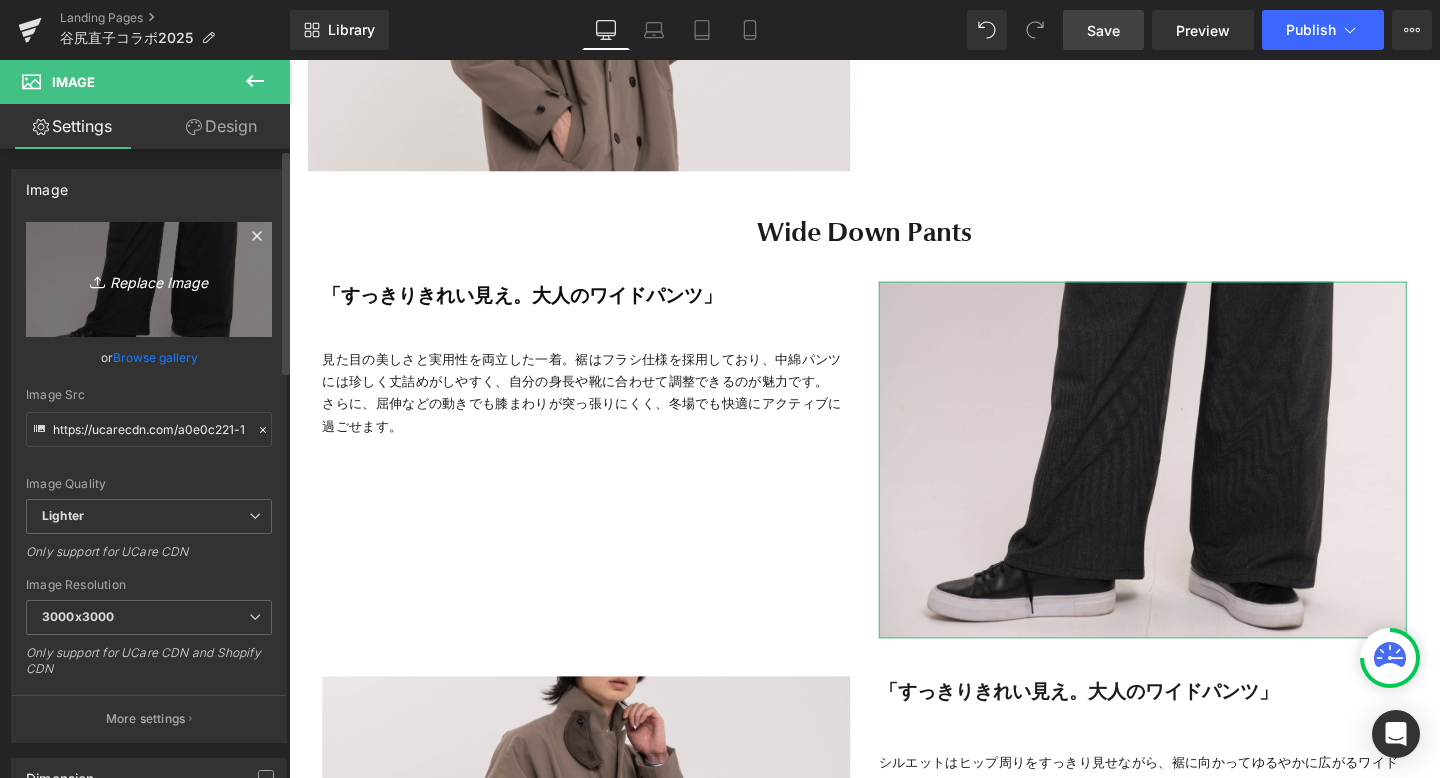 click on "Replace Image" at bounding box center (149, 279) 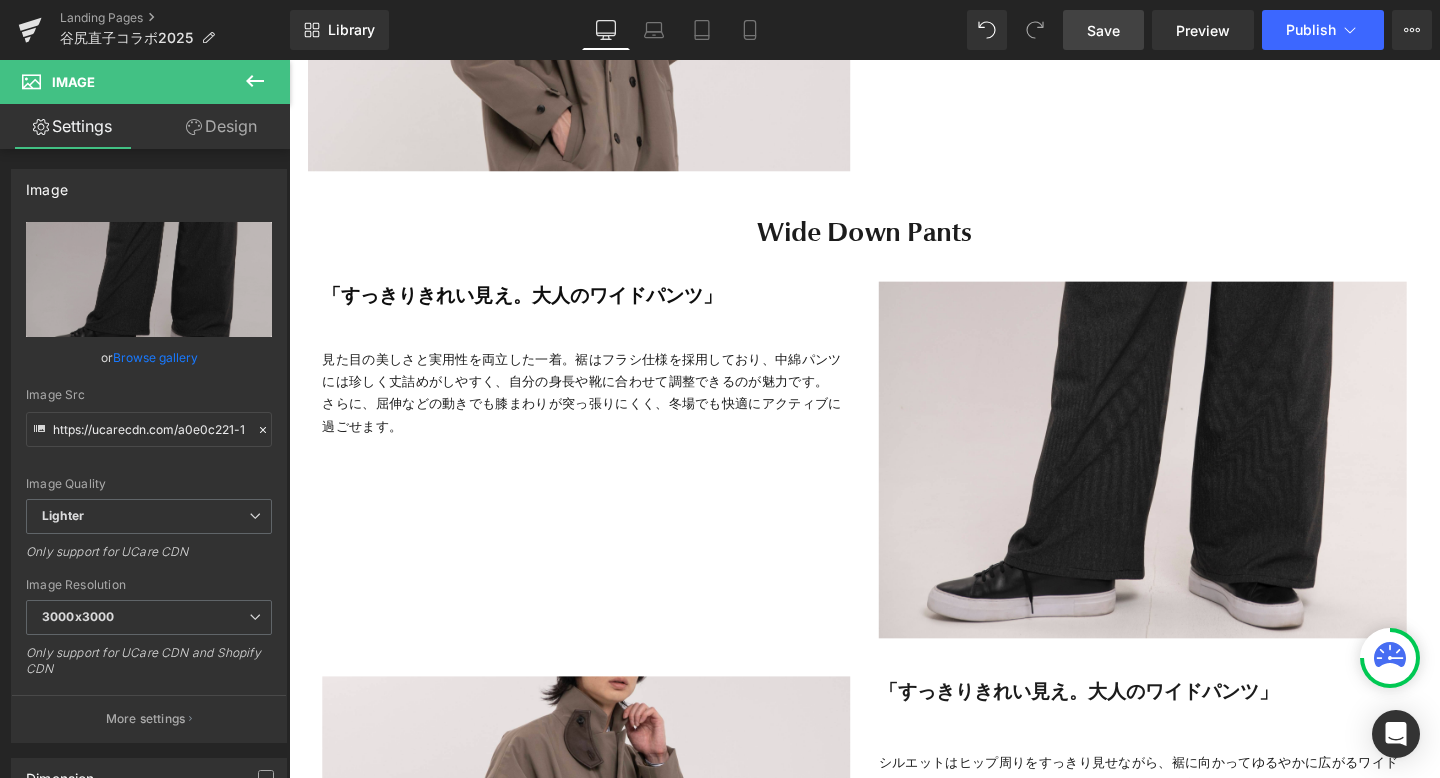 type on "C:\fakepath\34.jpeg" 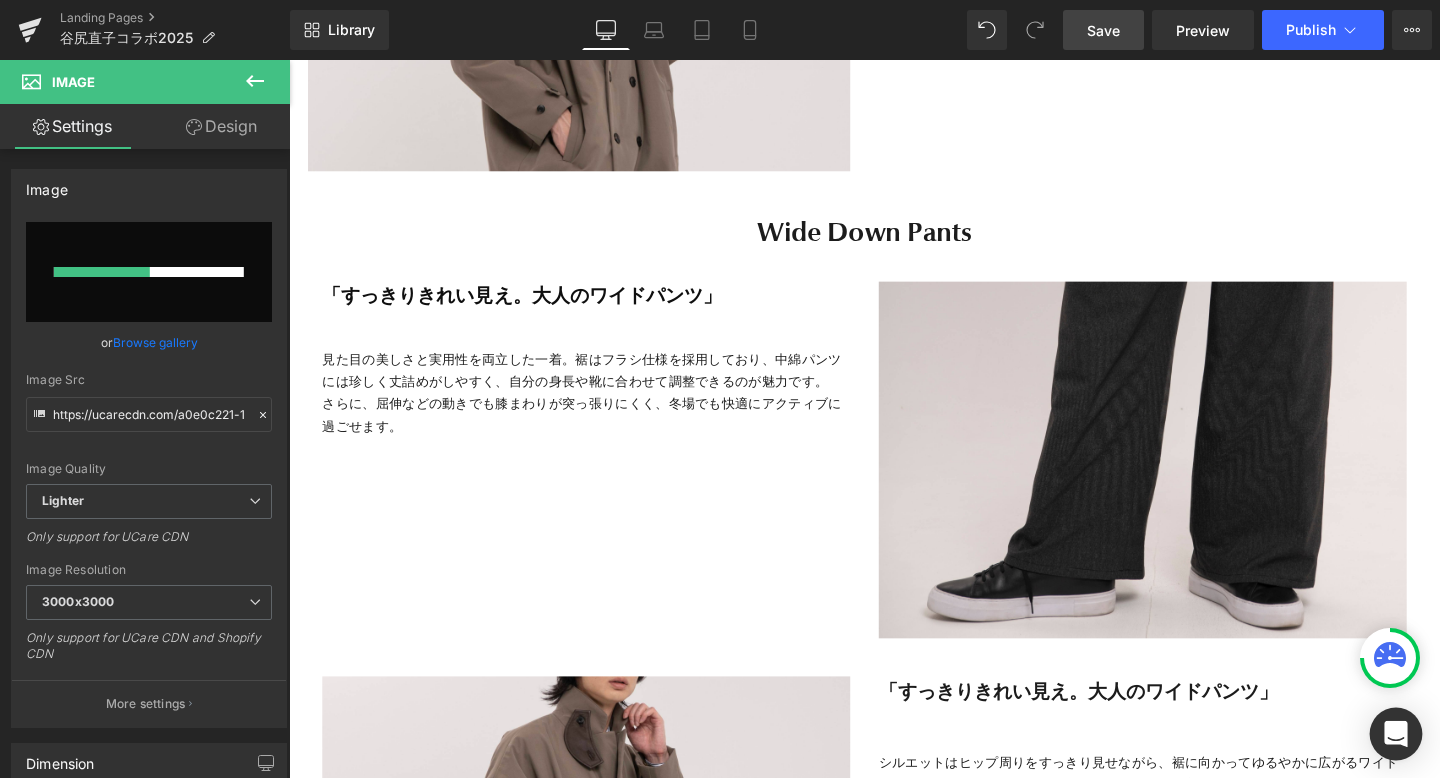 type 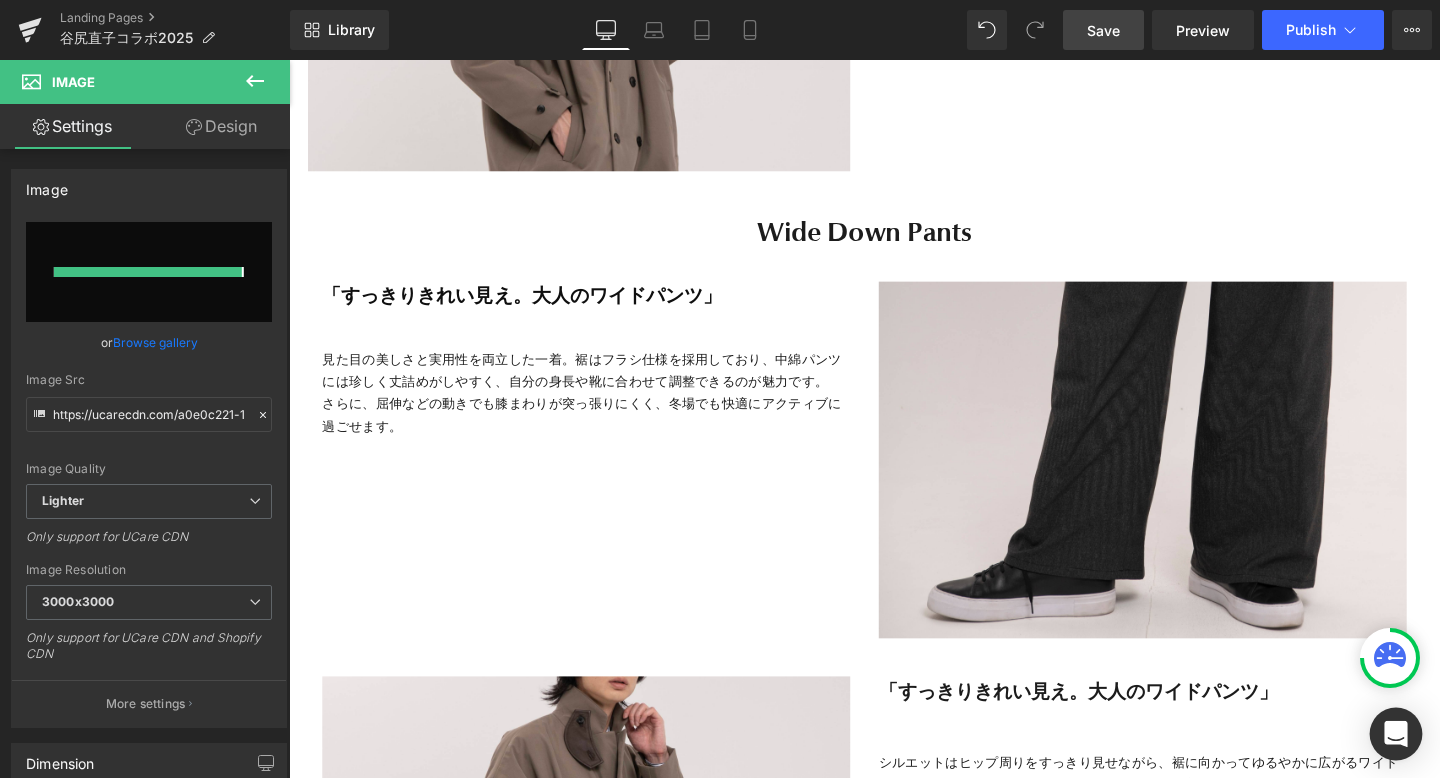 type on "https://ucarecdn.com/d1b71ffa-ae14-470c-86ca-a05c0095aa4f/-/format/auto/-/preview/3000x3000/-/quality/lighter/34.jpeg" 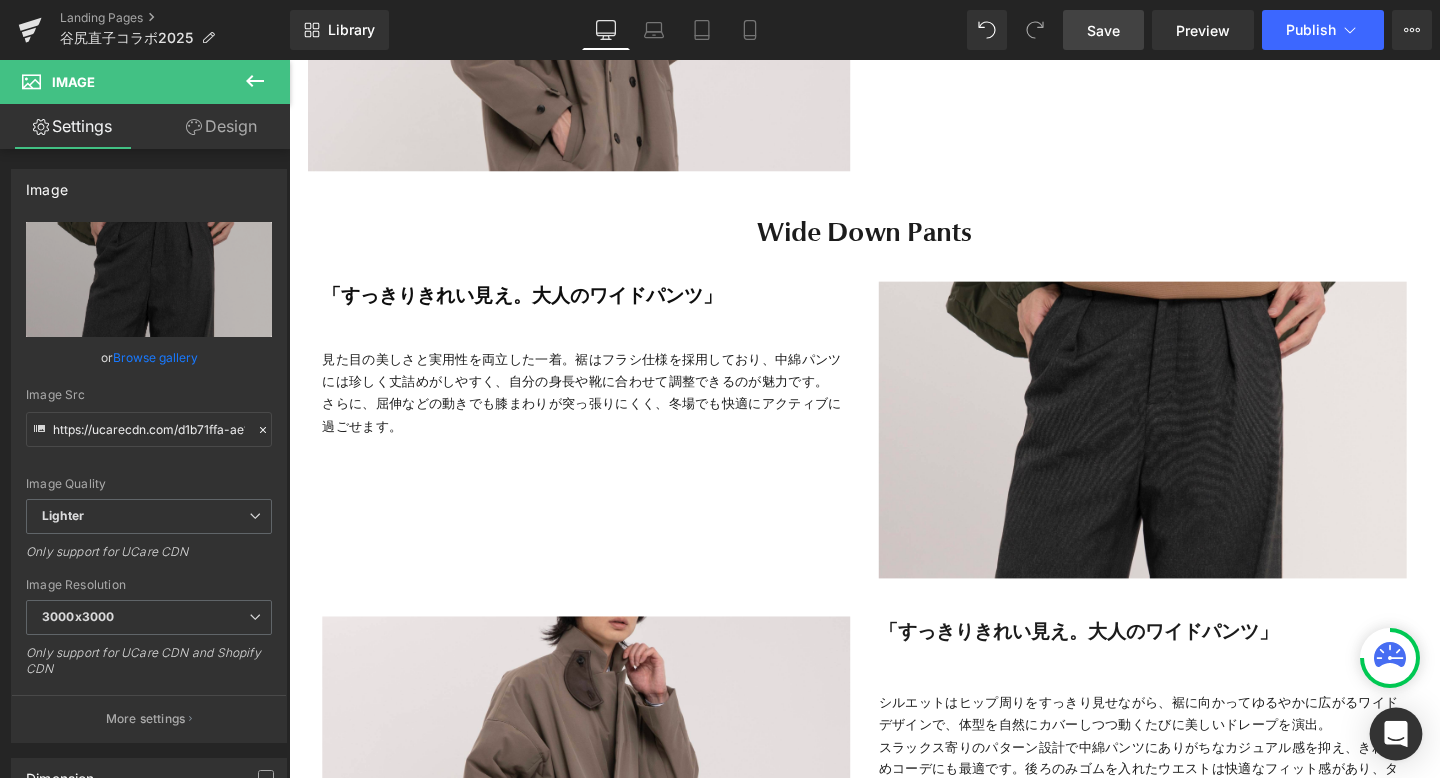 scroll, scrollTop: 11709, scrollLeft: 1210, axis: both 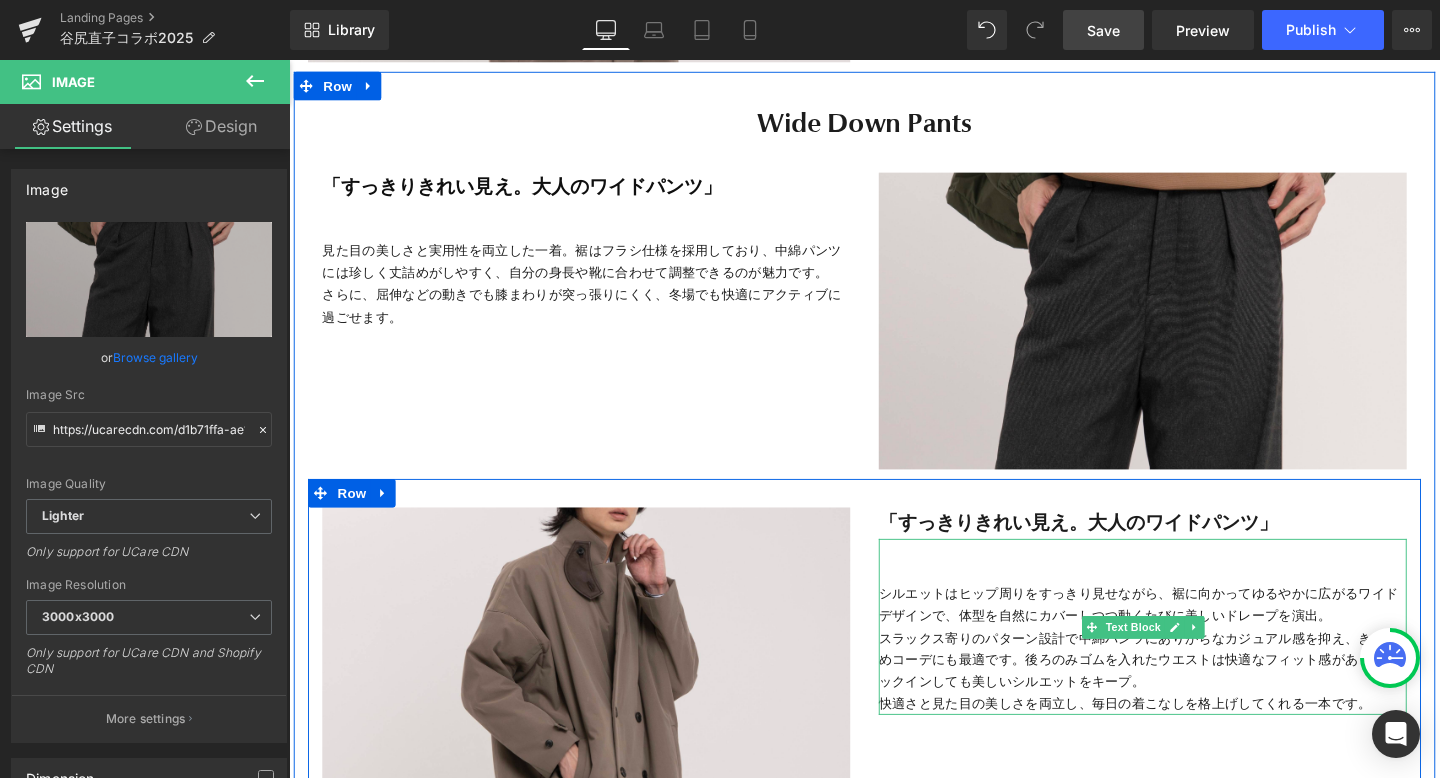 click on "シルエットはヒップ周りをすっきり見せながら、裾に向かってゆるやかに広がるワイドデザインで、体型を自然にカバーしつつ動くたびに美しいドレープを演出。" at bounding box center (1186, 632) 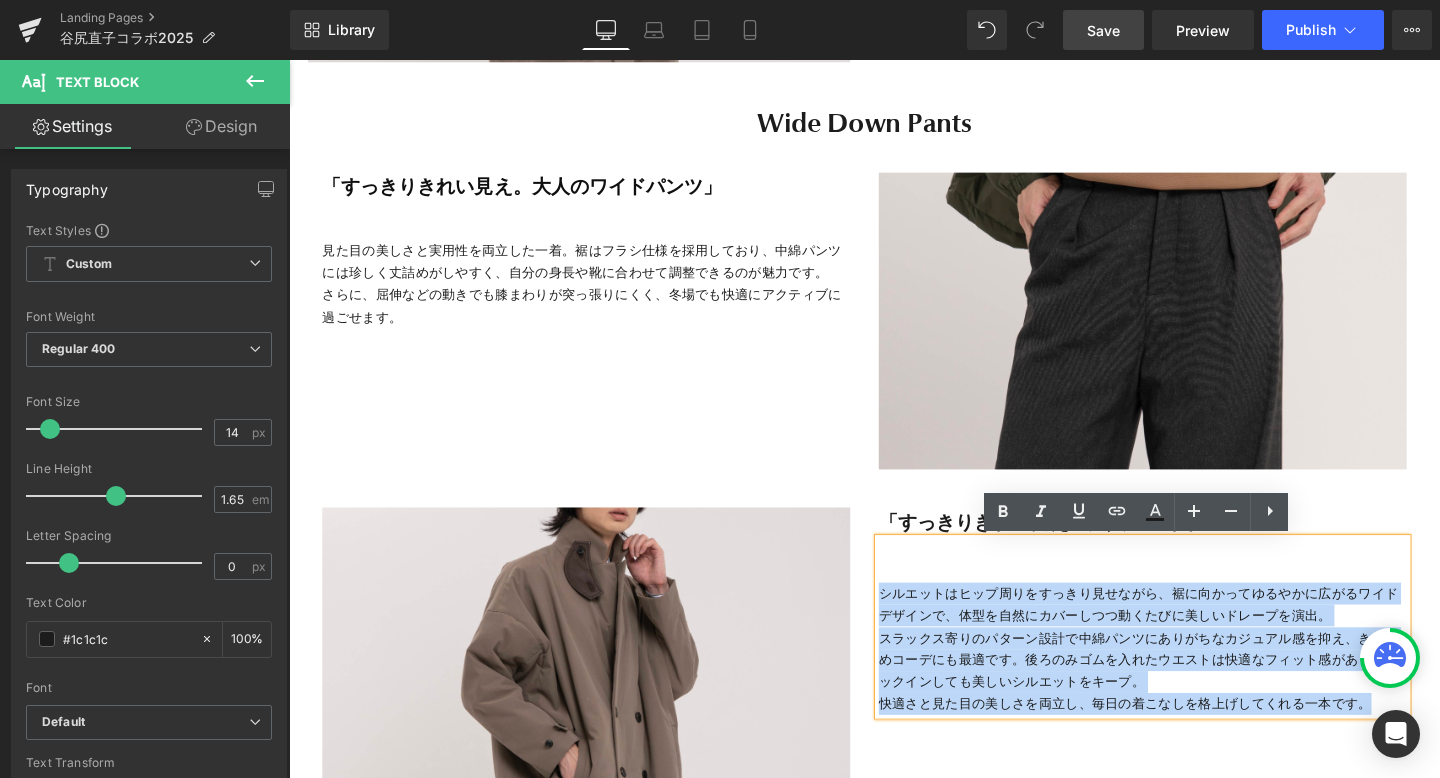 drag, startPoint x: 914, startPoint y: 619, endPoint x: 1422, endPoint y: 745, distance: 523.39276 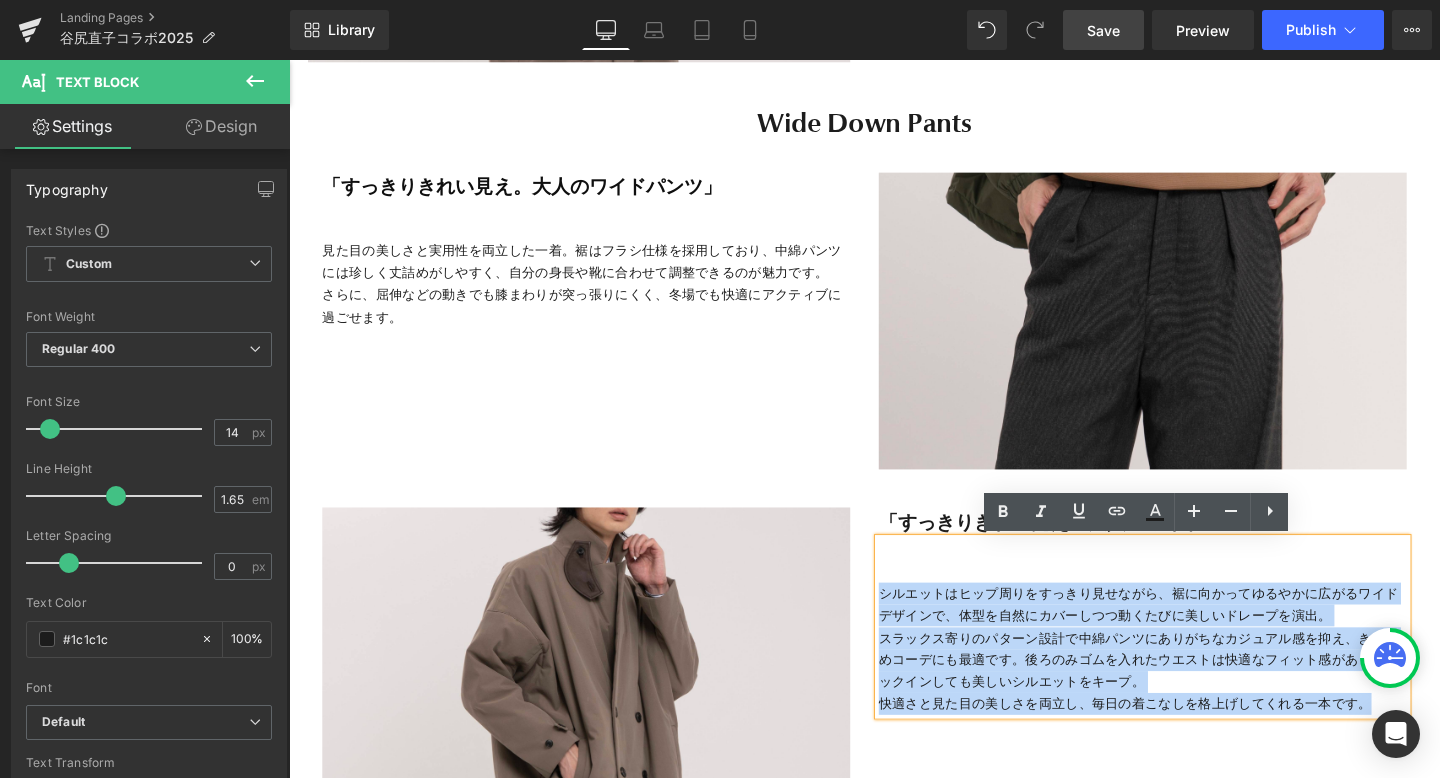 click on "シルエットはヒップ周りをすっきり見せながら、裾に向かってゆるやかに広がるワイドデザインで、体型を自然にカバーしつつ動くたびに美しいドレープを演出。 スラックス寄りのパターン設計で中綿パンツにありがちなカジュアル感を抑え、きれいめコーデにも最適です。後ろのみゴムを入れたウエストは快適なフィット感があり、タックインしても美しいシルエットをキープ。 快適さと見た目の美しさを両立し、毎日の着こなしを格上げしてくれる一本です。" at bounding box center [1186, 655] 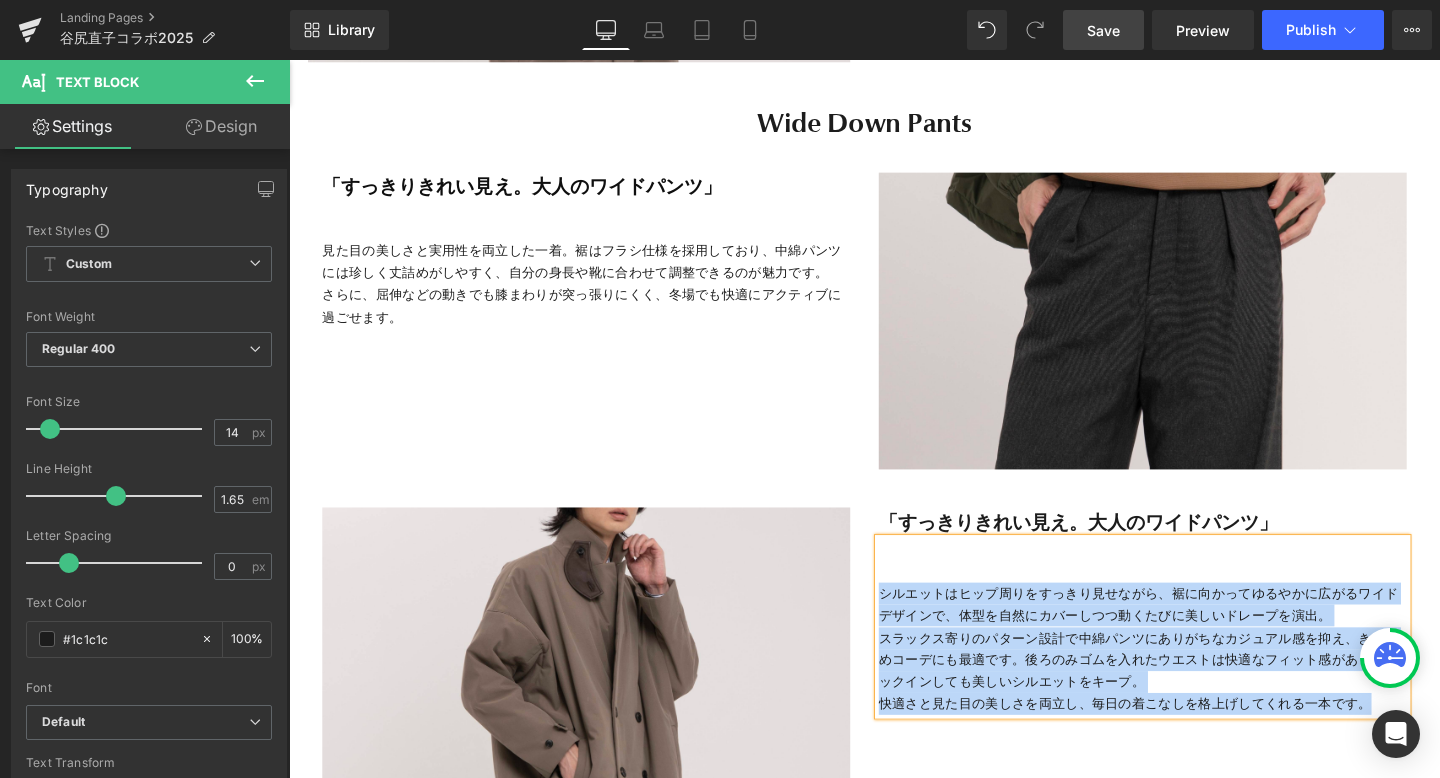 copy on "シルエットはヒップ周りをすっきり見せながら、裾に向かってゆるやかに広がるワイドデザインで、体型を自然にカバーしつつ動くたびに美しいドレープを演出。 スラックス寄りのパターン設計で中綿パンツにありがちなカジュアル感を抑え、きれいめコーデにも最適です。後ろのみゴムを入れたウエストは快適なフィット感があり、タックインしても美しいシルエットをキープ。 快適さと見た目の美しさを両立し、毎日の着こなしを格上げしてくれる一本です。" 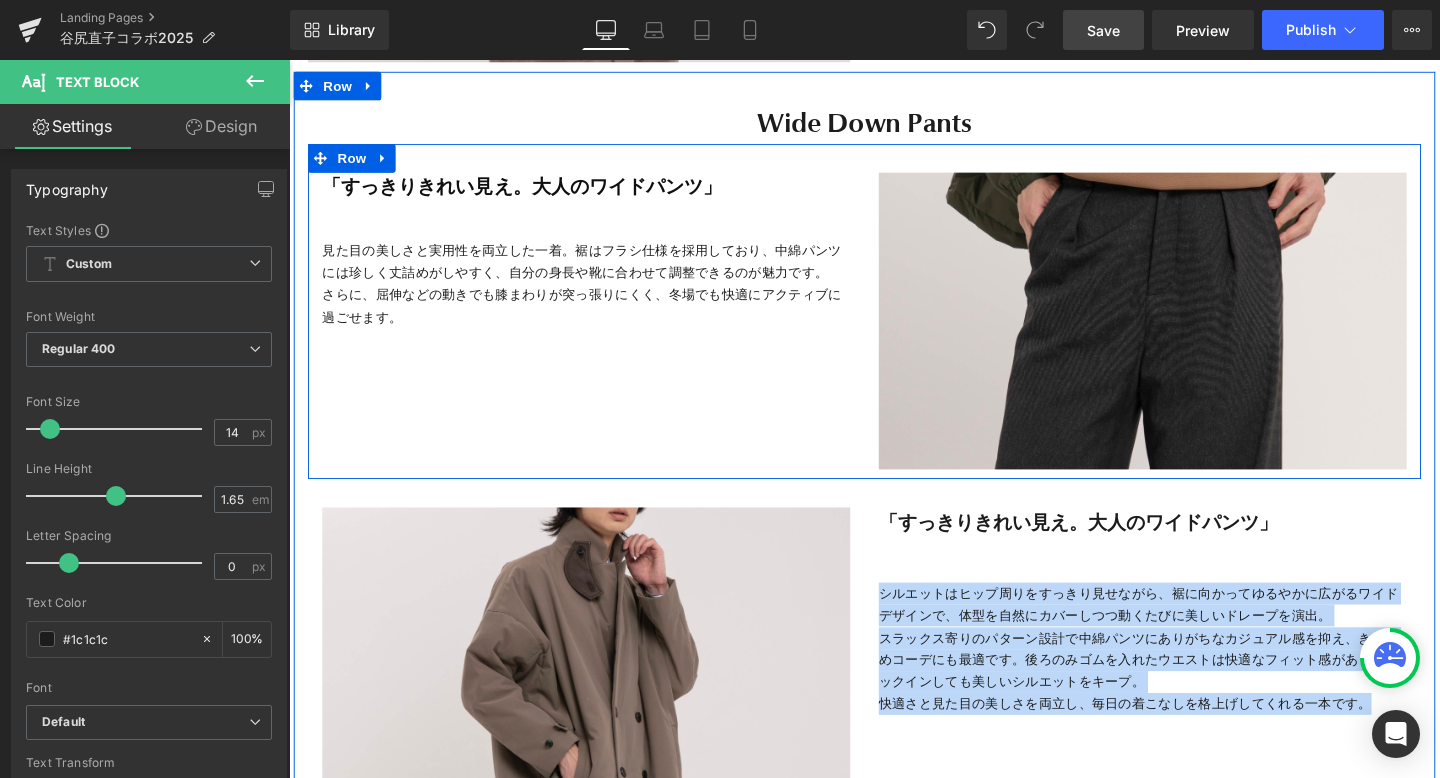 click at bounding box center (289, 60) 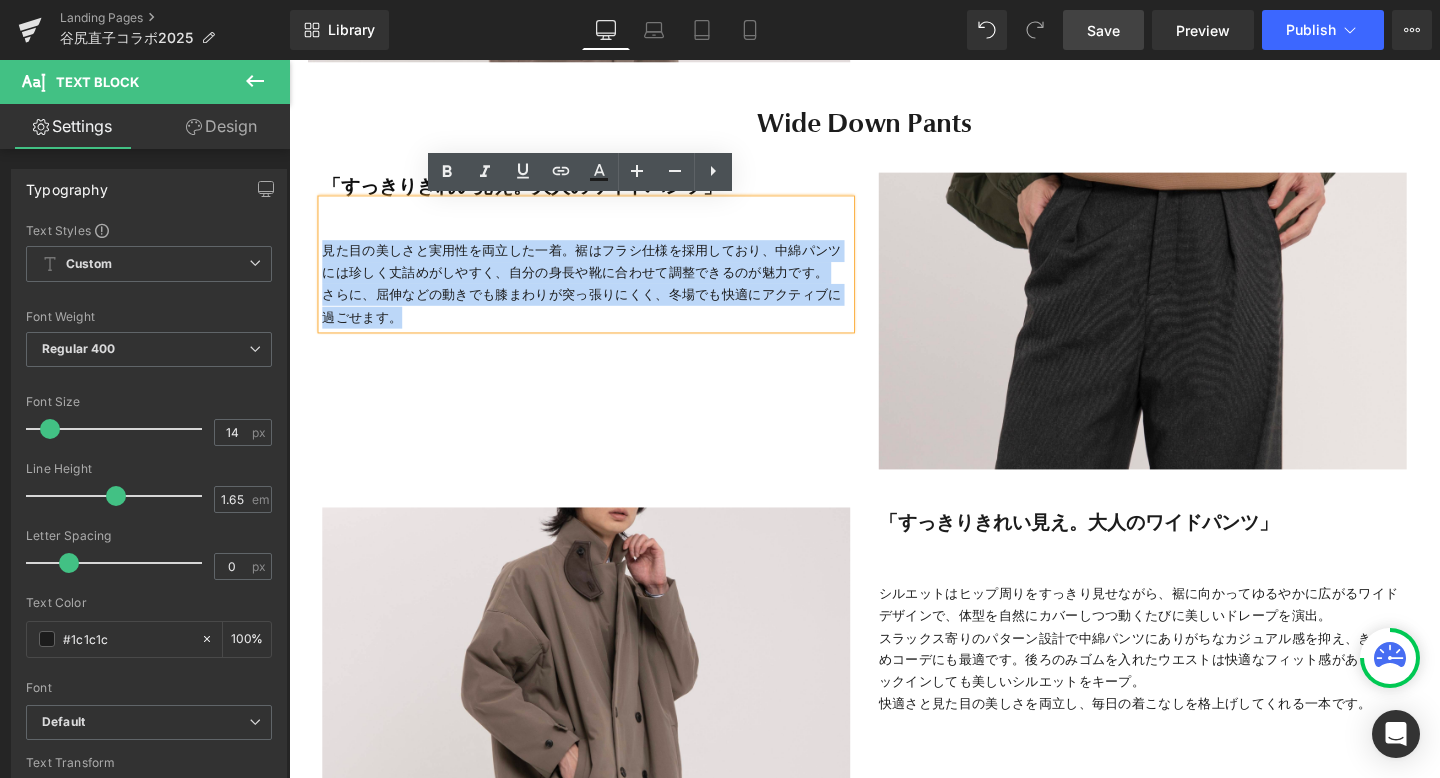 drag, startPoint x: 402, startPoint y: 333, endPoint x: 329, endPoint y: 264, distance: 100.44899 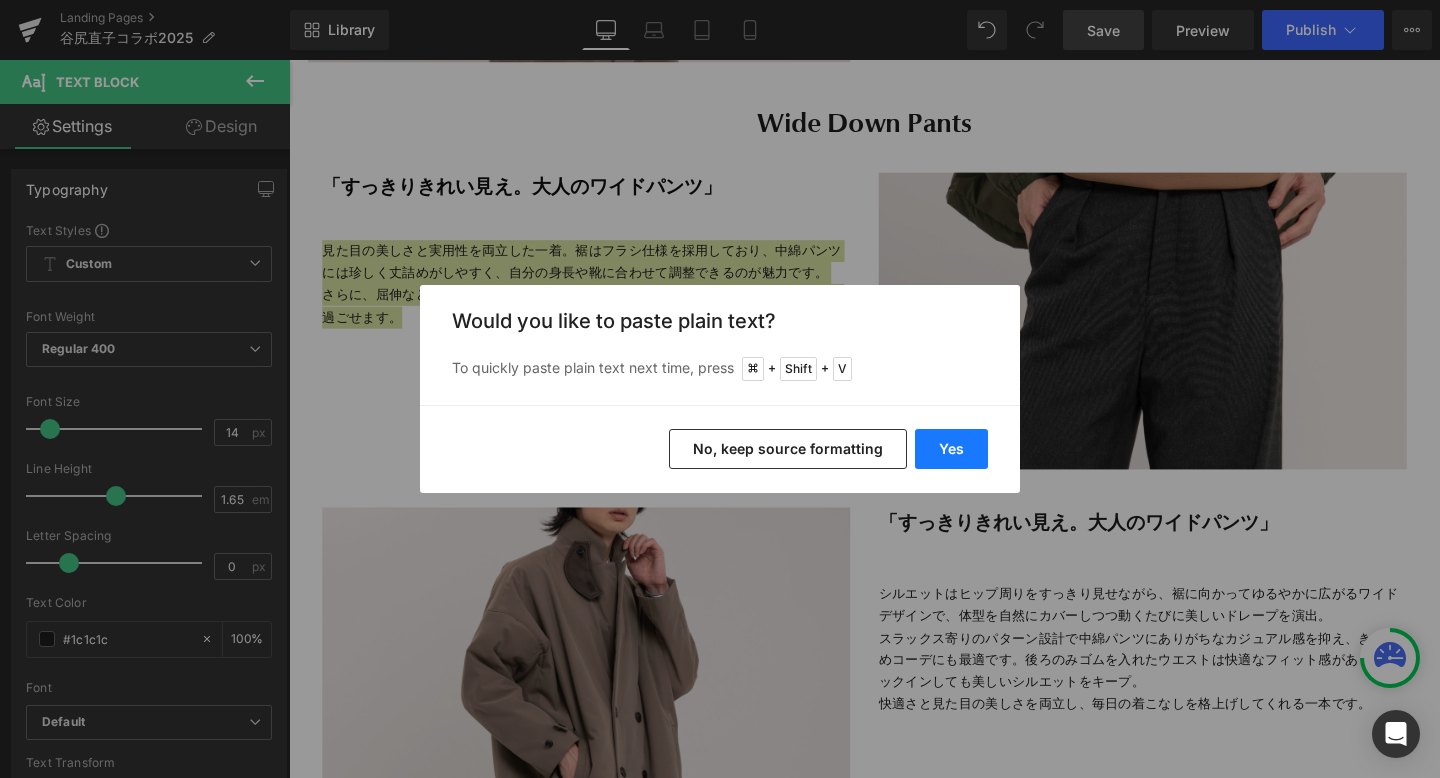 click on "Yes" at bounding box center [951, 449] 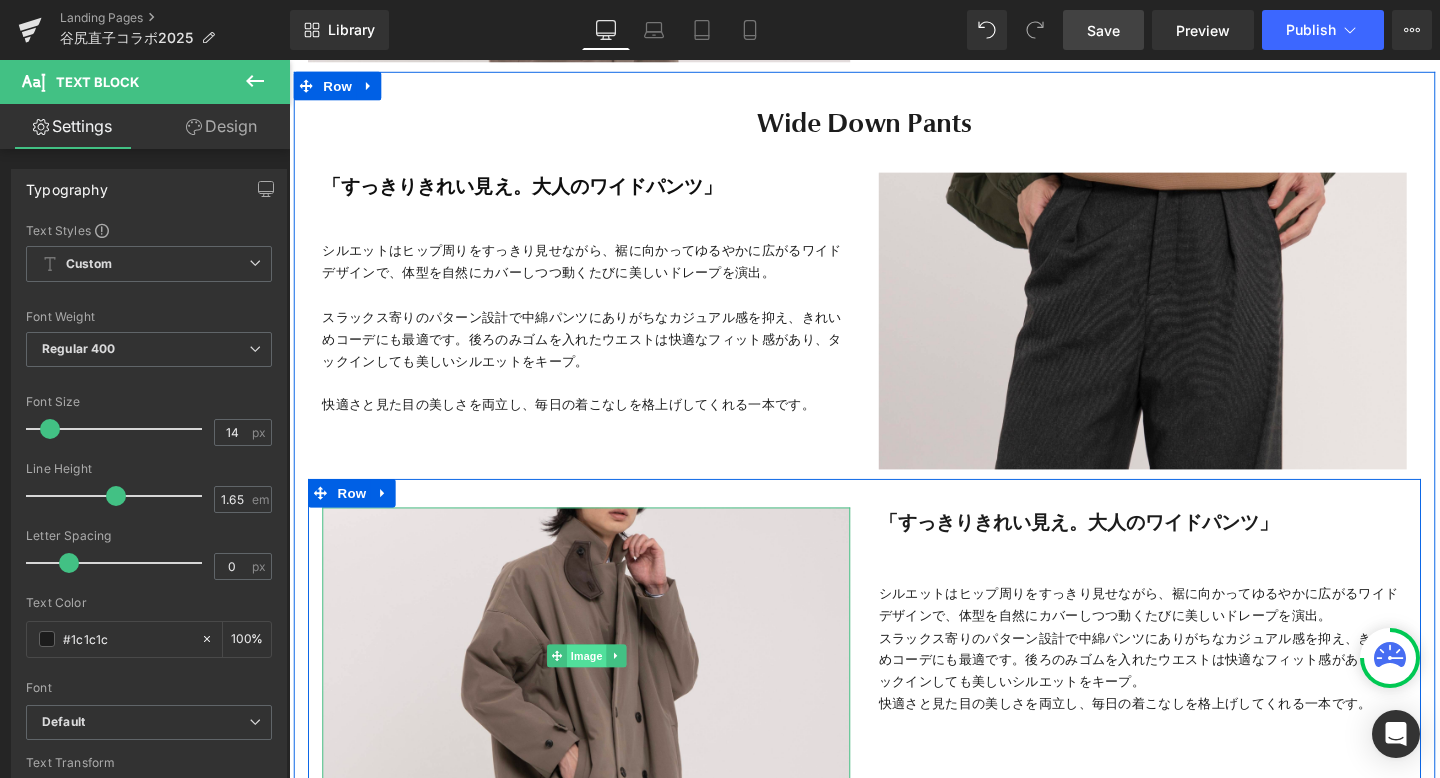 click on "Image" at bounding box center [602, 686] 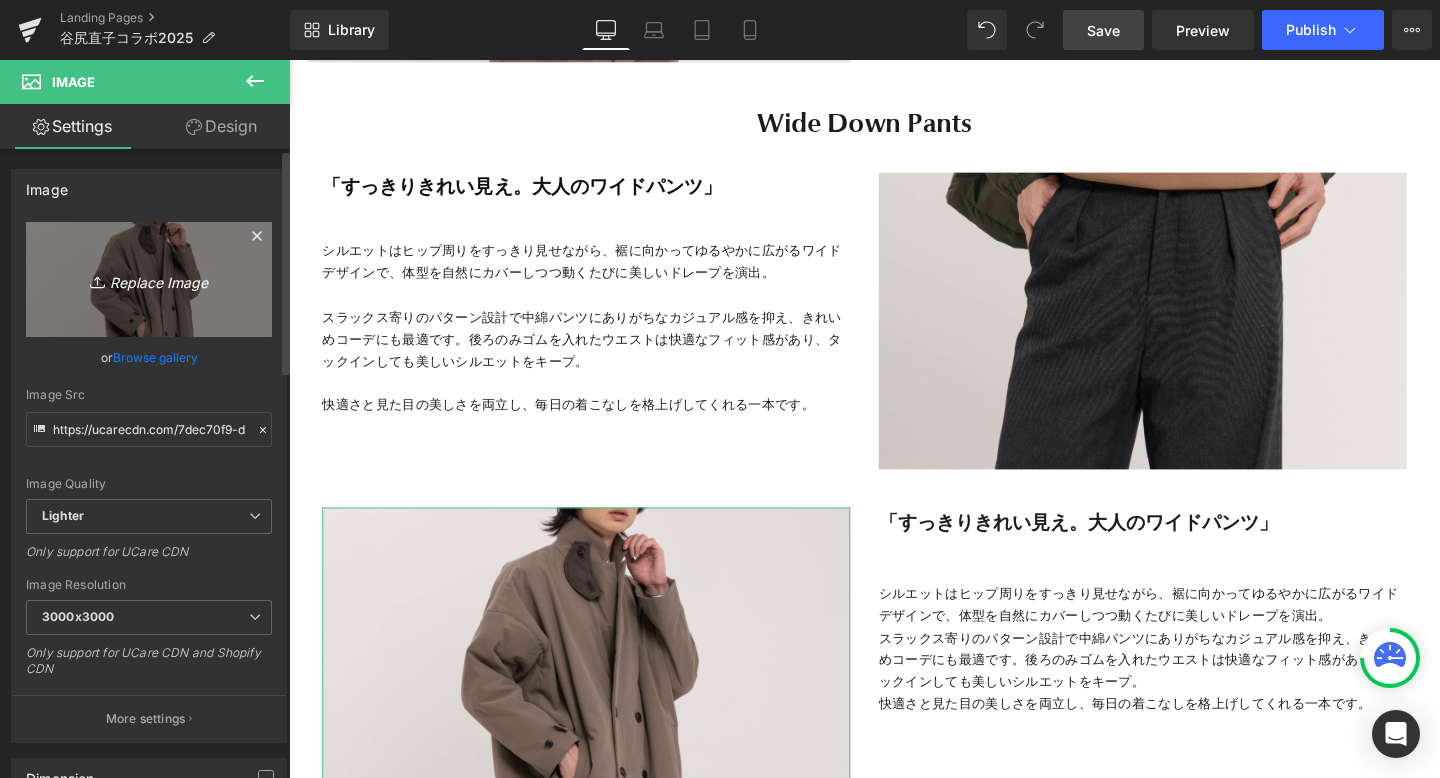 click on "Replace Image" at bounding box center (149, 279) 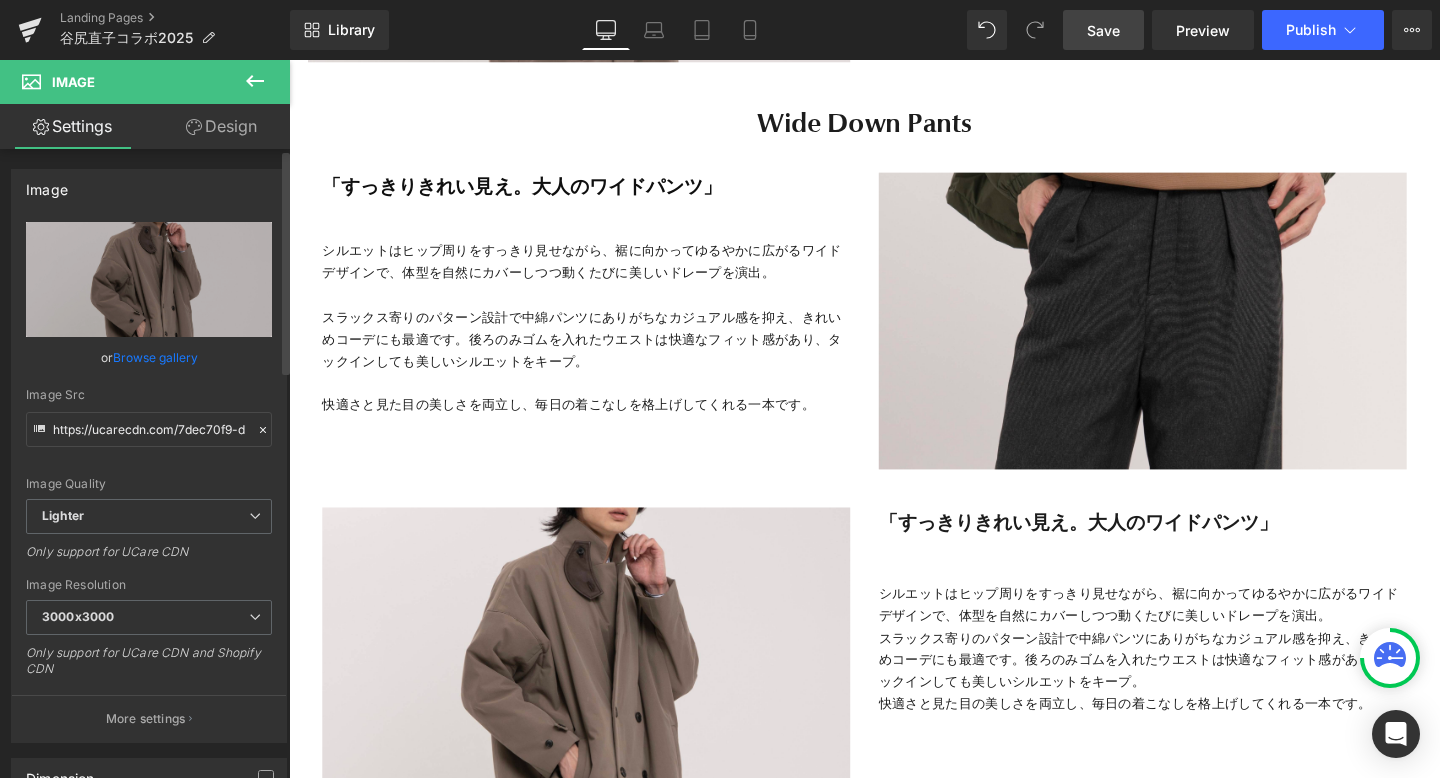 type on "C:\fakepath\35.jpeg" 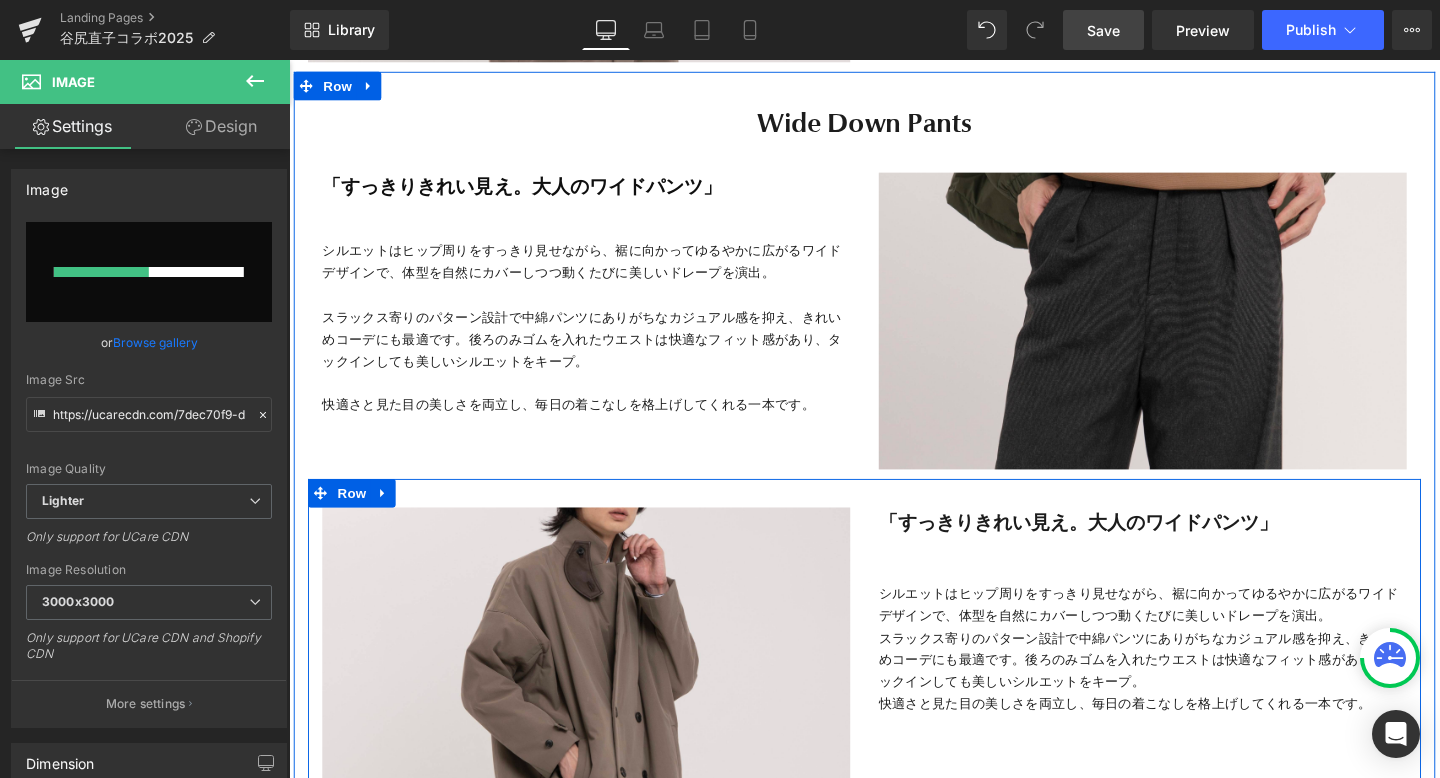 type 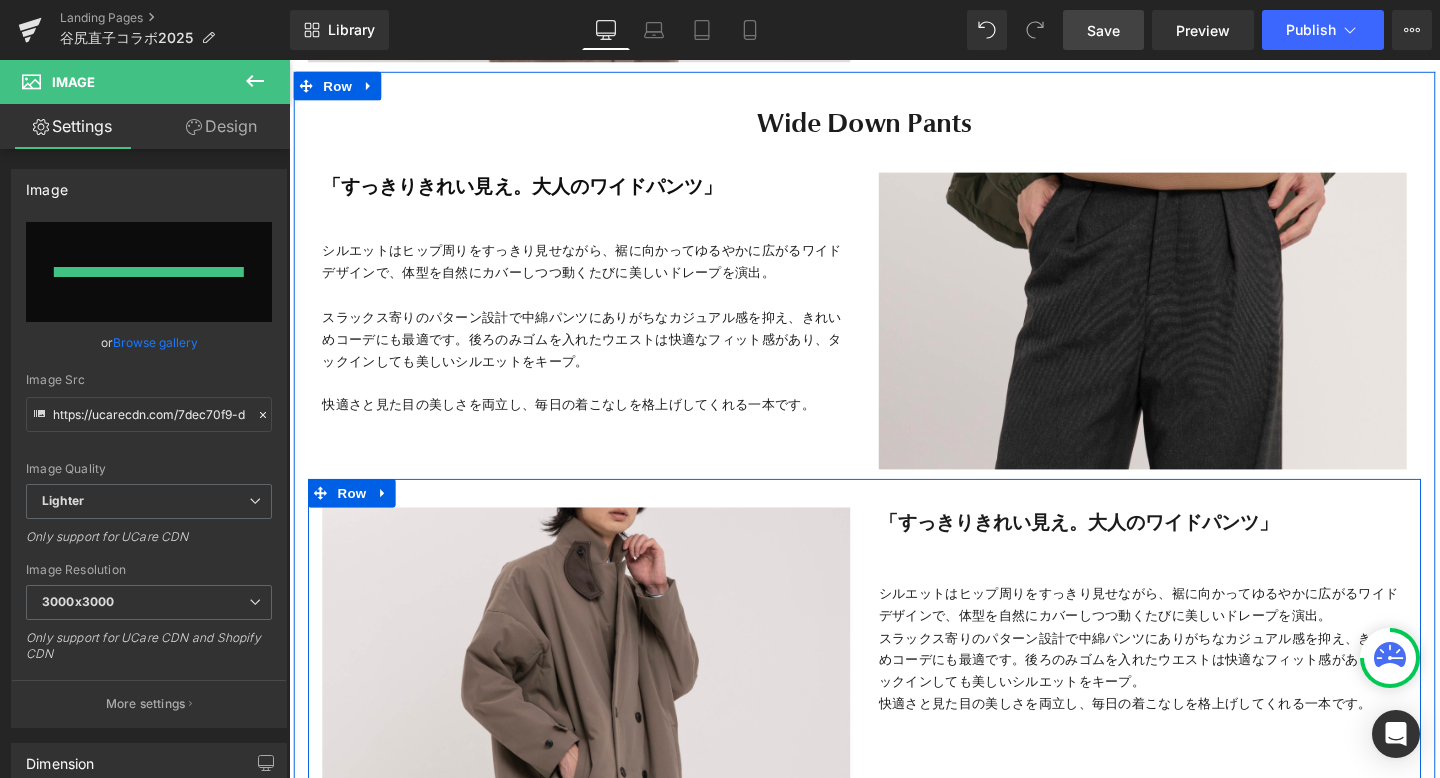 type on "https://ucarecdn.com/1588a46f-f614-404b-a7e3-5124ad3120dc/-/format/auto/-/preview/3000x3000/-/quality/lighter/35.jpeg" 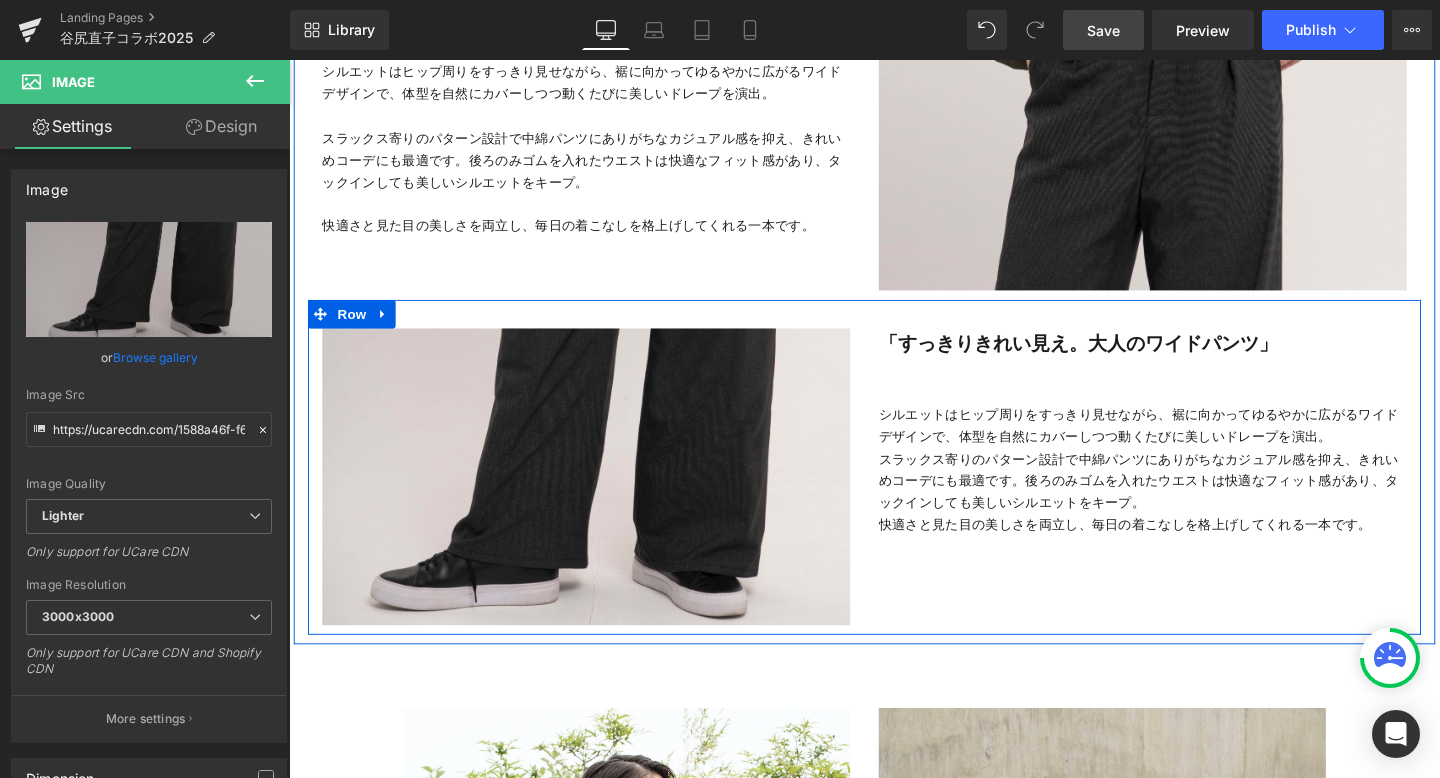 scroll, scrollTop: 8374, scrollLeft: 0, axis: vertical 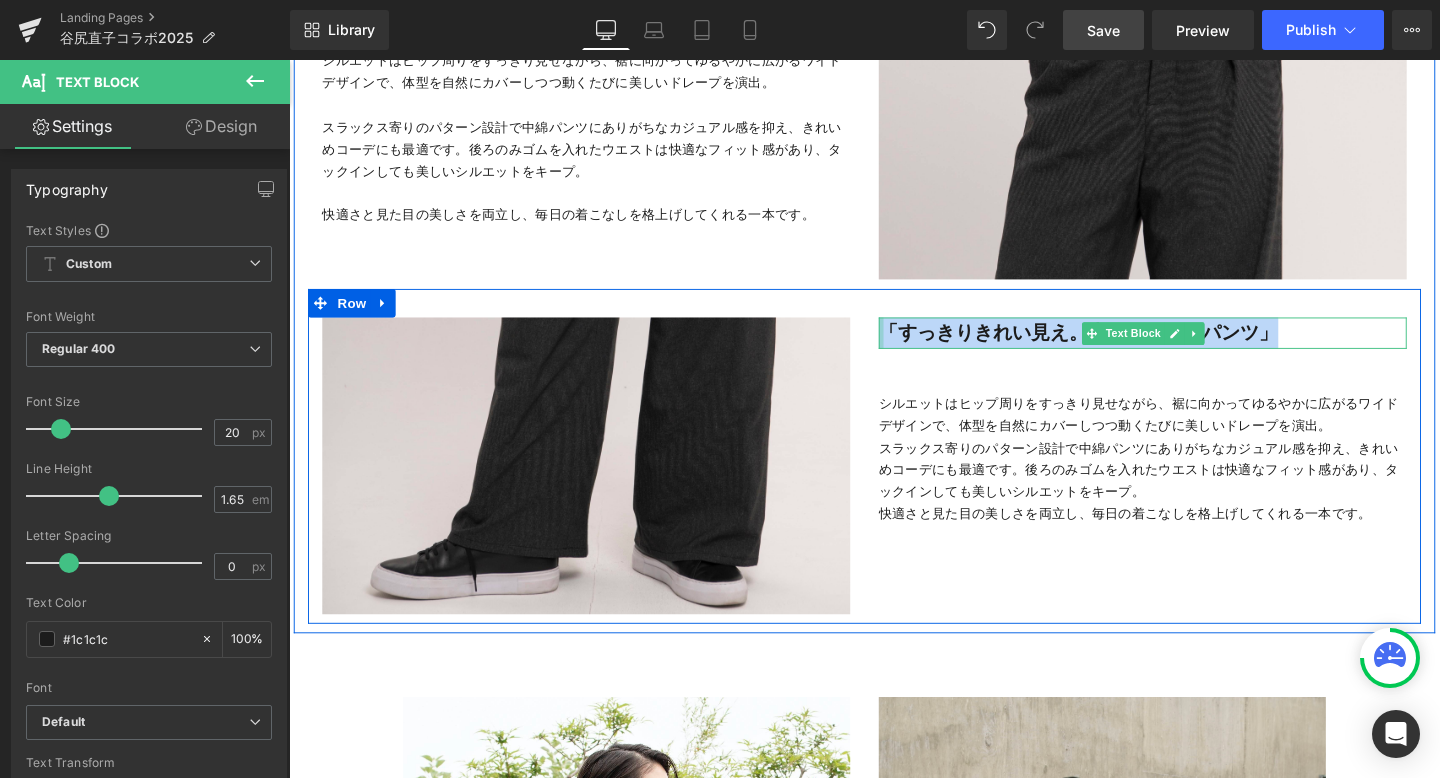 drag, startPoint x: 1321, startPoint y: 348, endPoint x: 912, endPoint y: 333, distance: 409.27496 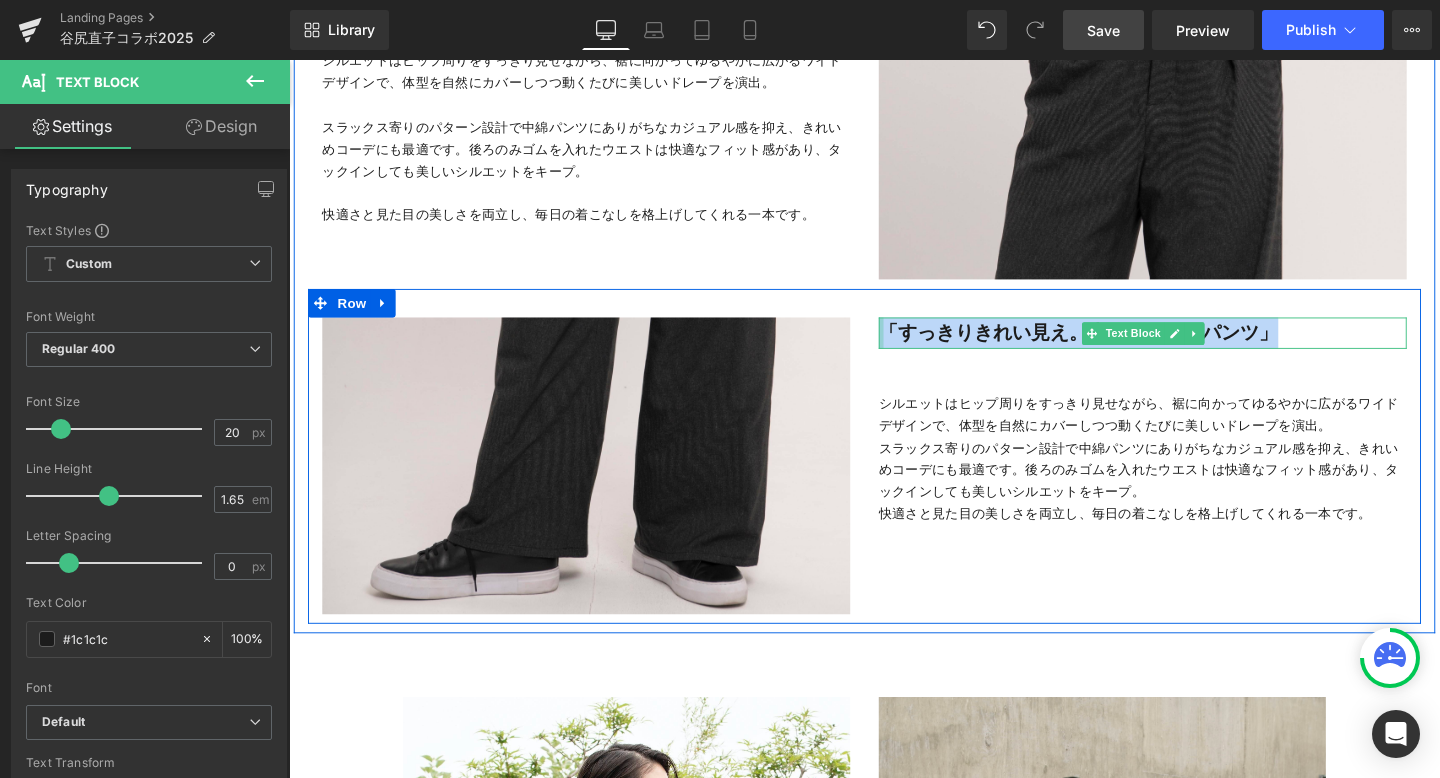 click on "「すっきりきれい見え。大人のワイドパンツ」 Text Block" at bounding box center (1186, 347) 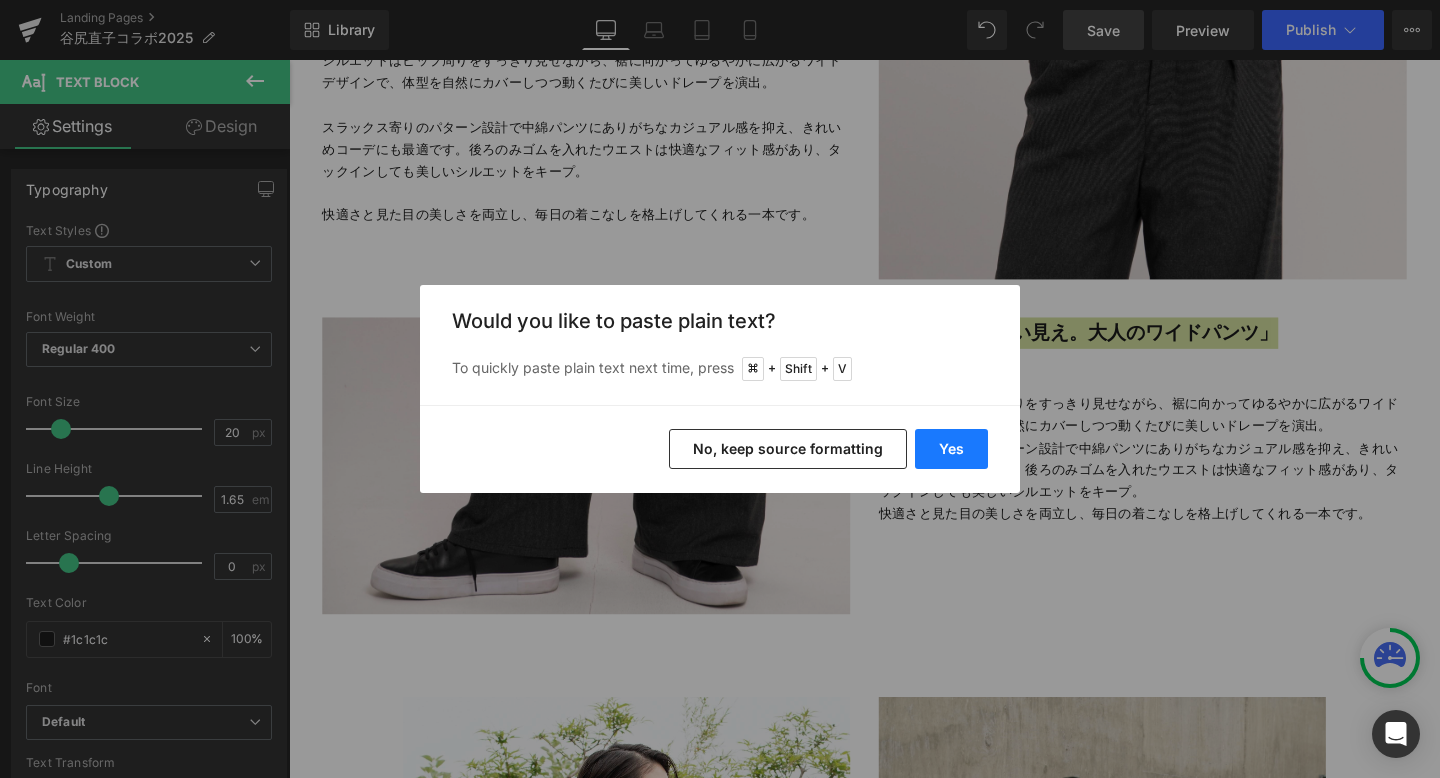 click on "Yes" at bounding box center [951, 449] 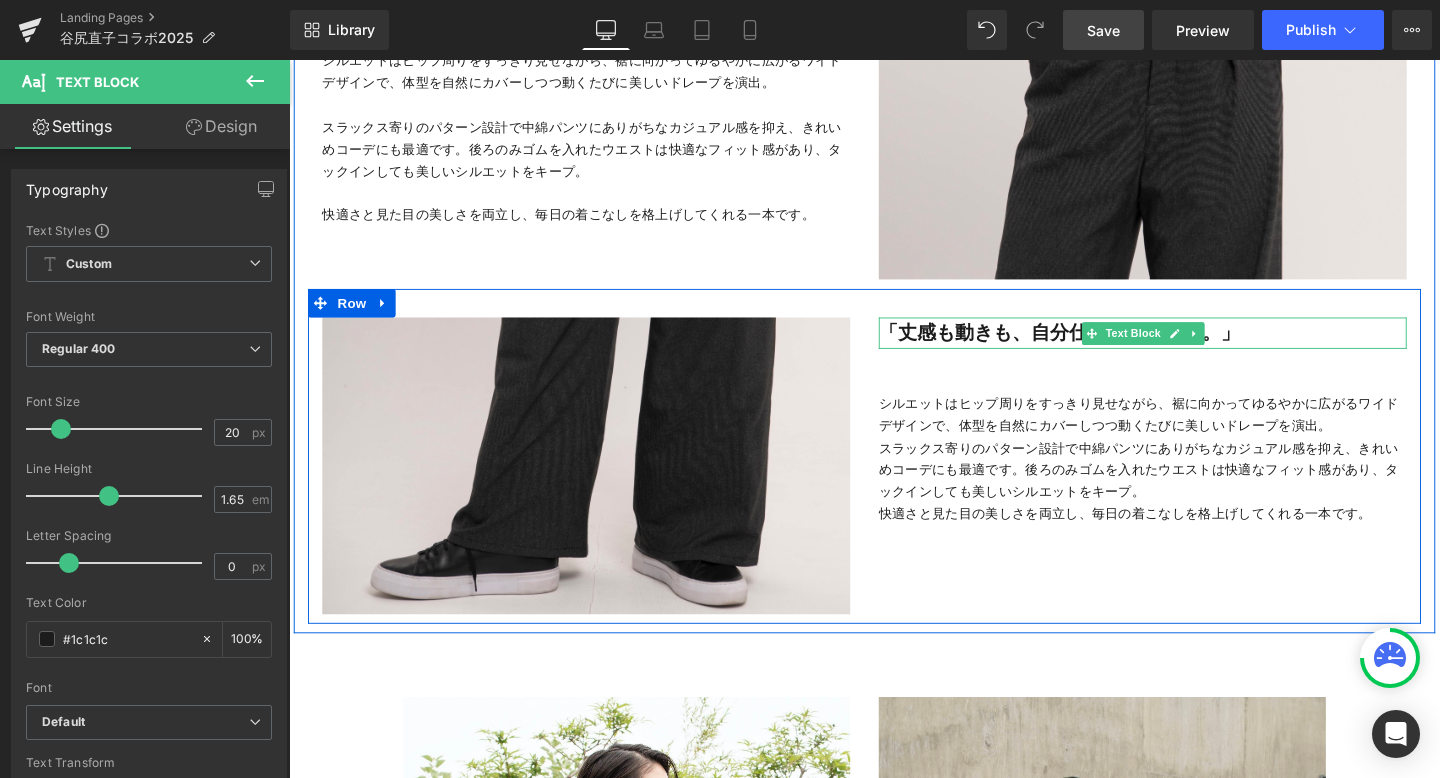 click on "「丈感も動きも、自分仕様にフィット。」" at bounding box center [1099, 347] 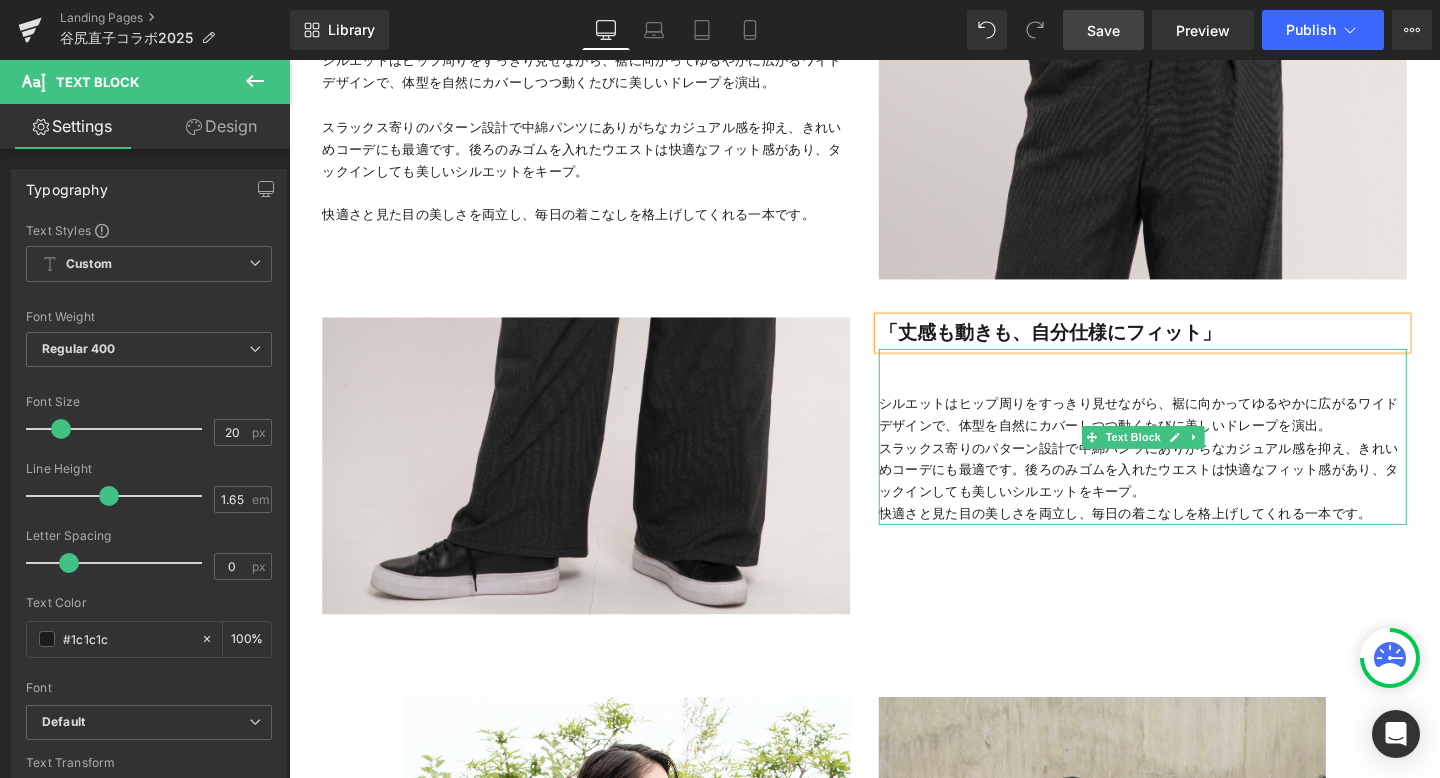 click on "シルエットはヒップ周りをすっきり見せながら、裾に向かってゆるやかに広がるワイドデザインで、体型を自然にカバーしつつ動くたびに美しいドレープを演出。" at bounding box center (1186, 433) 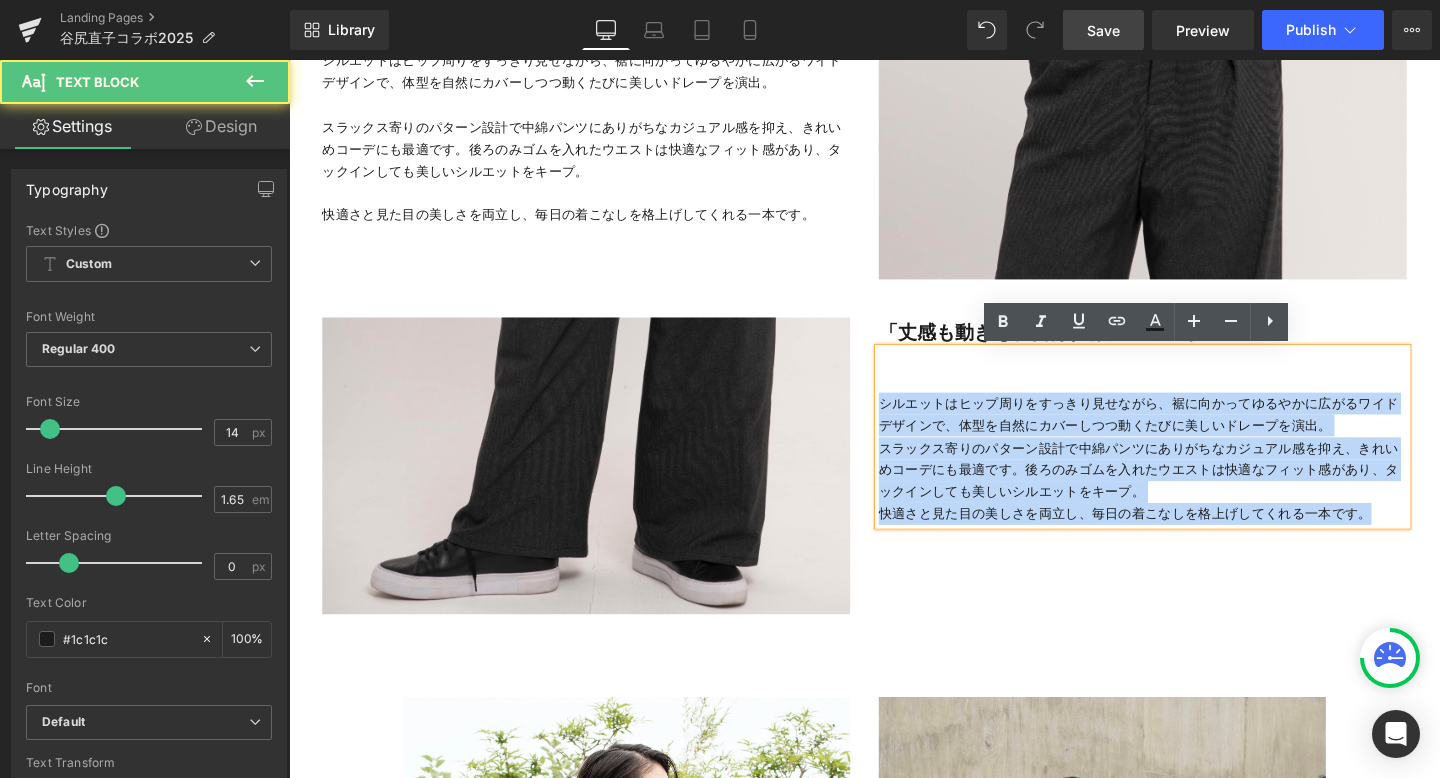 drag, startPoint x: 914, startPoint y: 424, endPoint x: 1429, endPoint y: 537, distance: 527.25134 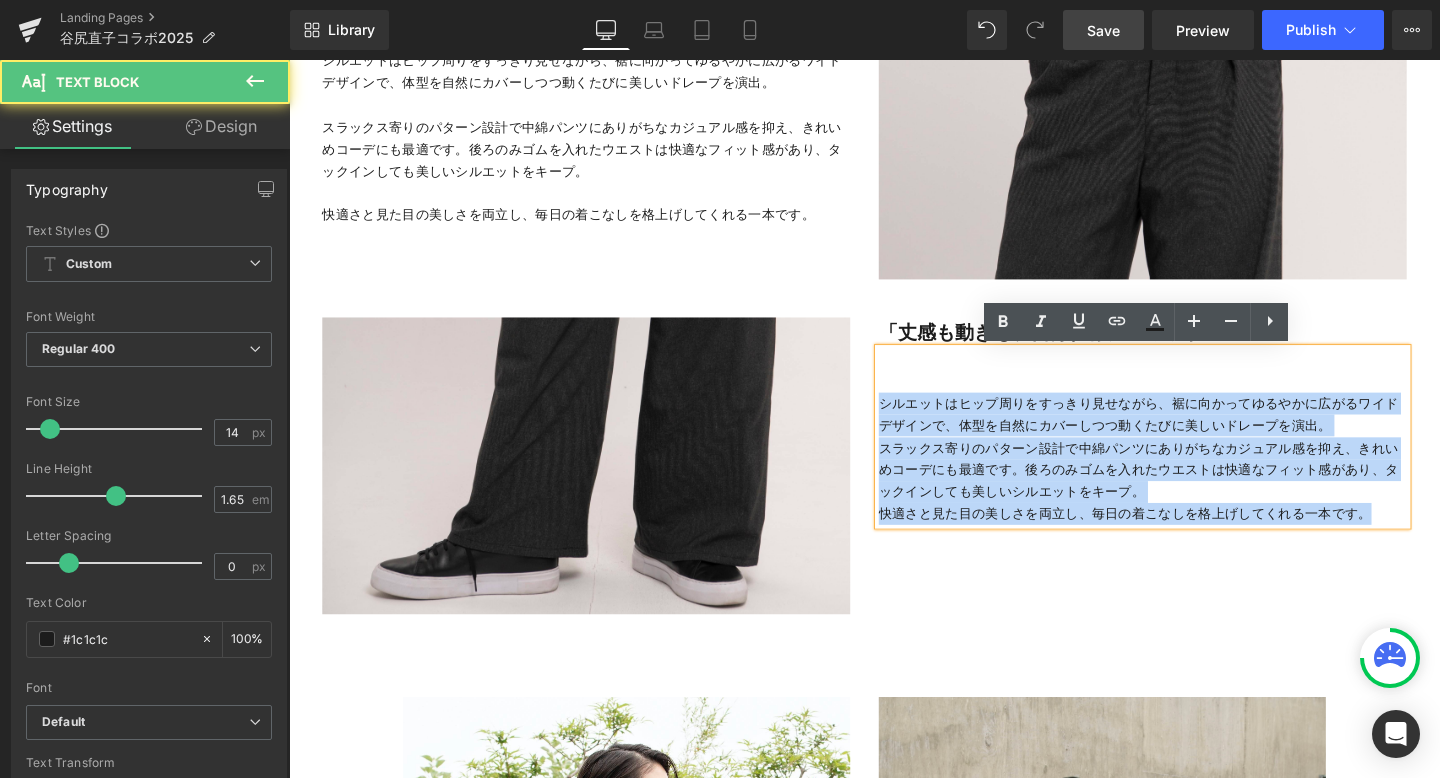 click on "シルエットはヒップ周りをすっきり見せながら、裾に向かってゆるやかに広がるワイドデザインで、体型を自然にカバーしつつ動くたびに美しいドレープを演出。 スラックス寄りのパターン設計で中綿パンツにありがちなカジュアル感を抑え、きれいめコーデにも最適です。後ろのみゴムを入れたウエストは快適なフィット感があり、タックインしても美しいシルエットをキープ。 快適さと見た目の美しさを両立し、毎日の着こなしを格上げしてくれる一本です。" at bounding box center [1186, 456] 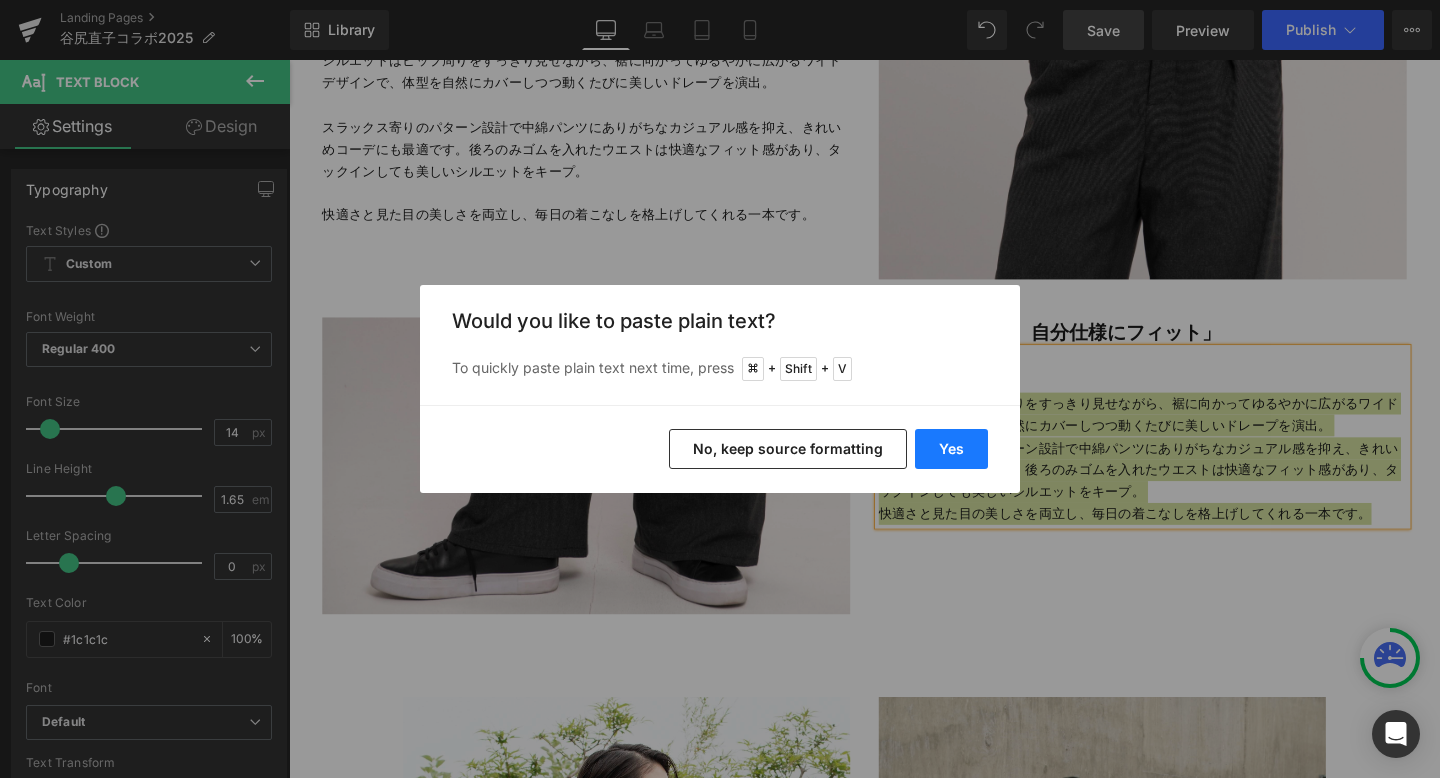 click on "Yes" at bounding box center (951, 449) 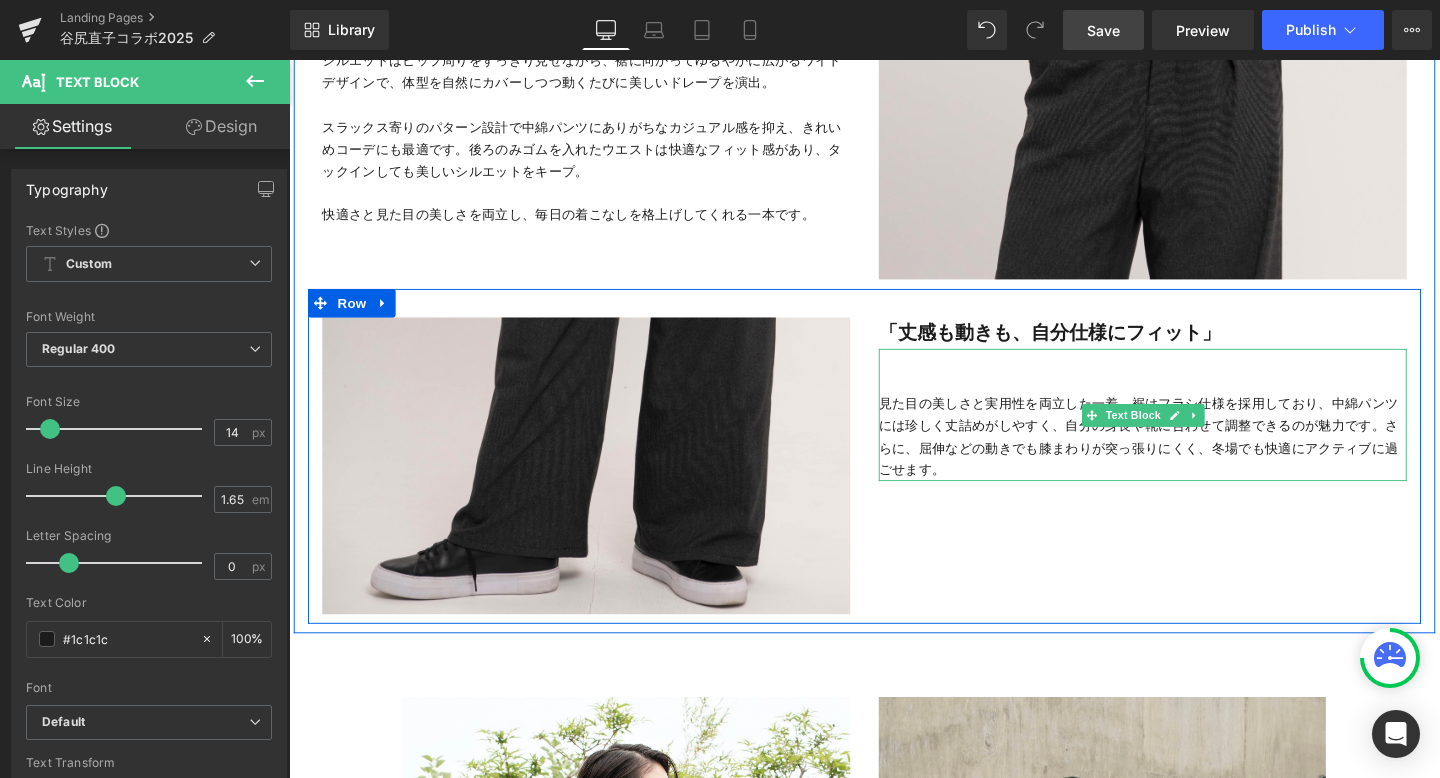 click on "見た目の美しさと実用性を両立した一着。裾はフラシ仕様を採用しており、中綿パンツには珍しく丈詰めがしやすく、自分の身長や靴に合わせて調整できるのが魅力です。さらに、屈伸などの動きでも膝まわりが突っ張りにくく、冬場でも快適にアクティブに過ごせます。" at bounding box center [1186, 456] 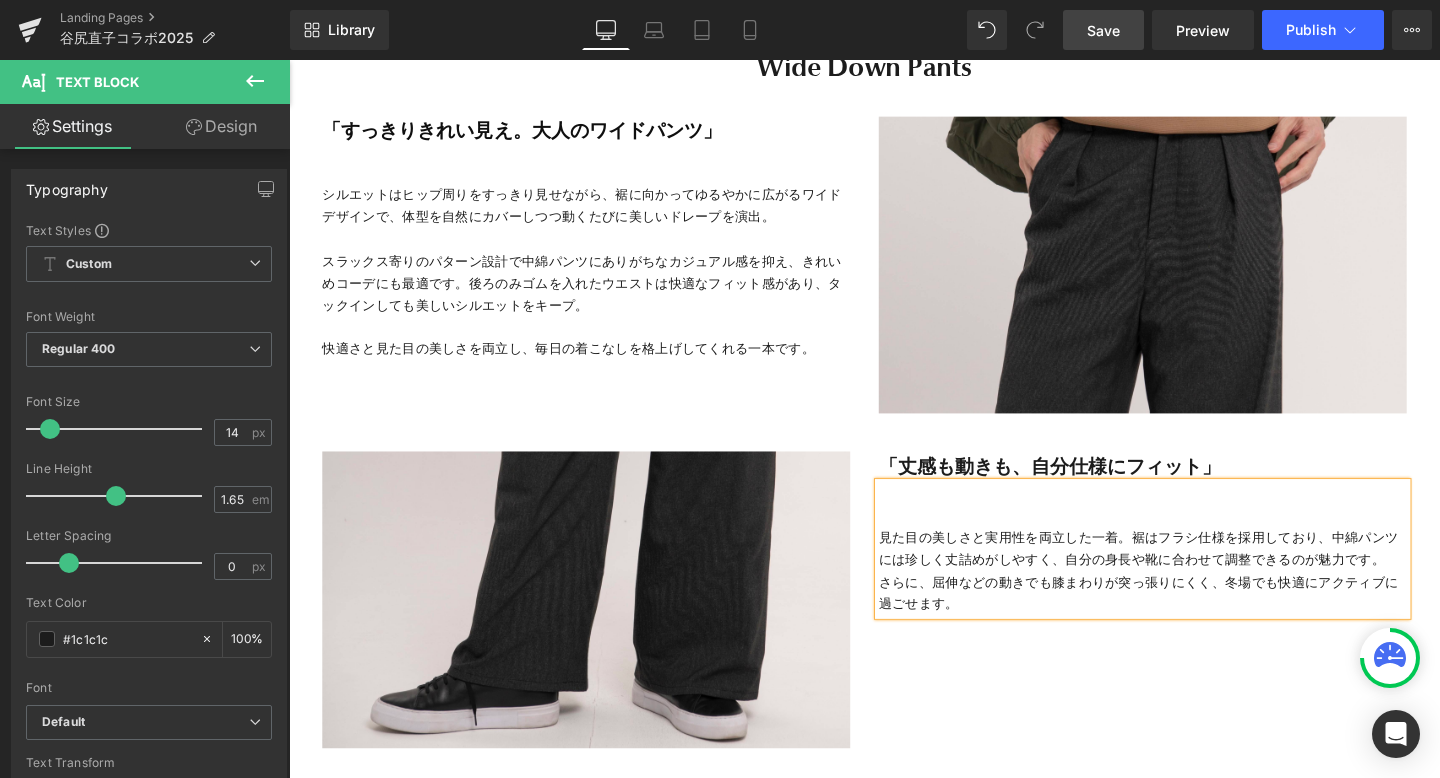 scroll, scrollTop: 8216, scrollLeft: 0, axis: vertical 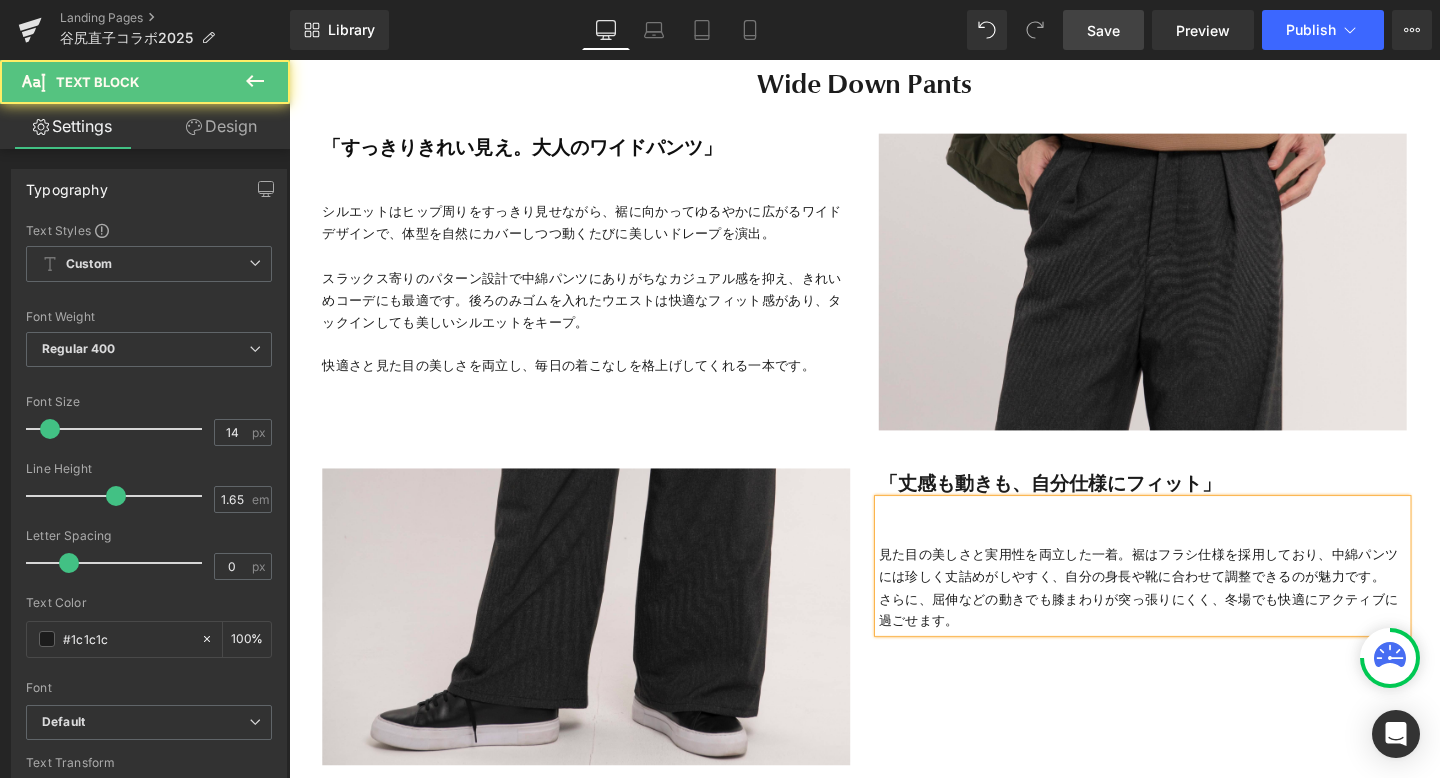 click on "見た目の美しさと実用性を両立した一着。裾はフラシ仕様を採用しており、中綿パンツには珍しく丈詰めがしやすく、自分の身長や靴に合わせて調整できるのが魅力です。" at bounding box center (1186, 591) 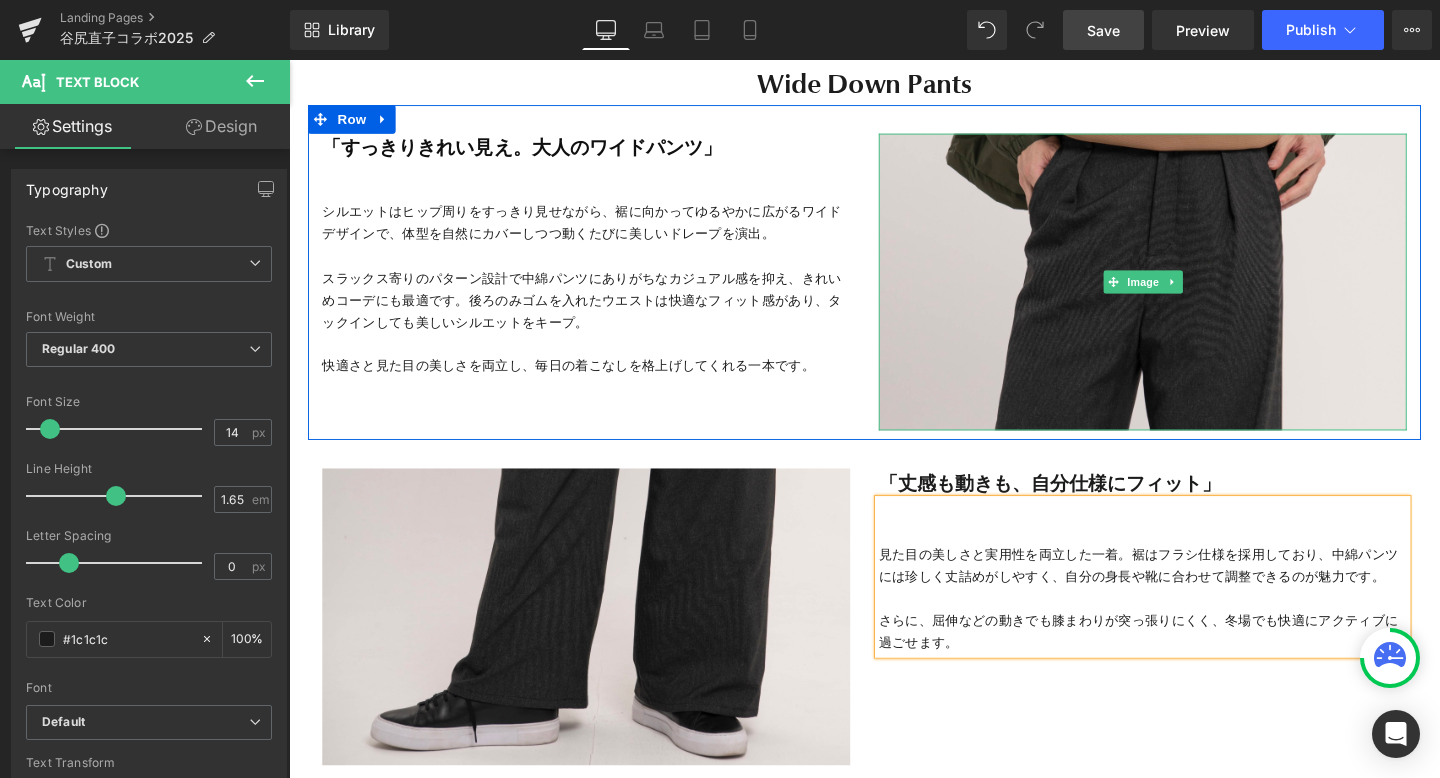 click on "「すっきりきれい見え。大人のワイドパンツ」 Text Block
シルエットはヒップ周りをすっきり見せながら、裾に向かってゆるやかに広がるワイドデザインで、体型を自然にカバーしつつ動くたびに美しいドレープを演出。 スラックス寄りのパターン設計で中綿パンツにありがちなカジュアル感を抑え、きれいめコーデにも最適です。後ろのみゴムを入れたウエストは快適なフィット感があり、タックインしても美しいシルエットをキープ。 快適さと見た目の美しさを両立し、毎日の着こなしを格上げしてくれる一本です。
Text Block   42px       Image         Row" at bounding box center (894, 283) 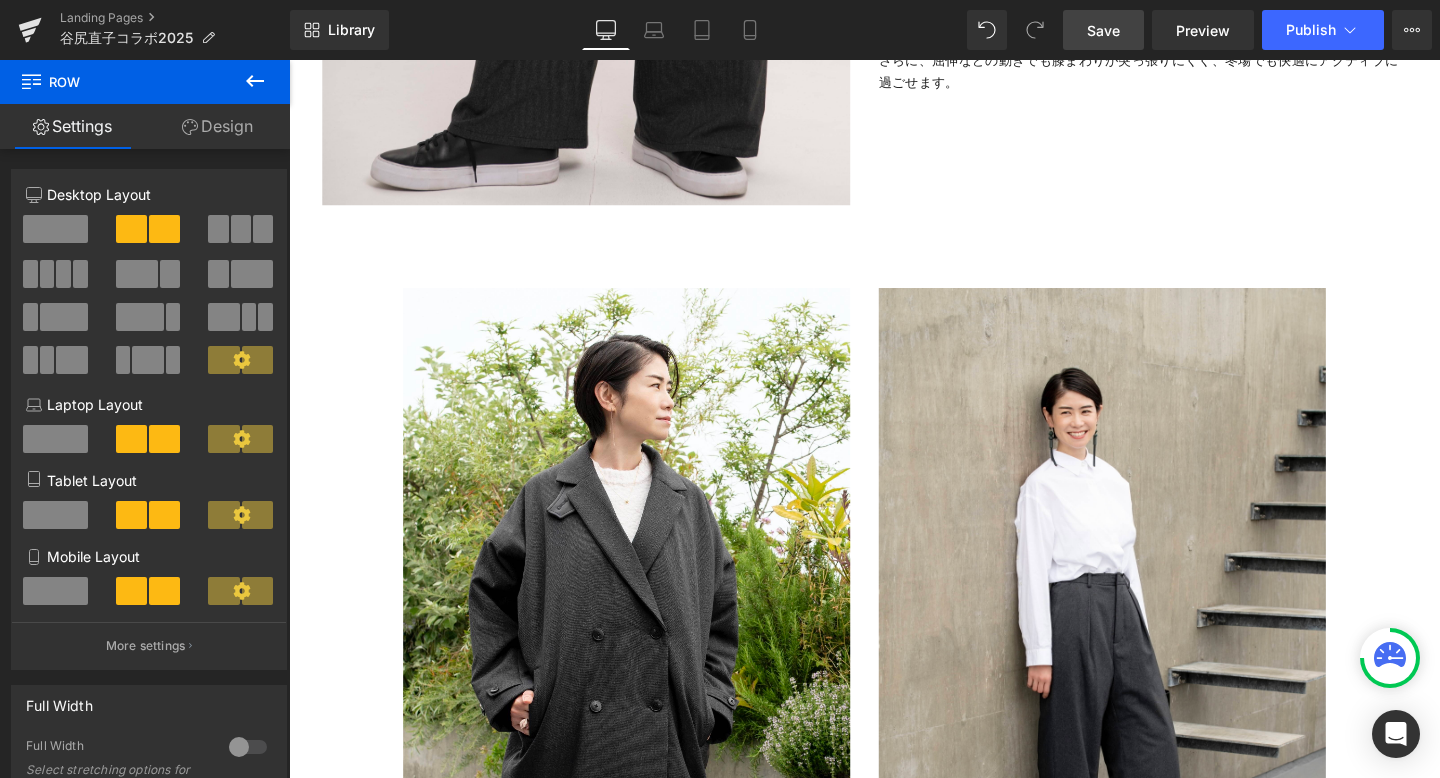 scroll, scrollTop: 8797, scrollLeft: 0, axis: vertical 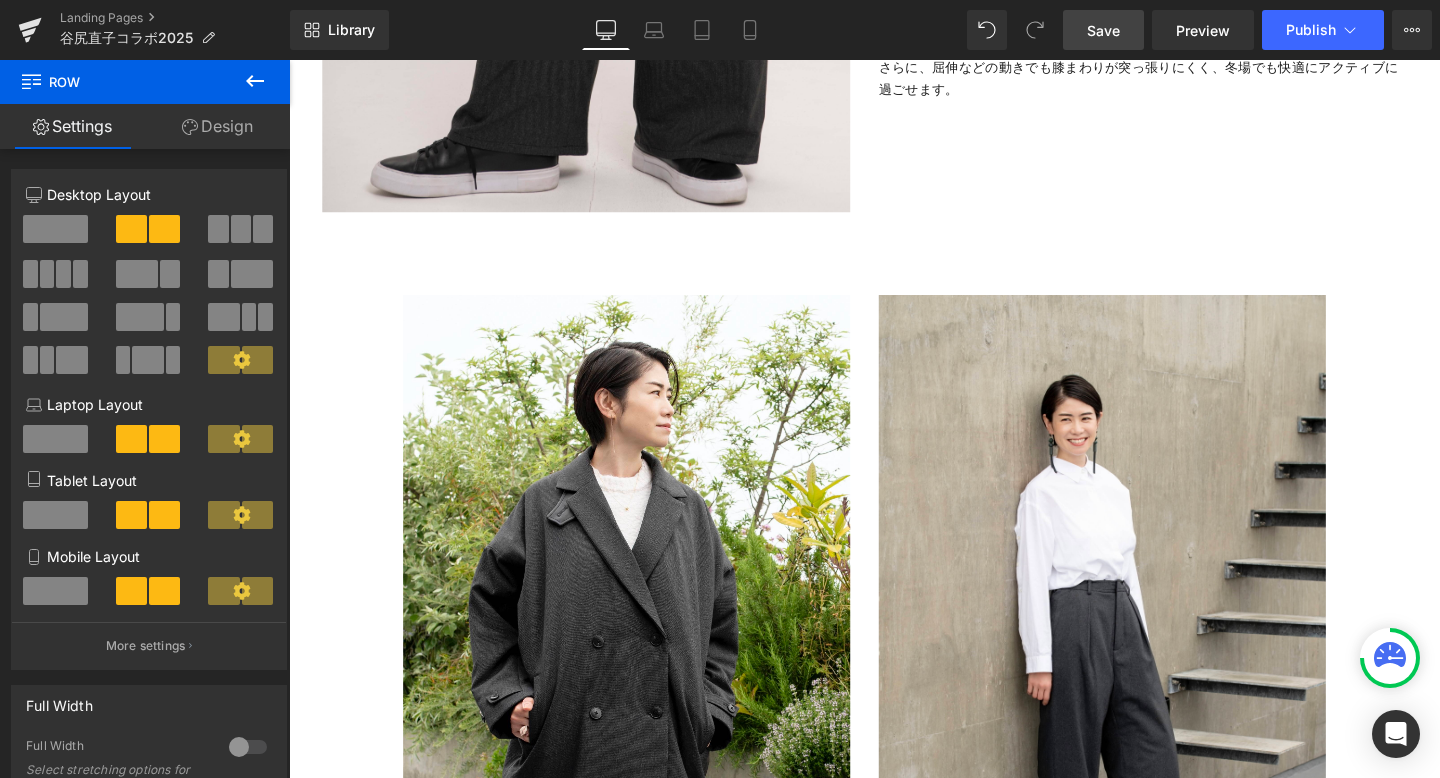 click 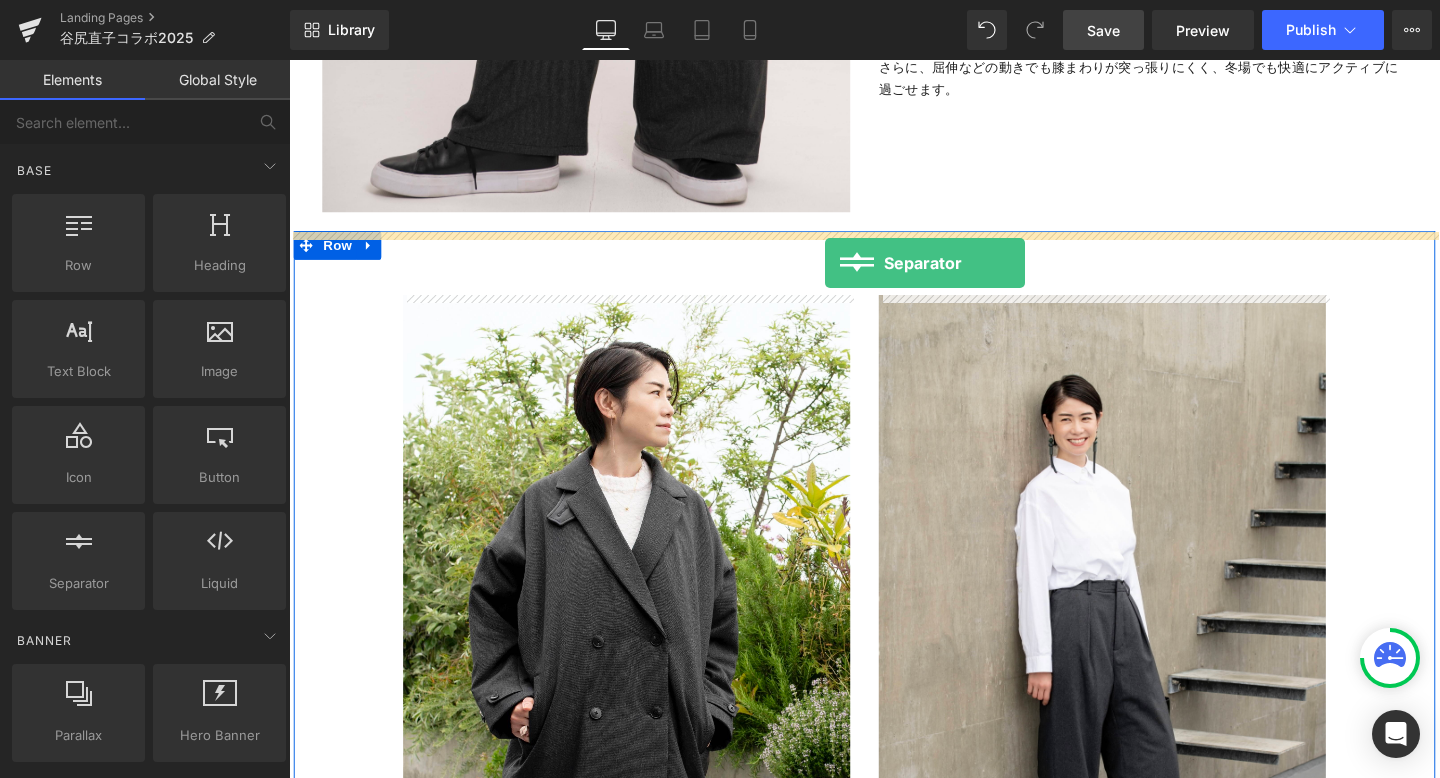 drag, startPoint x: 467, startPoint y: 454, endPoint x: 852, endPoint y: 273, distance: 425.4245 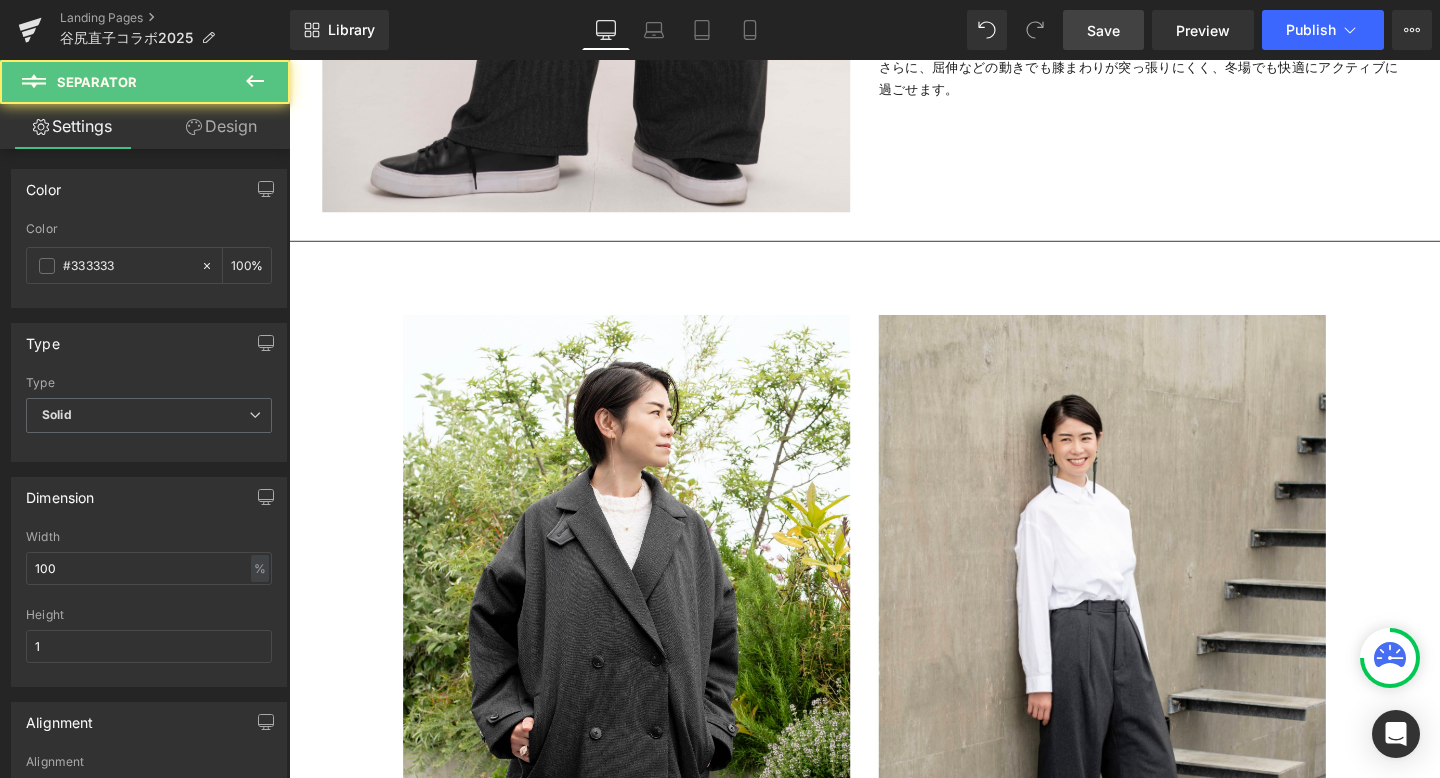 scroll, scrollTop: 11730, scrollLeft: 1210, axis: both 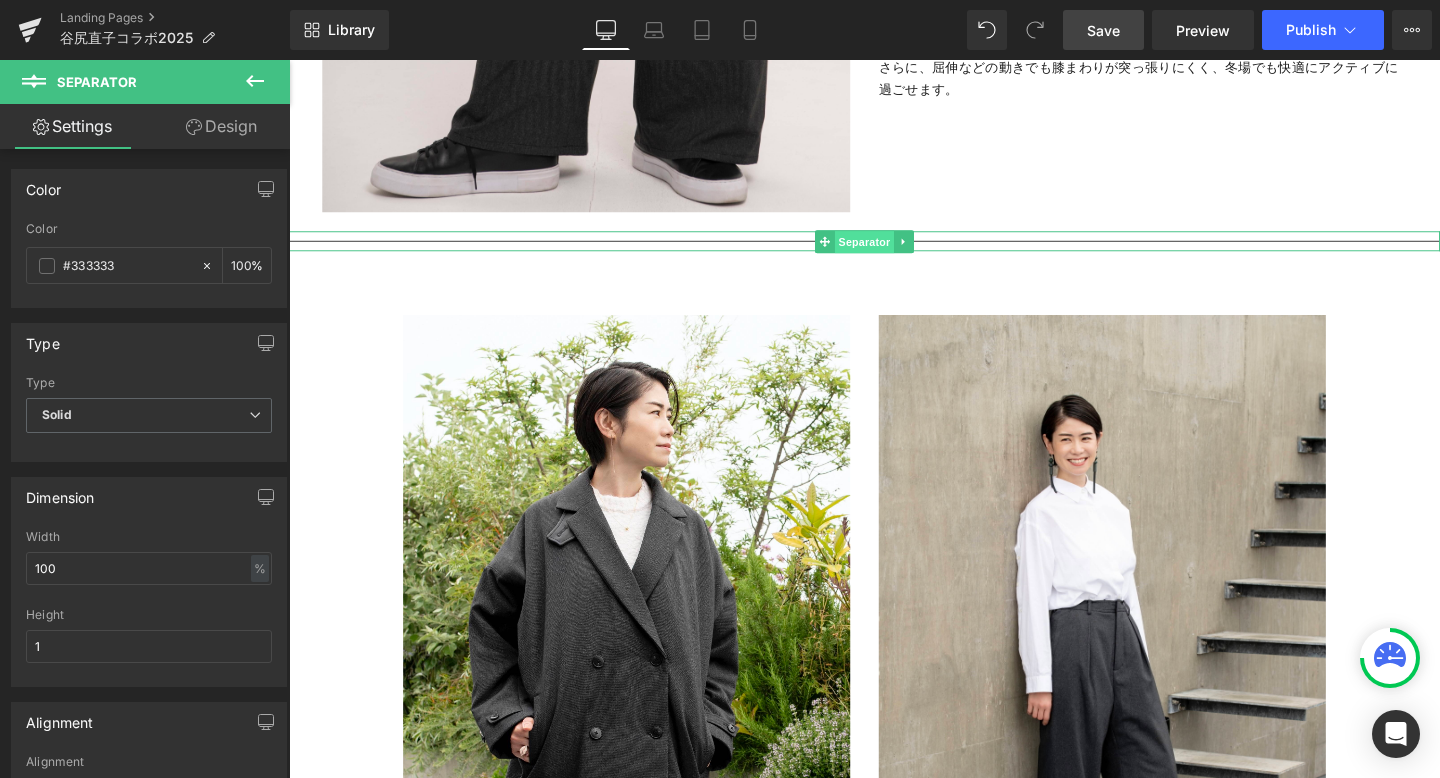 click on "Separator" at bounding box center (894, 252) 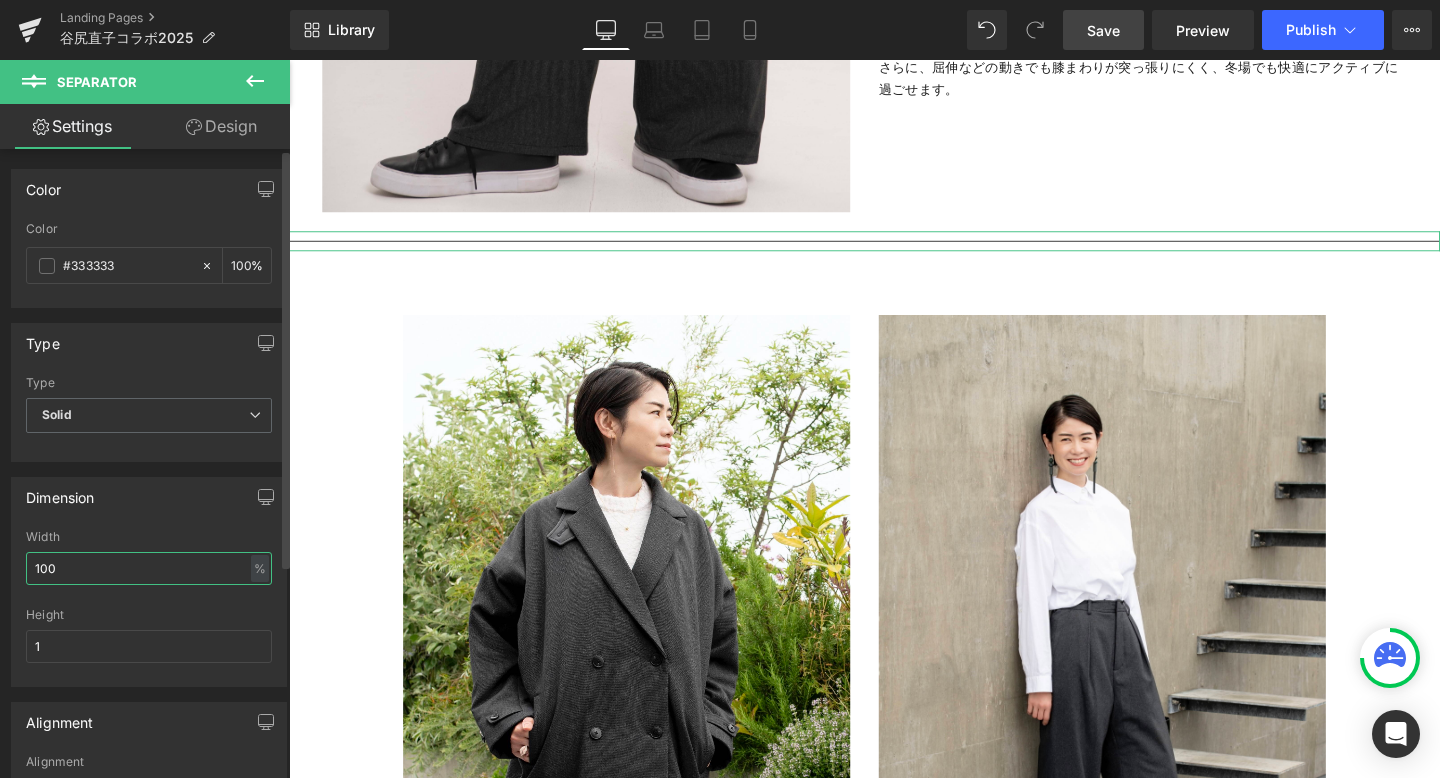 drag, startPoint x: 97, startPoint y: 564, endPoint x: 12, endPoint y: 563, distance: 85.00588 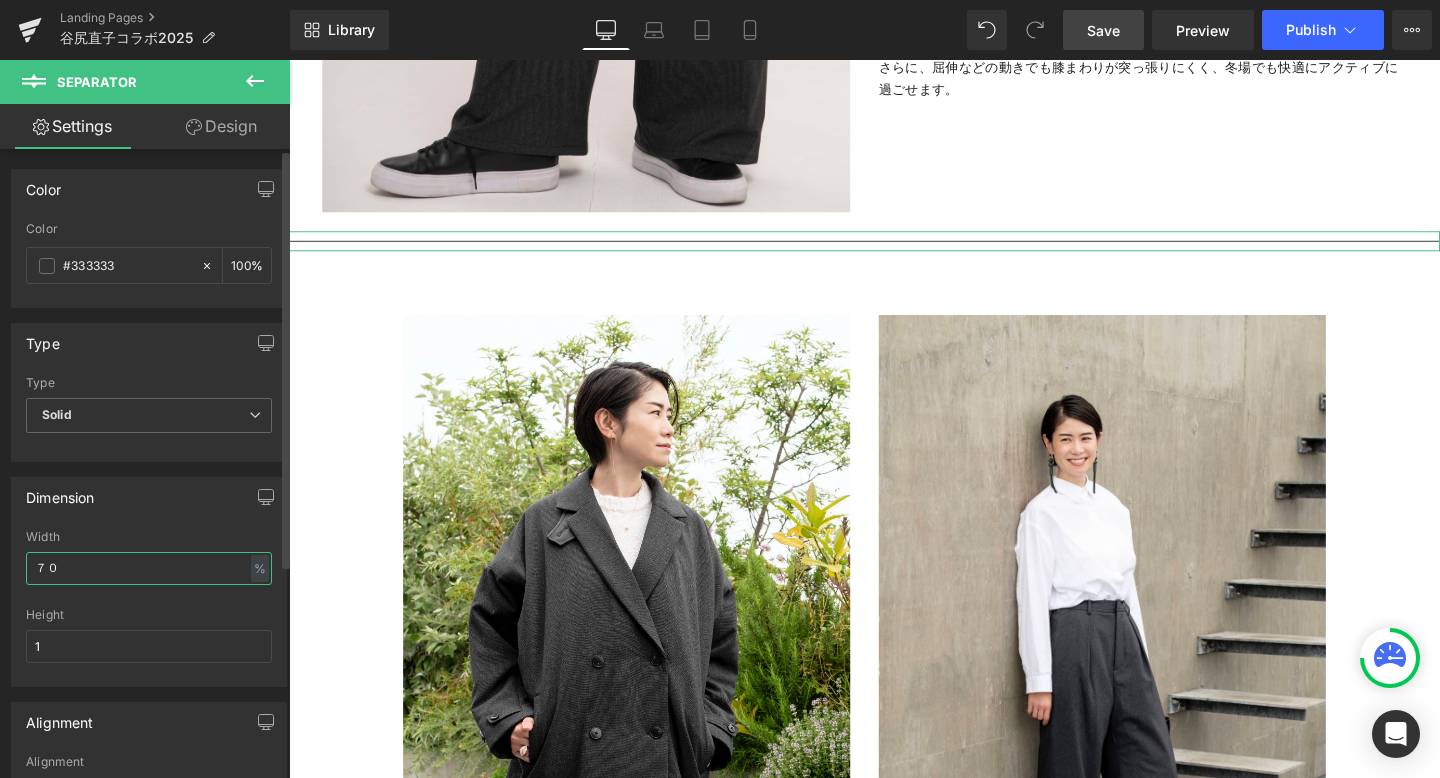 type on "７" 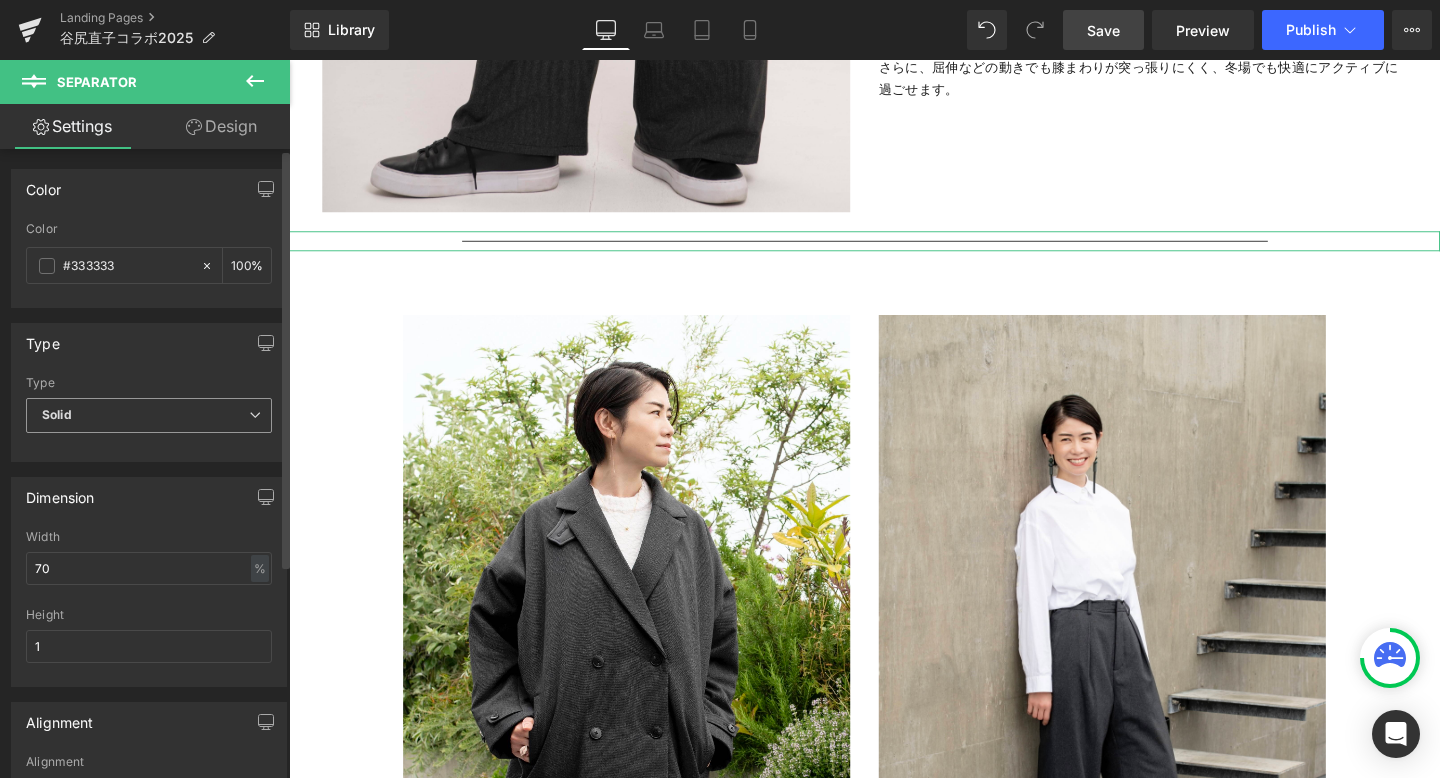 click on "Solid" at bounding box center [149, 415] 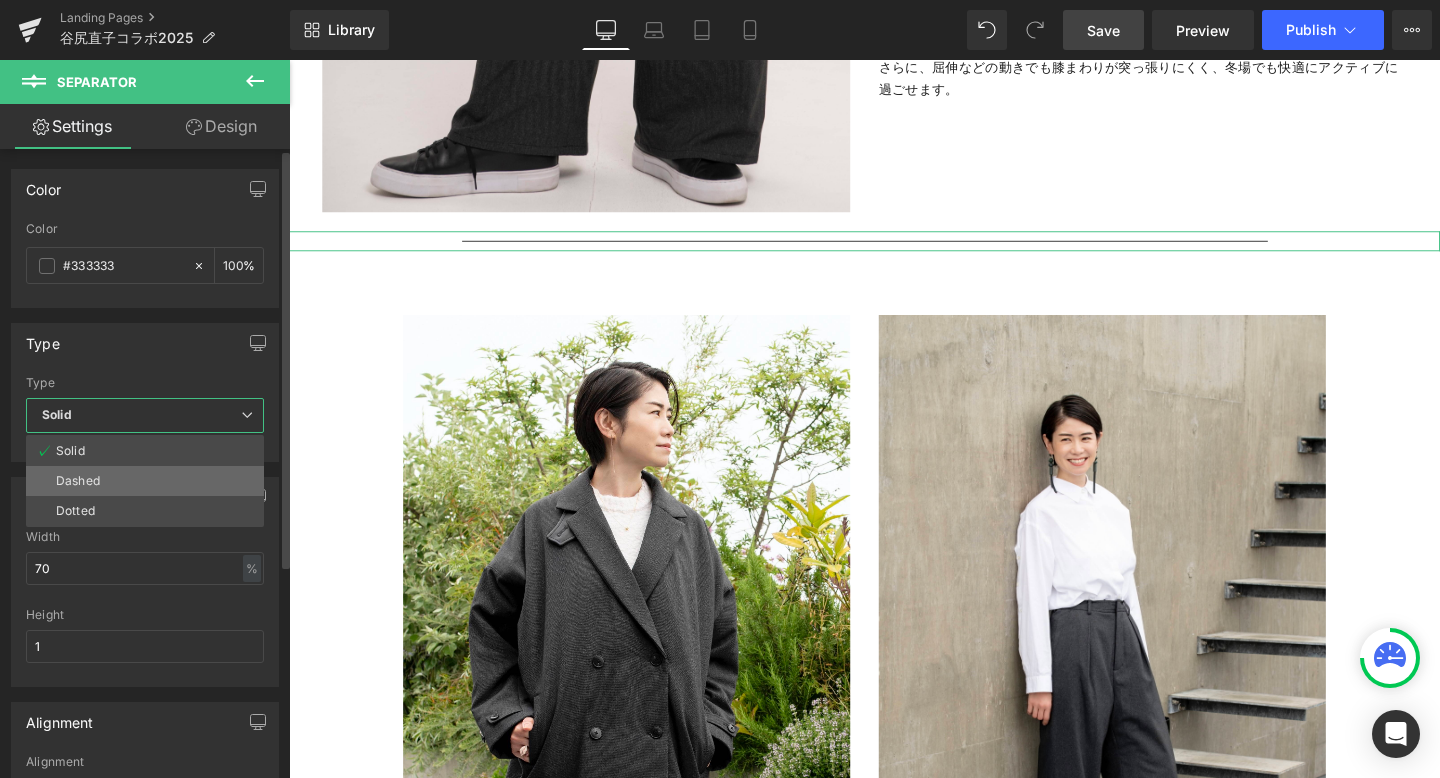 click on "Dashed" at bounding box center [145, 481] 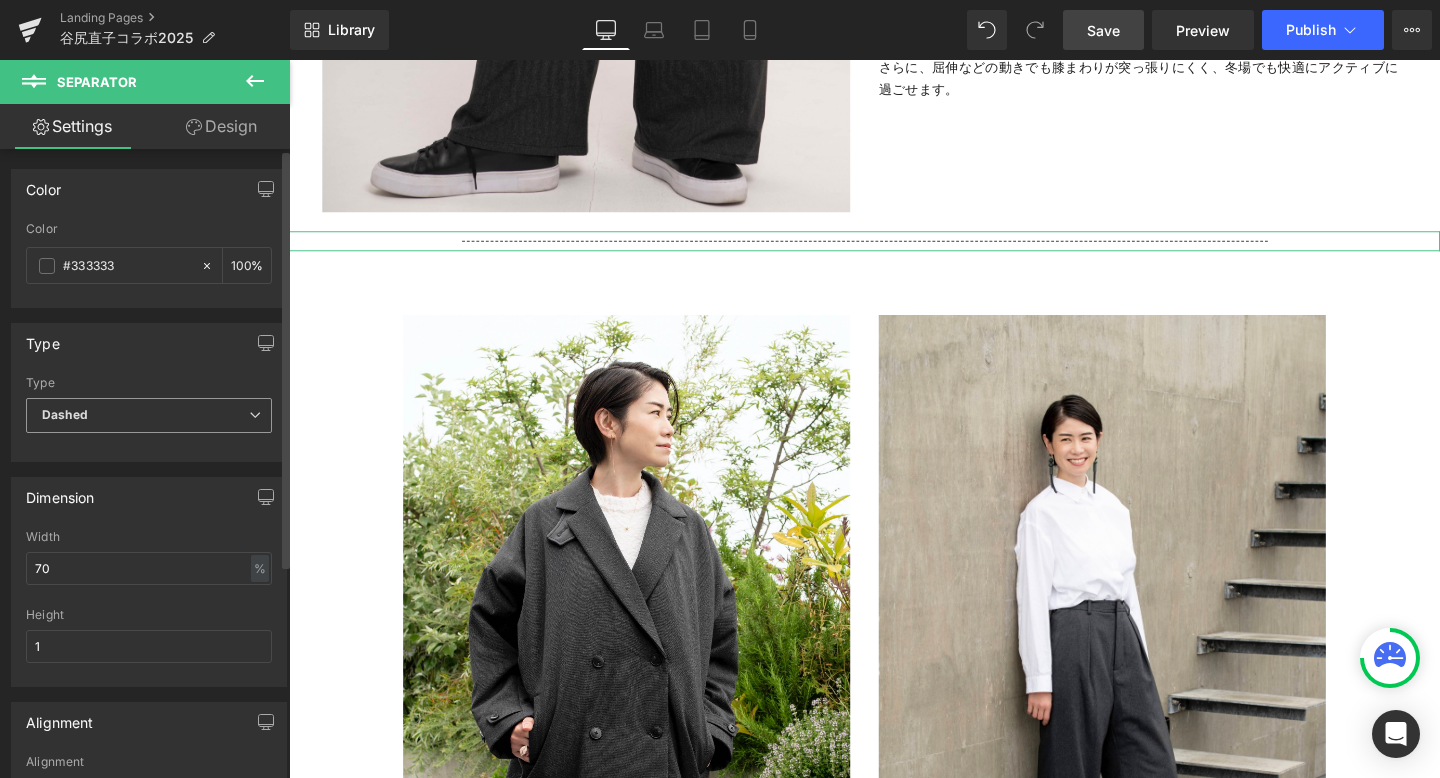 click on "Dashed" at bounding box center (149, 415) 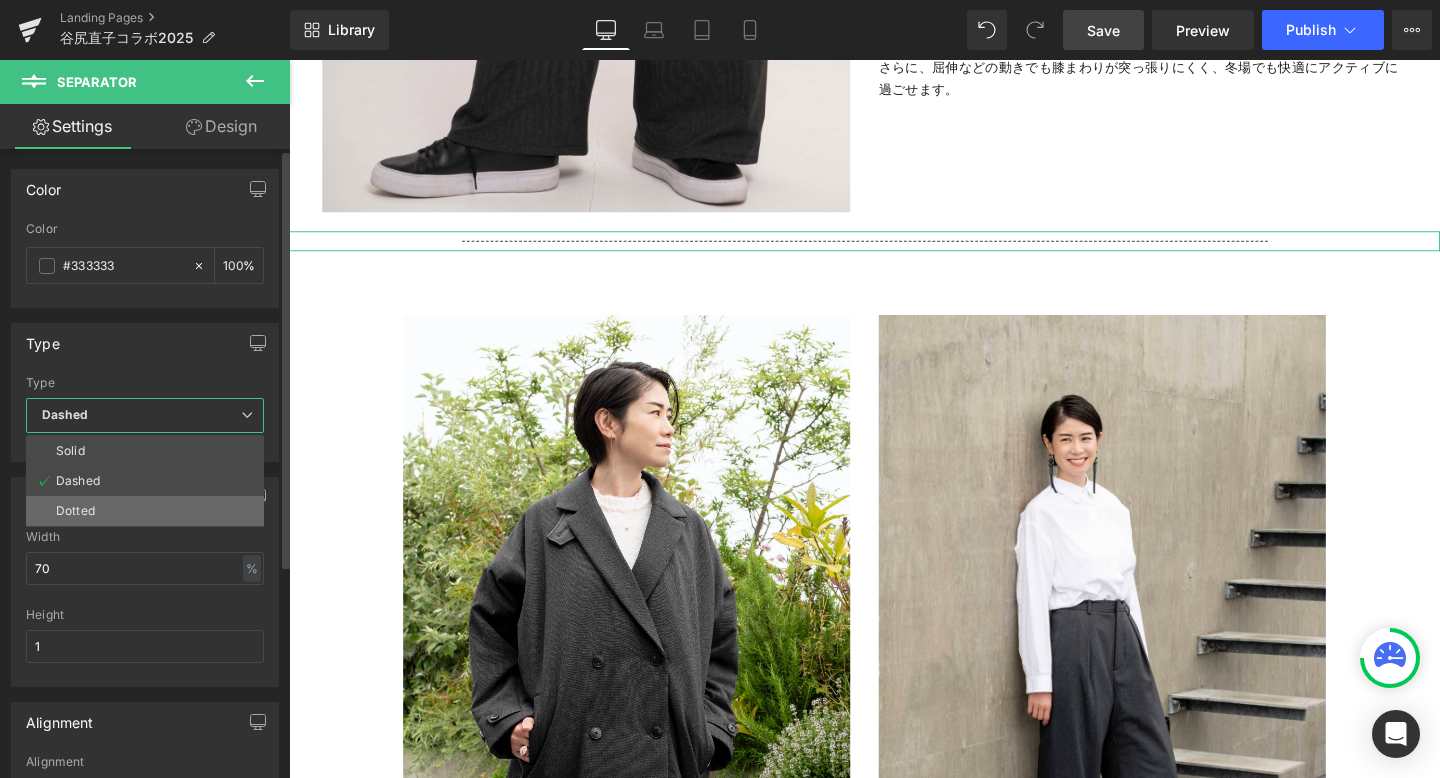 click on "Solid Dashed Dotted" at bounding box center (145, 481) 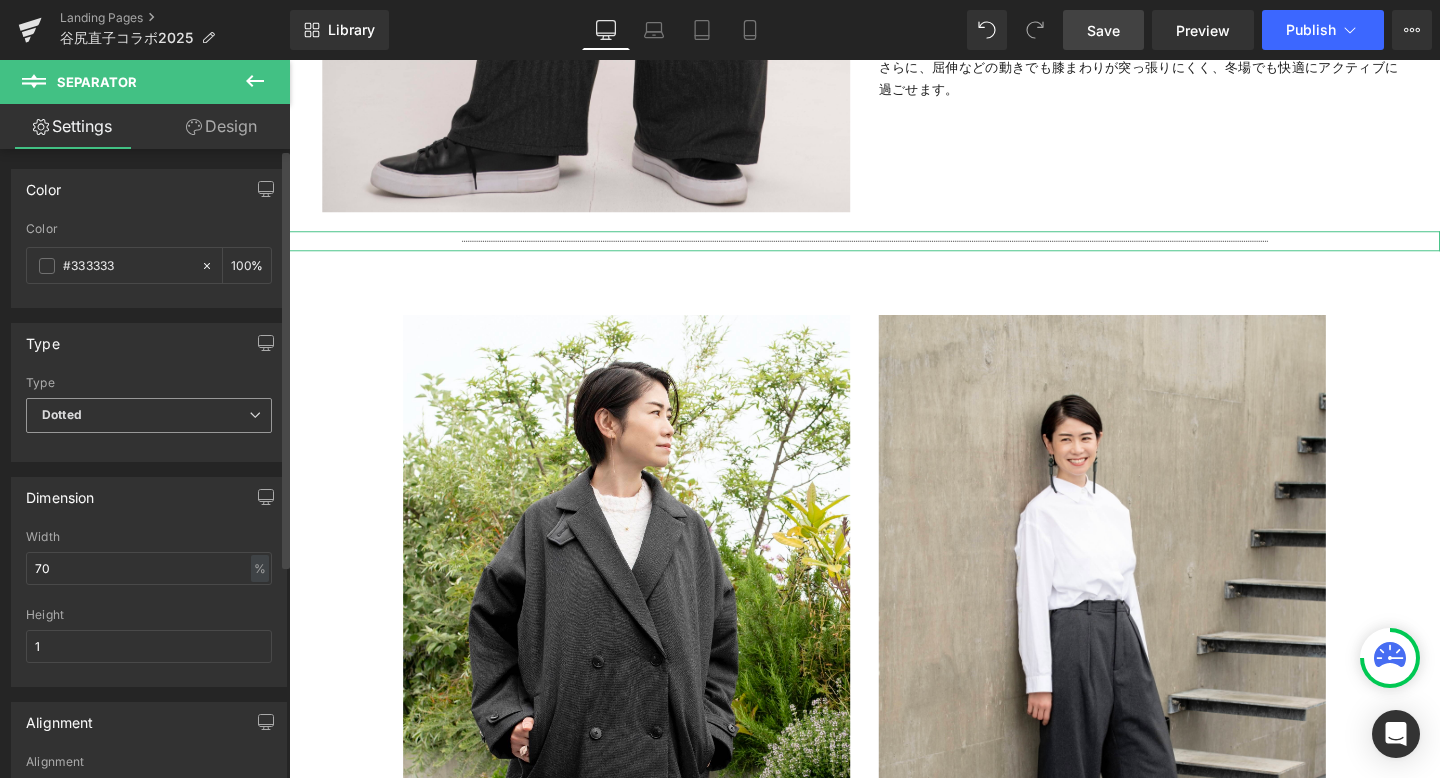 click on "Dotted" at bounding box center (149, 415) 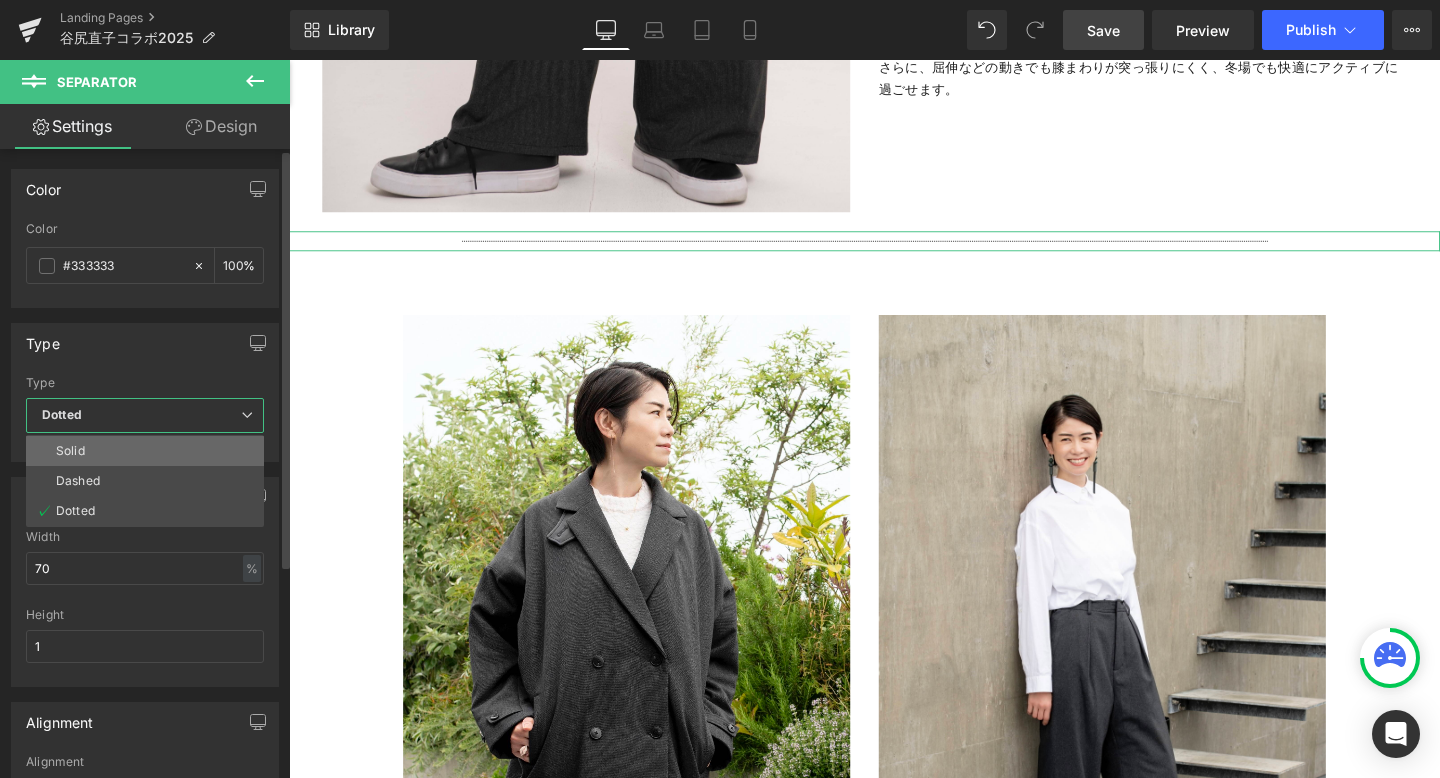 click on "Solid" at bounding box center [145, 451] 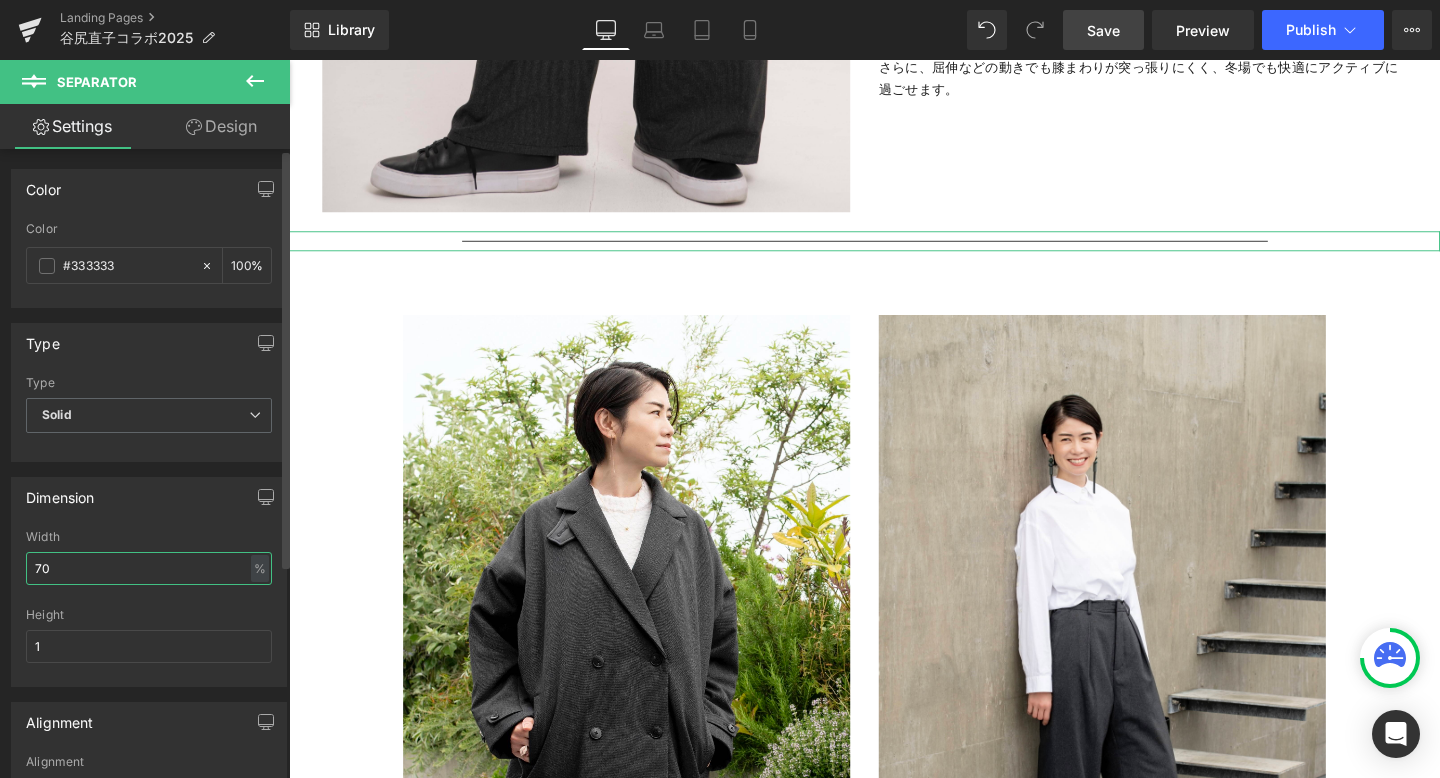 drag, startPoint x: 70, startPoint y: 572, endPoint x: 7, endPoint y: 573, distance: 63.007935 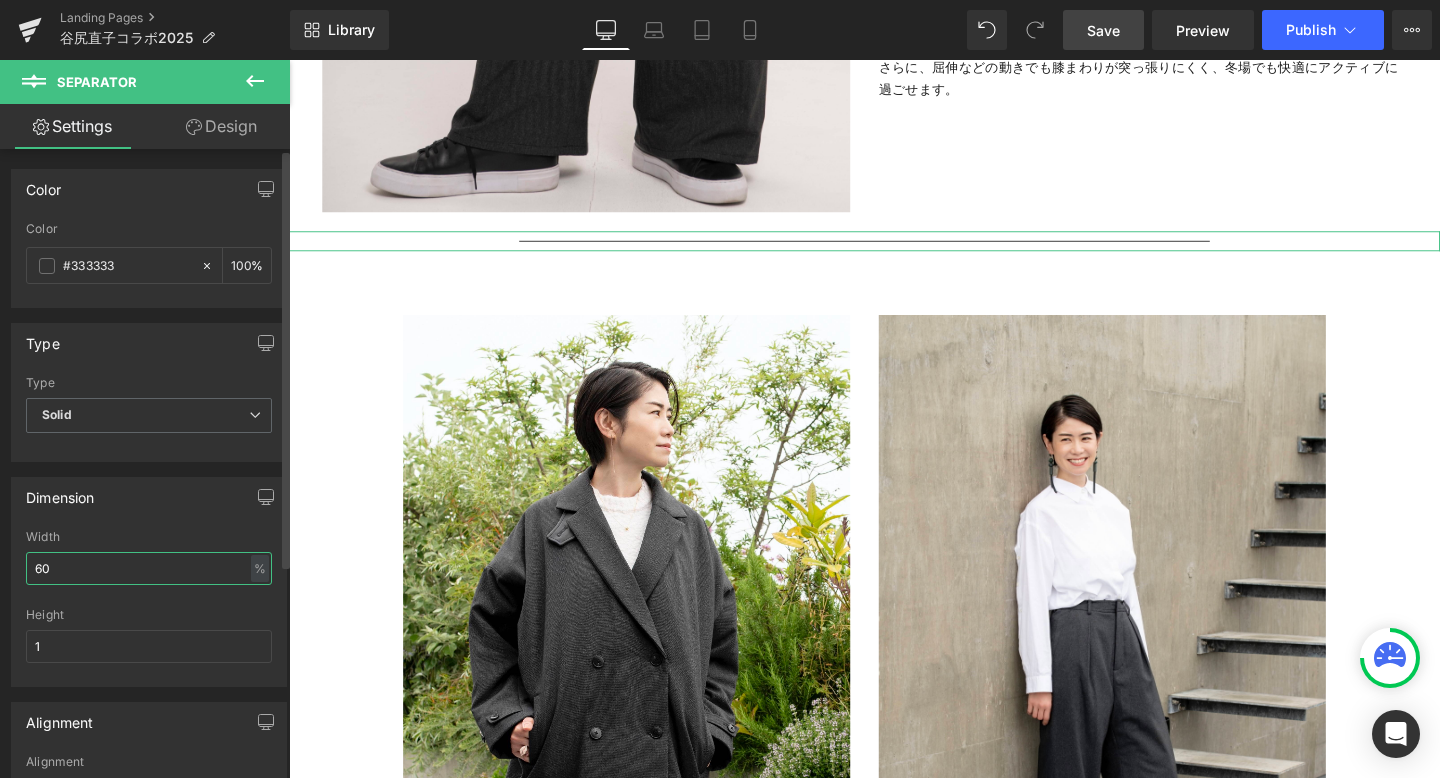 type on "60" 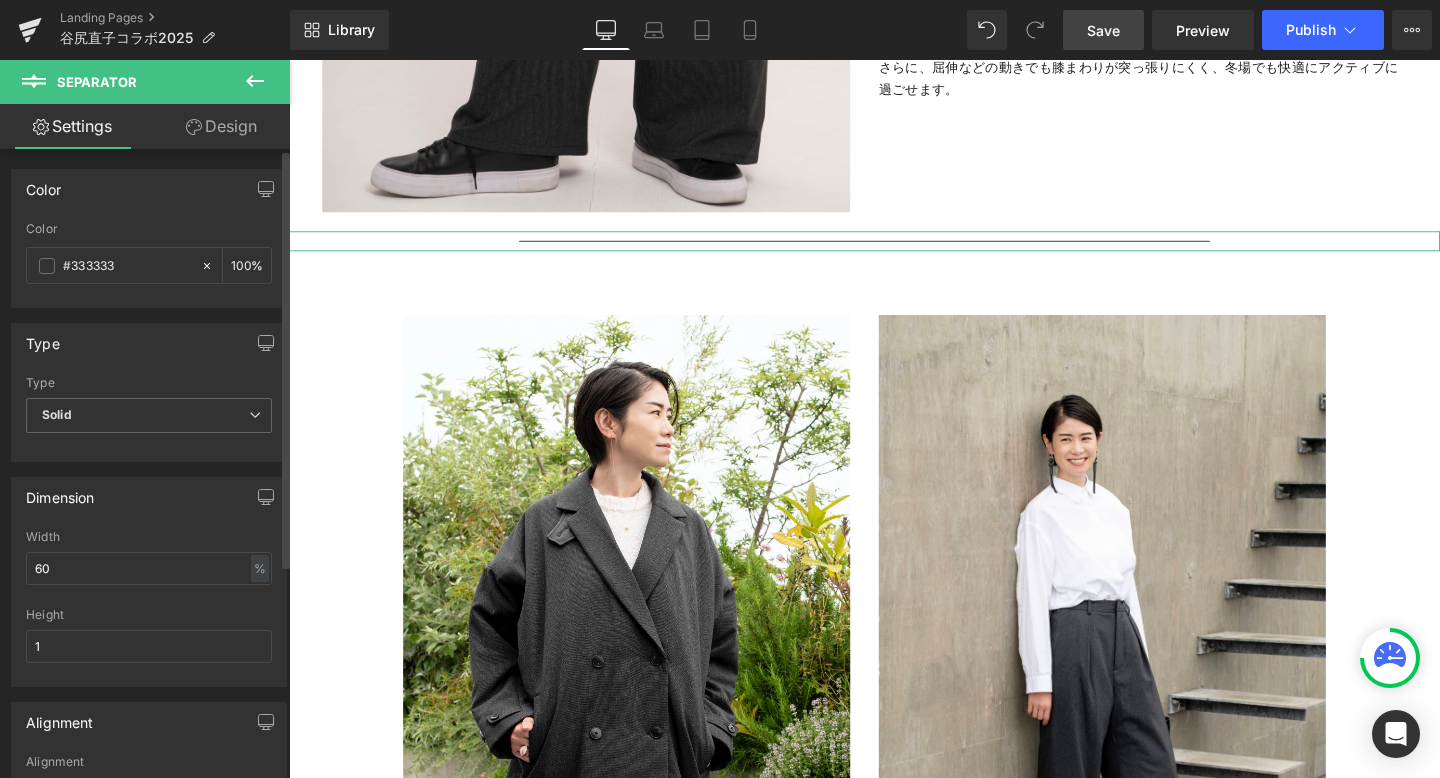 click on "Dimension" at bounding box center [149, 497] 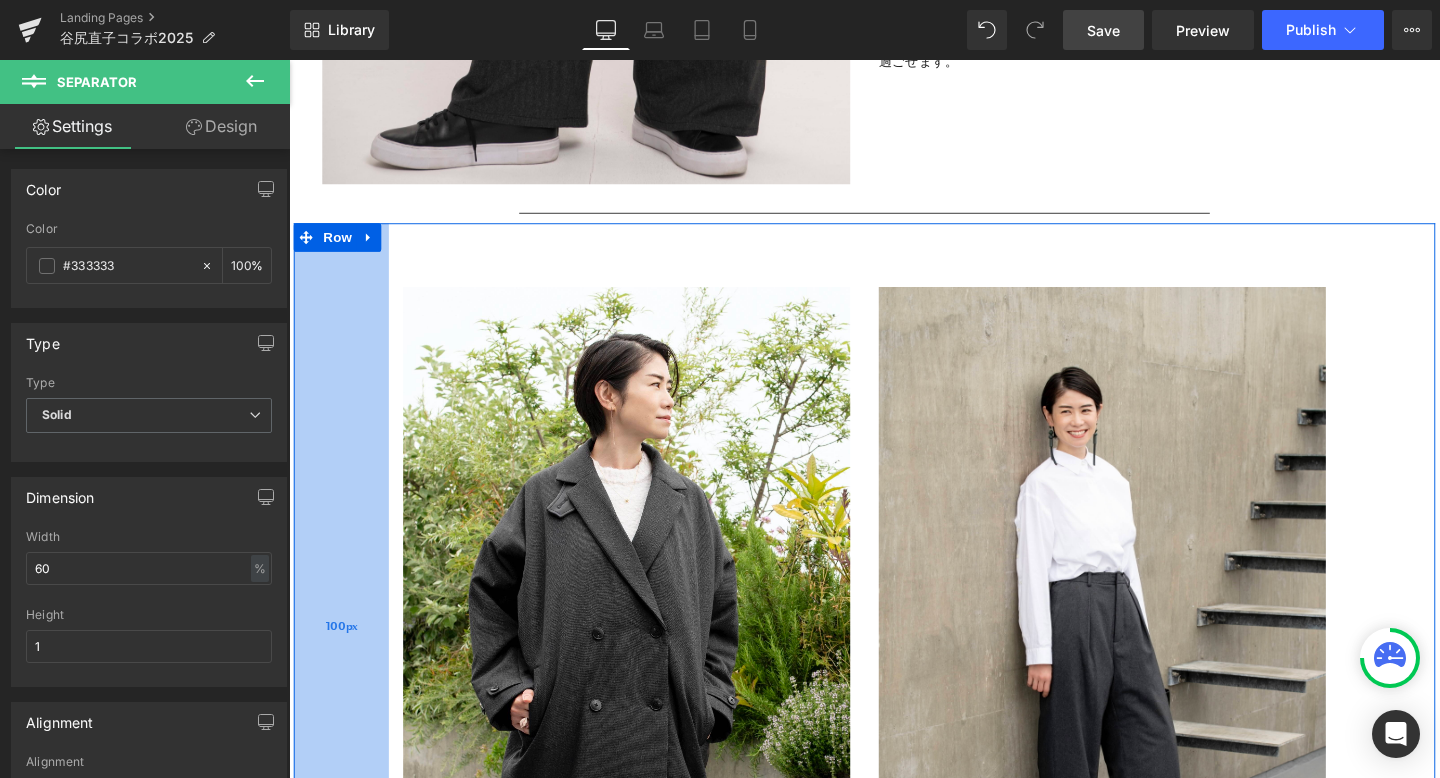 scroll, scrollTop: 8827, scrollLeft: 0, axis: vertical 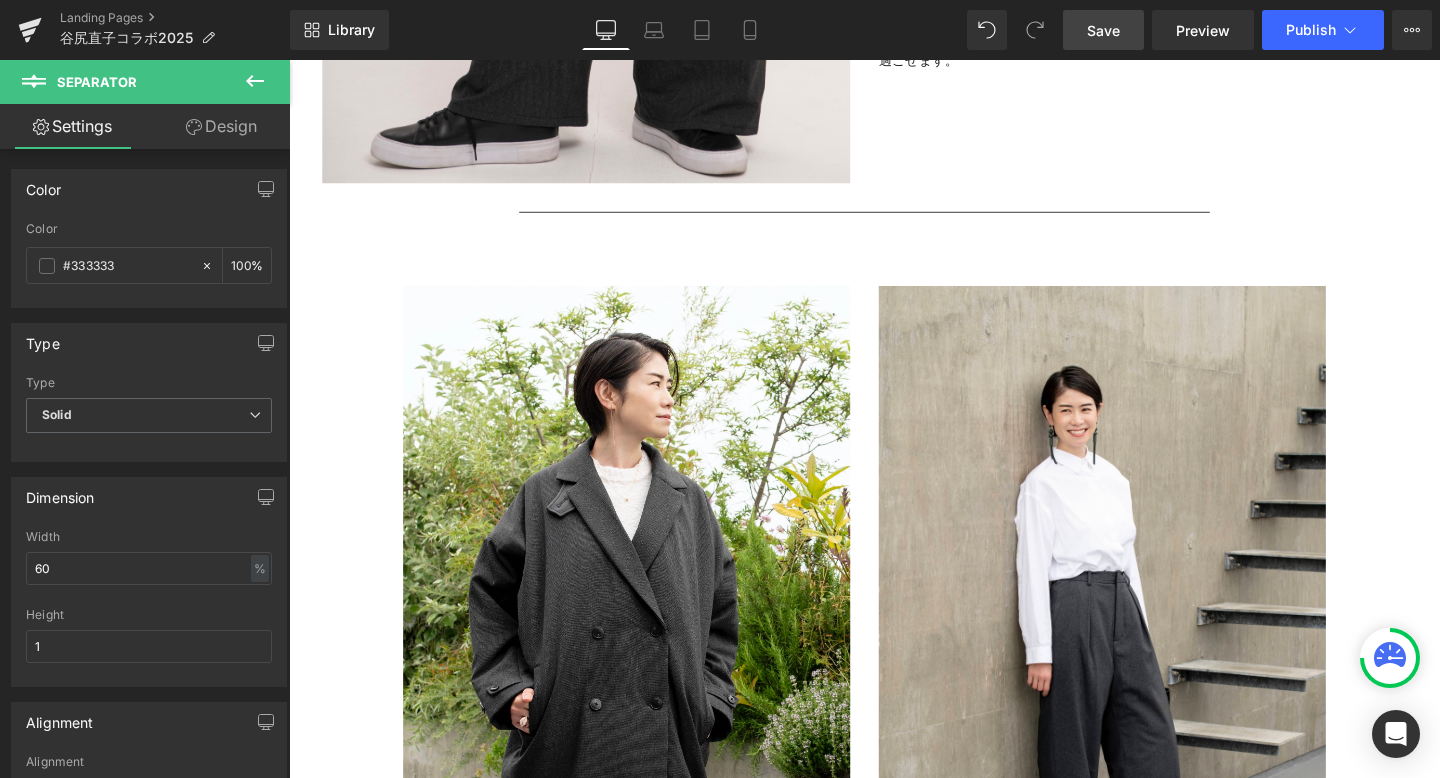 click on "Save" at bounding box center [1103, 30] 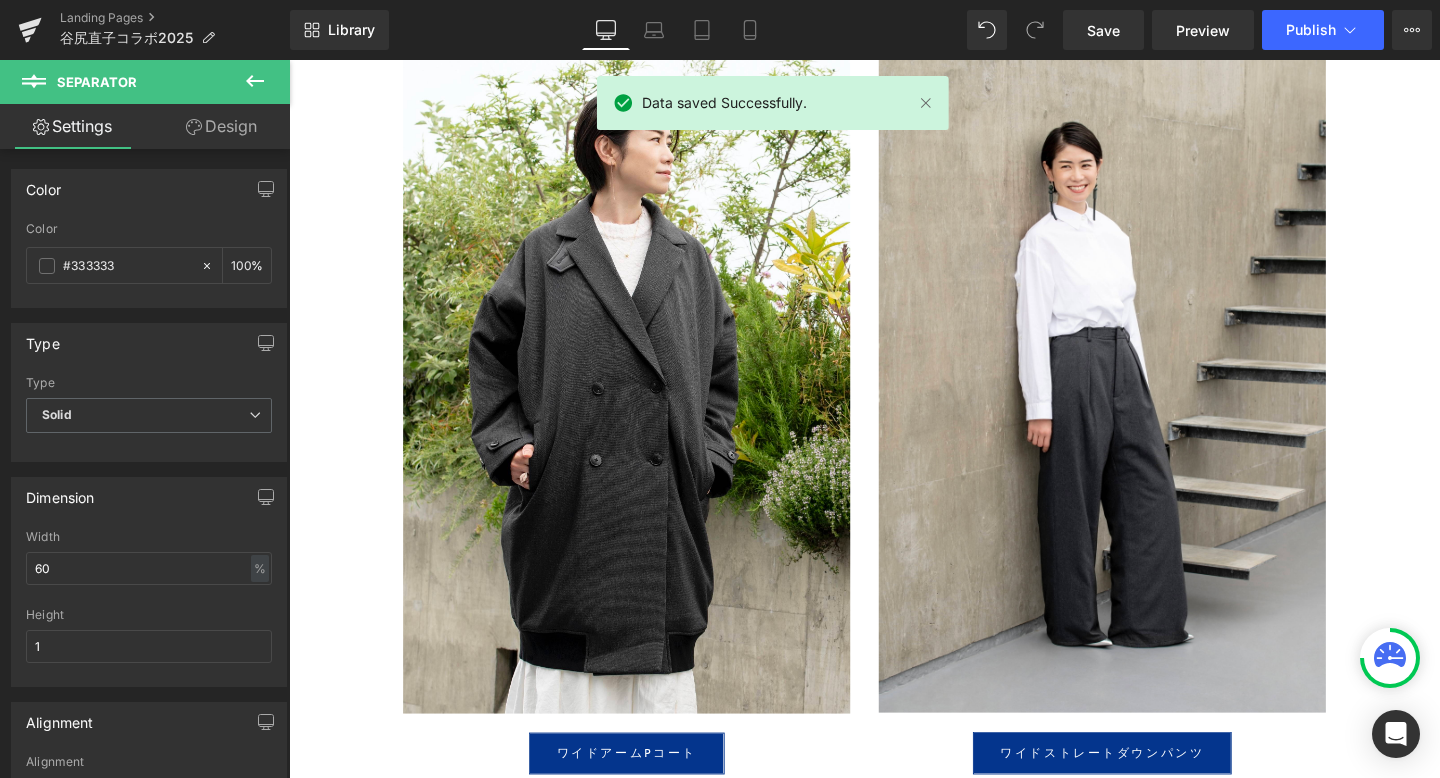 scroll, scrollTop: 8816, scrollLeft: 0, axis: vertical 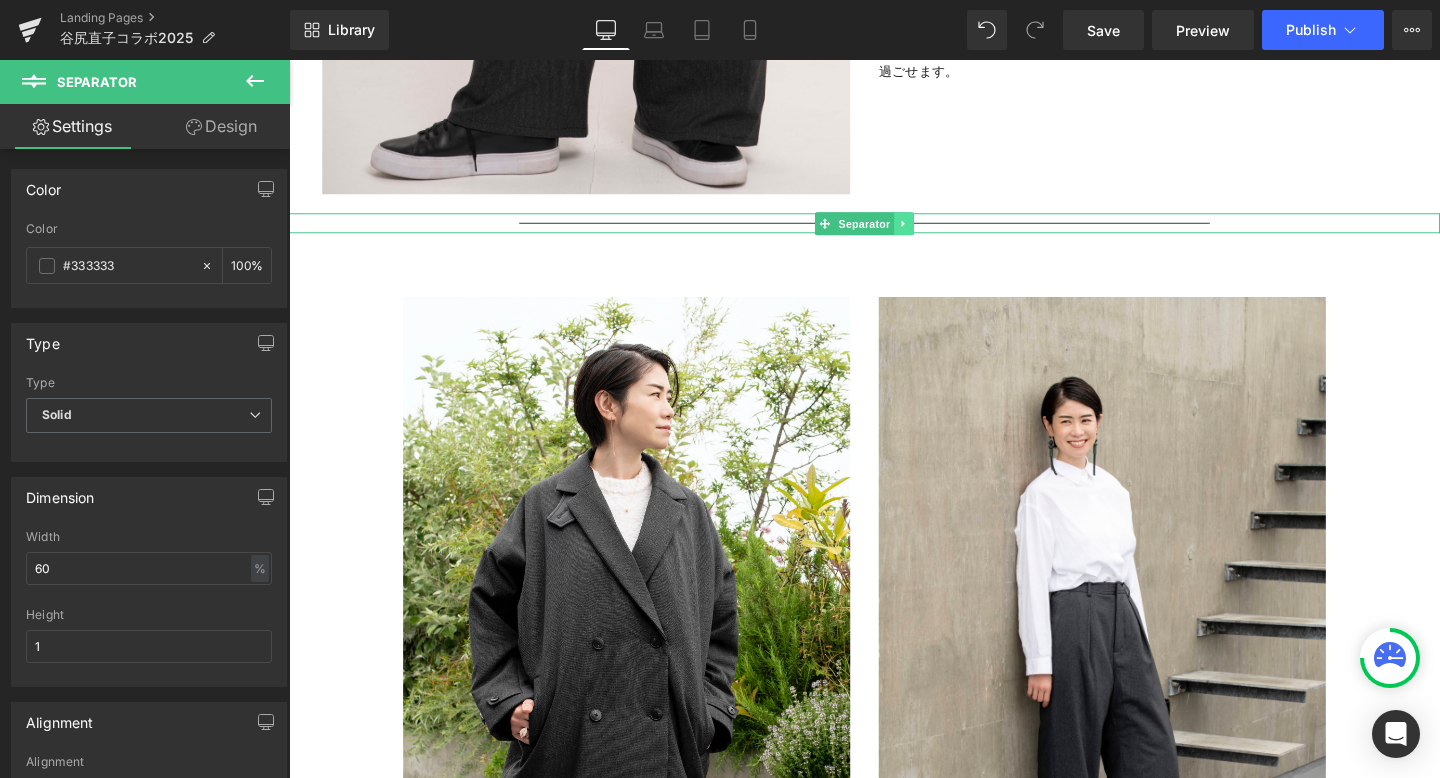 click 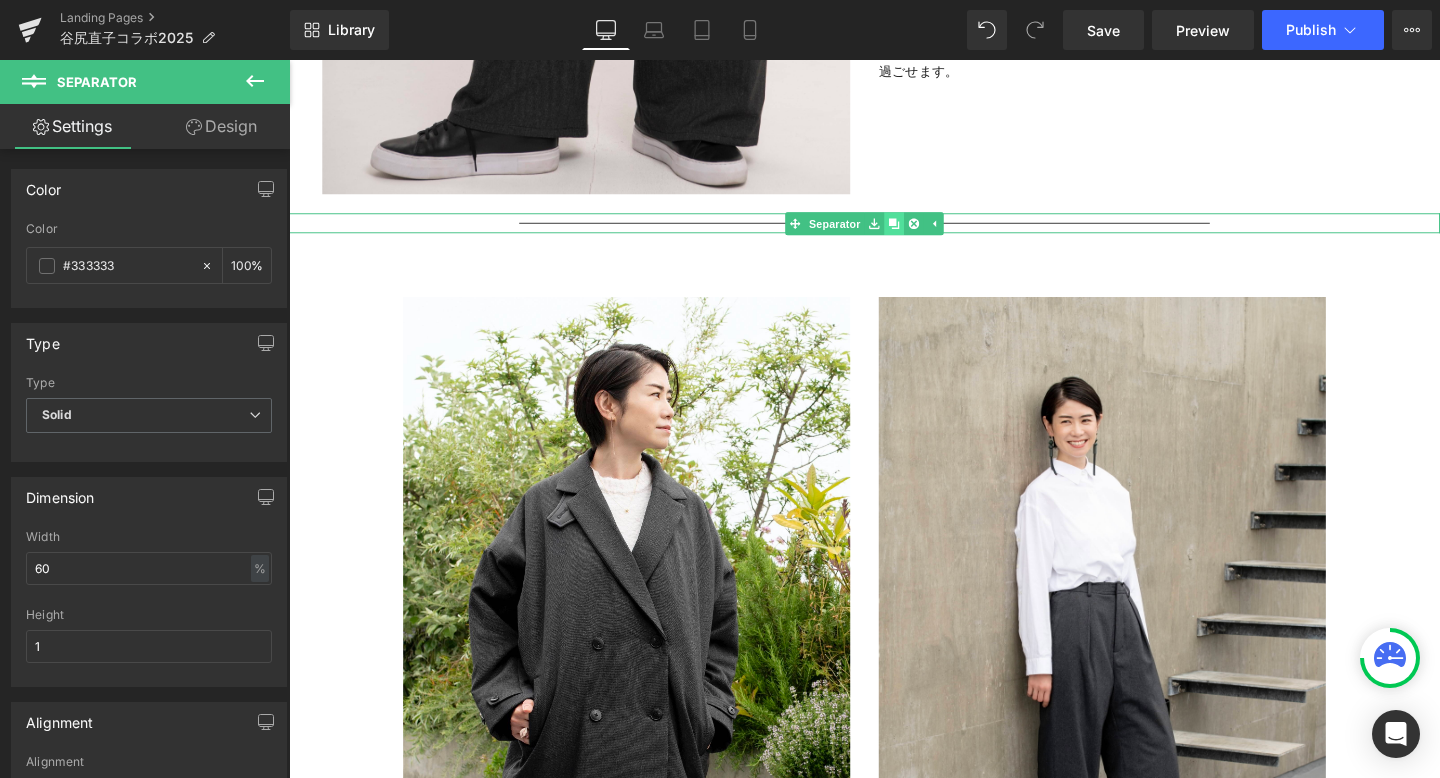 click 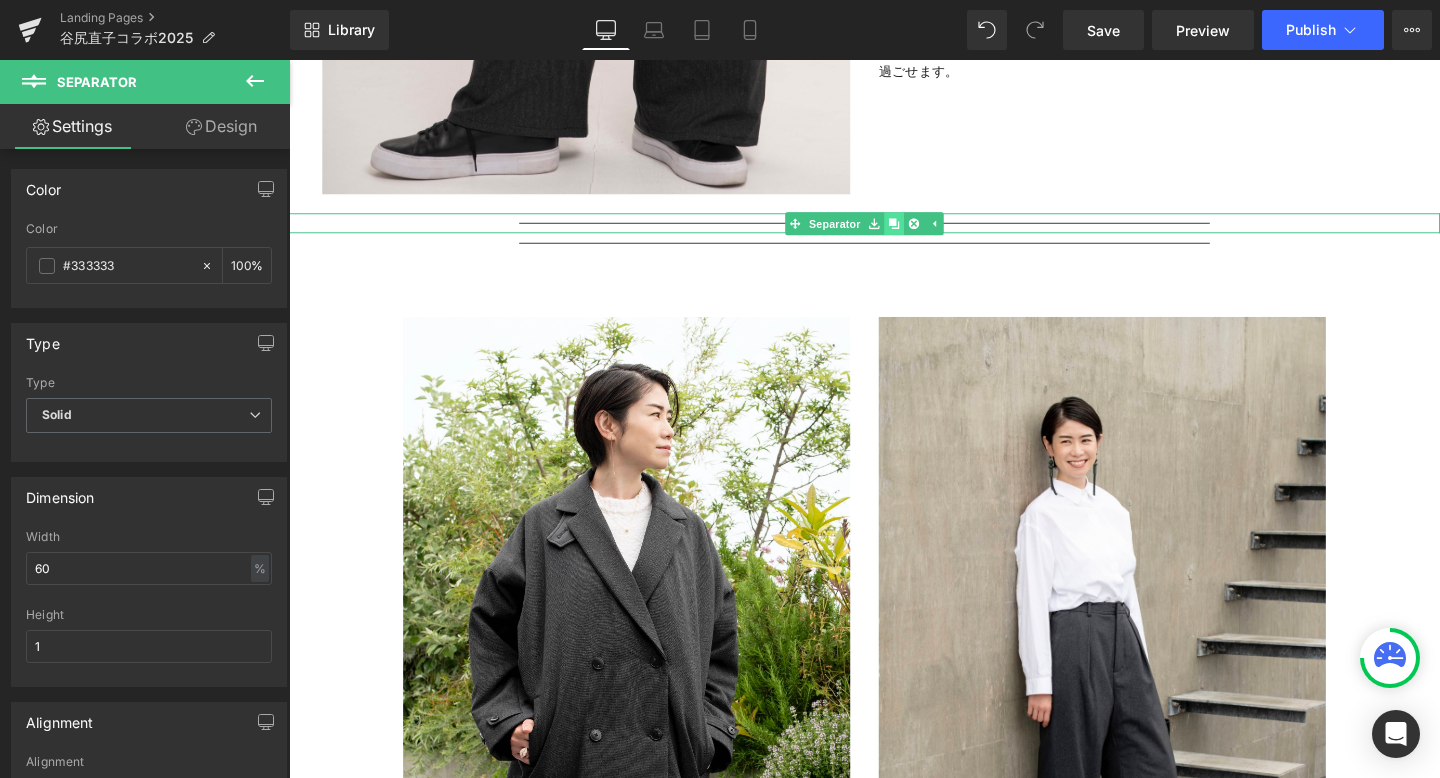 scroll, scrollTop: 10, scrollLeft: 10, axis: both 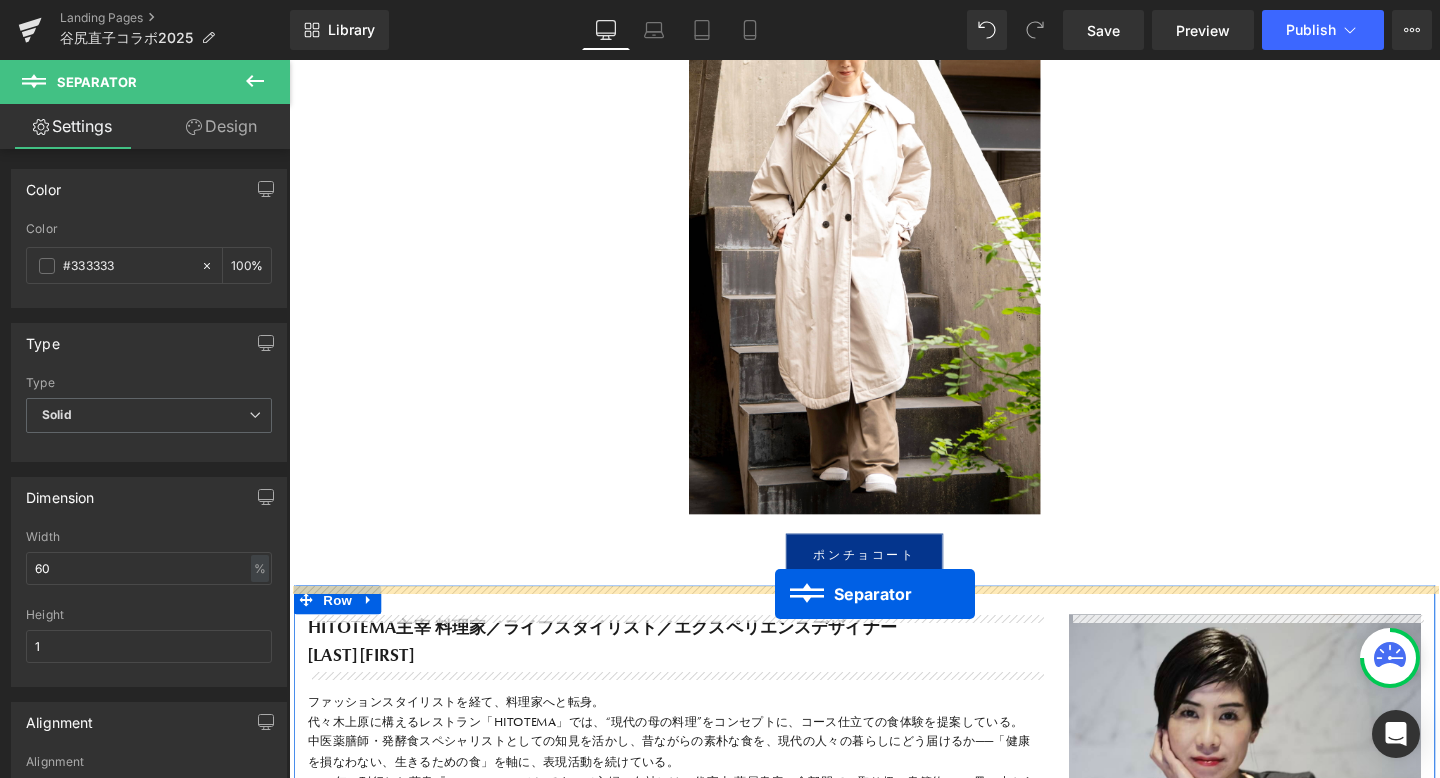 drag, startPoint x: 852, startPoint y: 253, endPoint x: 800, endPoint y: 621, distance: 371.65576 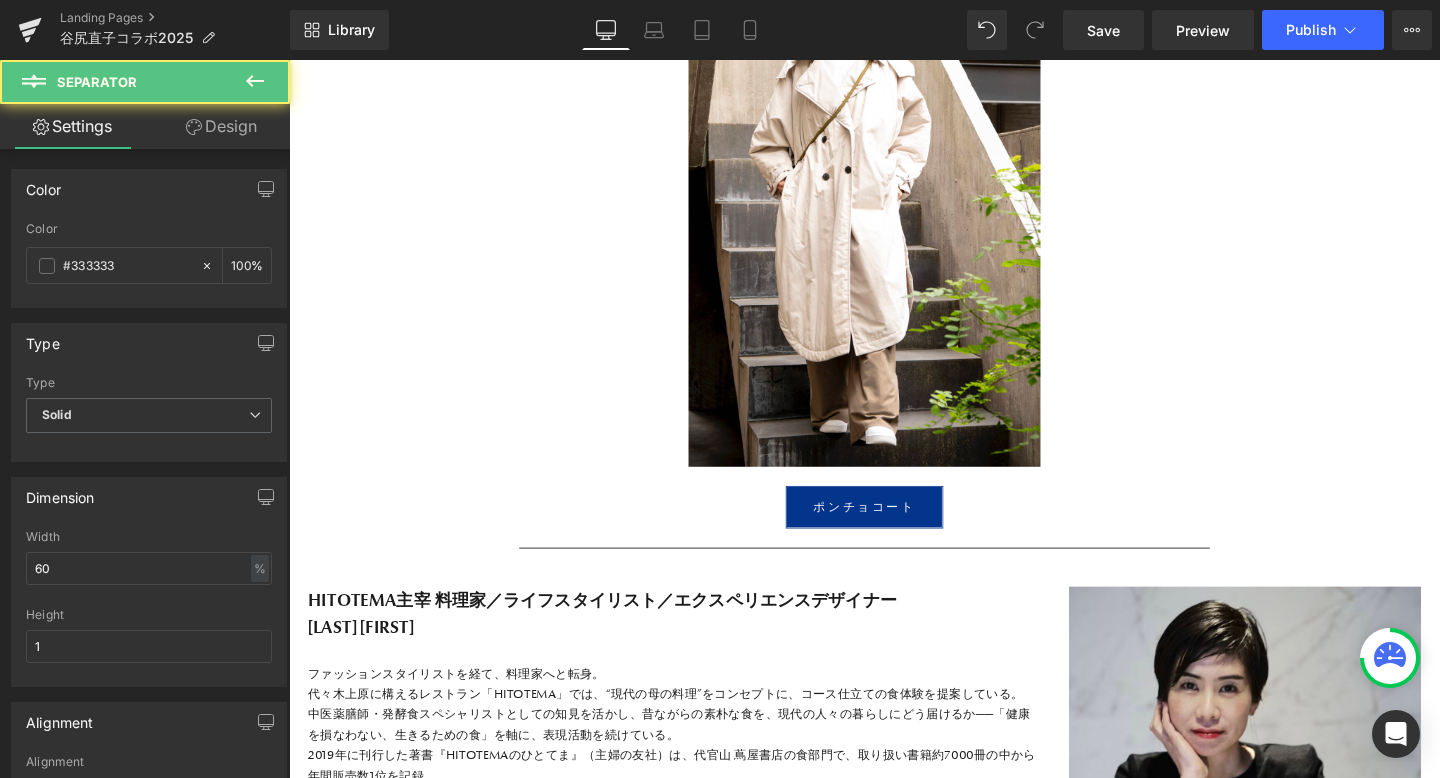 scroll, scrollTop: 9986, scrollLeft: 0, axis: vertical 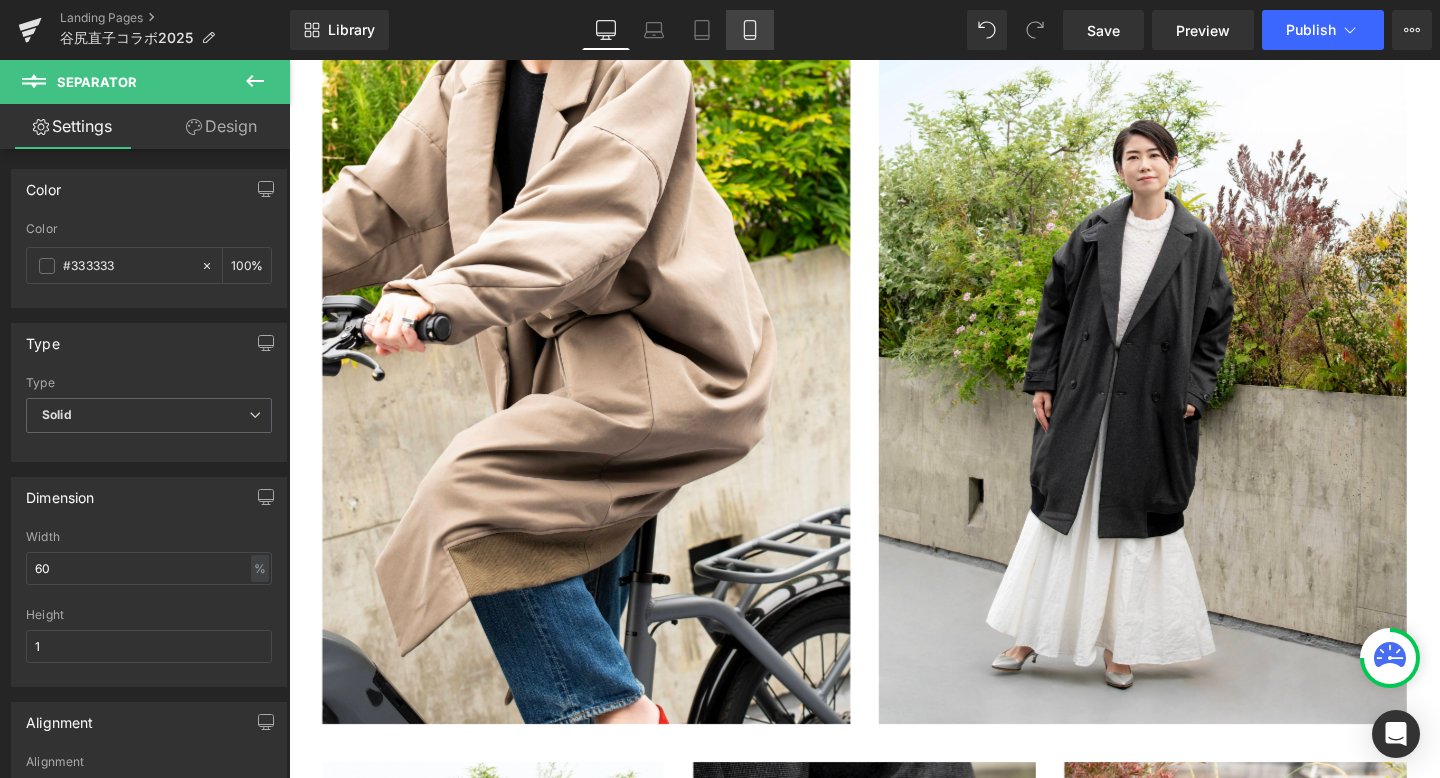 click 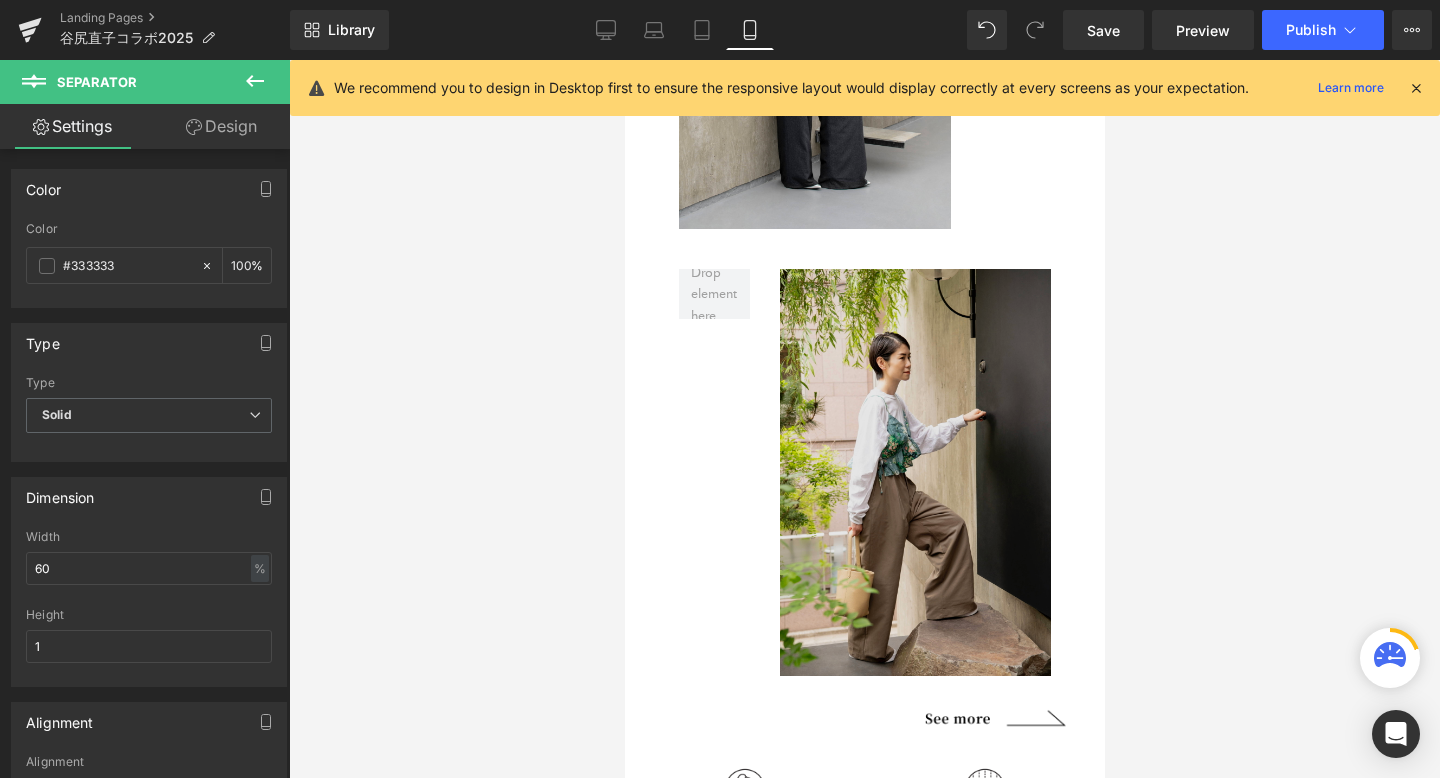 scroll, scrollTop: 13803, scrollLeft: 480, axis: both 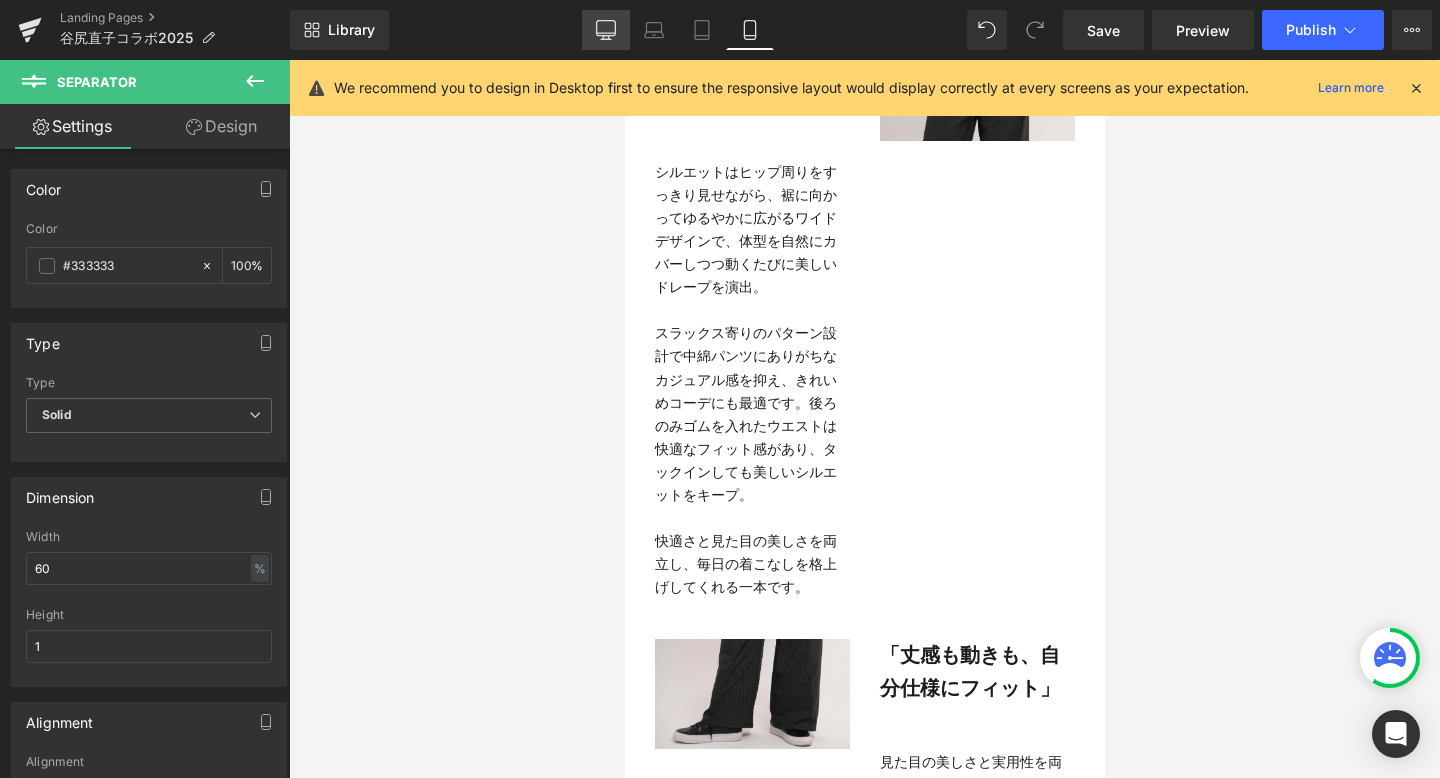 click 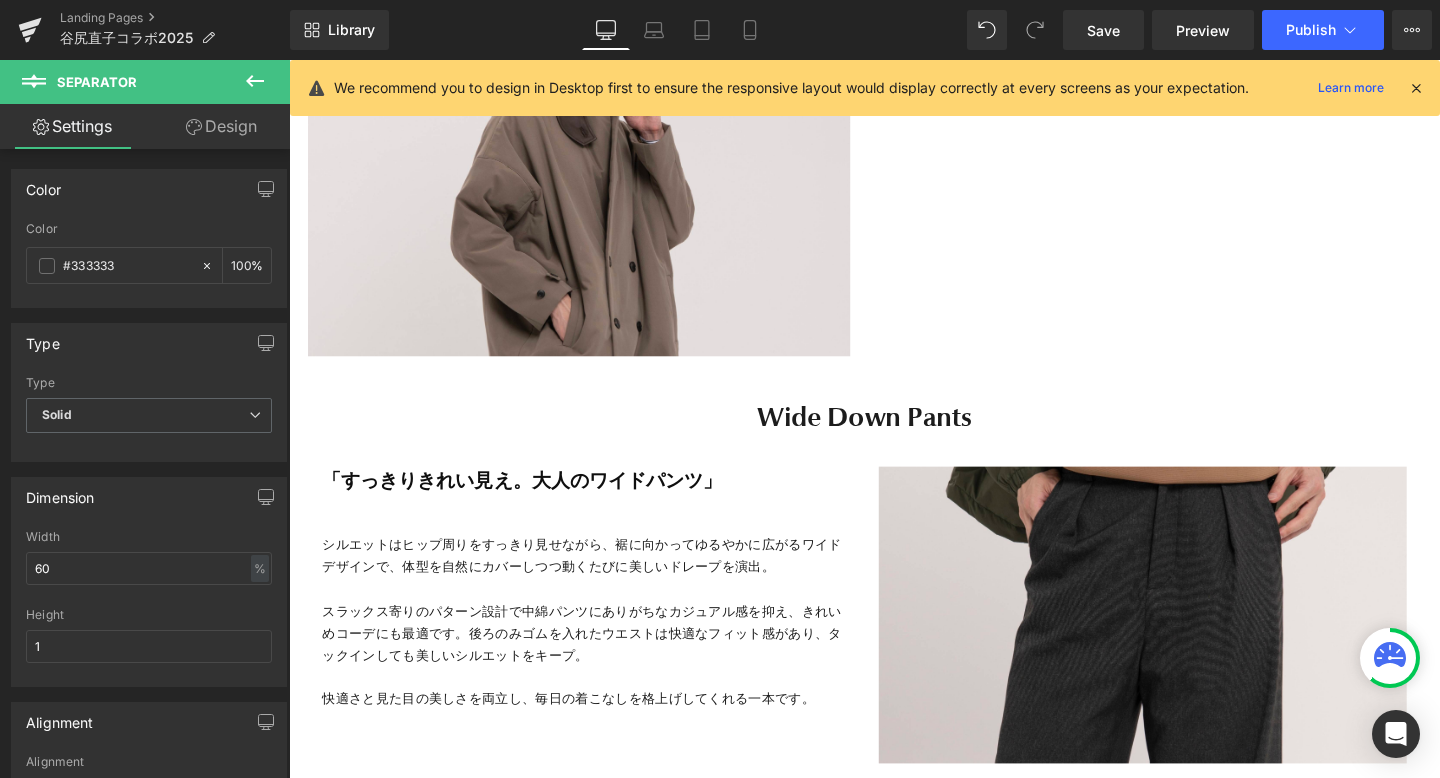 scroll, scrollTop: 8405, scrollLeft: 0, axis: vertical 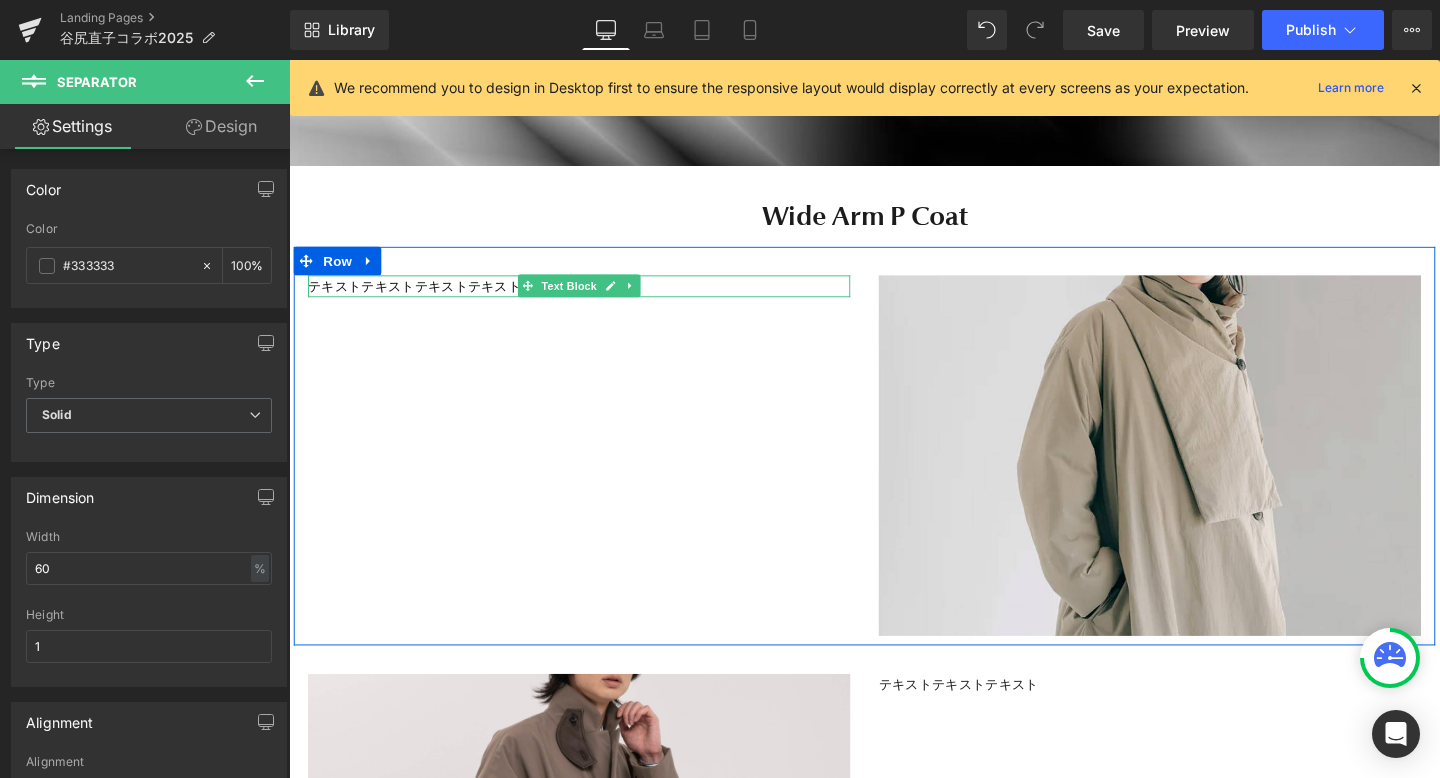click on "テキストテキストテキストテキスト" at bounding box center (594, 297) 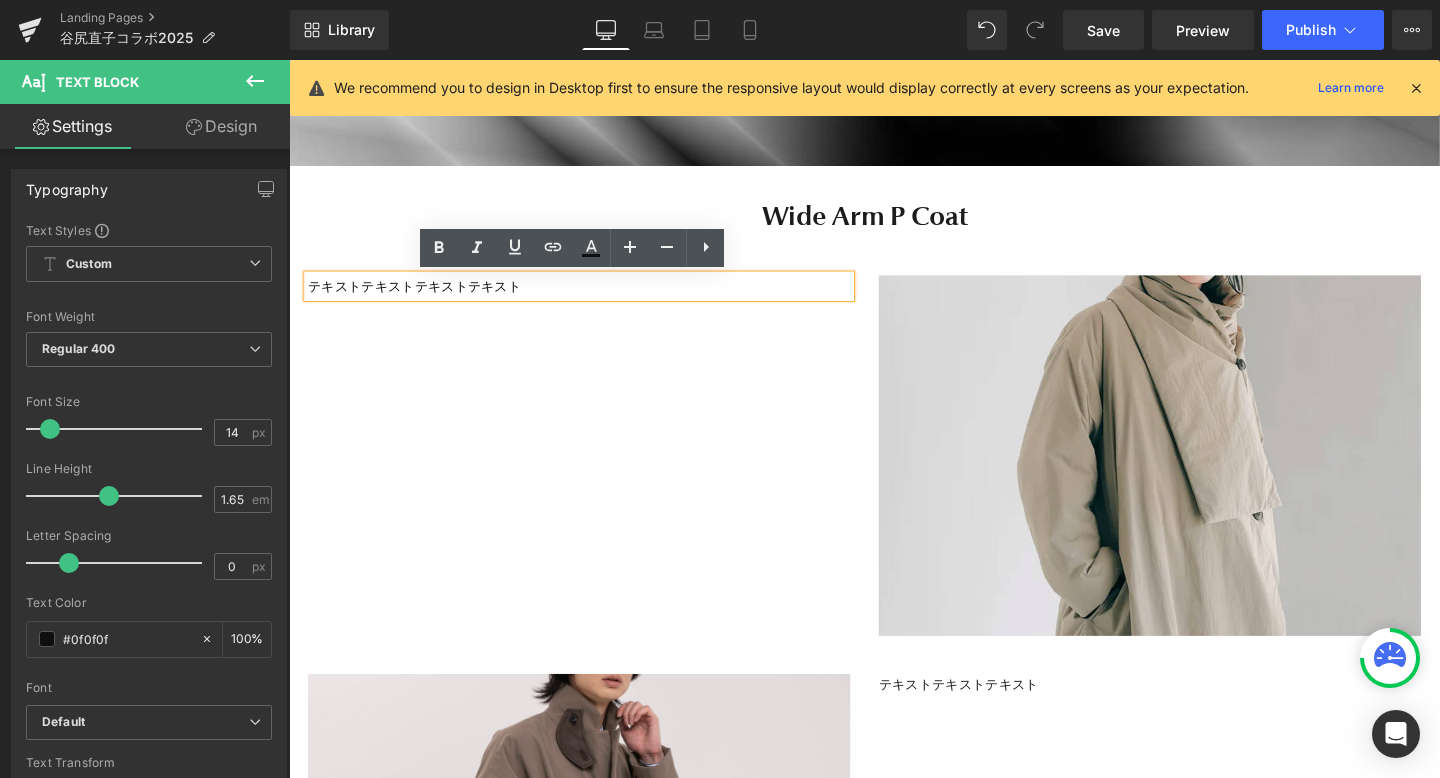 drag, startPoint x: 532, startPoint y: 299, endPoint x: 307, endPoint y: 293, distance: 225.07999 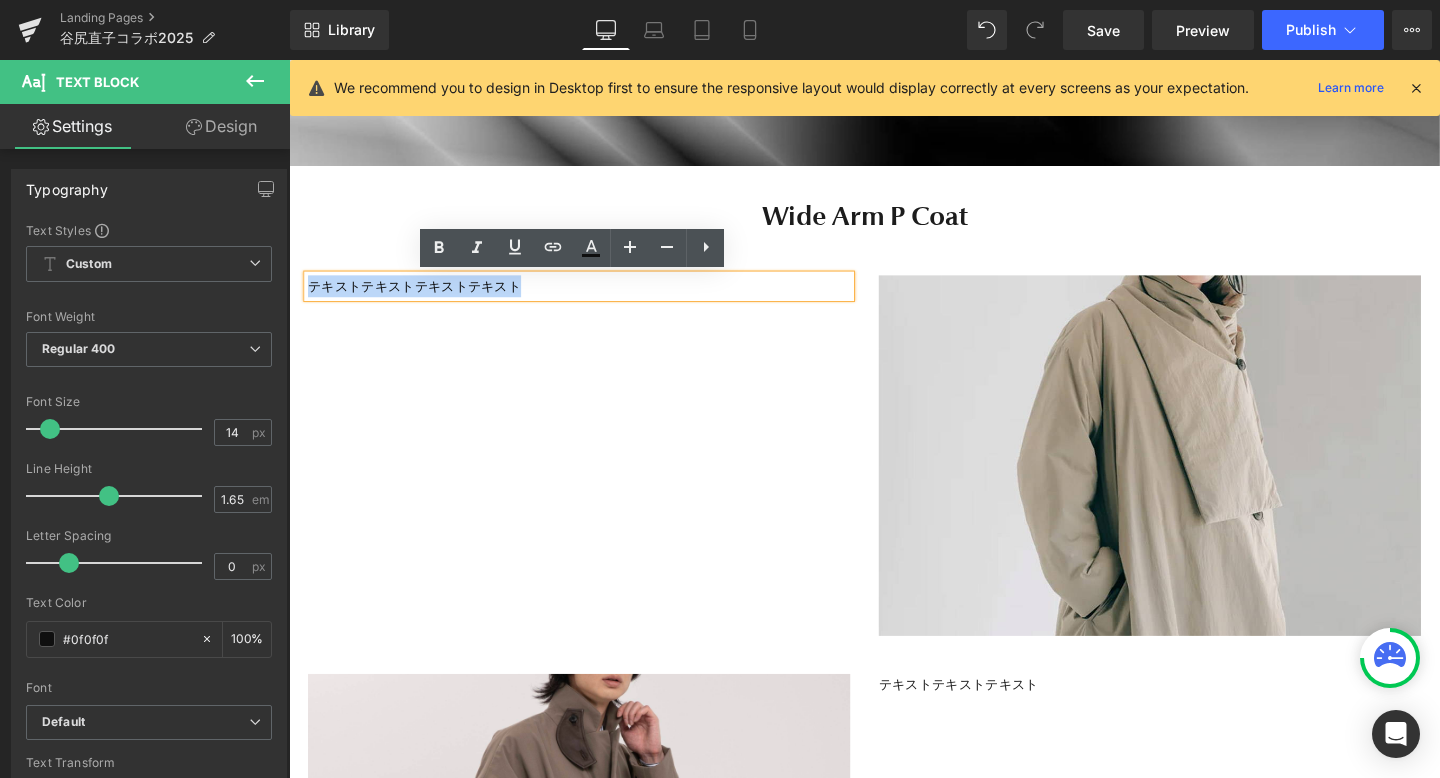 drag, startPoint x: 535, startPoint y: 296, endPoint x: 311, endPoint y: 295, distance: 224.00223 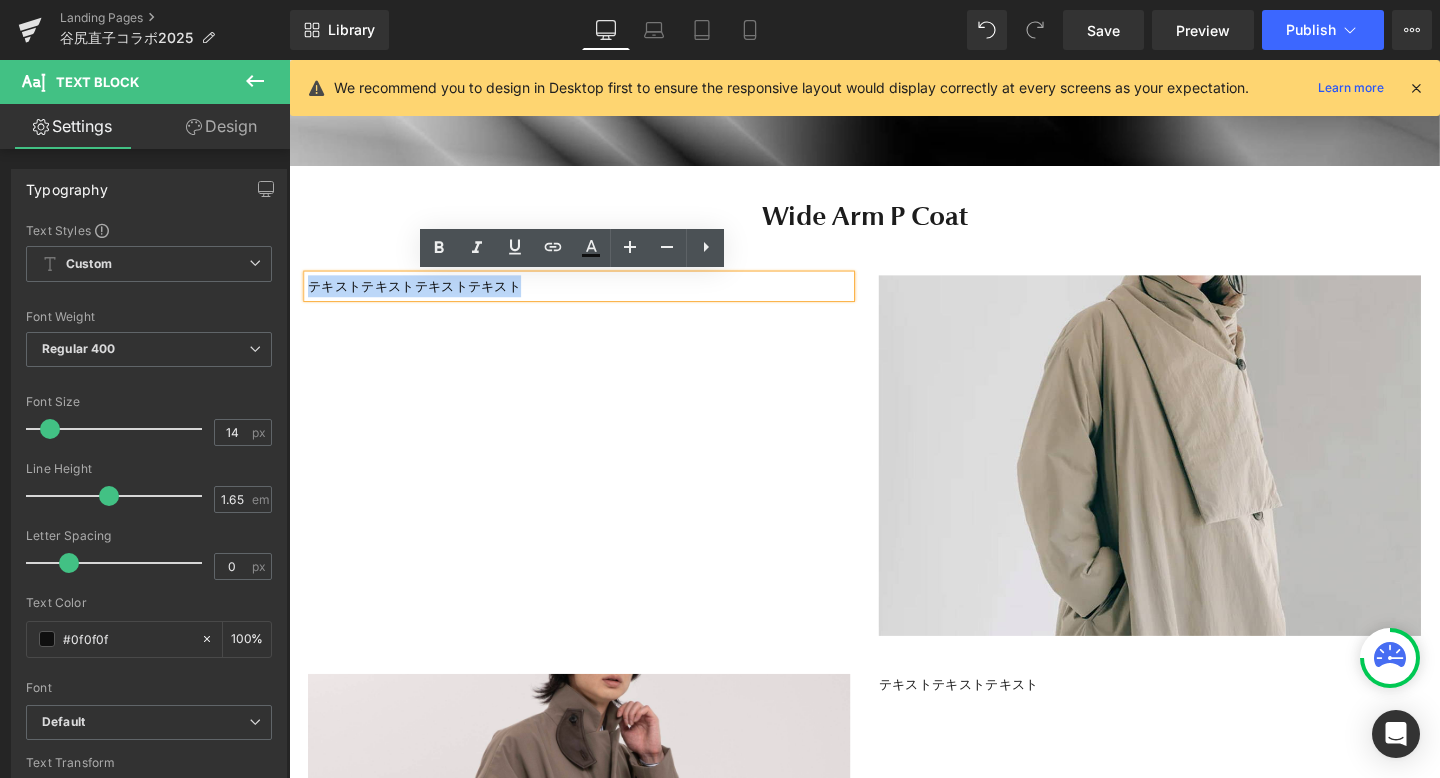 click on "テキストテキストテキストテキスト" at bounding box center (594, 297) 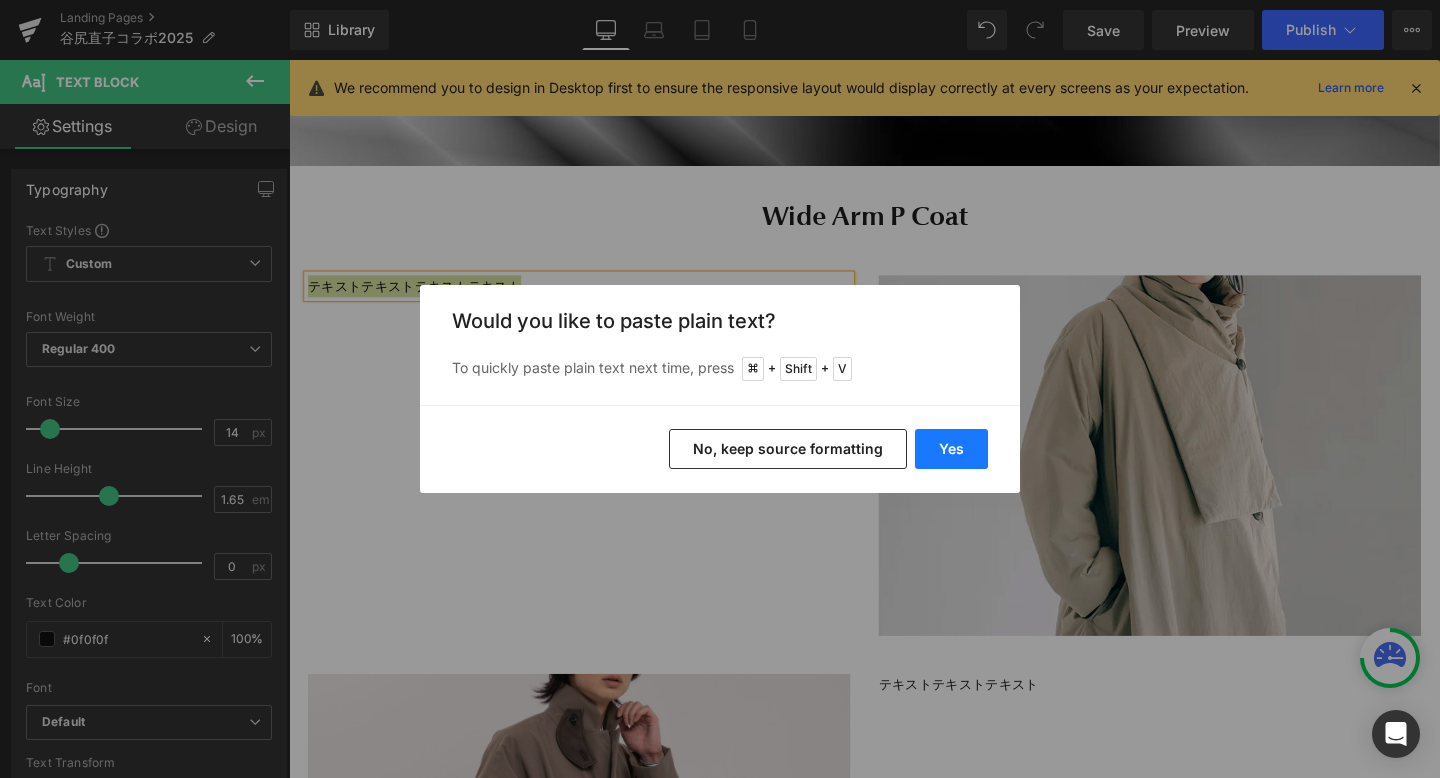 click on "Yes" at bounding box center [951, 449] 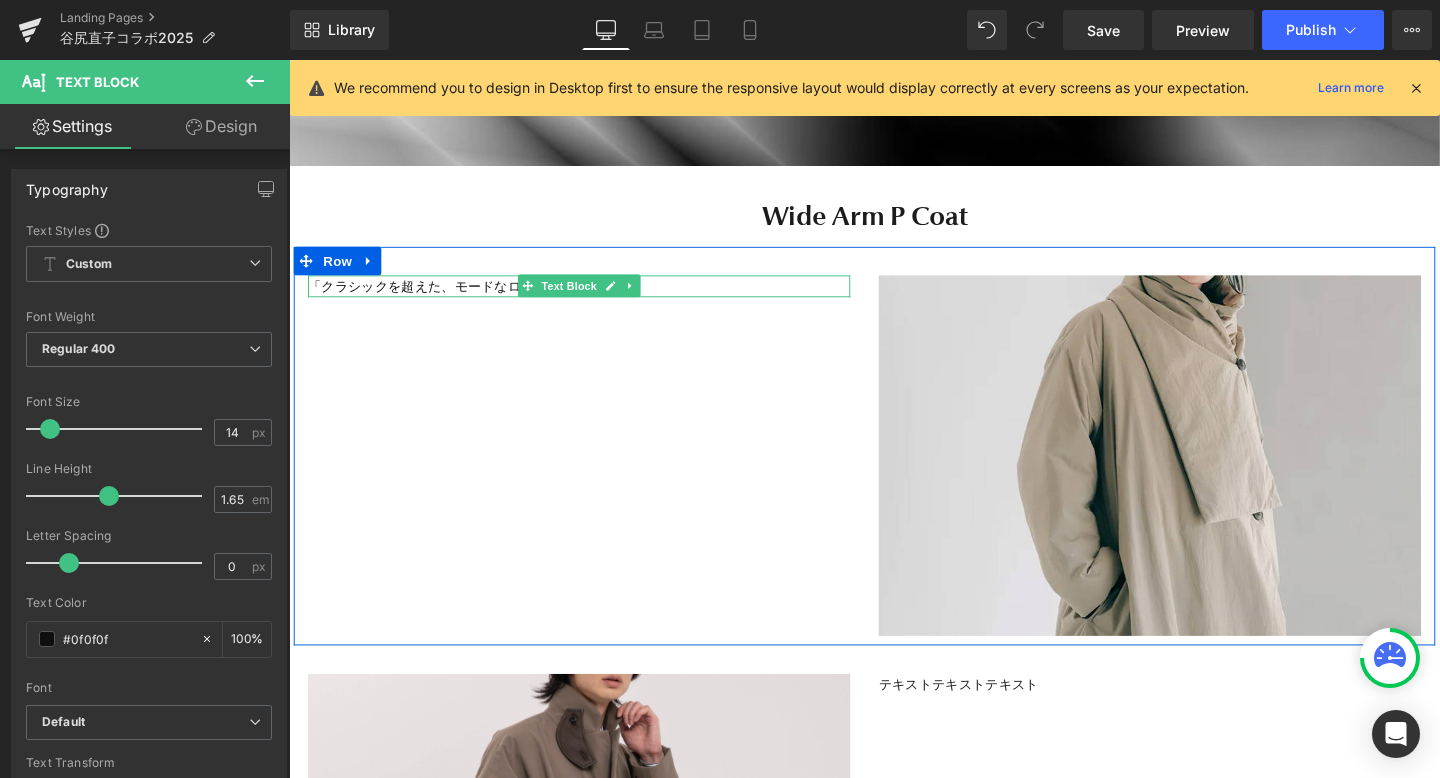 click on "「クラシックを超えた、モードなロングPコート」" at bounding box center [594, 297] 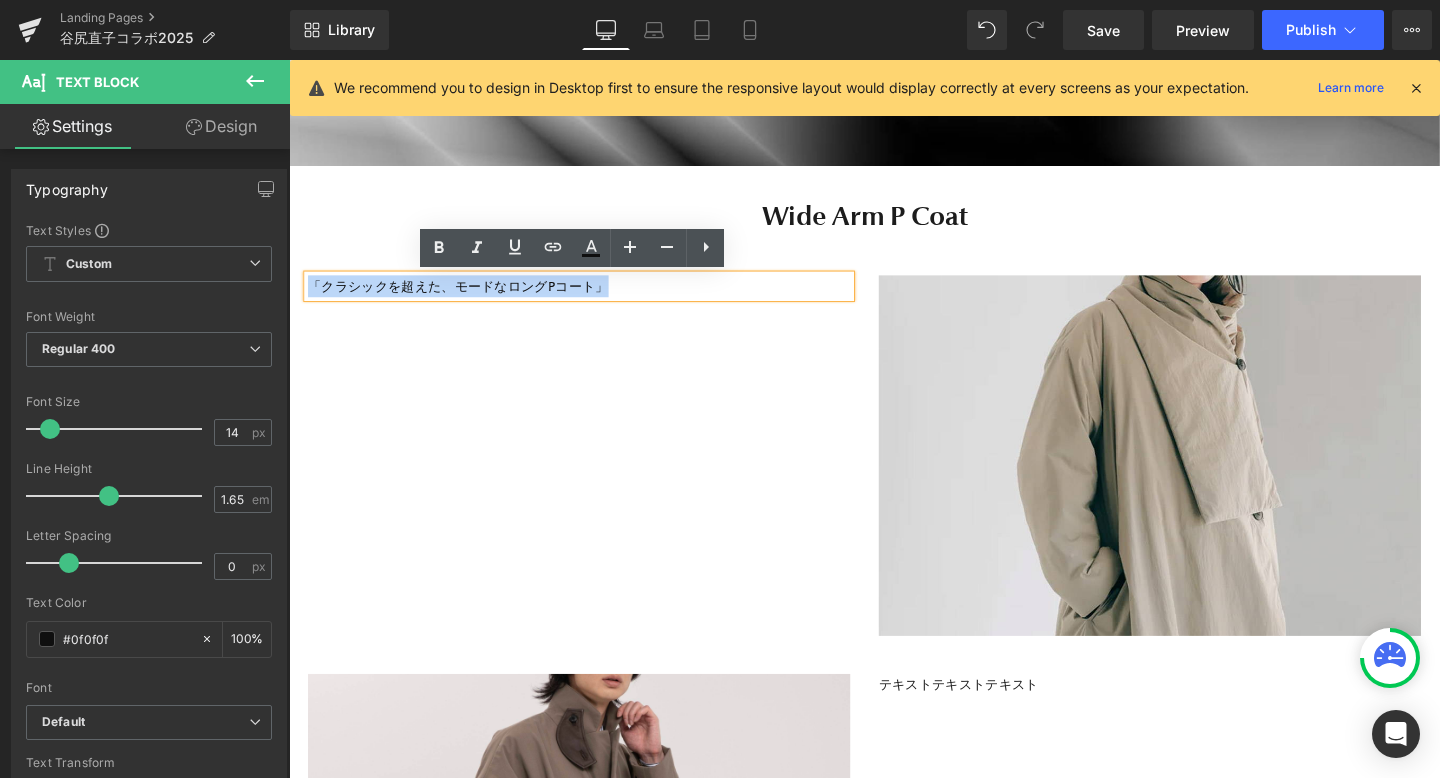 drag, startPoint x: 636, startPoint y: 299, endPoint x: 298, endPoint y: 295, distance: 338.02368 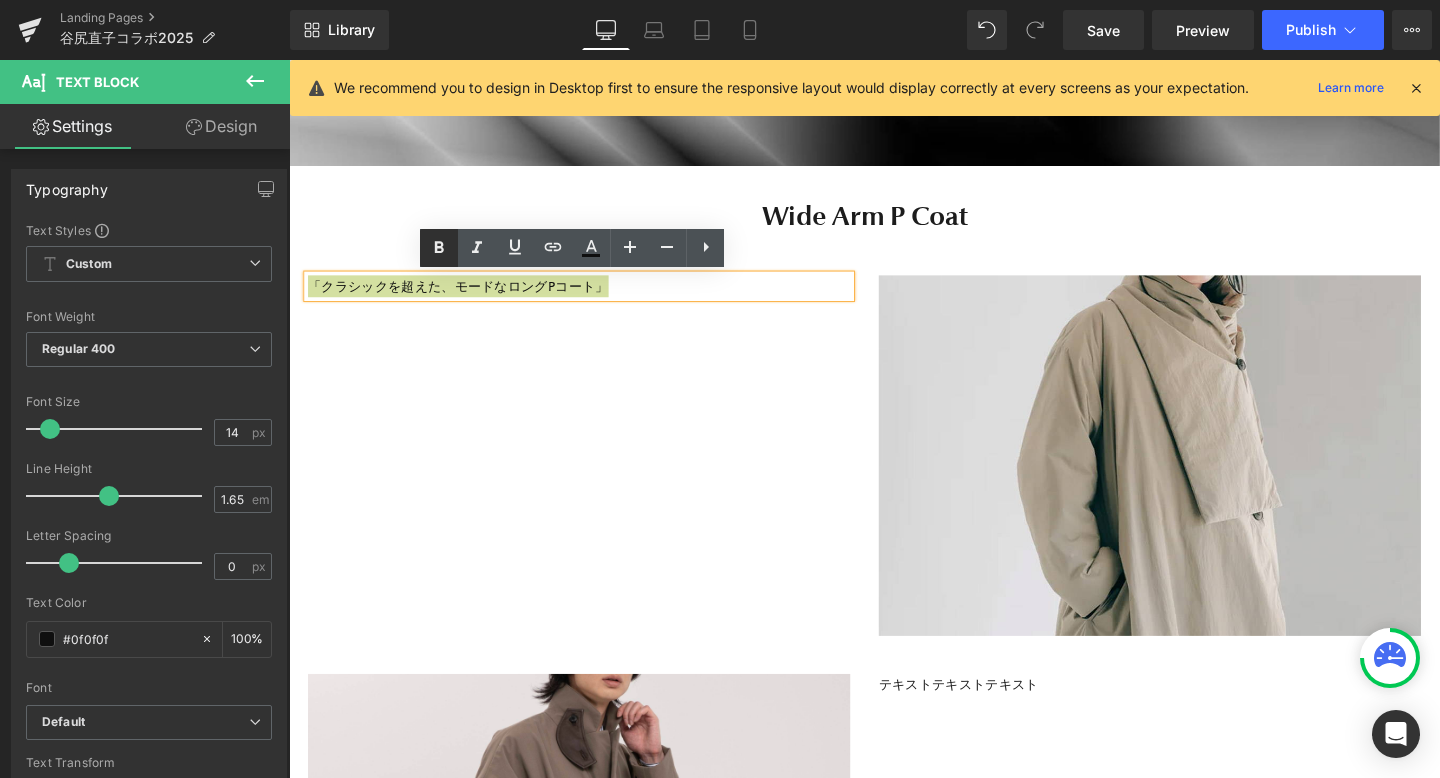 click 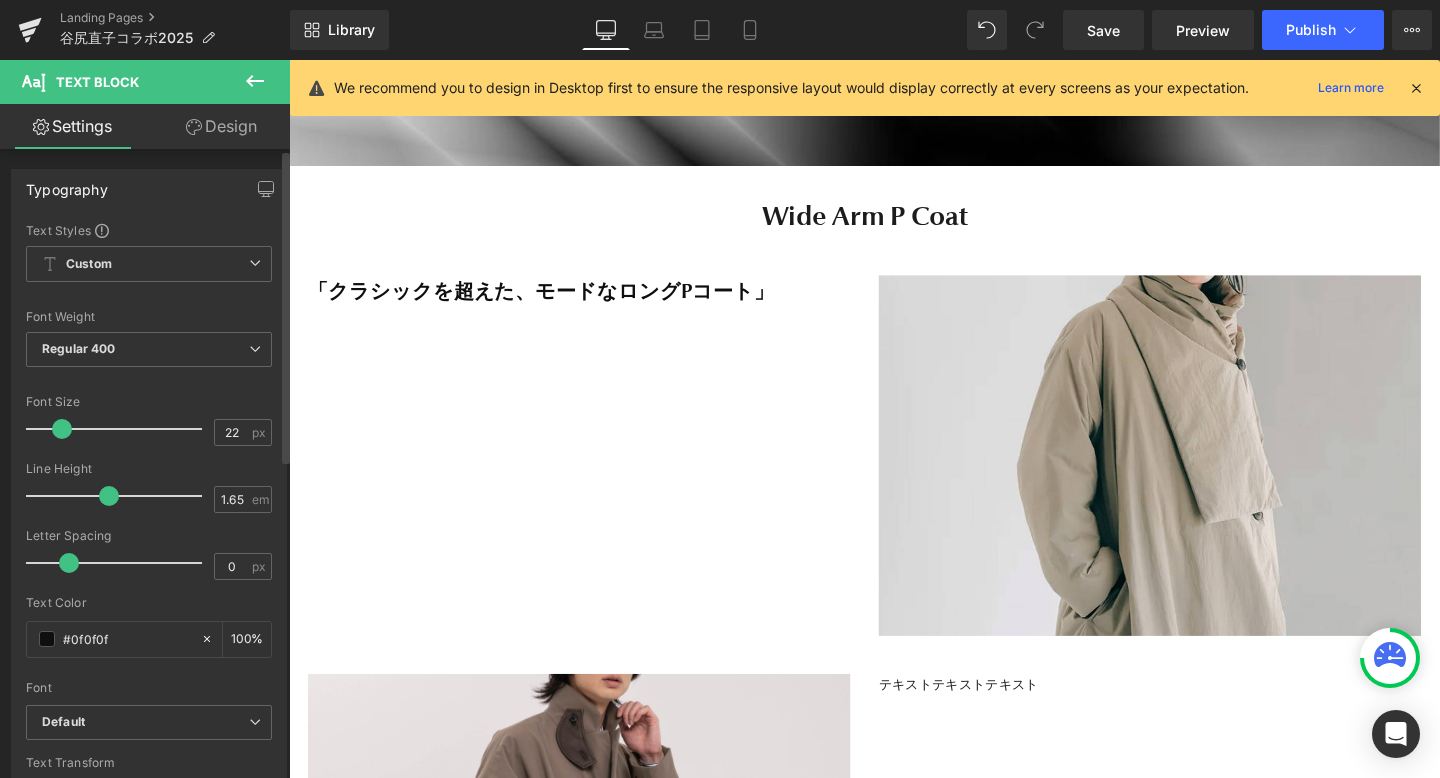 drag, startPoint x: 53, startPoint y: 425, endPoint x: 66, endPoint y: 426, distance: 13.038404 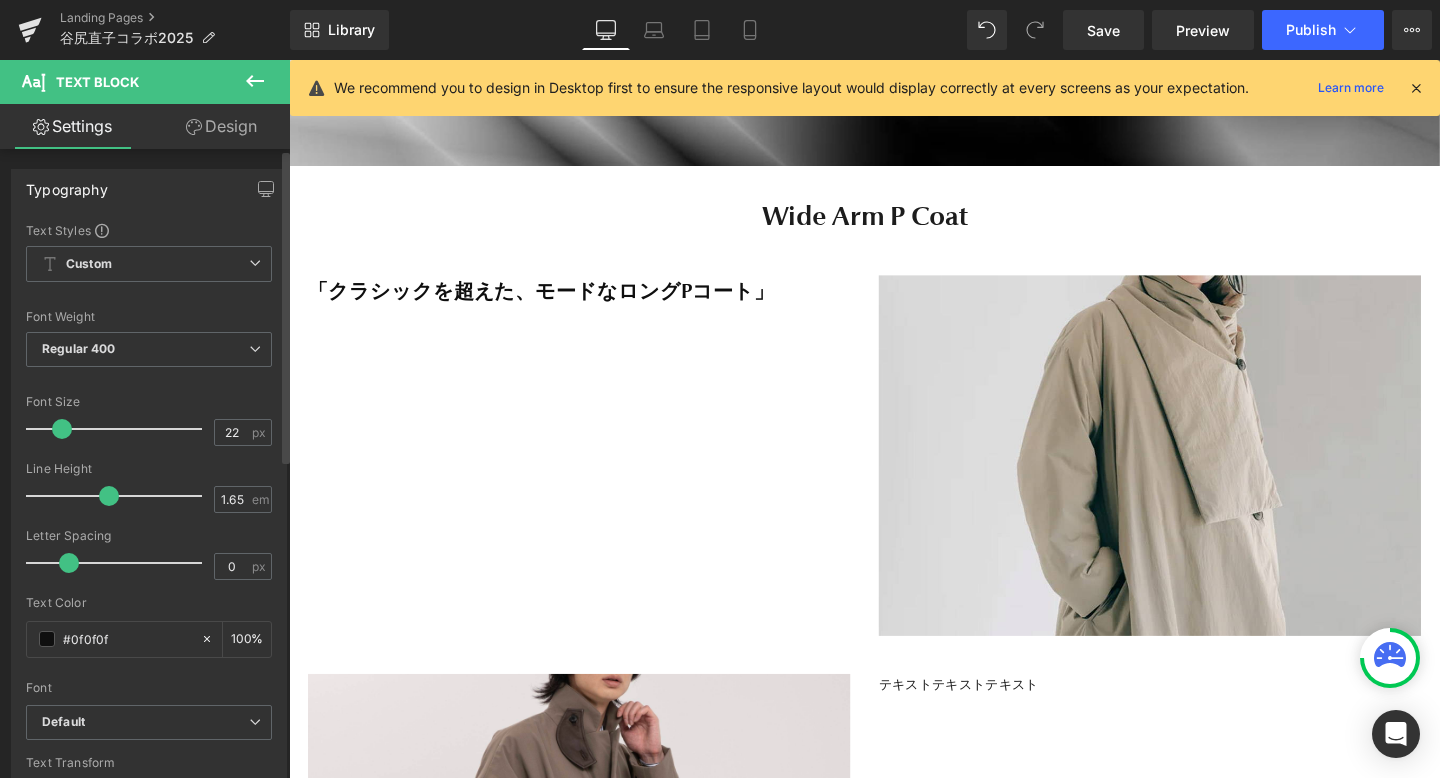 click at bounding box center (62, 429) 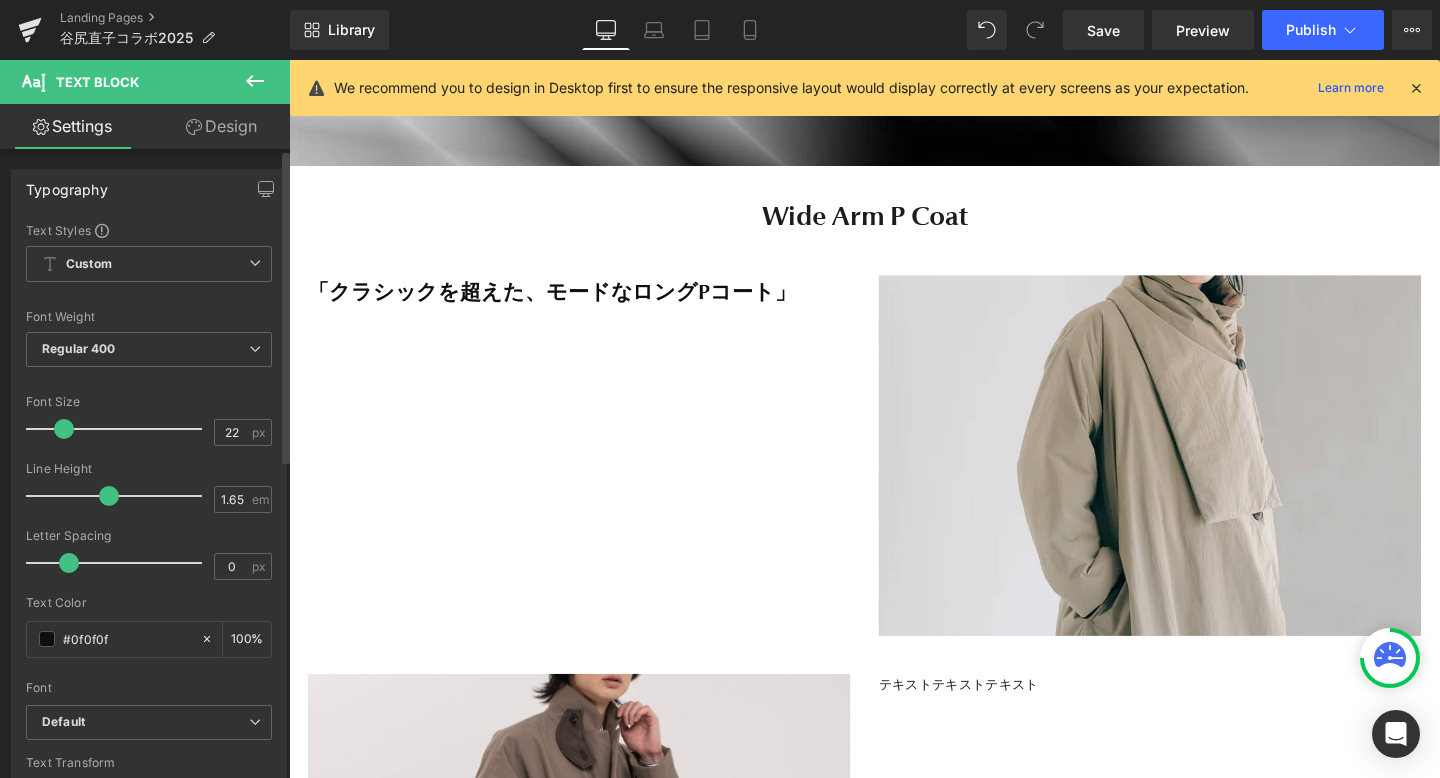 type on "21" 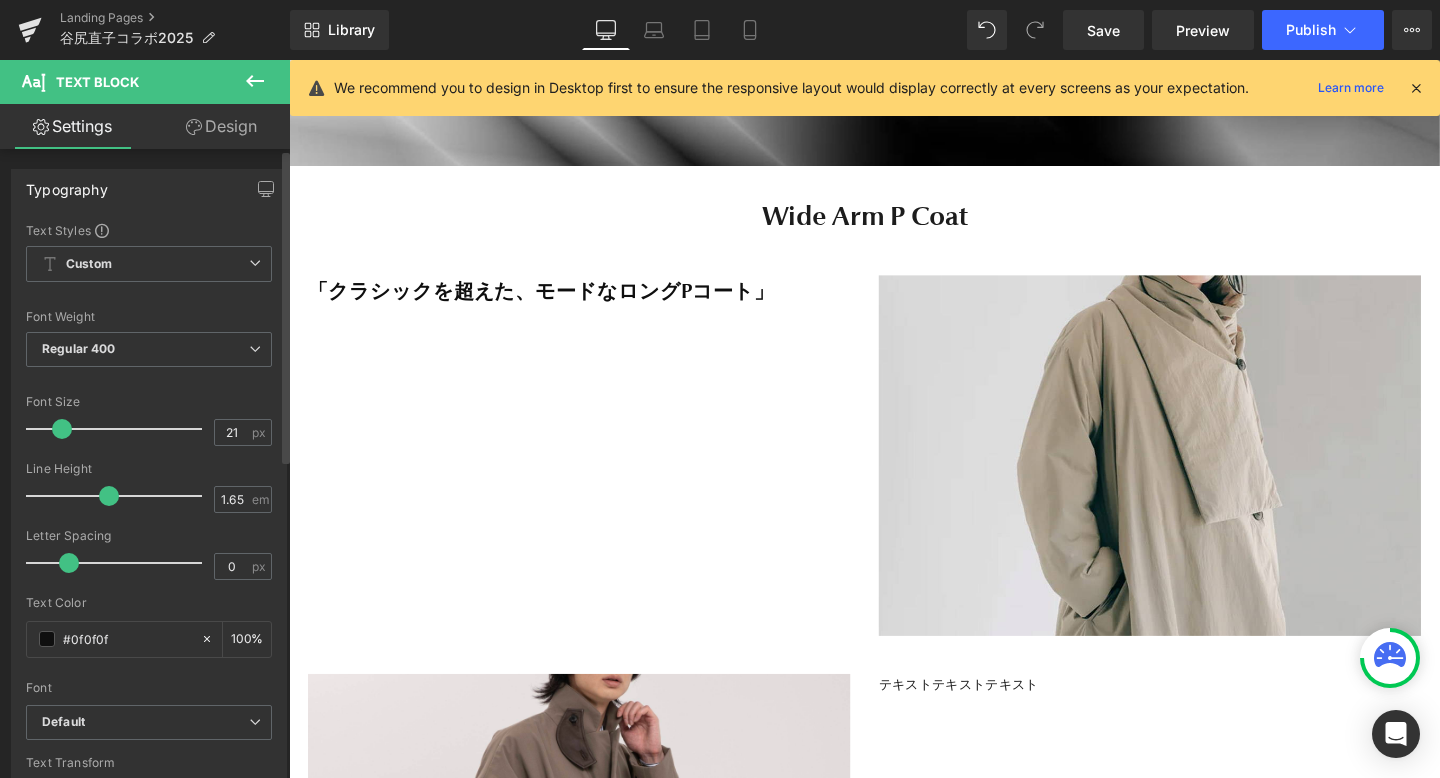 click at bounding box center (62, 429) 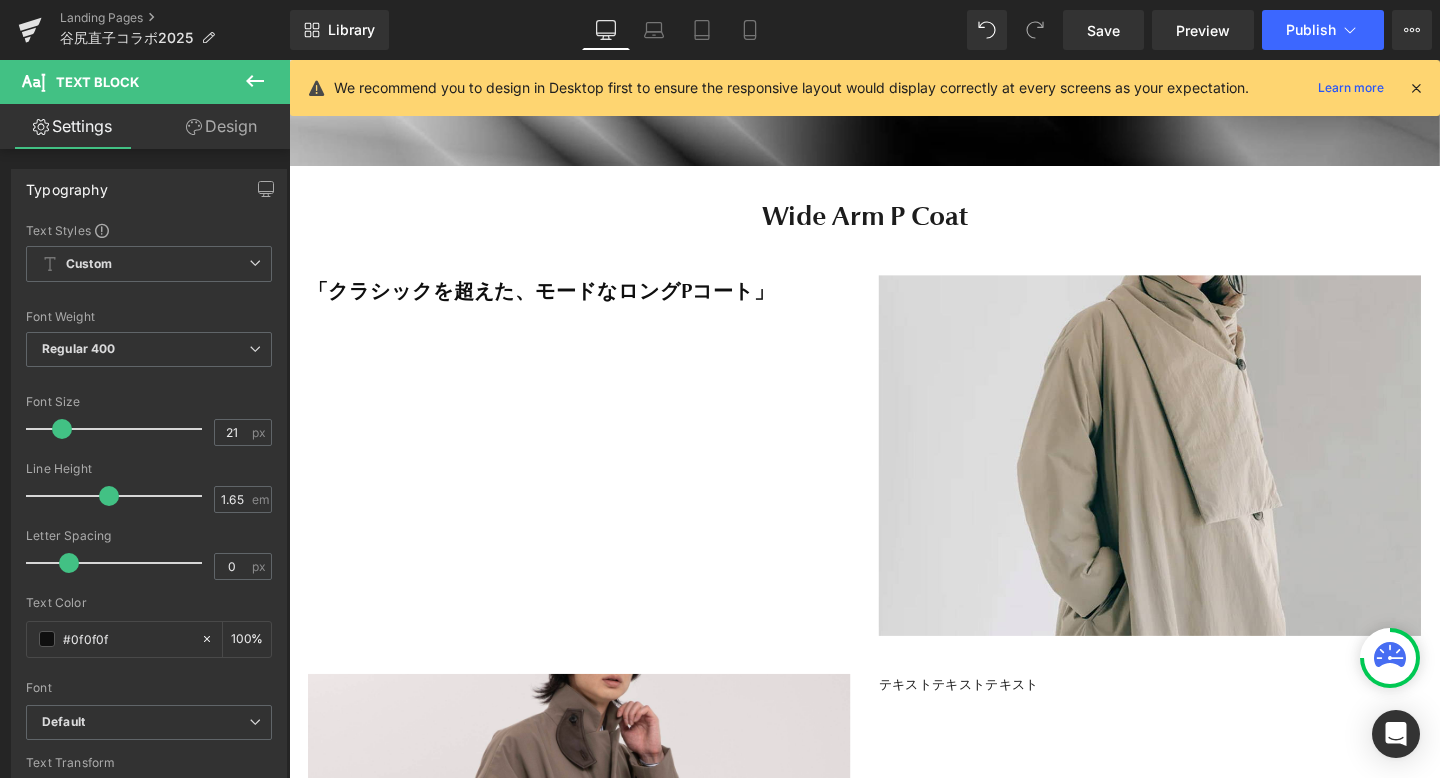 click on "「クラシックを超えた、モードなロングPコート」 Text Block         Image         Row" at bounding box center [894, 466] 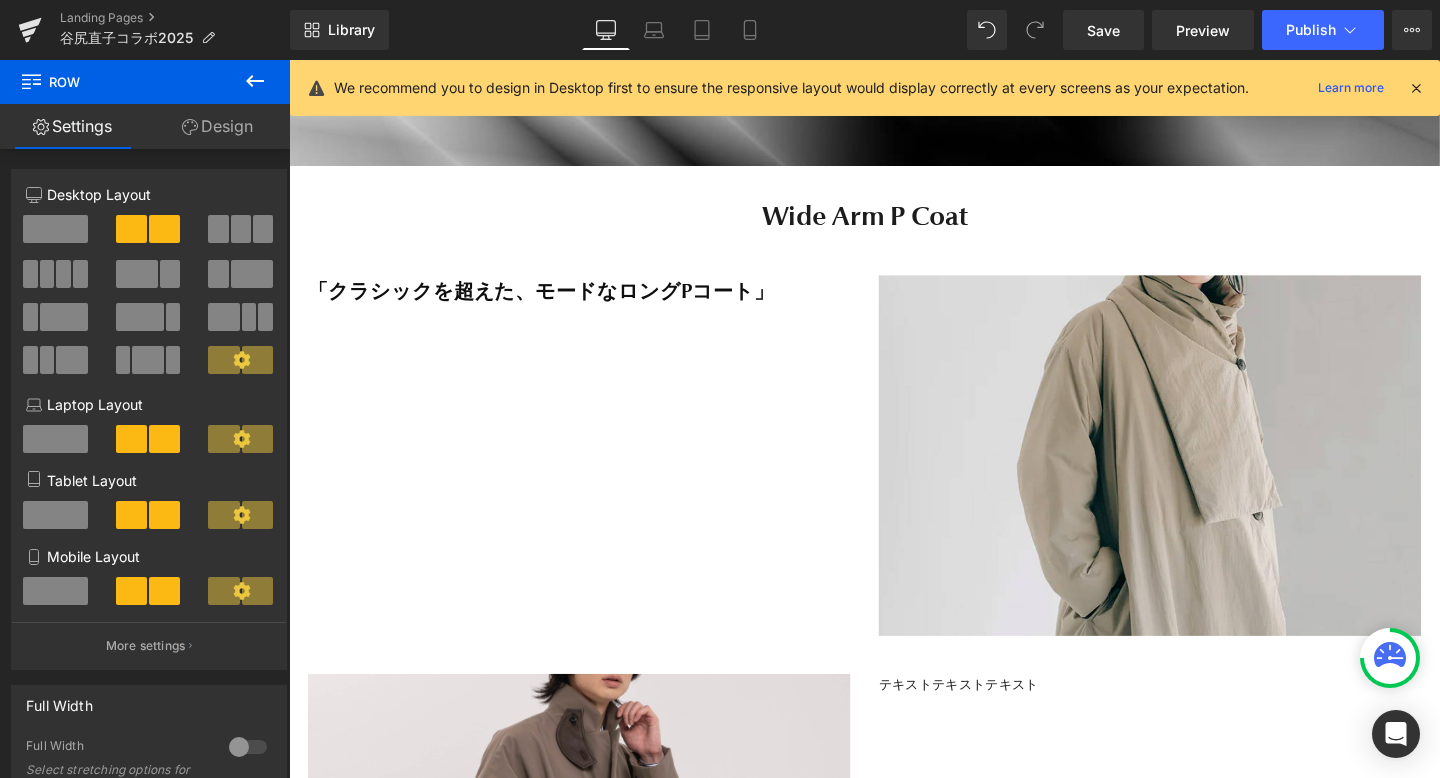 click 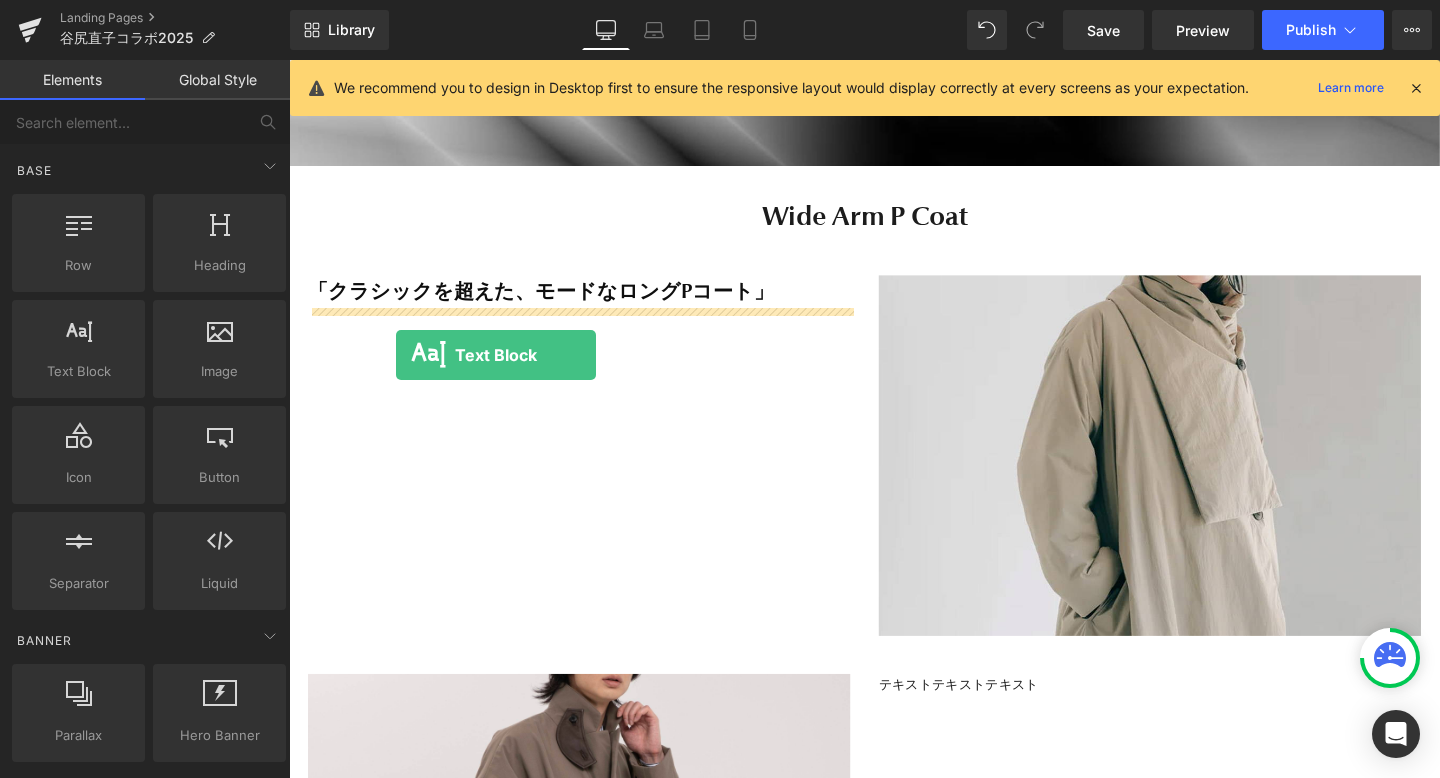 drag, startPoint x: 388, startPoint y: 411, endPoint x: 401, endPoint y: 370, distance: 43.011627 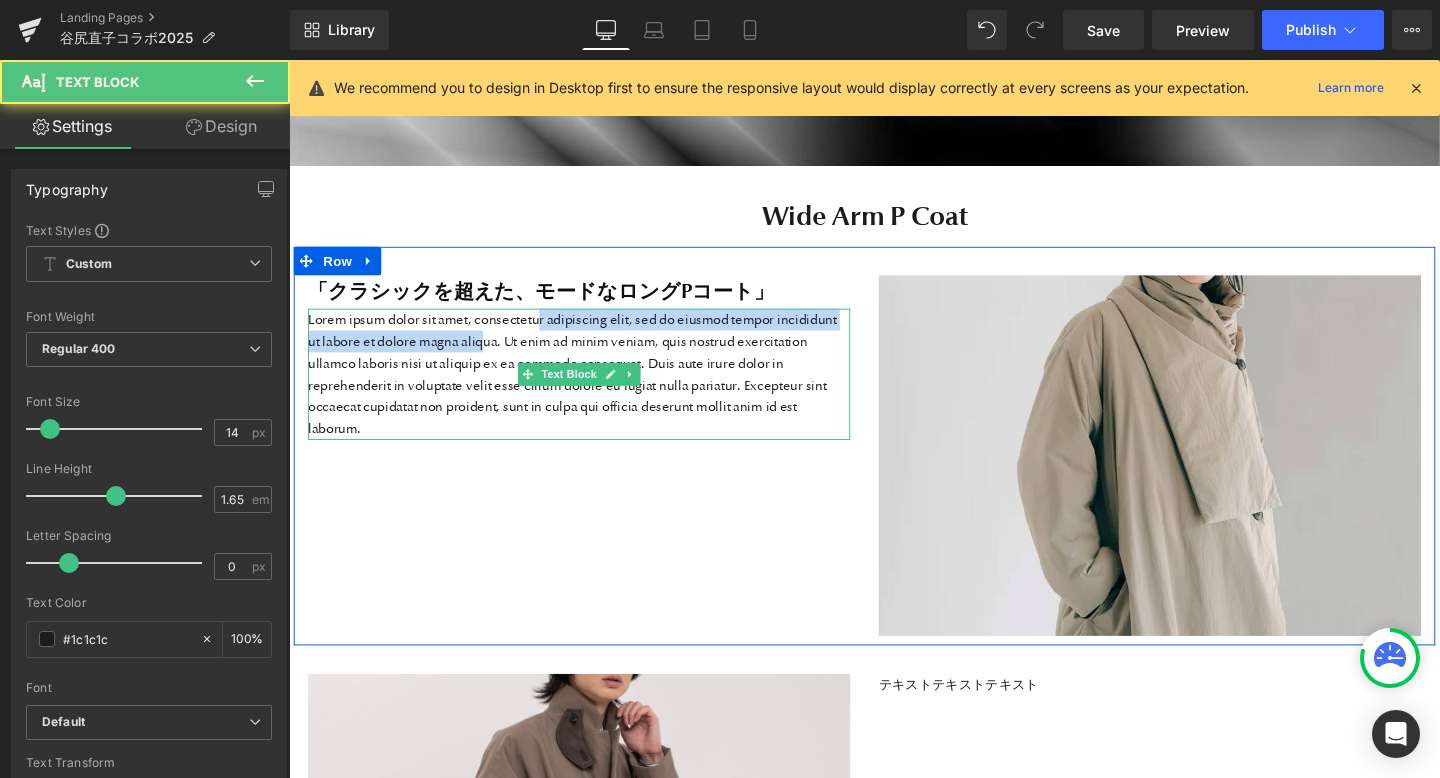 drag, startPoint x: 588, startPoint y: 328, endPoint x: 588, endPoint y: 345, distance: 17 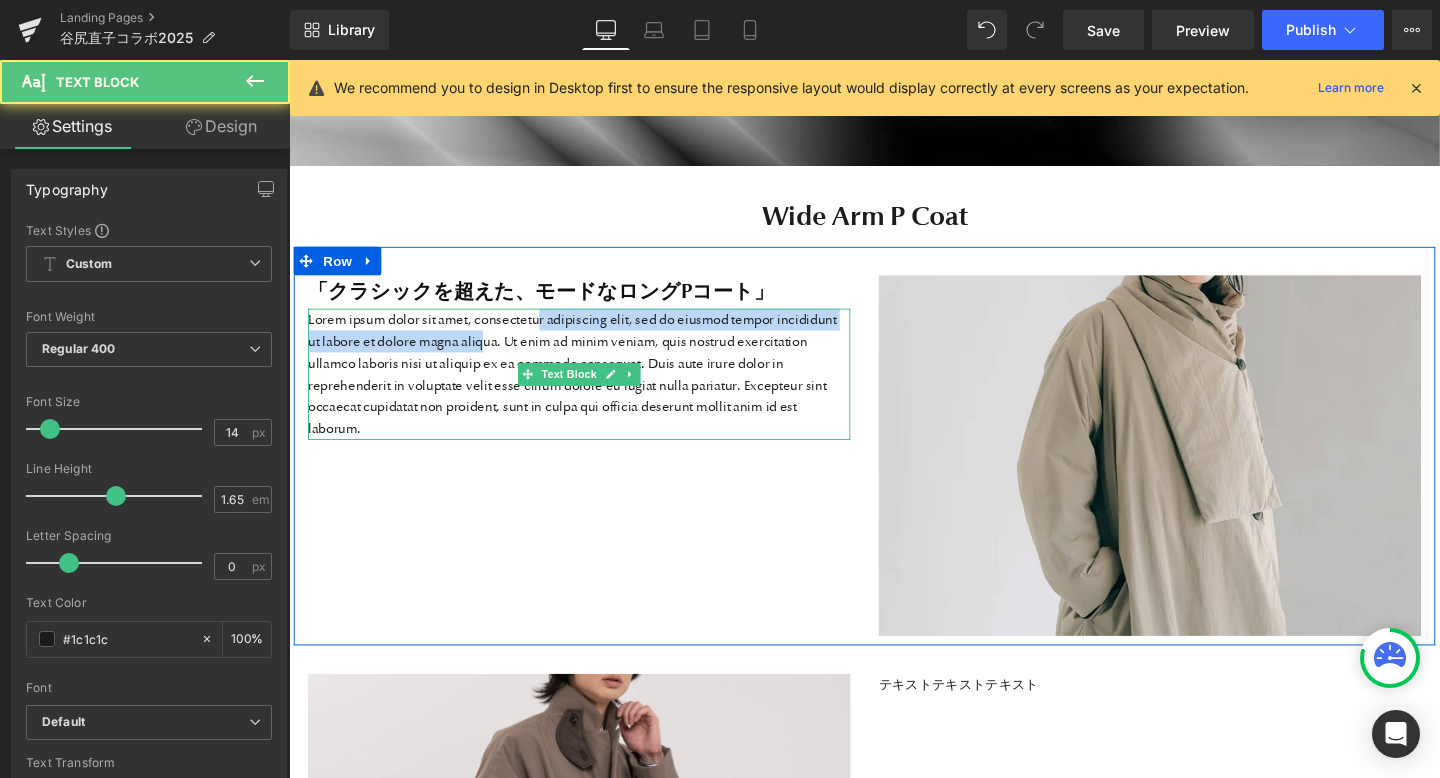 click on "Lorem ipsum dolor sit amet, consectetur adipiscing elit, sed do eiusmod tempor incididunt ut labore et dolore magna aliqua. Ut enim ad minim veniam, quis nostrud exercitation ullamco laboris nisi ut aliquip ex ea commodo consequat. Duis aute irure dolor in reprehenderit in voluptate velit esse cillum dolore eu fugiat nulla pariatur. Excepteur sint occaecat cupidatat non proident, sunt in culpa qui officia deserunt mollit anim id est laborum." at bounding box center [594, 390] 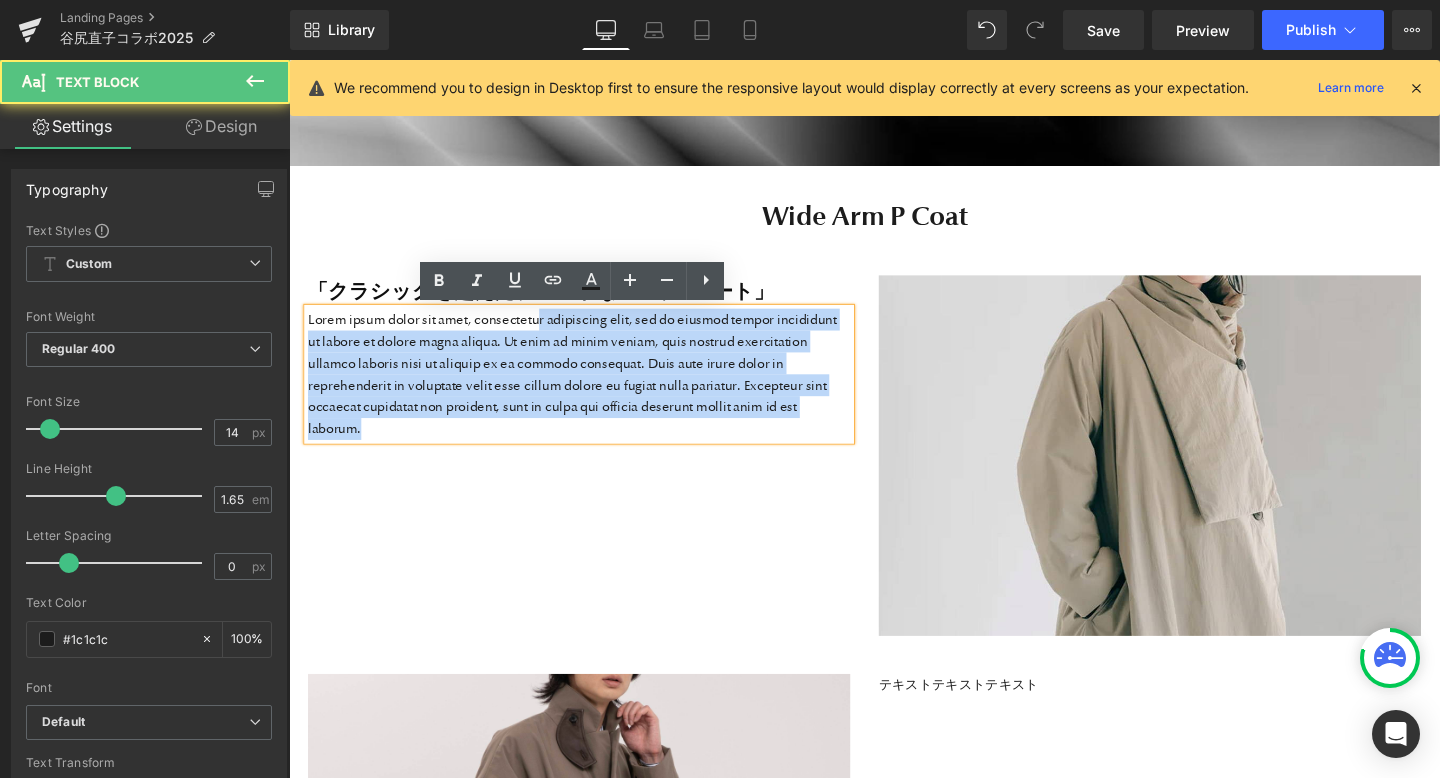 click on "Lorem ipsum dolor sit amet, consectetur adipiscing elit, sed do eiusmod tempor incididunt ut labore et dolore magna aliqua. Ut enim ad minim veniam, quis nostrud exercitation ullamco laboris nisi ut aliquip ex ea commodo consequat. Duis aute irure dolor in reprehenderit in voluptate velit esse cillum dolore eu fugiat nulla pariatur. Excepteur sint occaecat cupidatat non proident, sunt in culpa qui officia deserunt mollit anim id est laborum." at bounding box center [594, 390] 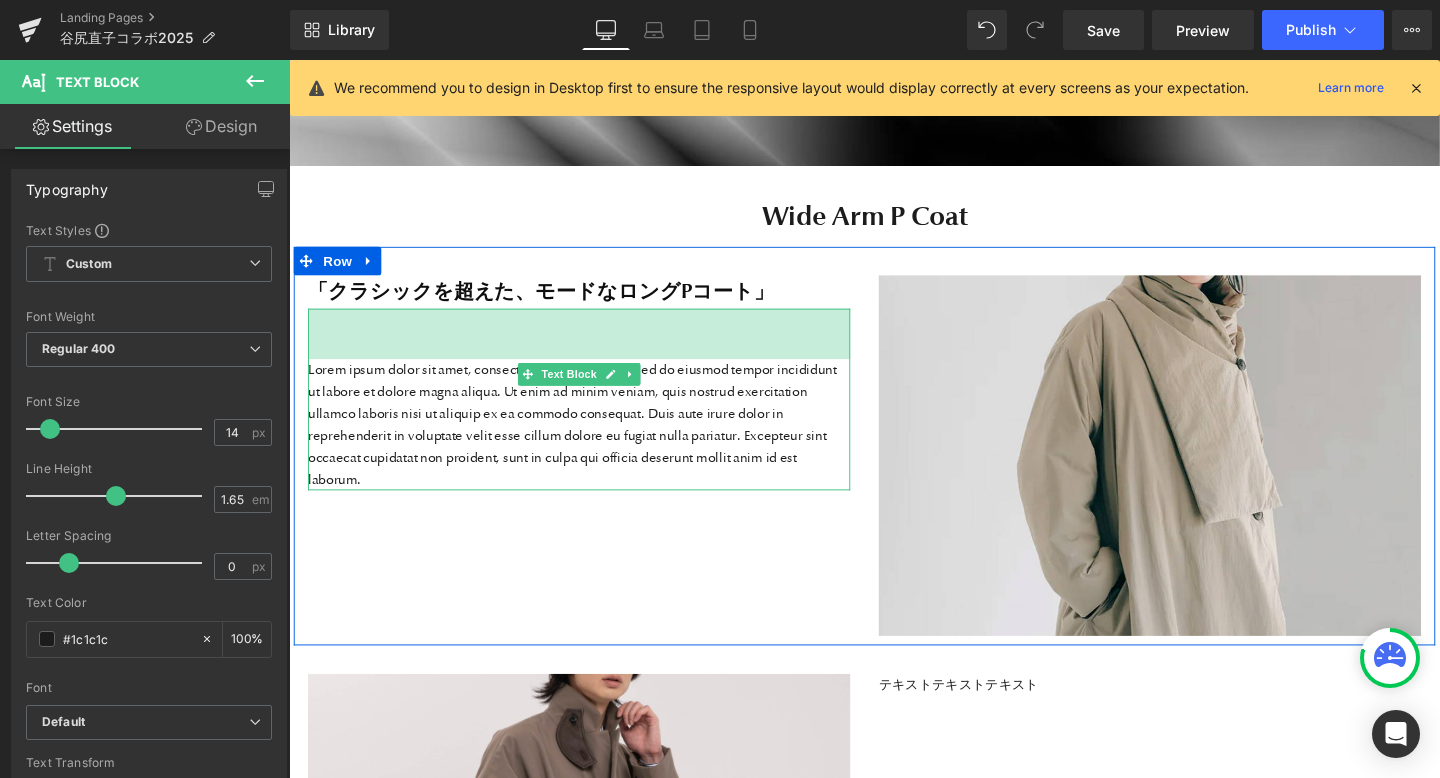 drag, startPoint x: 581, startPoint y: 322, endPoint x: 580, endPoint y: 374, distance: 52.009613 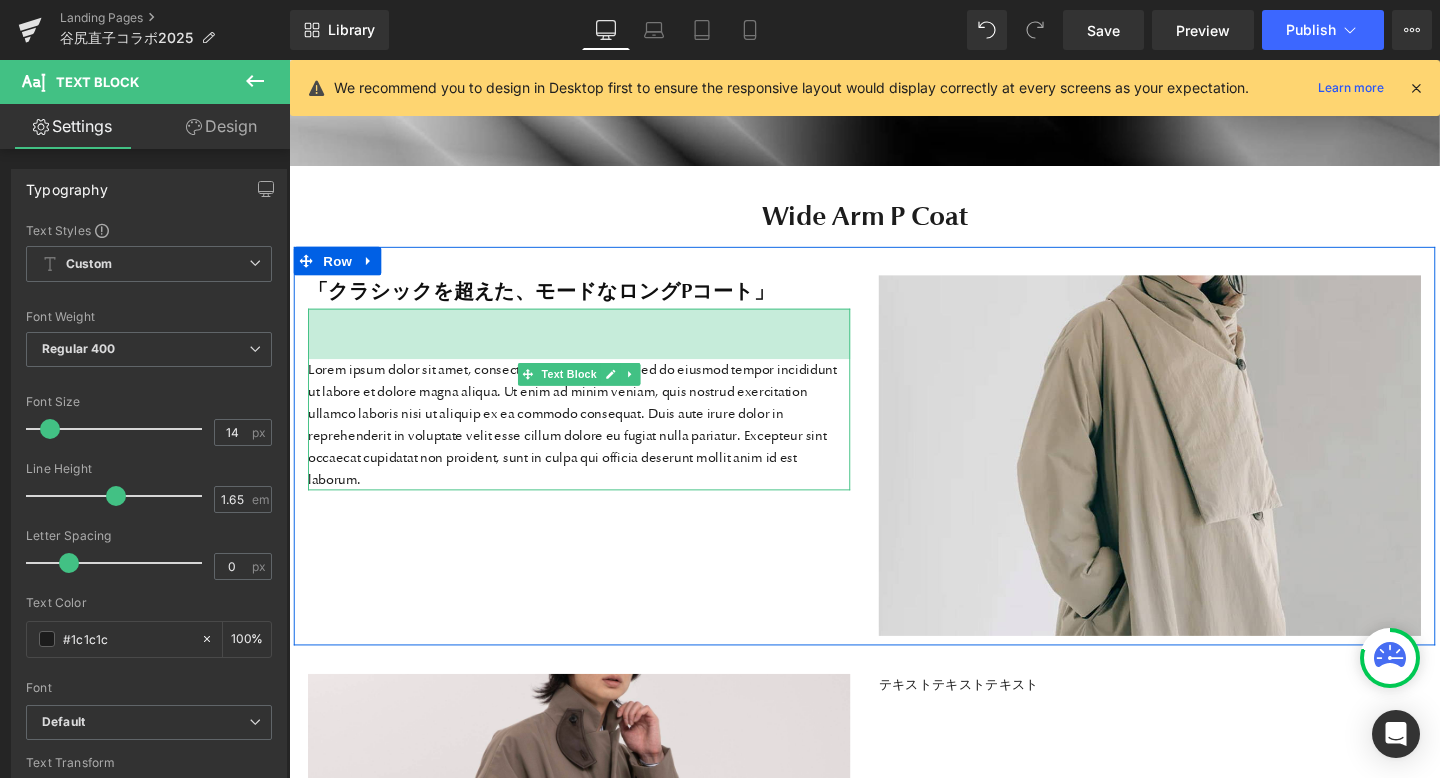 click on "Lorem ipsum dolor sit amet, consectetur adipiscing elit, sed do eiusmod tempor incididunt ut labore et dolore magna aliqua. Ut enim ad minim veniam, quis nostrud exercitation ullamco laboris nisi ut aliquip ex ea commodo consequat. Duis aute irure dolor in reprehenderit in voluptate velit esse cillum dolore eu fugiat nulla pariatur. Excepteur sint occaecat cupidatat non proident, sunt in culpa qui officia deserunt mollit anim id est laborum.
Text Block   53px" at bounding box center [594, 417] 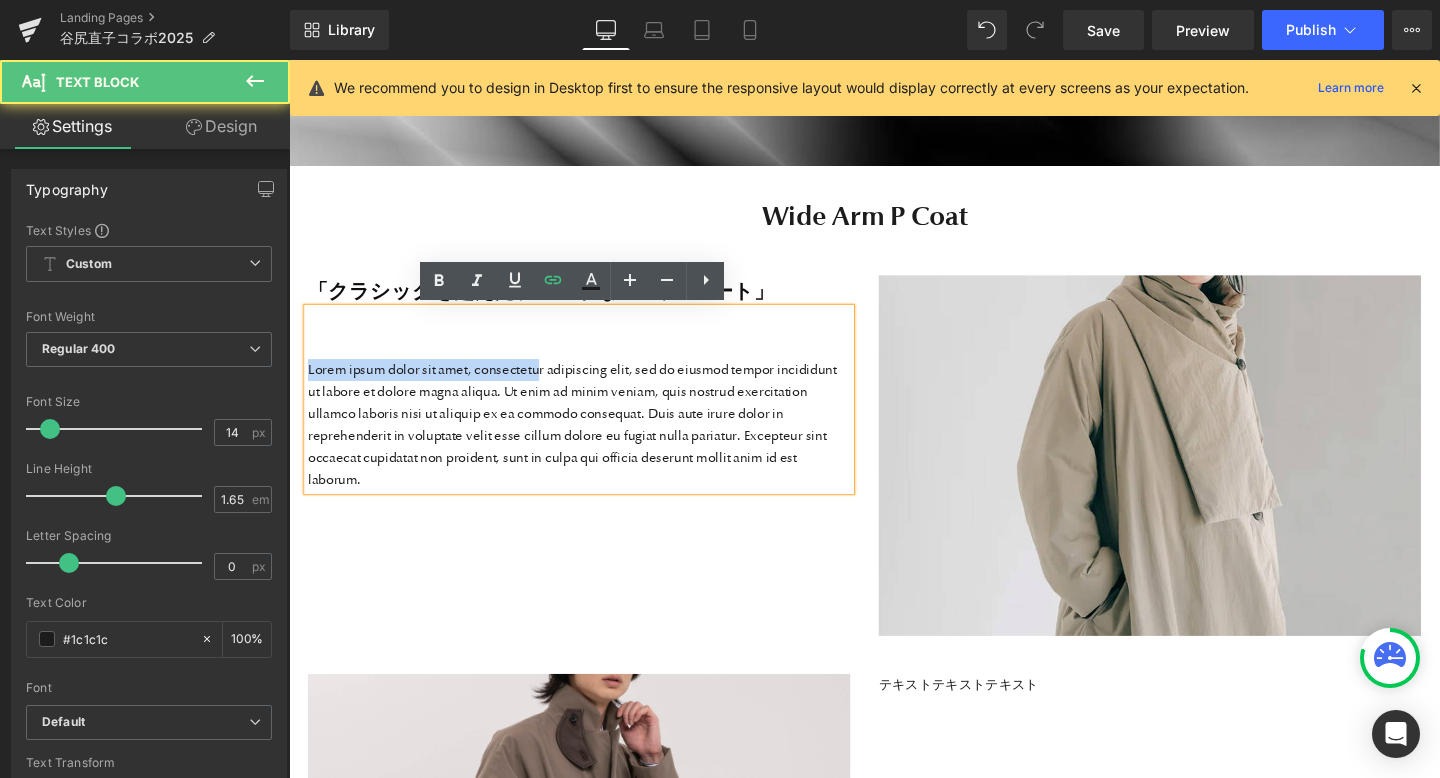 click on "Lorem ipsum dolor sit amet, consectetur adipiscing elit, sed do eiusmod tempor incididunt ut labore et dolore magna aliqua. Ut enim ad minim veniam, quis nostrud exercitation ullamco laboris nisi ut aliquip ex ea commodo consequat. Duis aute irure dolor in reprehenderit in voluptate velit esse cillum dolore eu fugiat nulla pariatur. Excepteur sint occaecat cupidatat non proident, sunt in culpa qui officia deserunt mollit anim id est laborum." at bounding box center (594, 417) 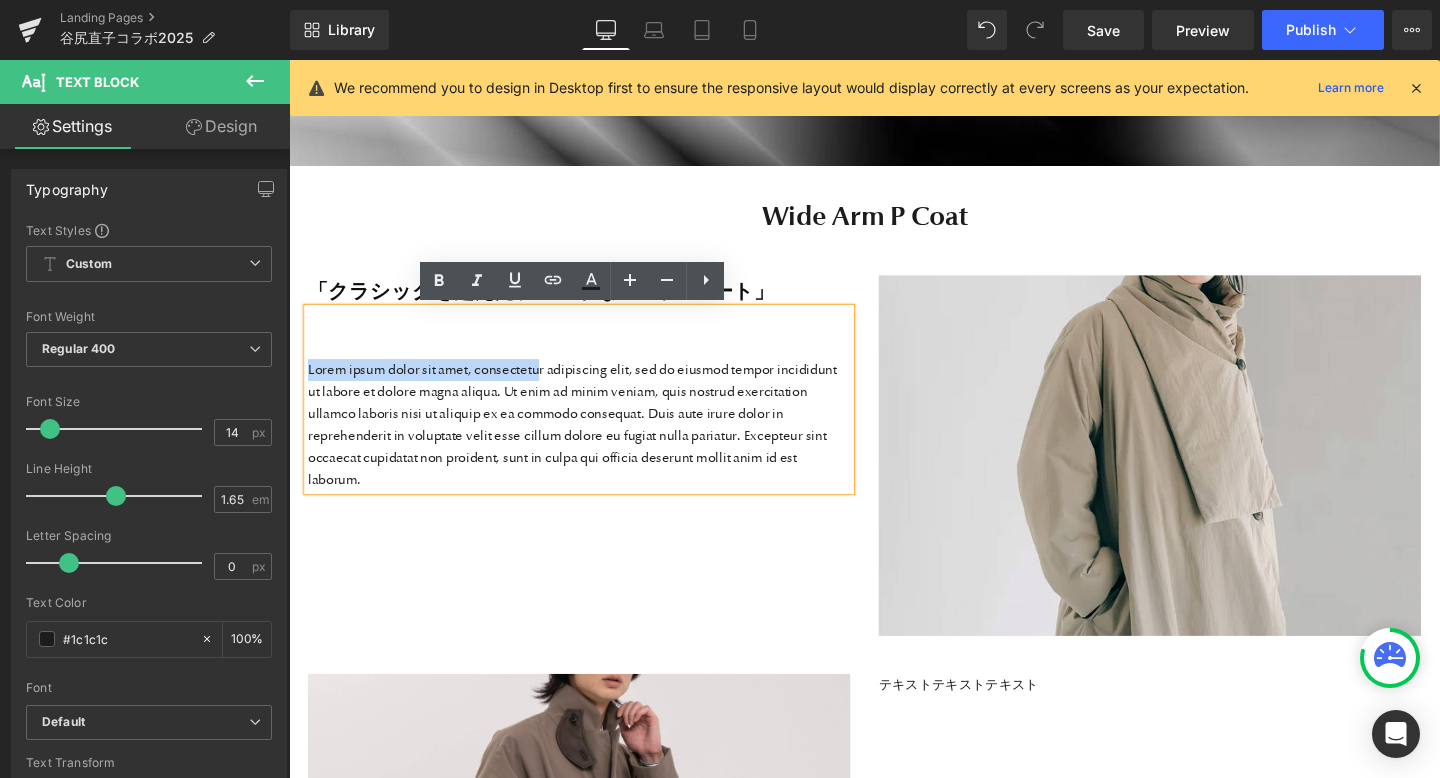 click on "Lorem ipsum dolor sit amet, consectetur adipiscing elit, sed do eiusmod tempor incididunt ut labore et dolore magna aliqua. Ut enim ad minim veniam, quis nostrud exercitation ullamco laboris nisi ut aliquip ex ea commodo consequat. Duis aute irure dolor in reprehenderit in voluptate velit esse cillum dolore eu fugiat nulla pariatur. Excepteur sint occaecat cupidatat non proident, sunt in culpa qui officia deserunt mollit anim id est laborum." at bounding box center (594, 417) 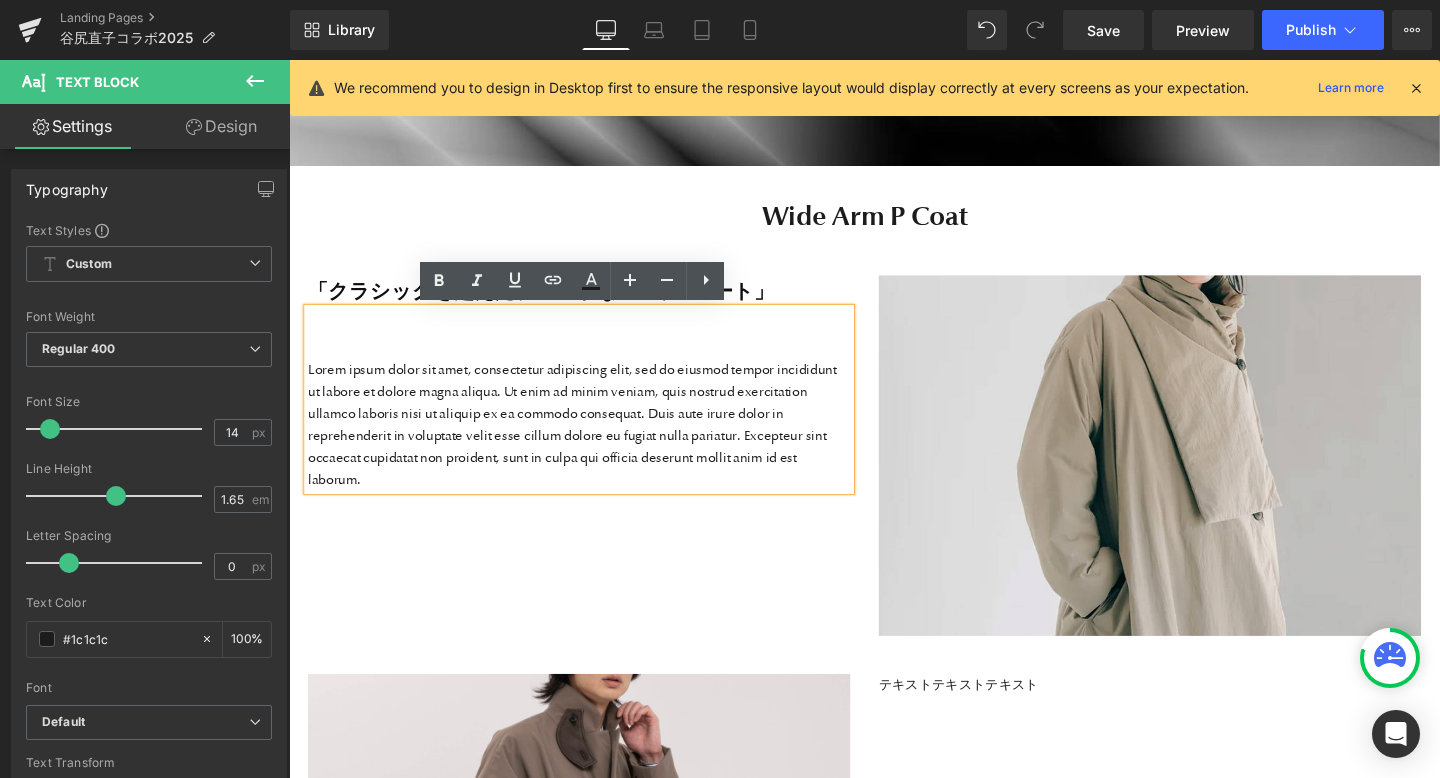 click on "「クラシックを超えた、モードなロングPコート」 Text Block
Lorem ipsum dolor sit amet, consectetur adipiscing elit, sed do eiusmod tempor incididunt ut labore et dolore magna aliqua. Ut enim ad minim veniam, quis nostrud exercitation ullamco laboris nisi ut aliquip ex ea commodo consequat. Duis aute irure dolor in reprehenderit in voluptate velit esse cillum dolore eu fugiat nulla pariatur. Excepteur sint occaecat cupidatat non proident, sunt in culpa qui officia deserunt mollit anim id est laborum.
Text Block   53px       Image         Row" at bounding box center (894, 466) 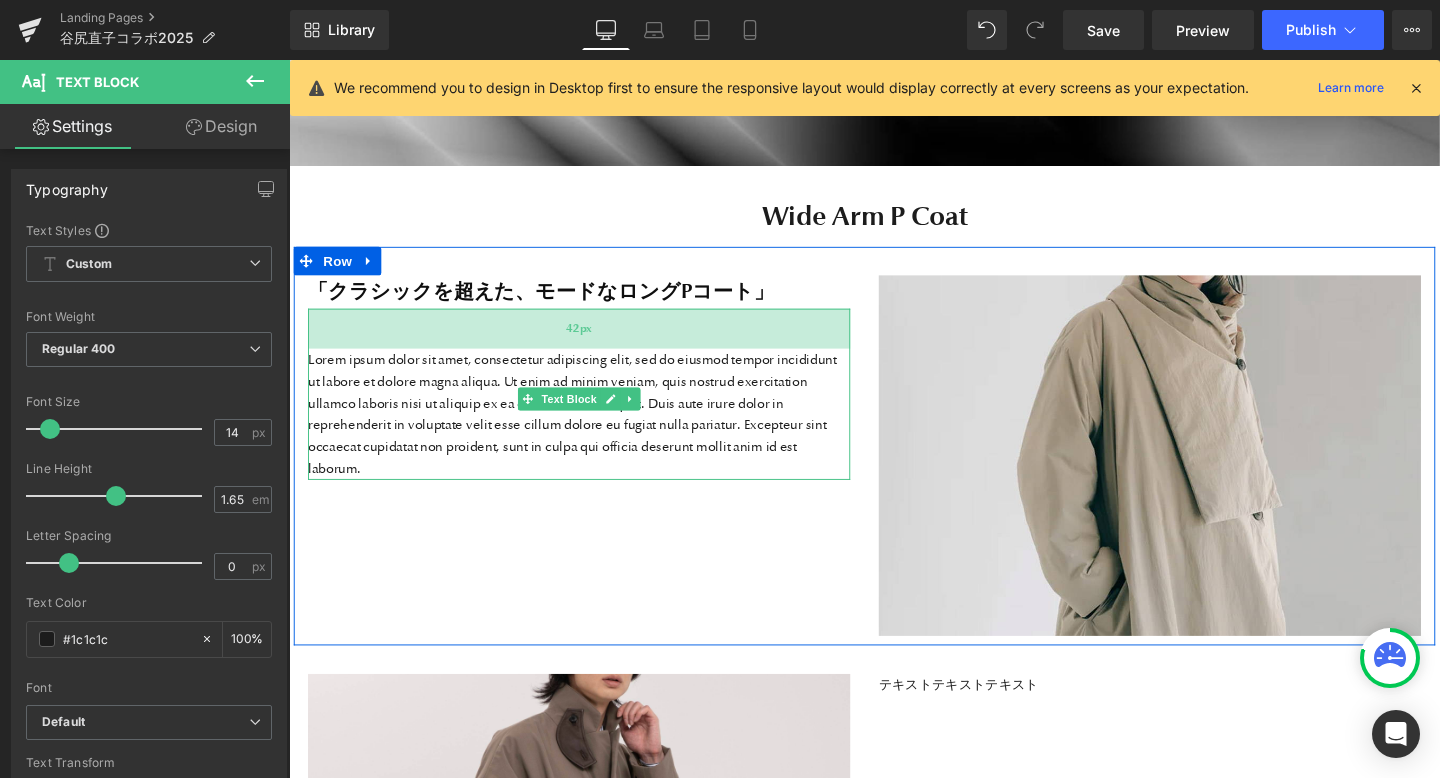 drag, startPoint x: 616, startPoint y: 371, endPoint x: 618, endPoint y: 360, distance: 11.18034 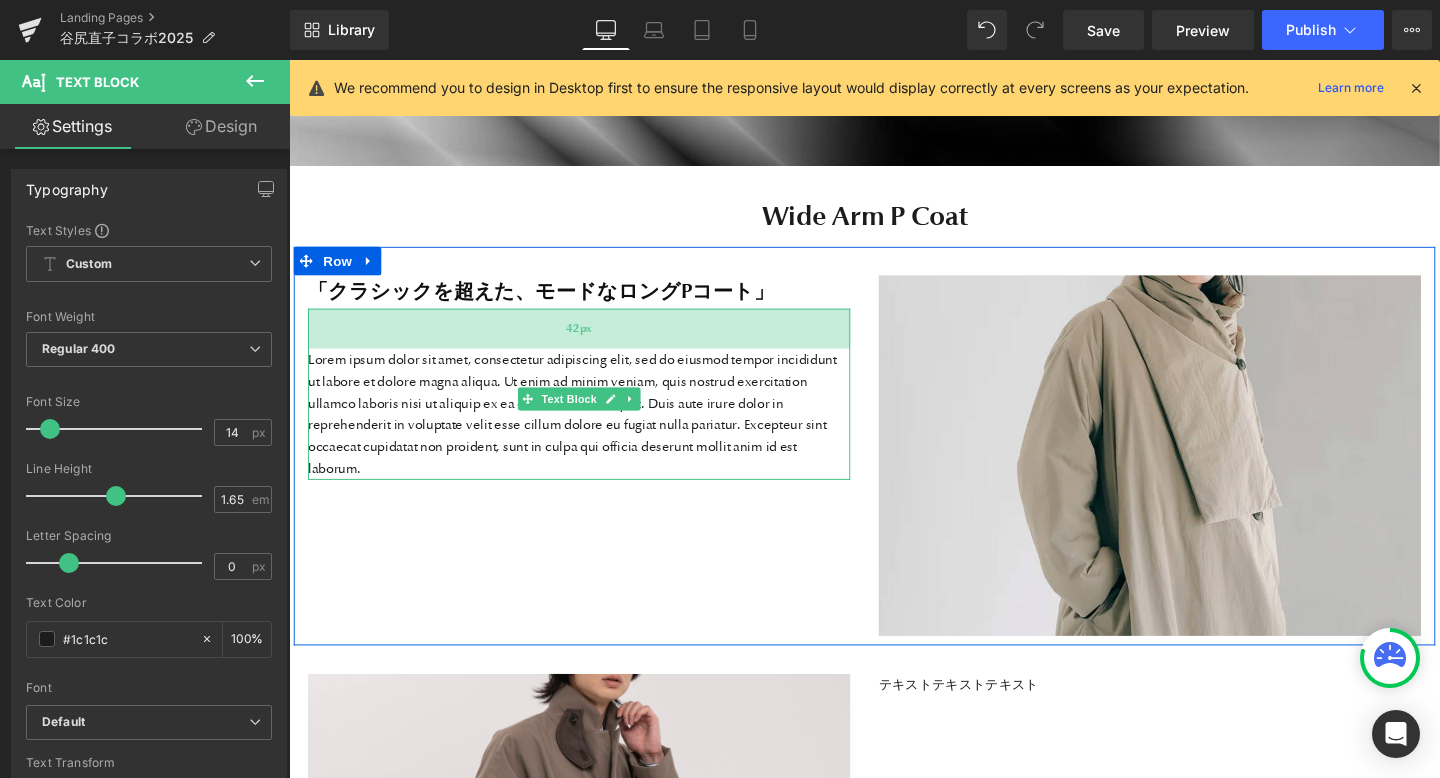click on "42px" at bounding box center (594, 342) 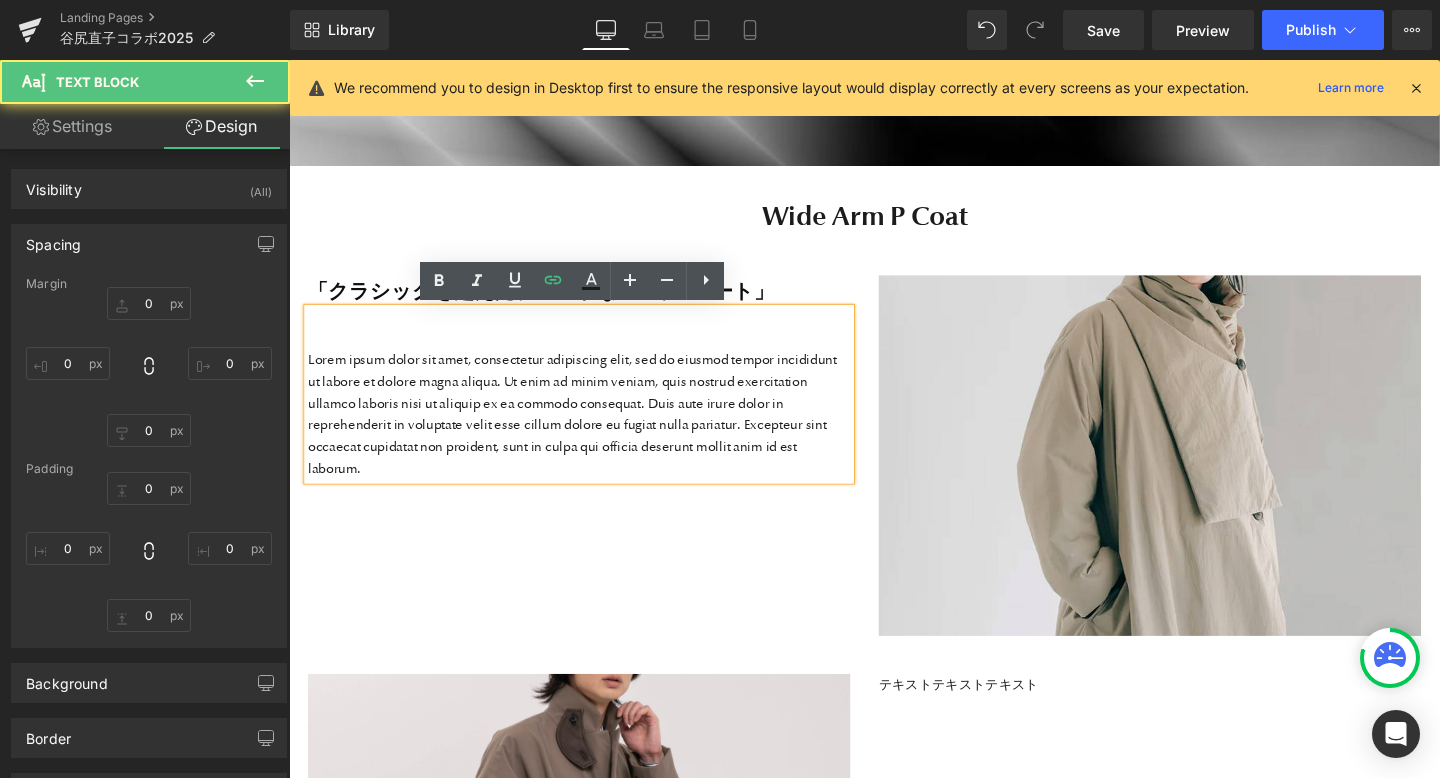 type on "0" 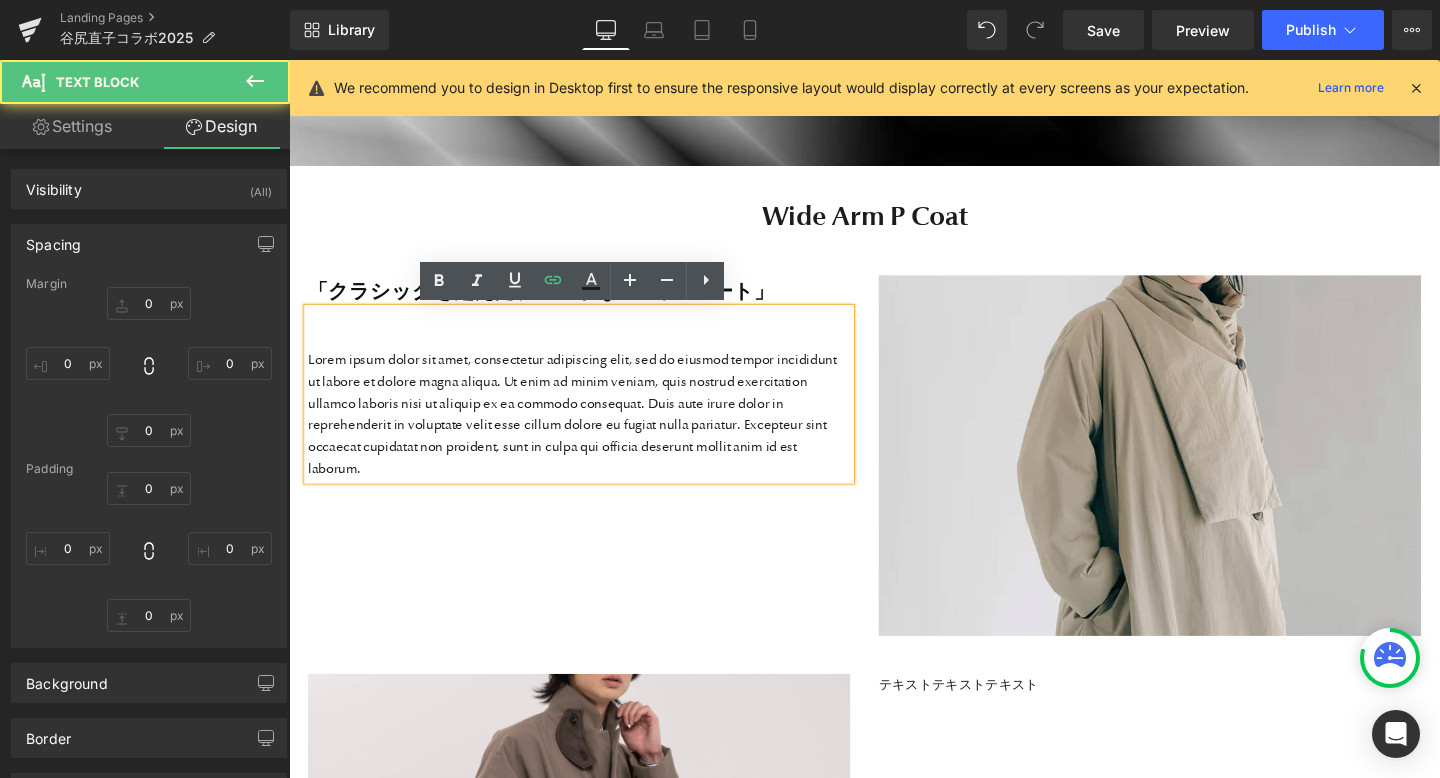 type on "0" 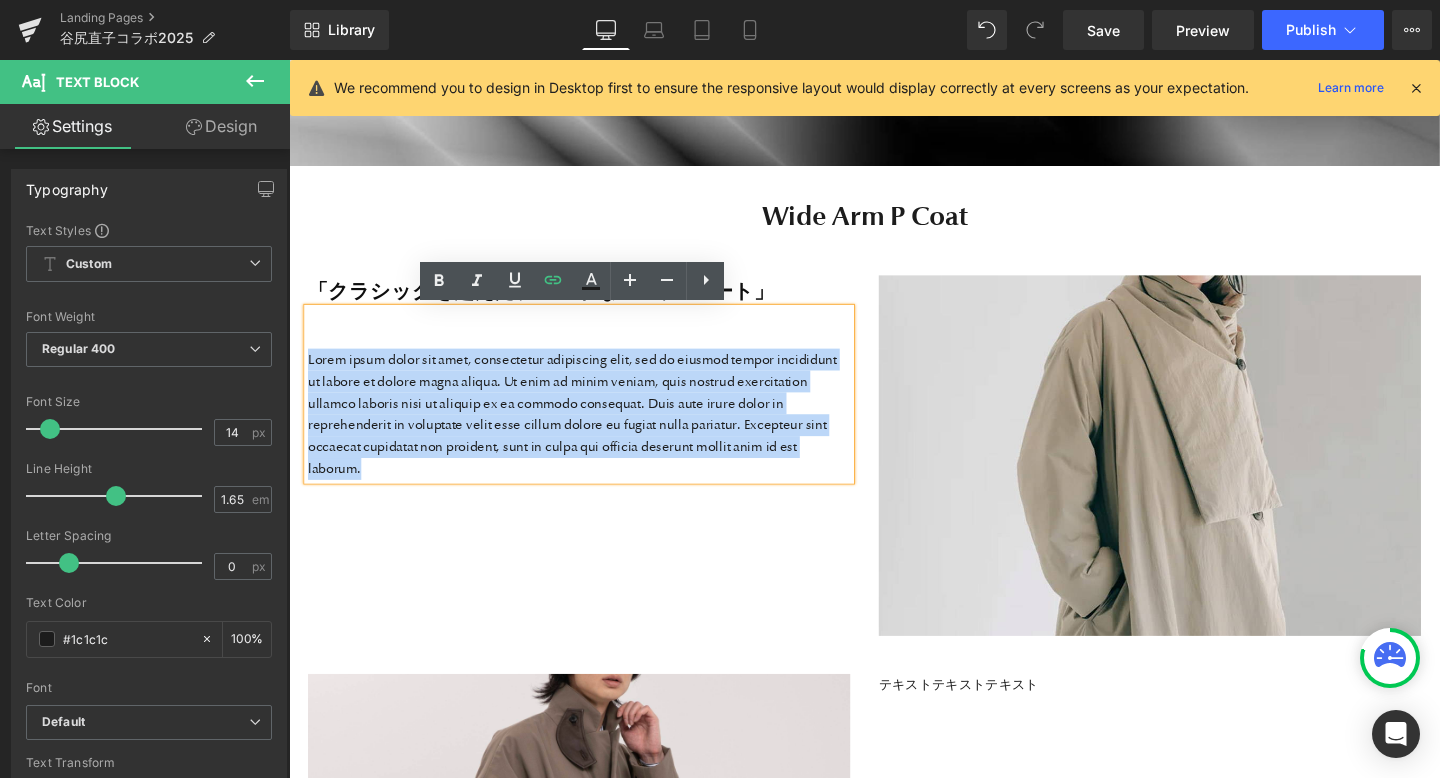 drag, startPoint x: 323, startPoint y: 377, endPoint x: 744, endPoint y: 480, distance: 433.41666 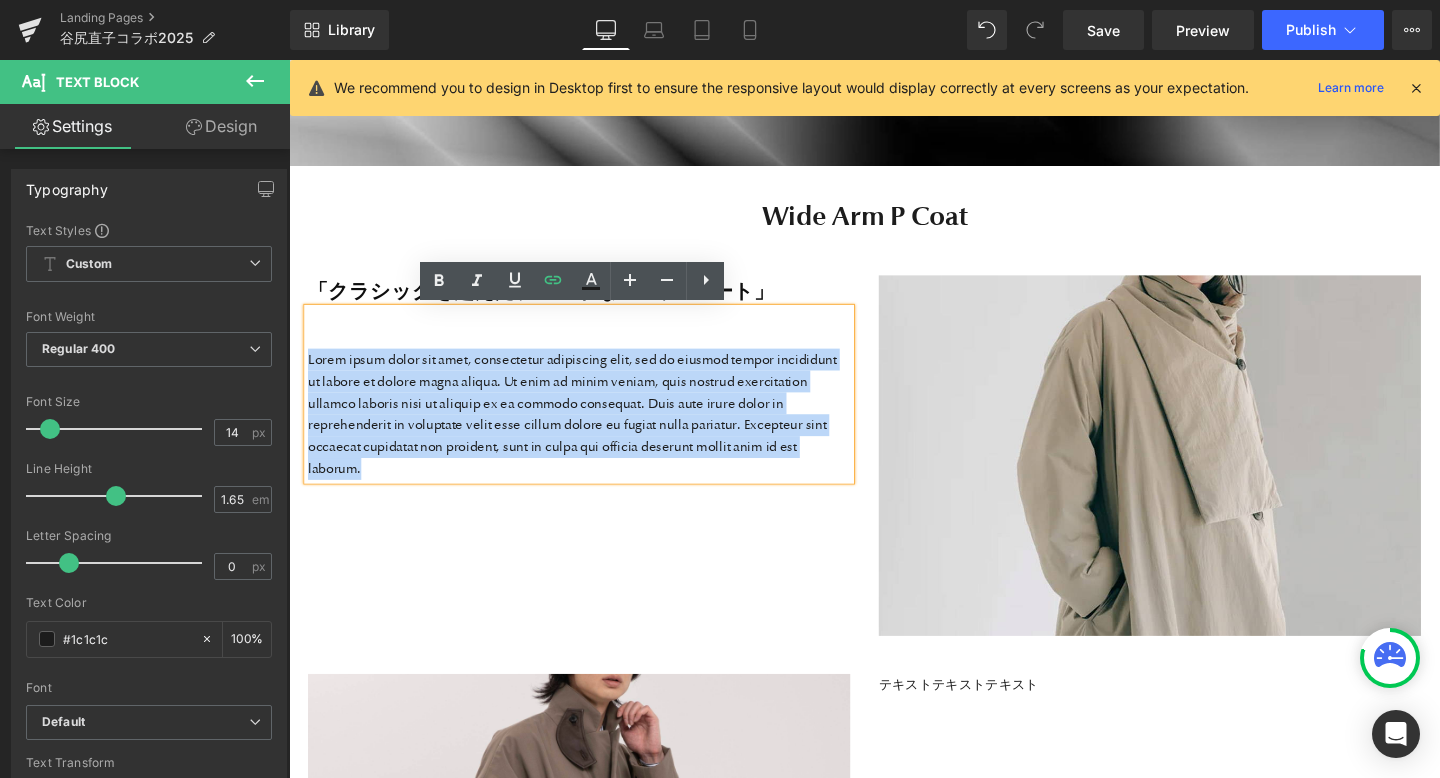 click on "Lorem ipsum dolor sit amet, consectetur adipiscing elit, sed do eiusmod tempor incididunt ut labore et dolore magna aliqua. Ut enim ad minim veniam, quis nostrud exercitation ullamco laboris nisi ut aliquip ex ea commodo consequat. Duis aute irure dolor in reprehenderit in voluptate velit esse cillum dolore eu fugiat nulla pariatur. Excepteur sint occaecat cupidatat non proident, sunt in culpa qui officia deserunt mollit anim id est laborum." at bounding box center [594, 432] 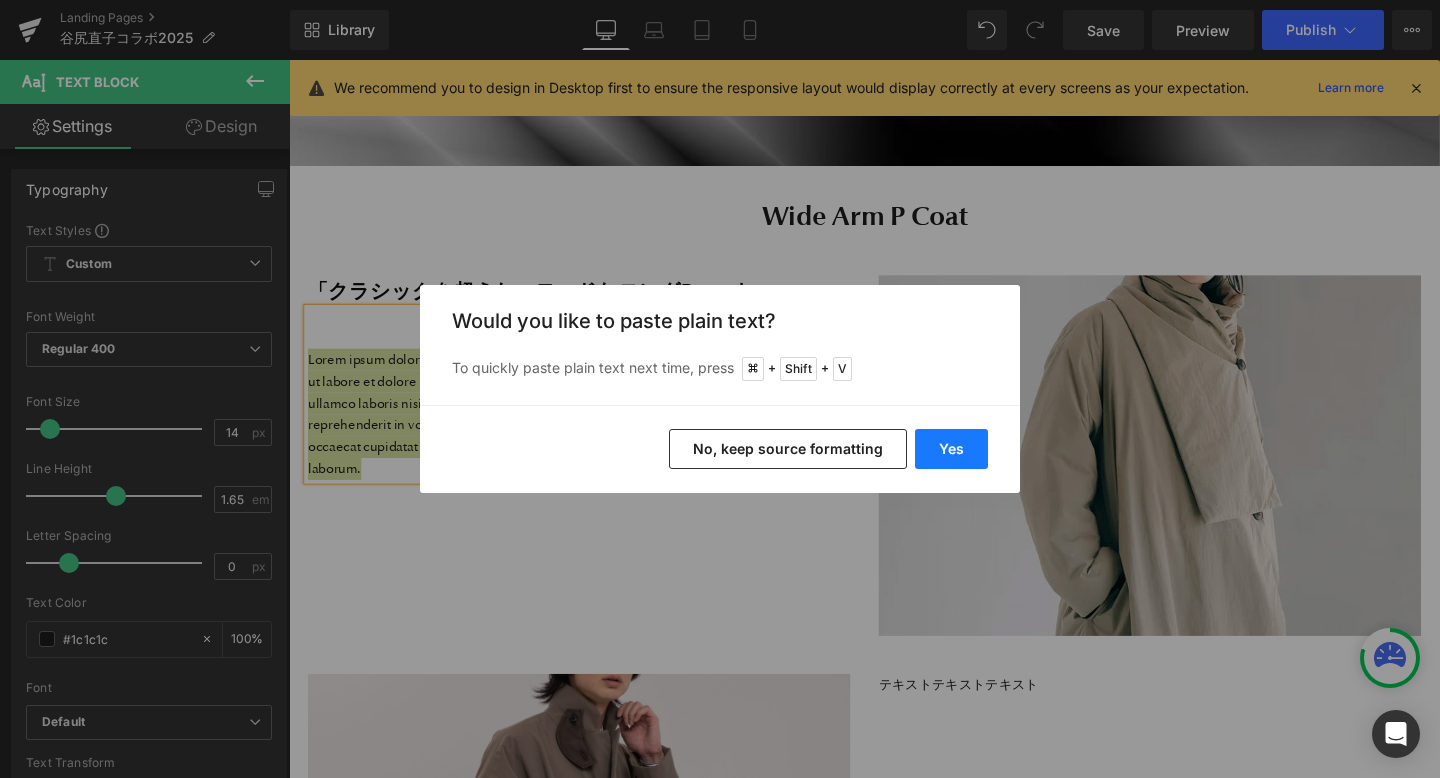 click on "Yes" at bounding box center [951, 449] 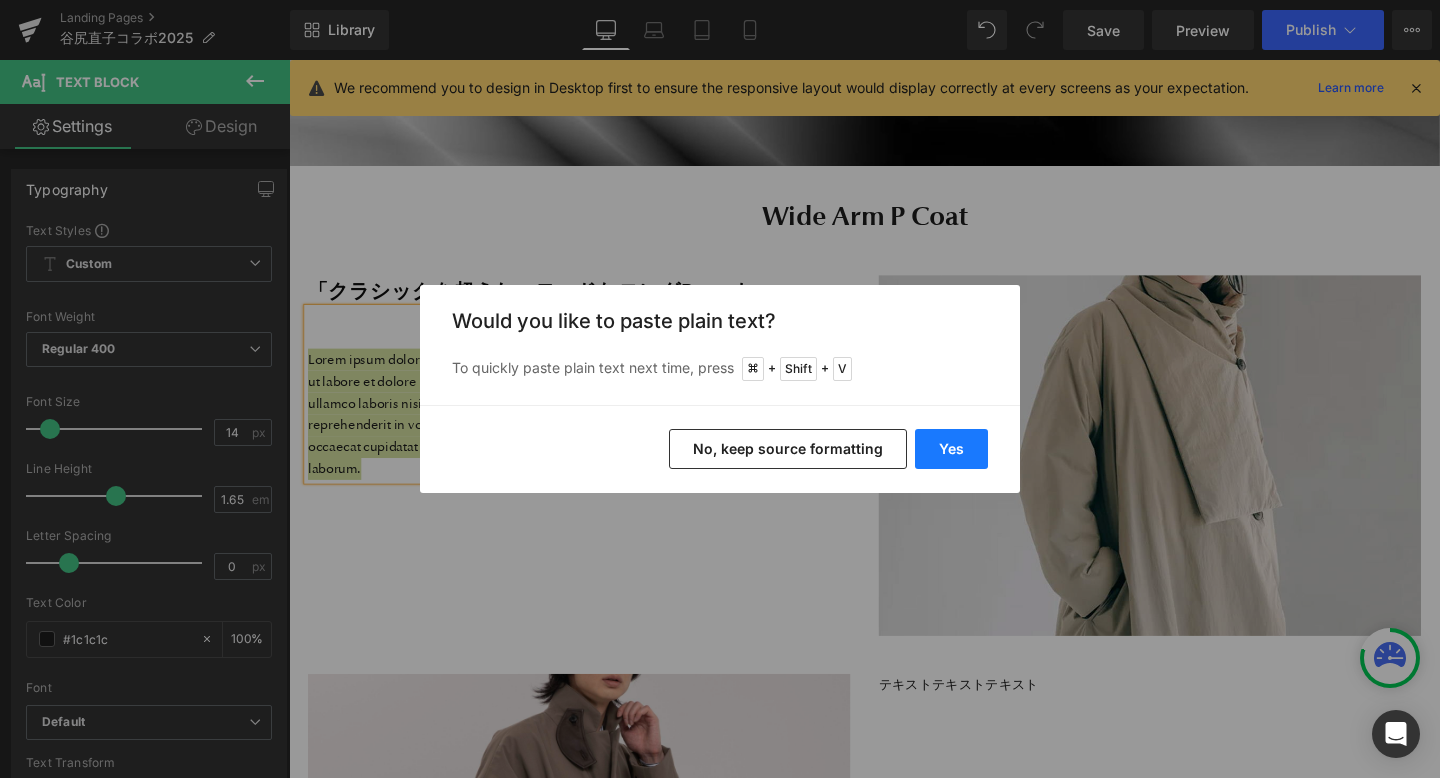 type 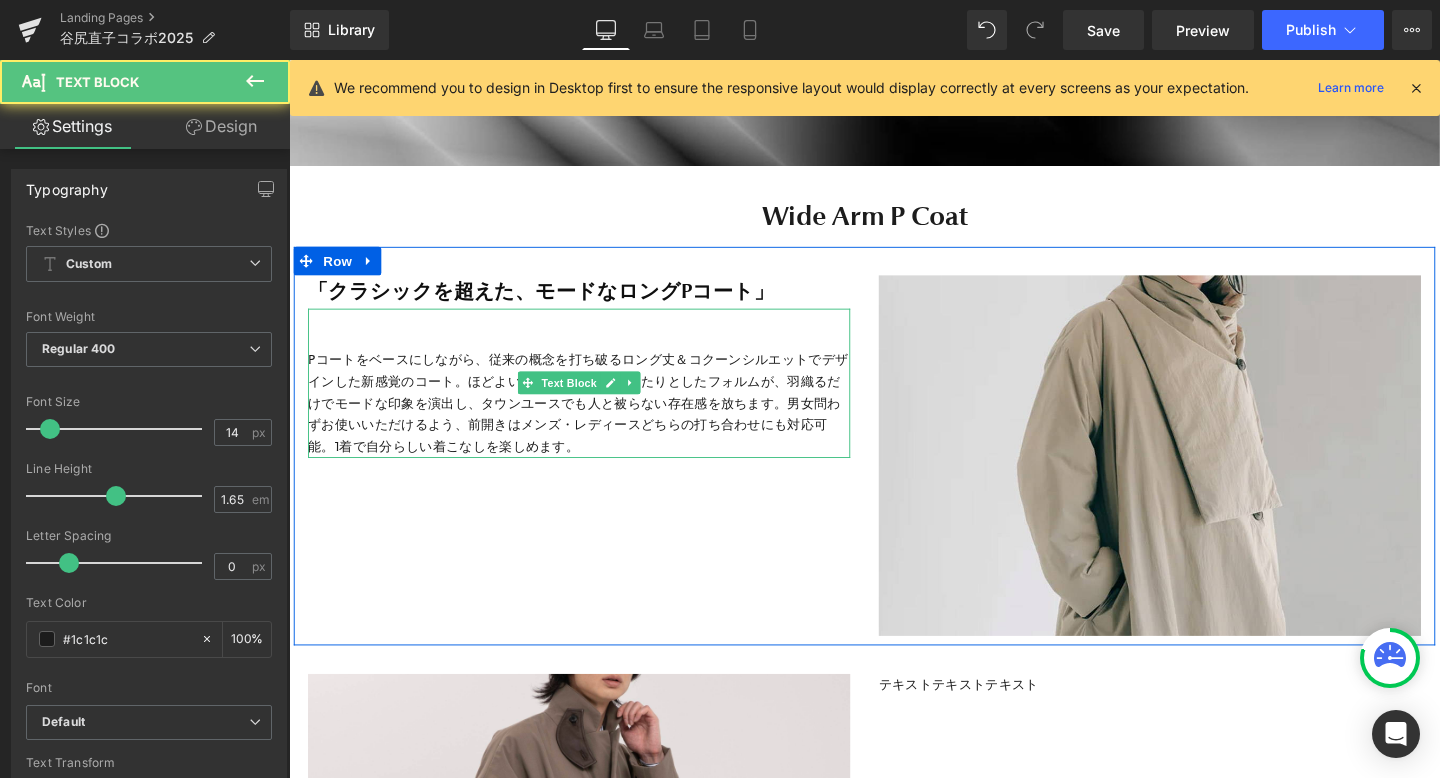 click on "Pコートをベースにしながら、従来の概念を打ち破るロング丈＆コクーンシルエットでデザインした新感覚のコート。ほどよいボリューム感とゆったりとしたフォルムが、羽織るだけでモードな印象を演出し、タウンユースでも人と被らない存在感を放ちます。男女問わずお使いいただけるよう、前開きはメンズ・レディースどちらの打ち合わせにも対応可能。1着で自分らしい着こなしを楽しめます。" at bounding box center (594, 420) 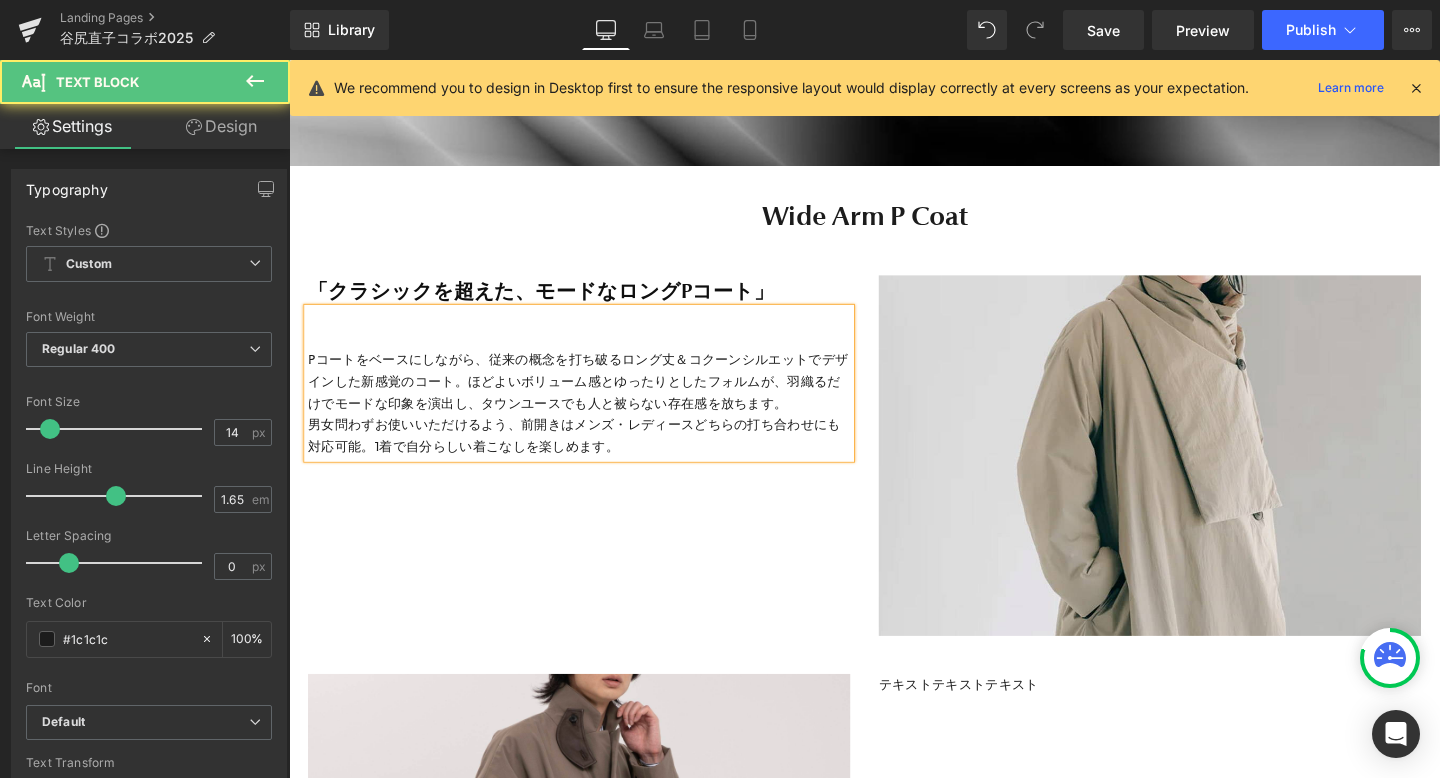click on "Pコートをベースにしながら、従来の概念を打ち破るロング丈＆コクーンシルエットでデザインした新感覚のコート。ほどよいボリューム感とゆったりとしたフォルムが、羽織るだけでモードな印象を演出し、タウンユースでも人と被らない存在感を放ちます。" at bounding box center [594, 397] 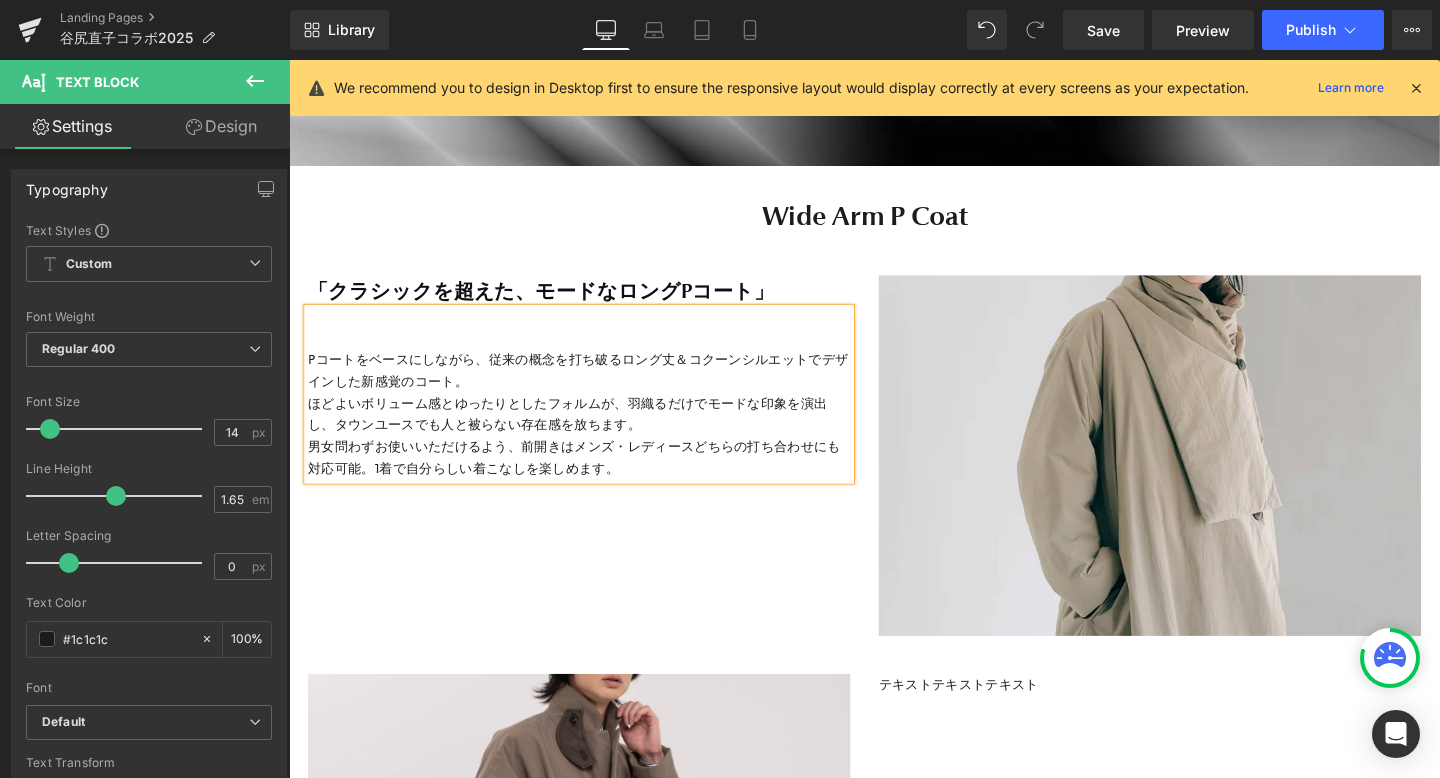 click on "「クラシックを超えた、モードなロングPコート」 Text Block
Pコートをベースにしながら、従来の概念を打ち破るロング丈＆コクーンシルエットでデザインした新感覚のコート。 ほどよいボリューム感とゆったりとしたフォルムが、羽織るだけでモードな印象を演出し、タウンユースでも人と被らない存在感を放ちます。 男女問わずお使いいただけるよう、前開きはメンズ・レディースどちらの打ち合わせにも対応可能。1着で自分らしい着こなしを楽しめます。
Text Block   42px       Image         Row" at bounding box center [894, 466] 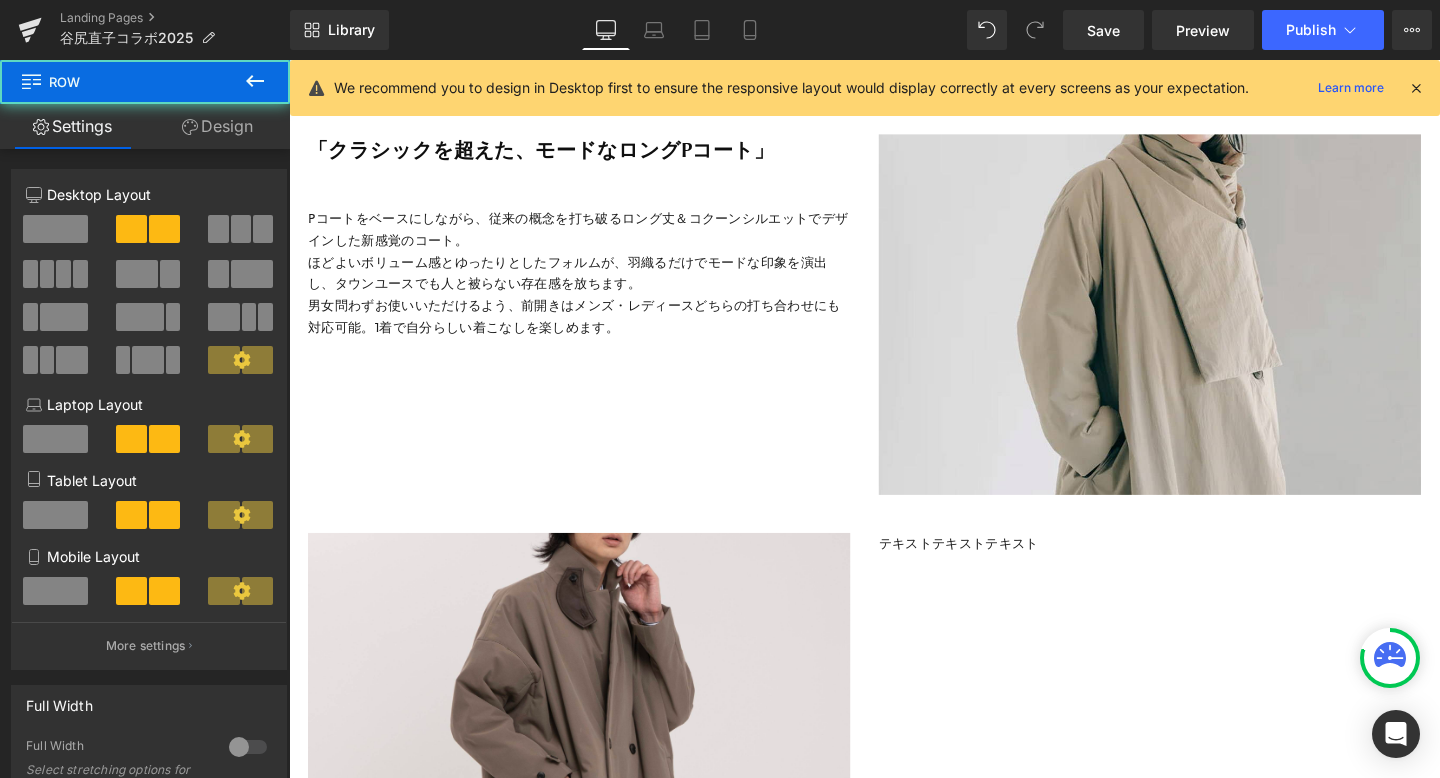 scroll, scrollTop: 7371, scrollLeft: 0, axis: vertical 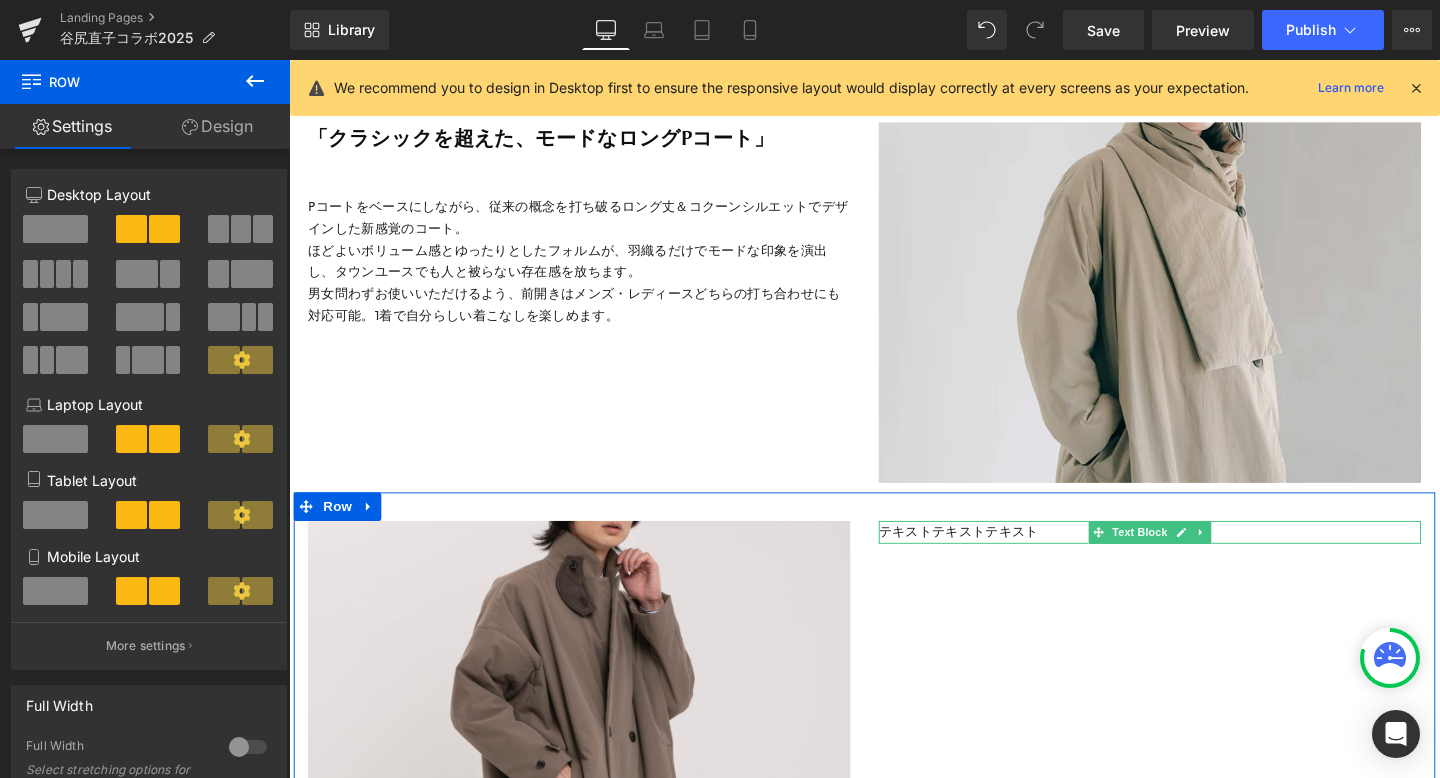 click on "テキストテキストテキスト" at bounding box center (1194, 556) 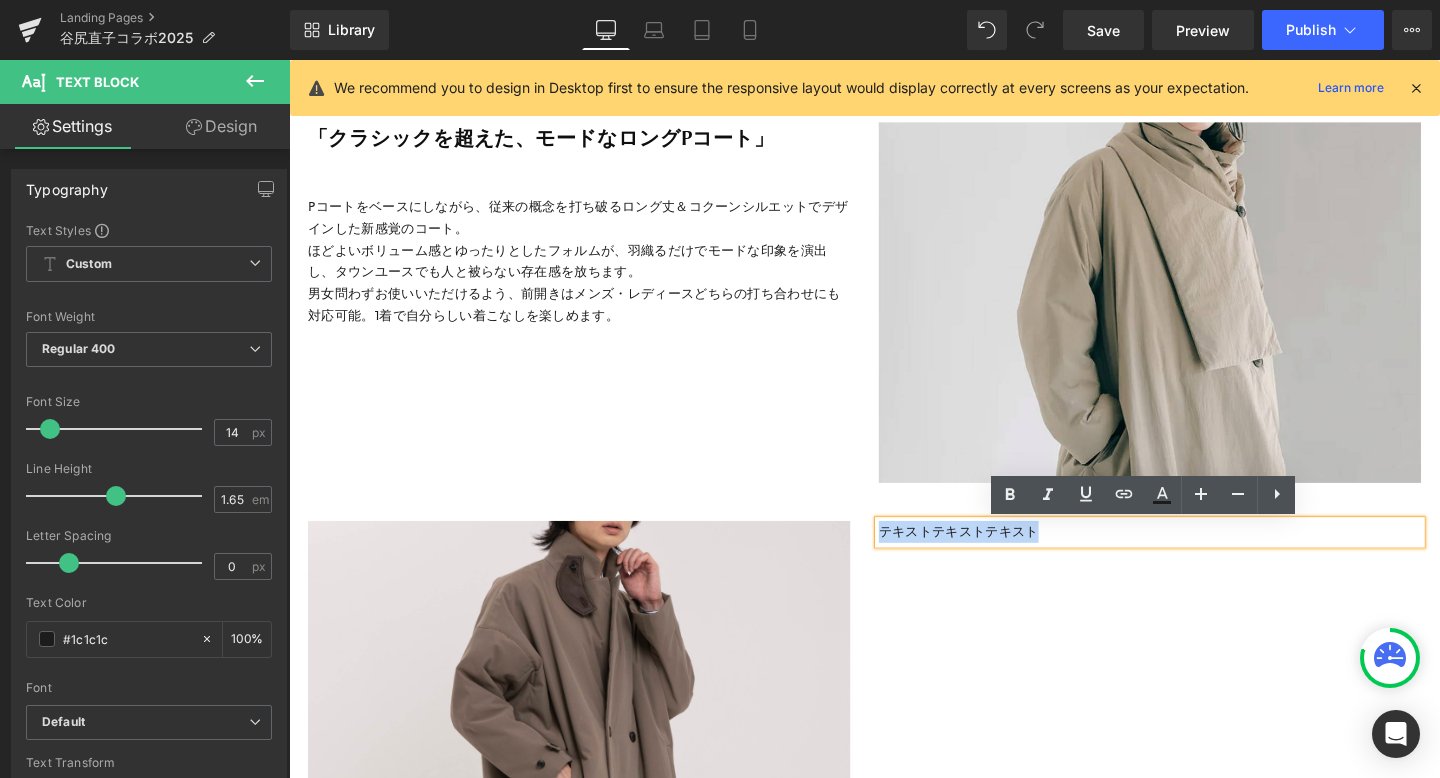 drag, startPoint x: 1107, startPoint y: 556, endPoint x: 897, endPoint y: 556, distance: 210 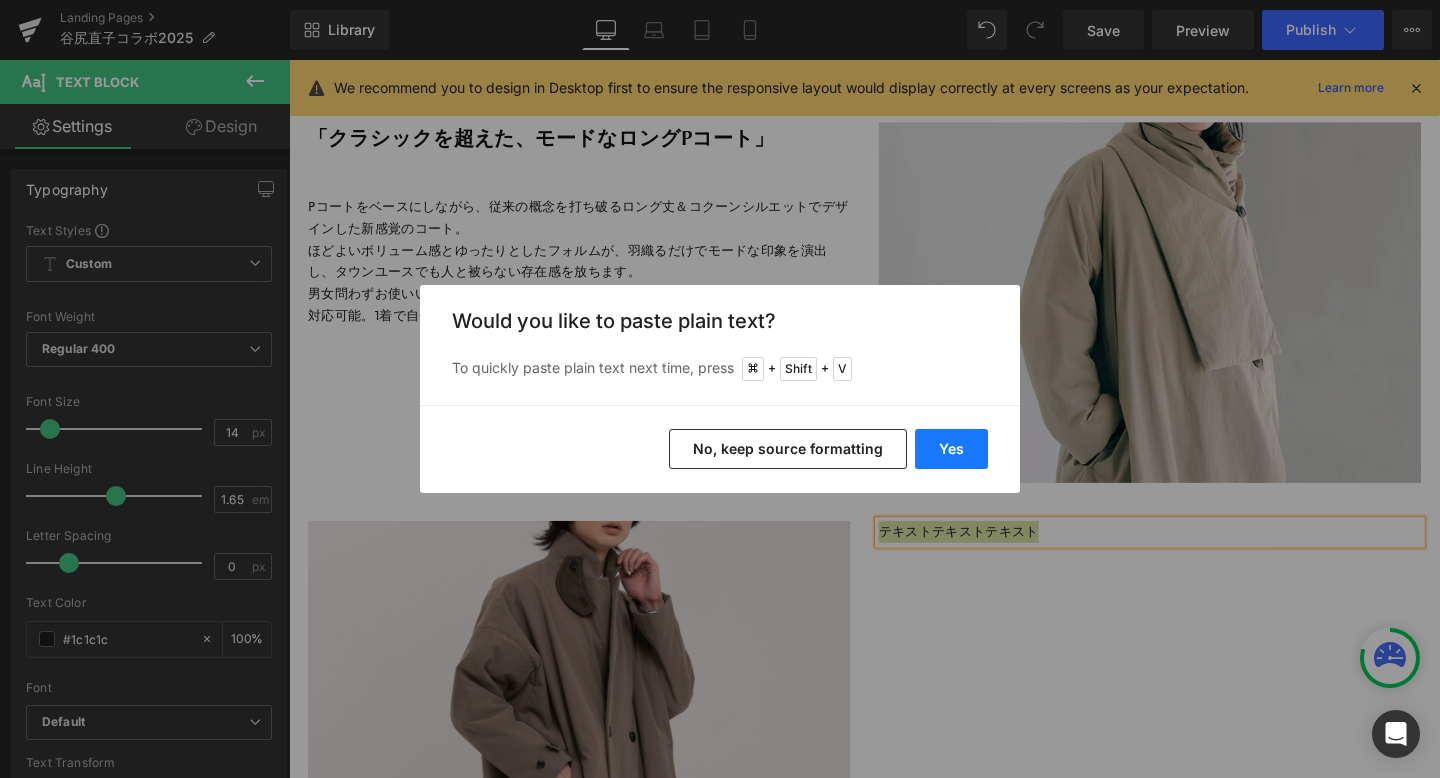 click on "Yes" at bounding box center [951, 449] 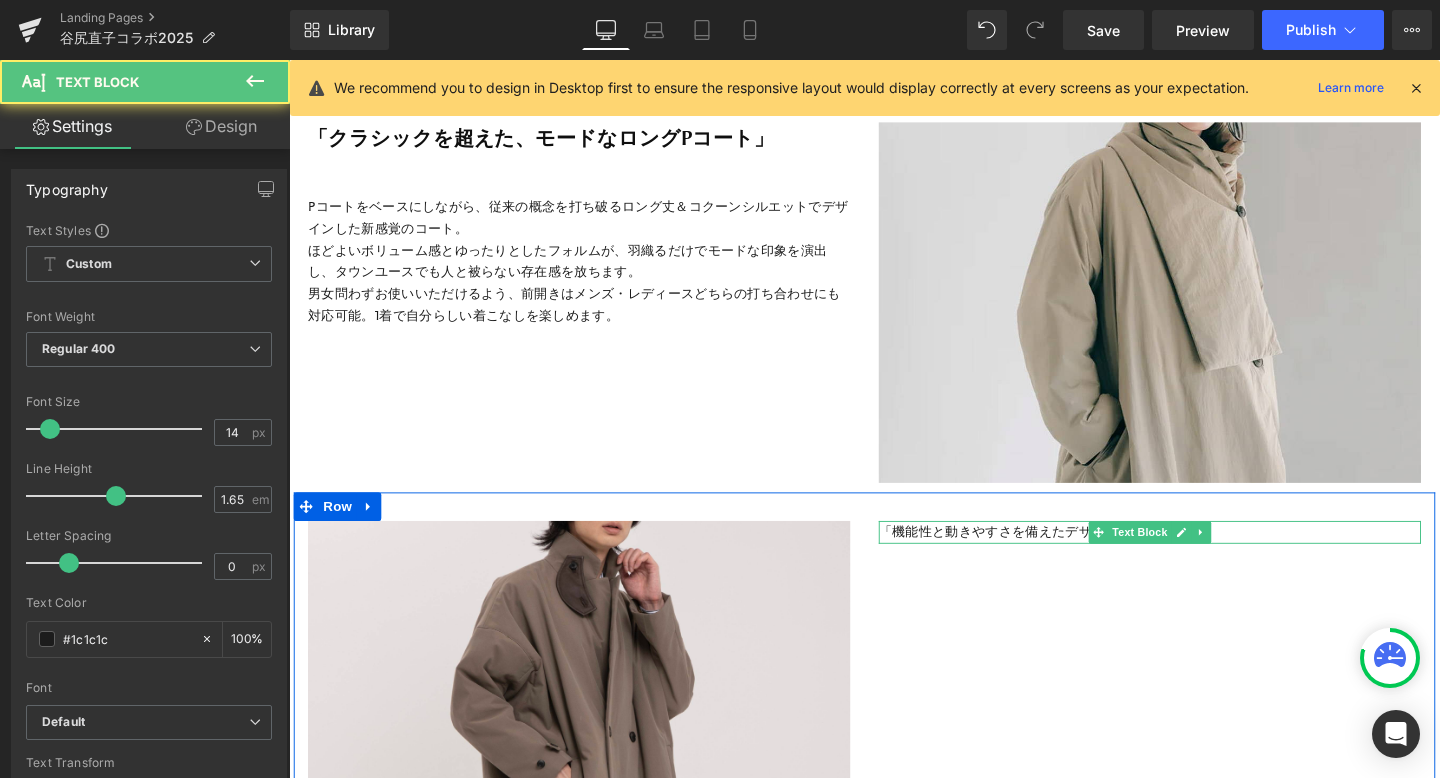 click on "「機能性と動きやすさを備えたデザインディテール」" at bounding box center (1194, 556) 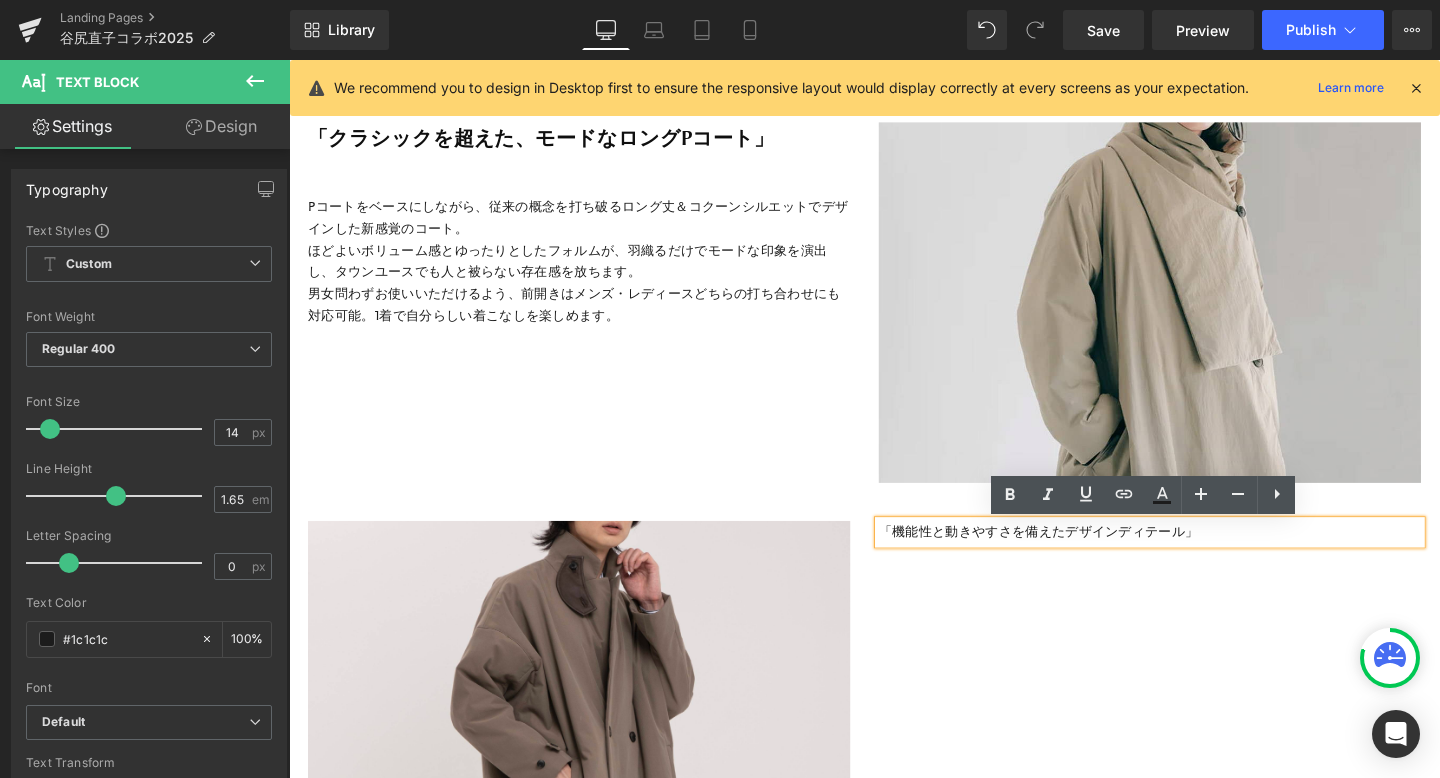 drag, startPoint x: 1249, startPoint y: 560, endPoint x: 907, endPoint y: 558, distance: 342.00586 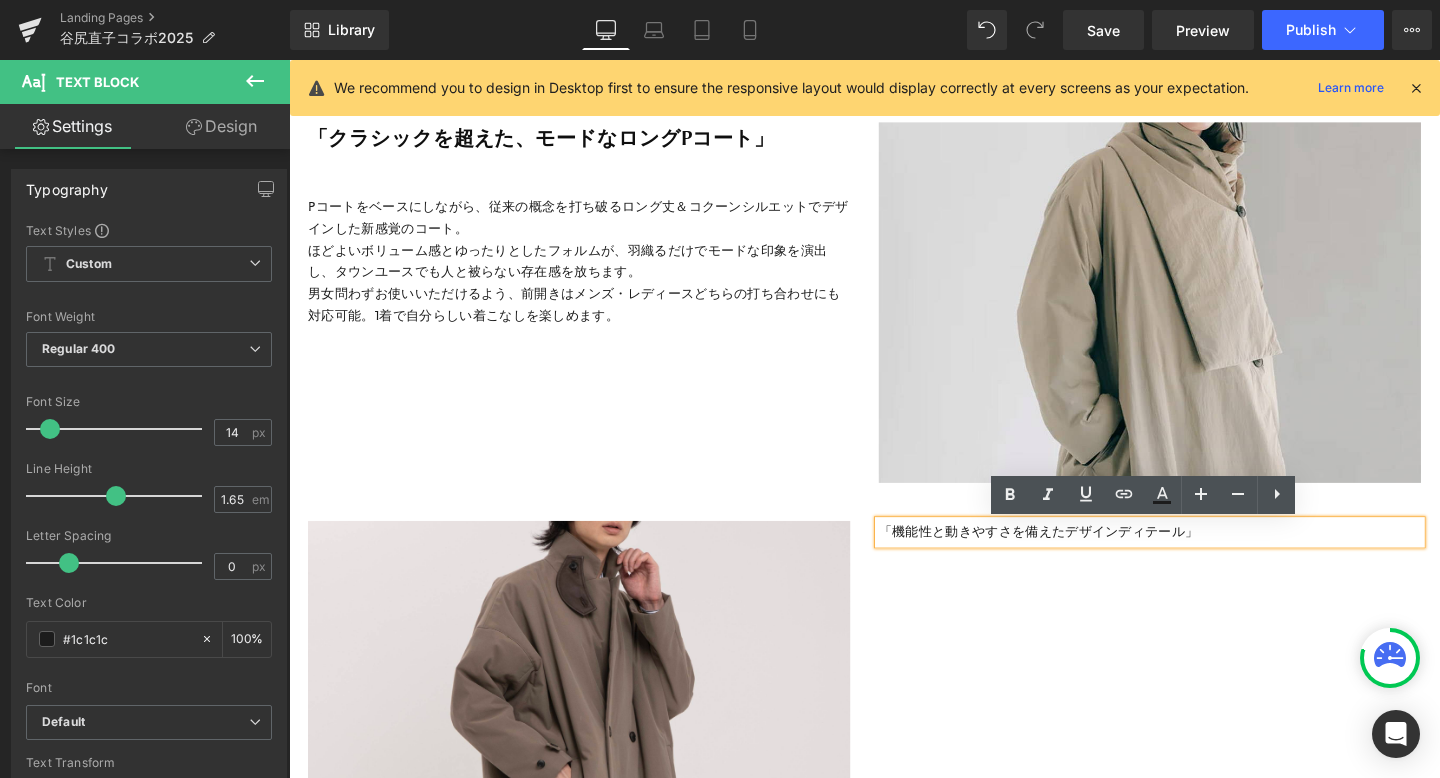 click on "「機能性と動きやすさを備えたデザインディテール」" at bounding box center [1194, 556] 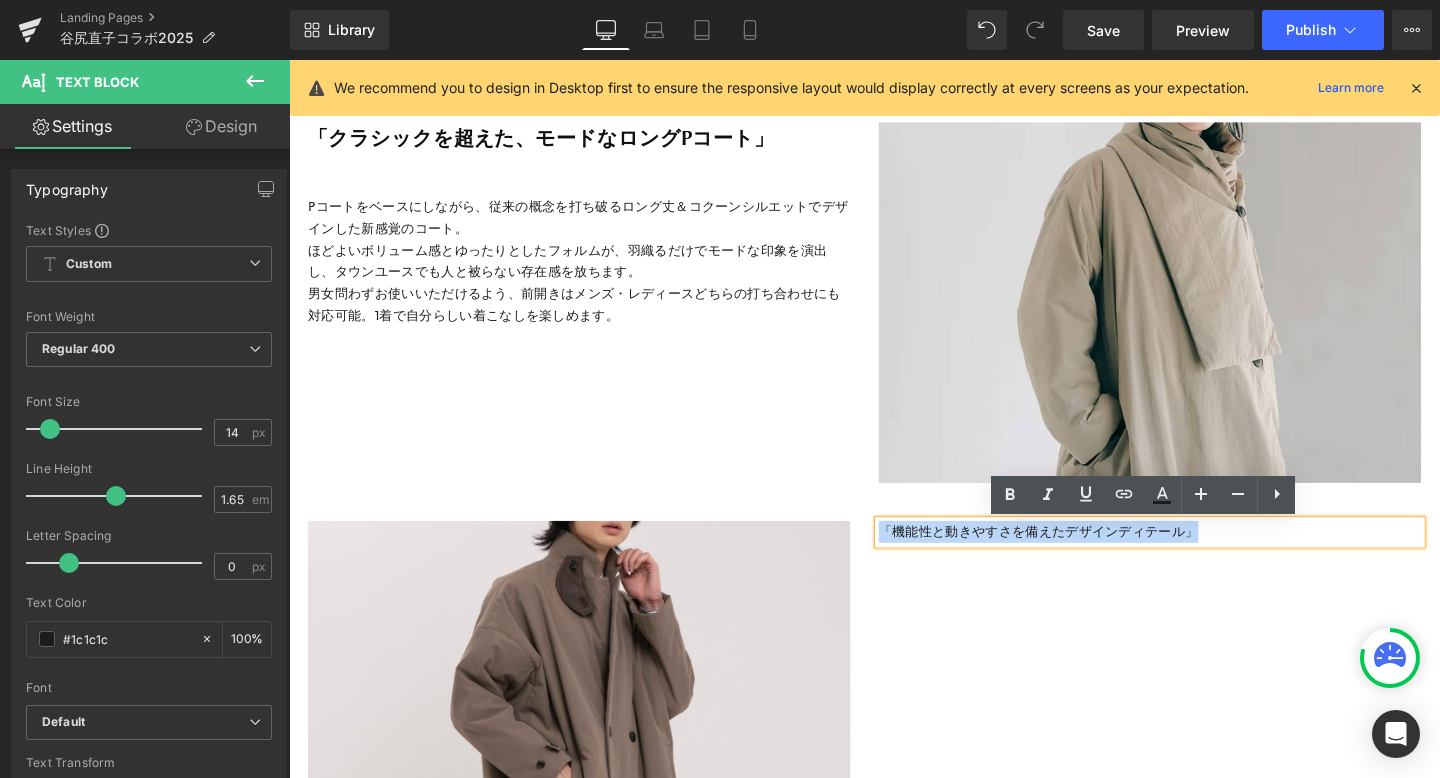drag, startPoint x: 909, startPoint y: 555, endPoint x: 1261, endPoint y: 567, distance: 352.2045 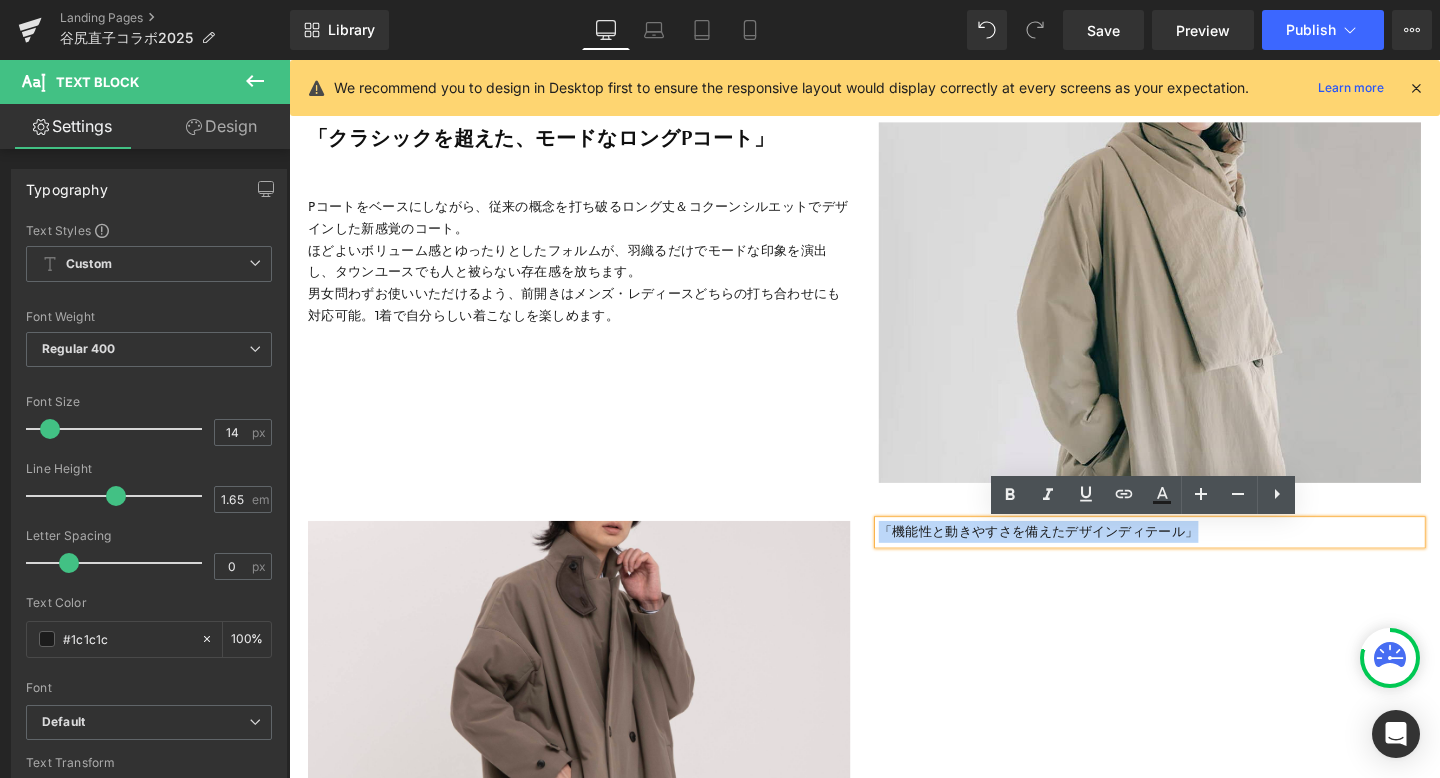 click on "「機能性と動きやすさを備えたデザインディテール」" at bounding box center (1194, 556) 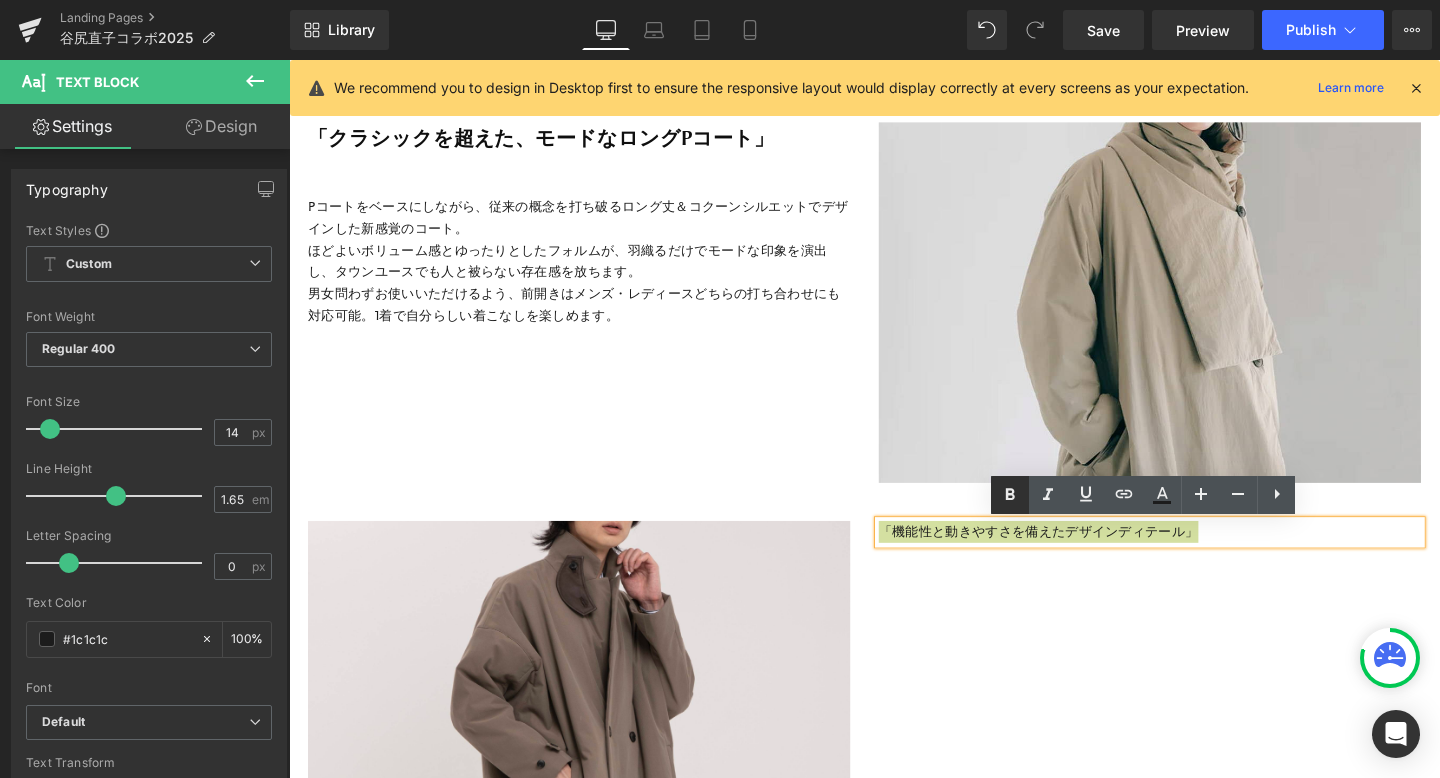 click 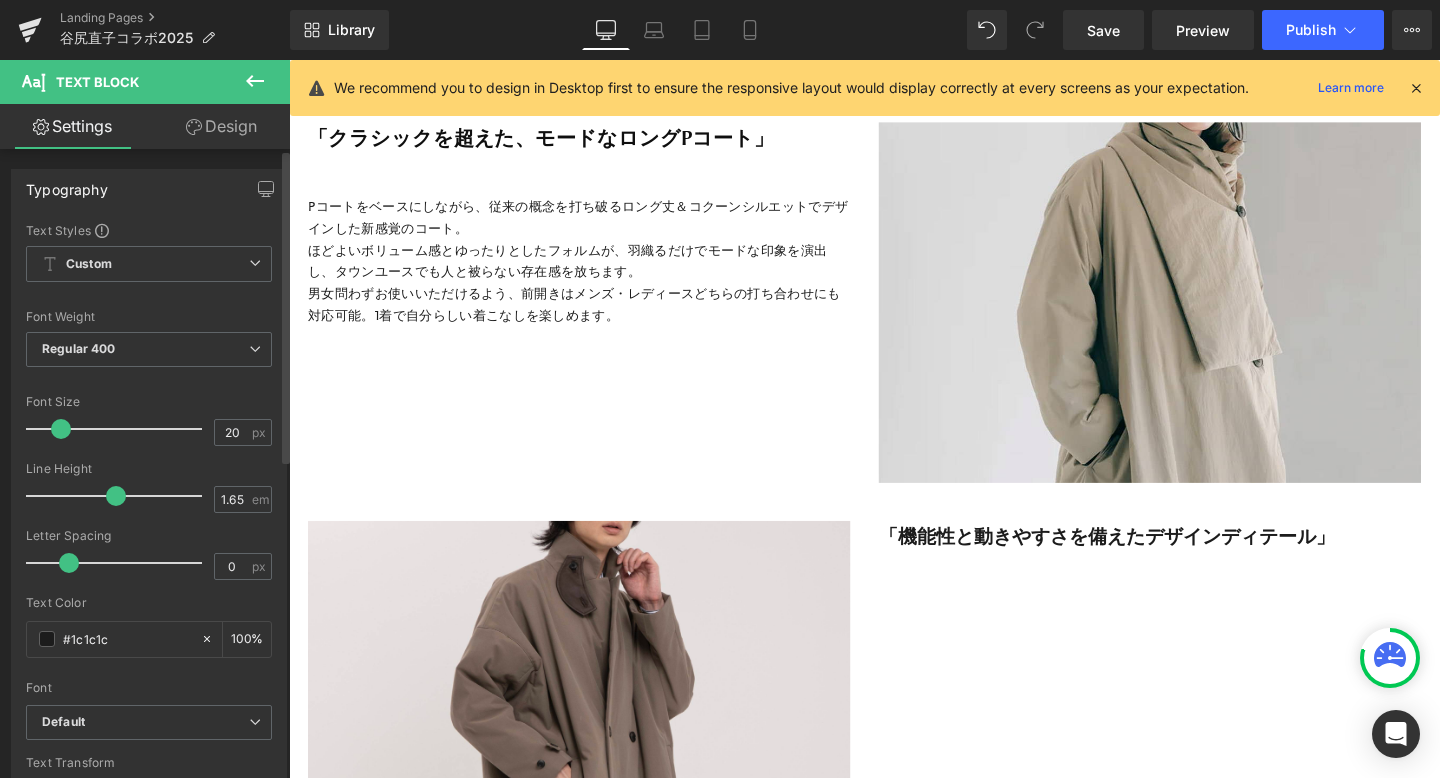 type on "21" 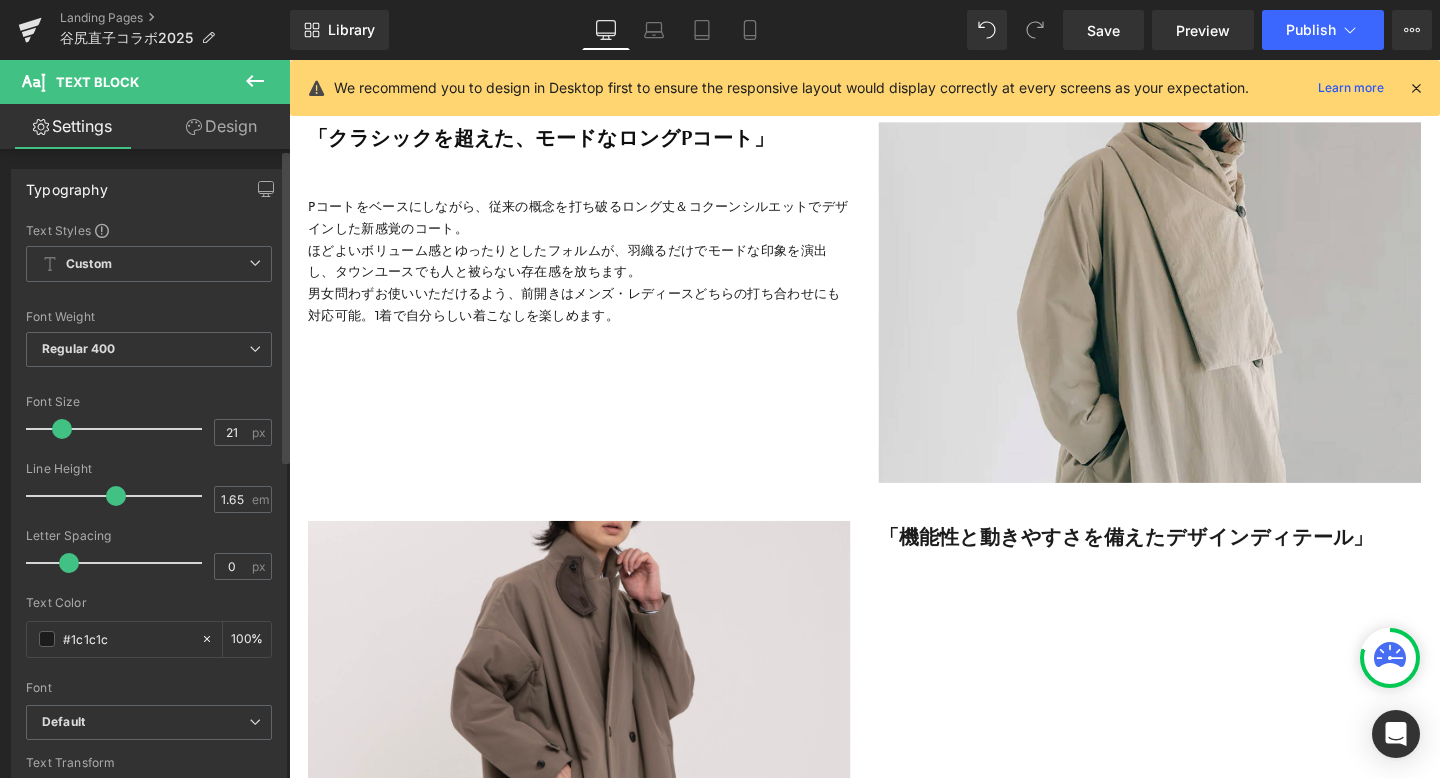 drag, startPoint x: 52, startPoint y: 428, endPoint x: 63, endPoint y: 428, distance: 11 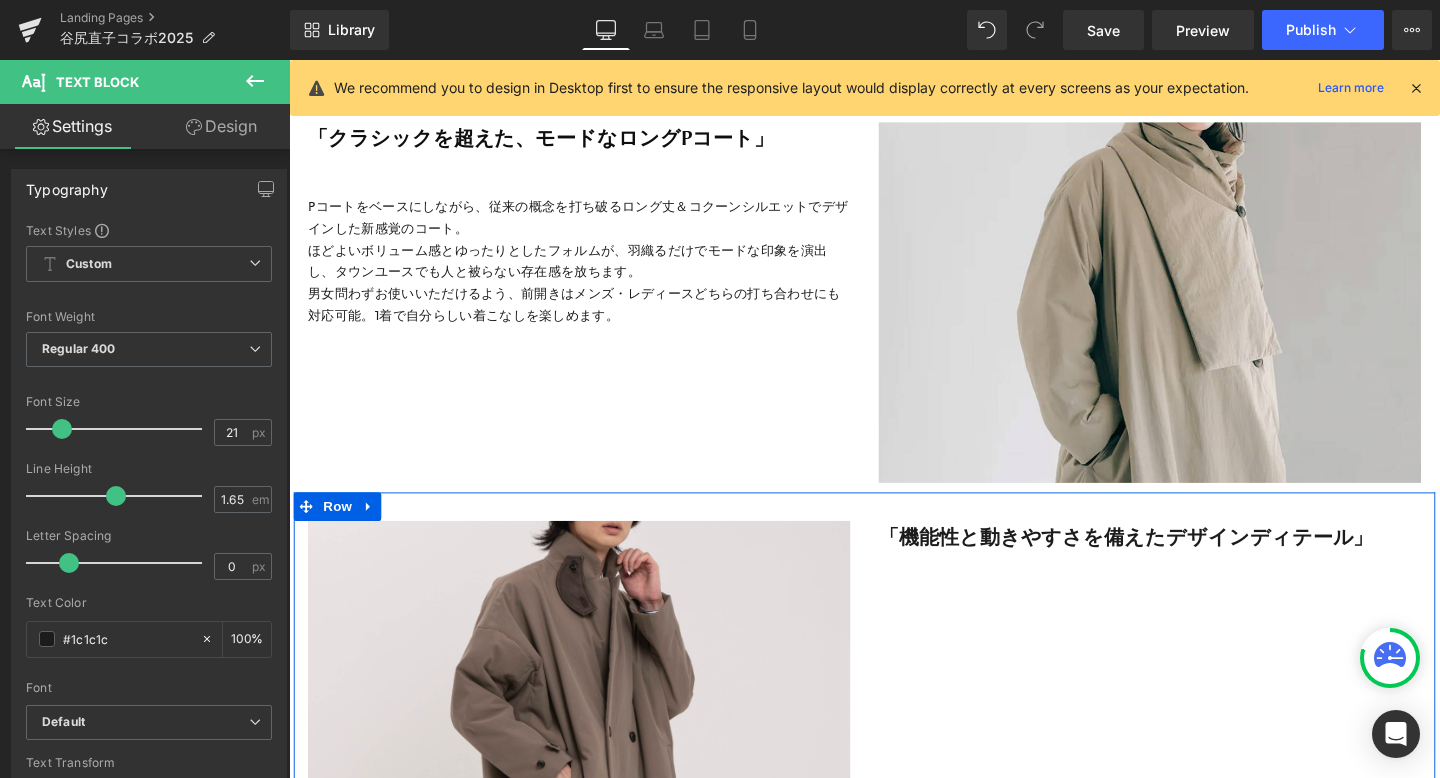 click on "Image         「機能性と動きやすさを備えたデザインディテール」 Text Block         Row" at bounding box center (894, 695) 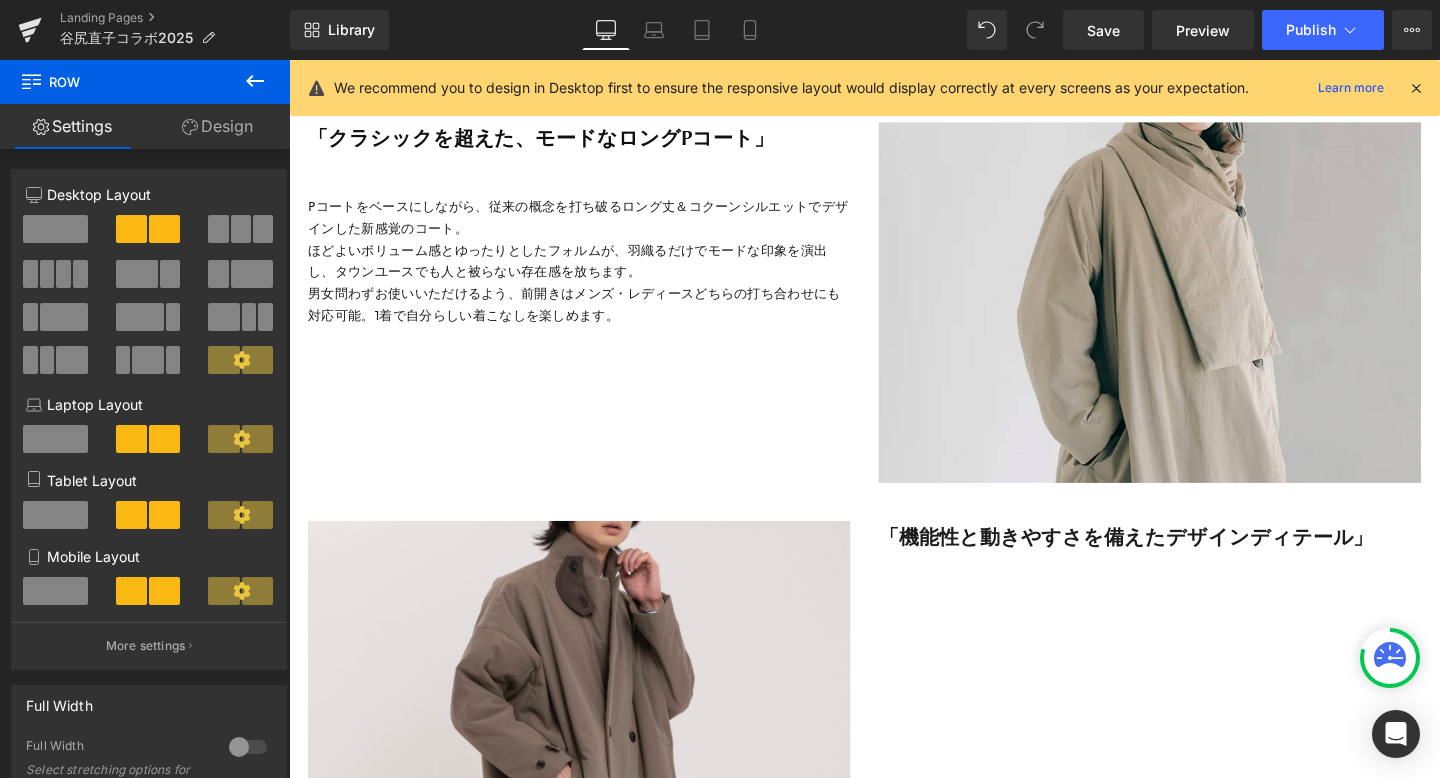click 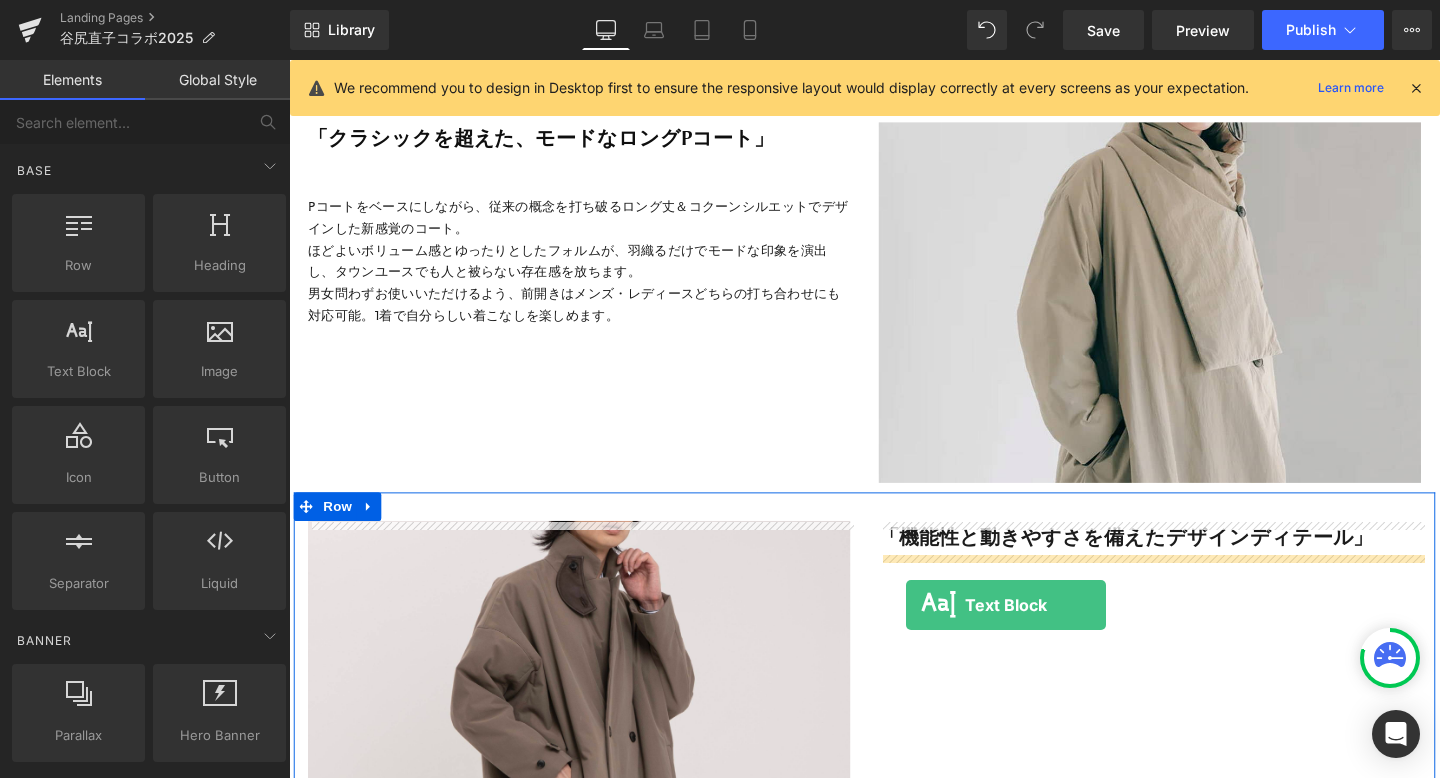 drag, startPoint x: 374, startPoint y: 404, endPoint x: 938, endPoint y: 632, distance: 608.342 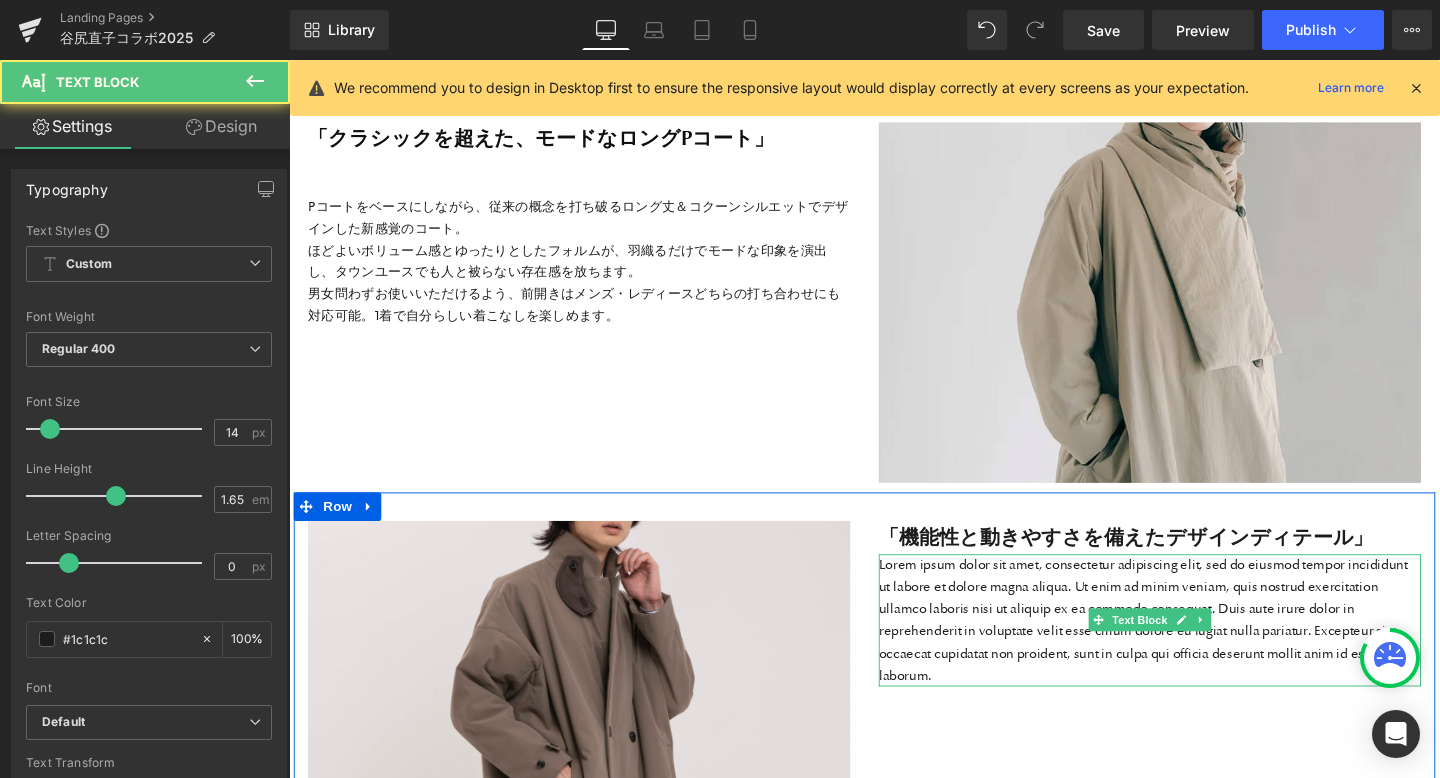click on "Lorem ipsum dolor sit amet, consectetur adipiscing elit, sed do eiusmod tempor incididunt ut labore et dolore magna aliqua. Ut enim ad minim veniam, quis nostrud exercitation ullamco laboris nisi ut aliquip ex ea commodo consequat. Duis aute irure dolor in reprehenderit in voluptate velit esse cillum dolore eu fugiat nulla pariatur. Excepteur sint occaecat cupidatat non proident, sunt in culpa qui officia deserunt mollit anim id est laborum." at bounding box center (1194, 649) 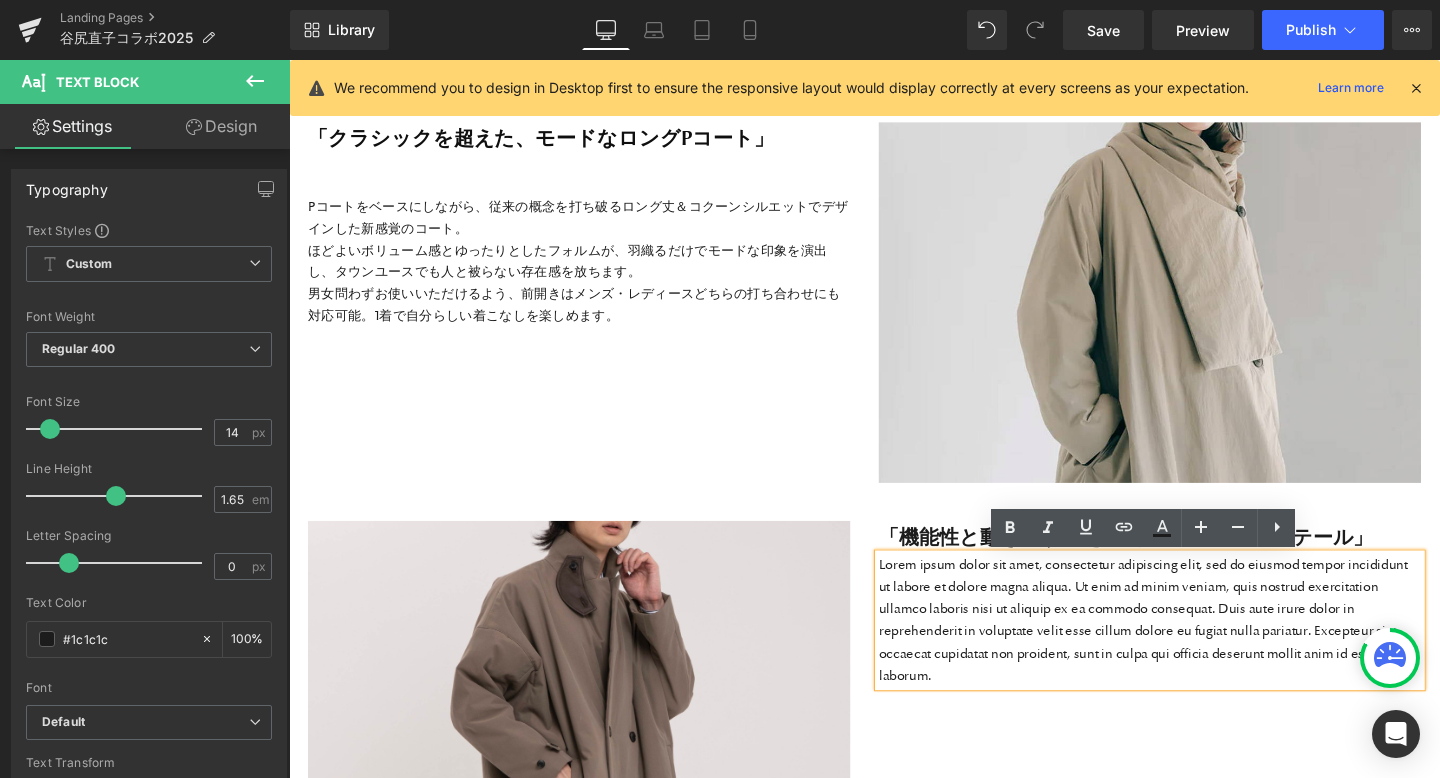 click on "Image         「機能性と動きやすさを備えたデザインディテール」 Text Block
Lorem ipsum dolor sit amet, consectetur adipiscing elit, sed do eiusmod tempor incididunt ut labore et dolore magna aliqua. Ut enim ad minim veniam, quis nostrud exercitation ullamco laboris nisi ut aliquip ex ea commodo consequat. Duis aute irure dolor in reprehenderit in voluptate velit esse cillum dolore eu fugiat nulla pariatur. Excepteur sint occaecat cupidatat non proident, sunt in culpa qui officia deserunt mollit anim id est laborum.
Text Block         Row" at bounding box center (894, 695) 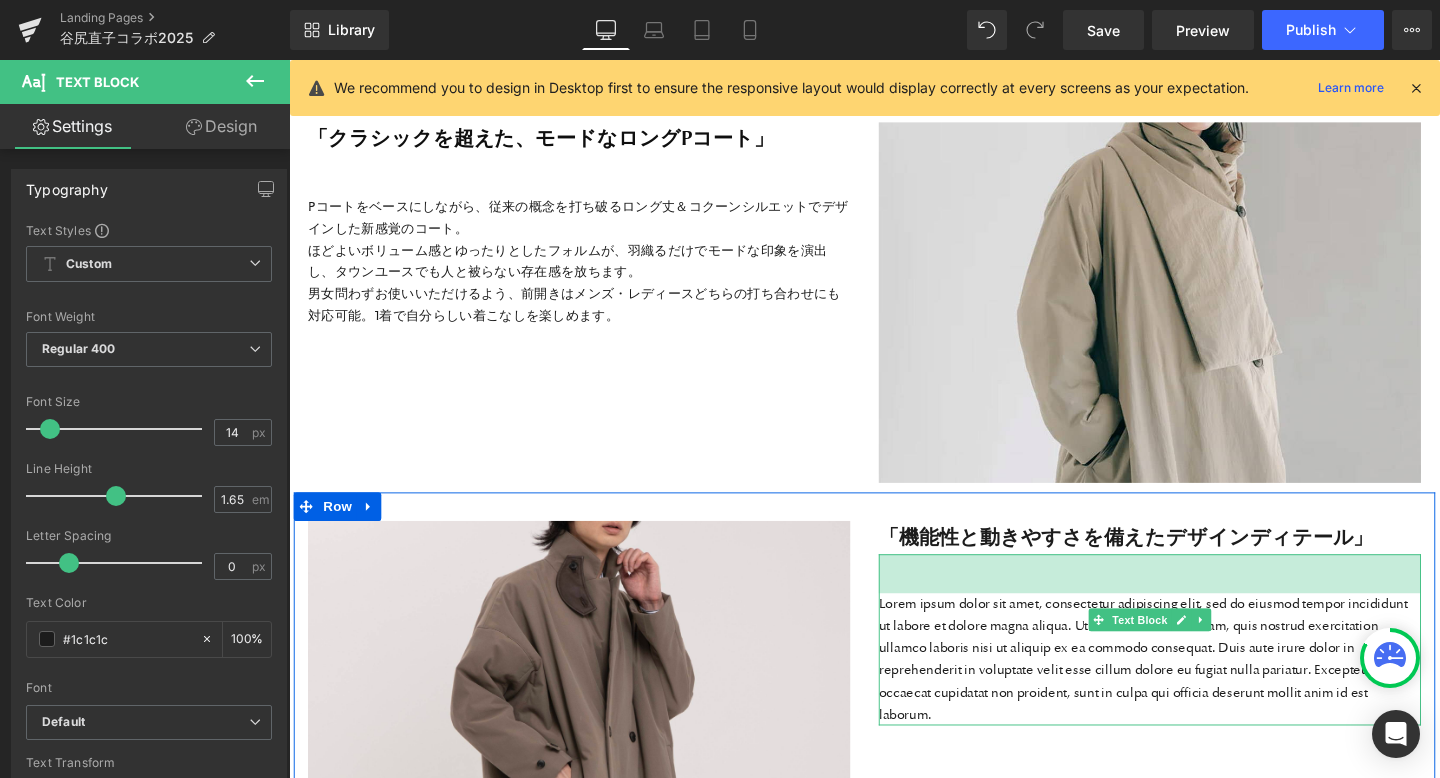 drag, startPoint x: 1196, startPoint y: 581, endPoint x: 1193, endPoint y: 622, distance: 41.109608 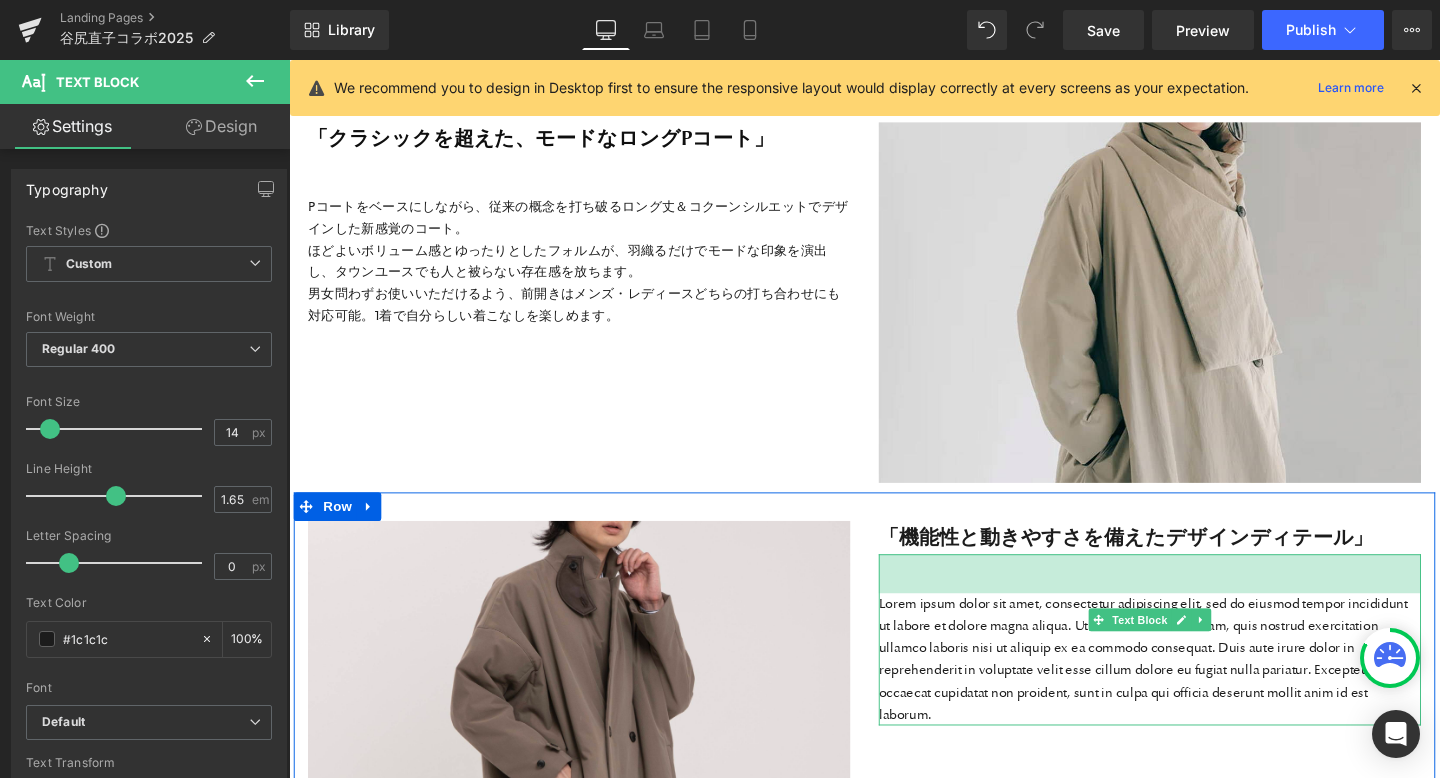 click on "Lorem ipsum dolor sit amet, consectetur adipiscing elit, sed do eiusmod tempor incididunt ut labore et dolore magna aliqua. Ut enim ad minim veniam, quis nostrud exercitation ullamco laboris nisi ut aliquip ex ea commodo consequat. Duis aute irure dolor in reprehenderit in voluptate velit esse cillum dolore eu fugiat nulla pariatur. Excepteur sint occaecat cupidatat non proident, sunt in culpa qui officia deserunt mollit anim id est laborum.
Text Block   41px" at bounding box center [1194, 670] 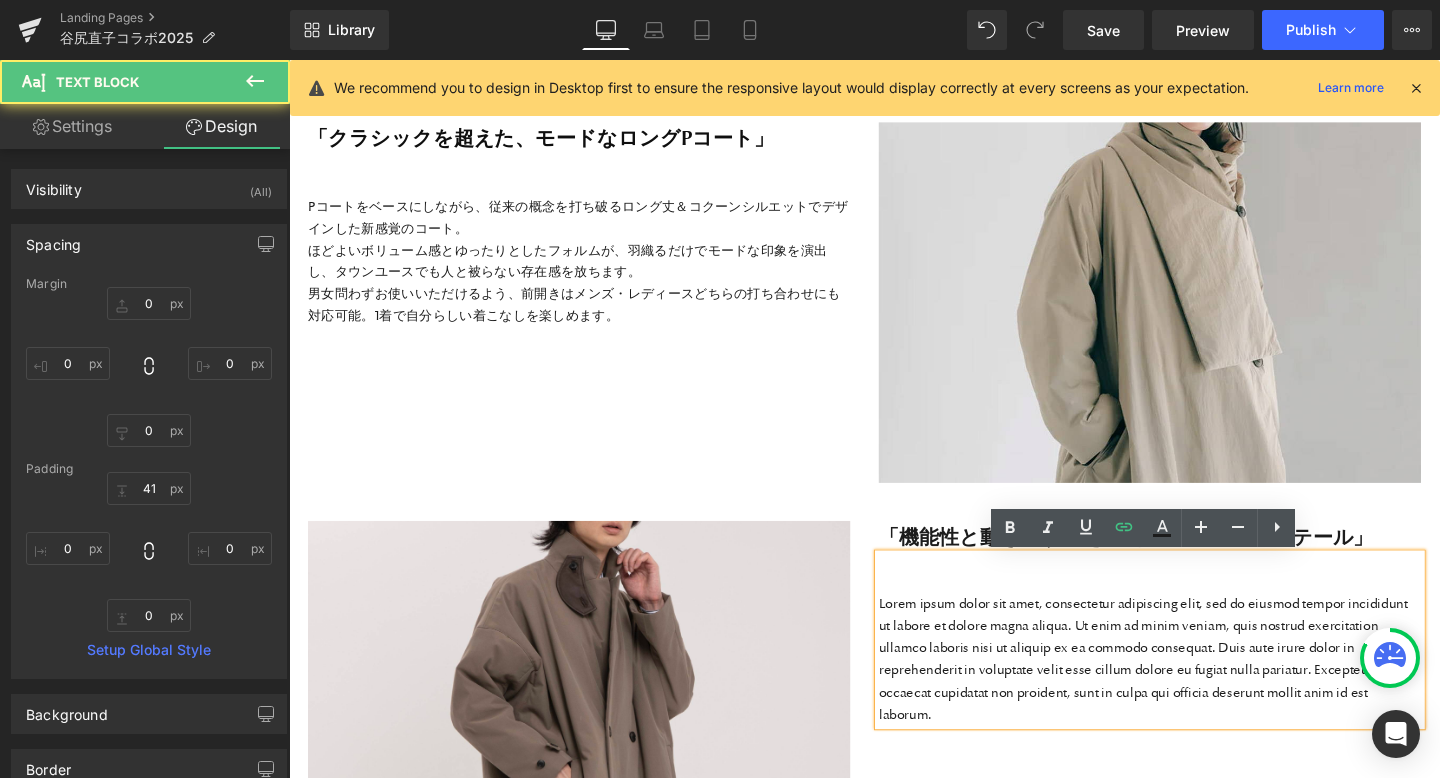 click on "Lorem ipsum dolor sit amet, consectetur adipiscing elit, sed do eiusmod tempor incididunt ut labore et dolore magna aliqua. Ut enim ad minim veniam, quis nostrud exercitation ullamco laboris nisi ut aliquip ex ea commodo consequat. Duis aute irure dolor in reprehenderit in voluptate velit esse cillum dolore eu fugiat nulla pariatur. Excepteur sint occaecat cupidatat non proident, sunt in culpa qui officia deserunt mollit anim id est laborum." at bounding box center [1194, 690] 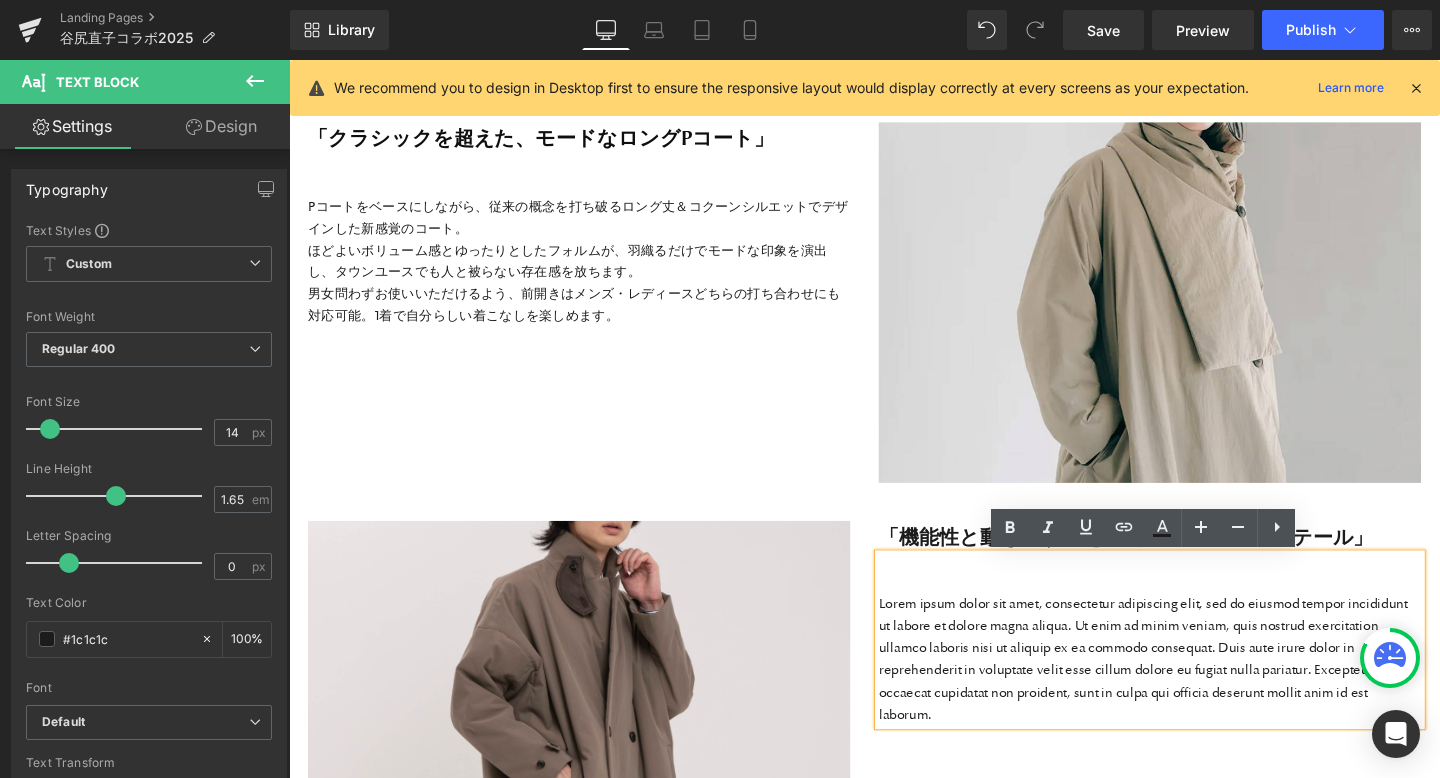 click on "Image         「機能性と動きやすさを備えたデザインディテール」 Text Block
Lorem ipsum dolor sit amet, consectetur adipiscing elit, sed do eiusmod tempor incididunt ut labore et dolore magna aliqua. Ut enim ad minim veniam, quis nostrud exercitation ullamco laboris nisi ut aliquip ex ea commodo consequat. Duis aute irure dolor in reprehenderit in voluptate velit esse cillum dolore eu fugiat nulla pariatur. Excepteur sint occaecat cupidatat non proident, sunt in culpa qui officia deserunt mollit anim id est laborum.
Text Block   41px       Row" at bounding box center [894, 695] 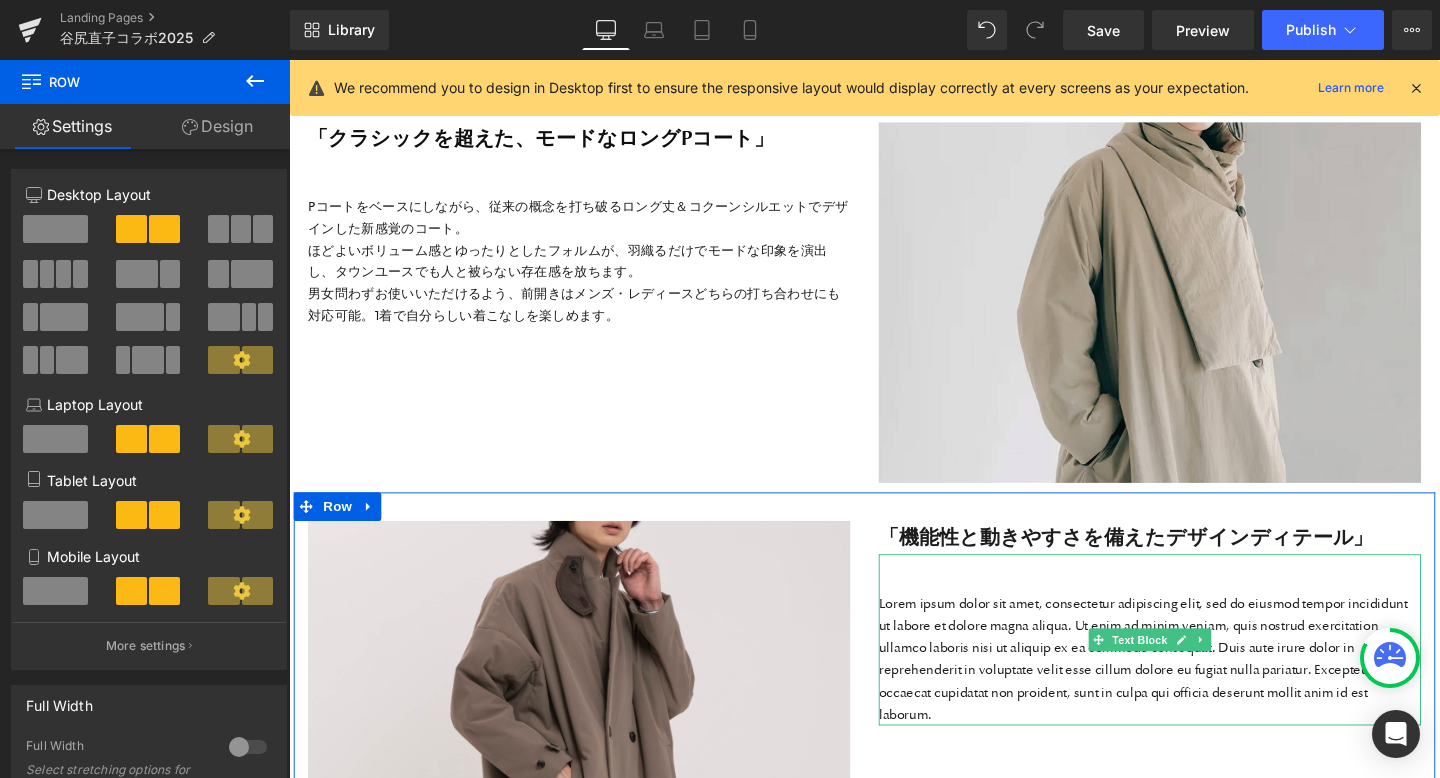 click on "Lorem ipsum dolor sit amet, consectetur adipiscing elit, sed do eiusmod tempor incididunt ut labore et dolore magna aliqua. Ut enim ad minim veniam, quis nostrud exercitation ullamco laboris nisi ut aliquip ex ea commodo consequat. Duis aute irure dolor in reprehenderit in voluptate velit esse cillum dolore eu fugiat nulla pariatur. Excepteur sint occaecat cupidatat non proident, sunt in culpa qui officia deserunt mollit anim id est laborum." at bounding box center [1194, 690] 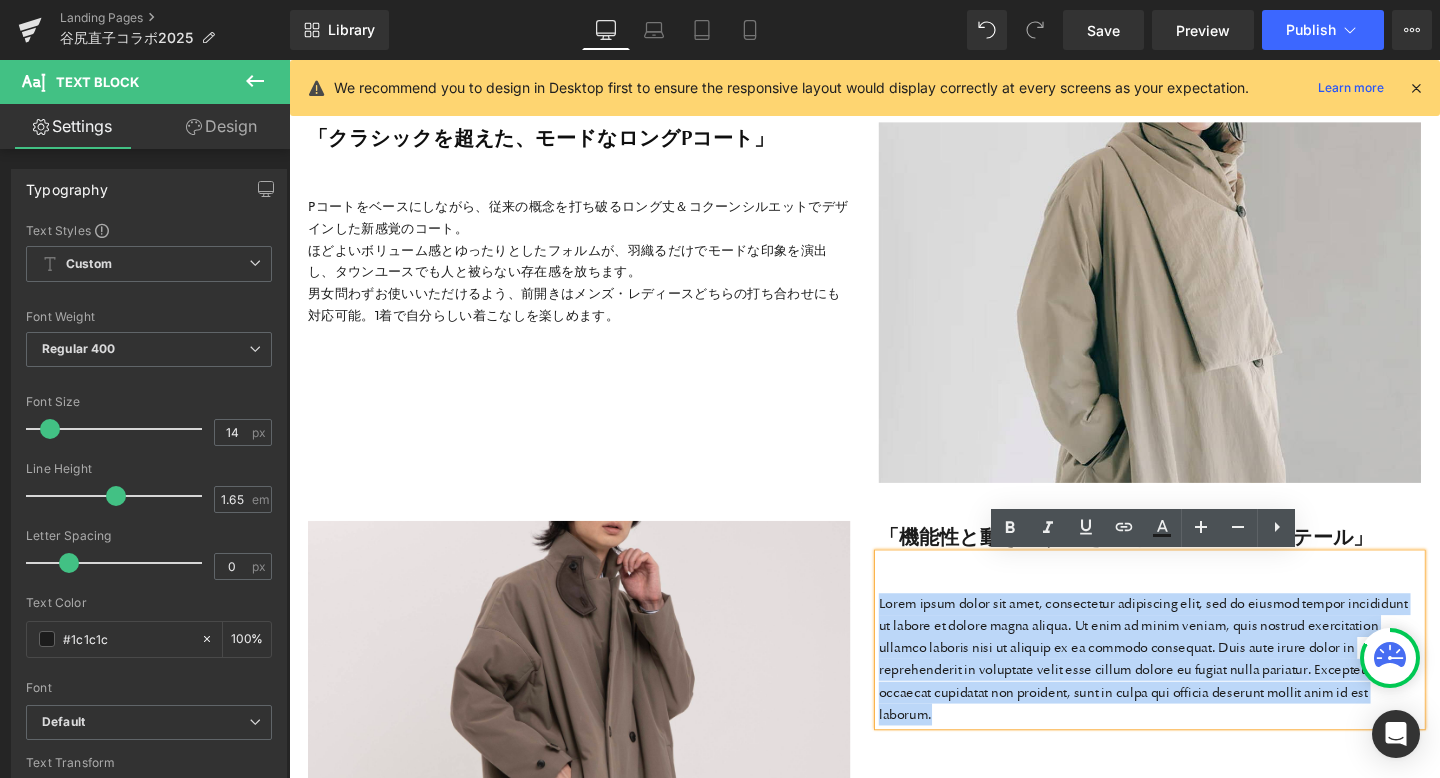 drag, startPoint x: 911, startPoint y: 633, endPoint x: 1320, endPoint y: 747, distance: 424.5904 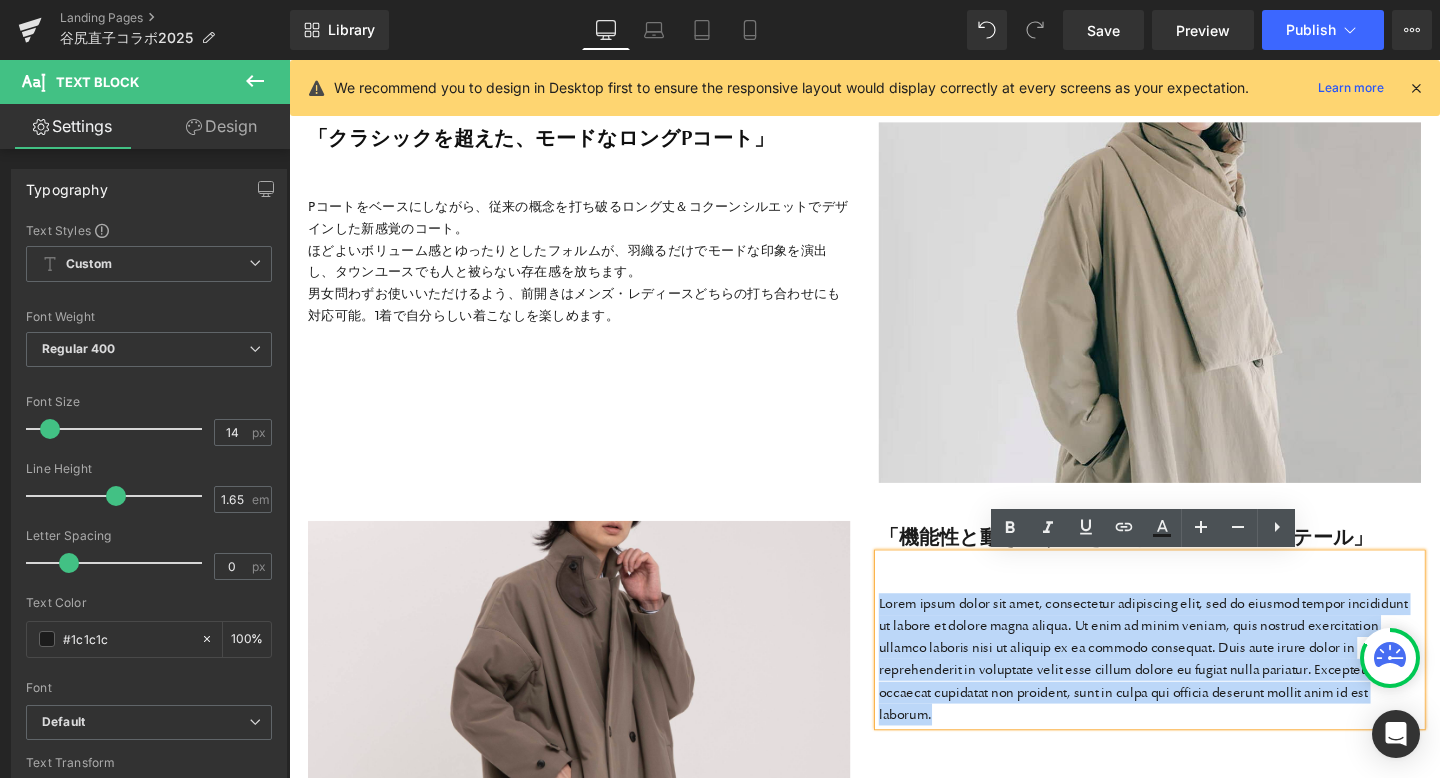 click on "Lorem ipsum dolor sit amet, consectetur adipiscing elit, sed do eiusmod tempor incididunt ut labore et dolore magna aliqua. Ut enim ad minim veniam, quis nostrud exercitation ullamco laboris nisi ut aliquip ex ea commodo consequat. Duis aute irure dolor in reprehenderit in voluptate velit esse cillum dolore eu fugiat nulla pariatur. Excepteur sint occaecat cupidatat non proident, sunt in culpa qui officia deserunt mollit anim id est laborum." at bounding box center [1194, 690] 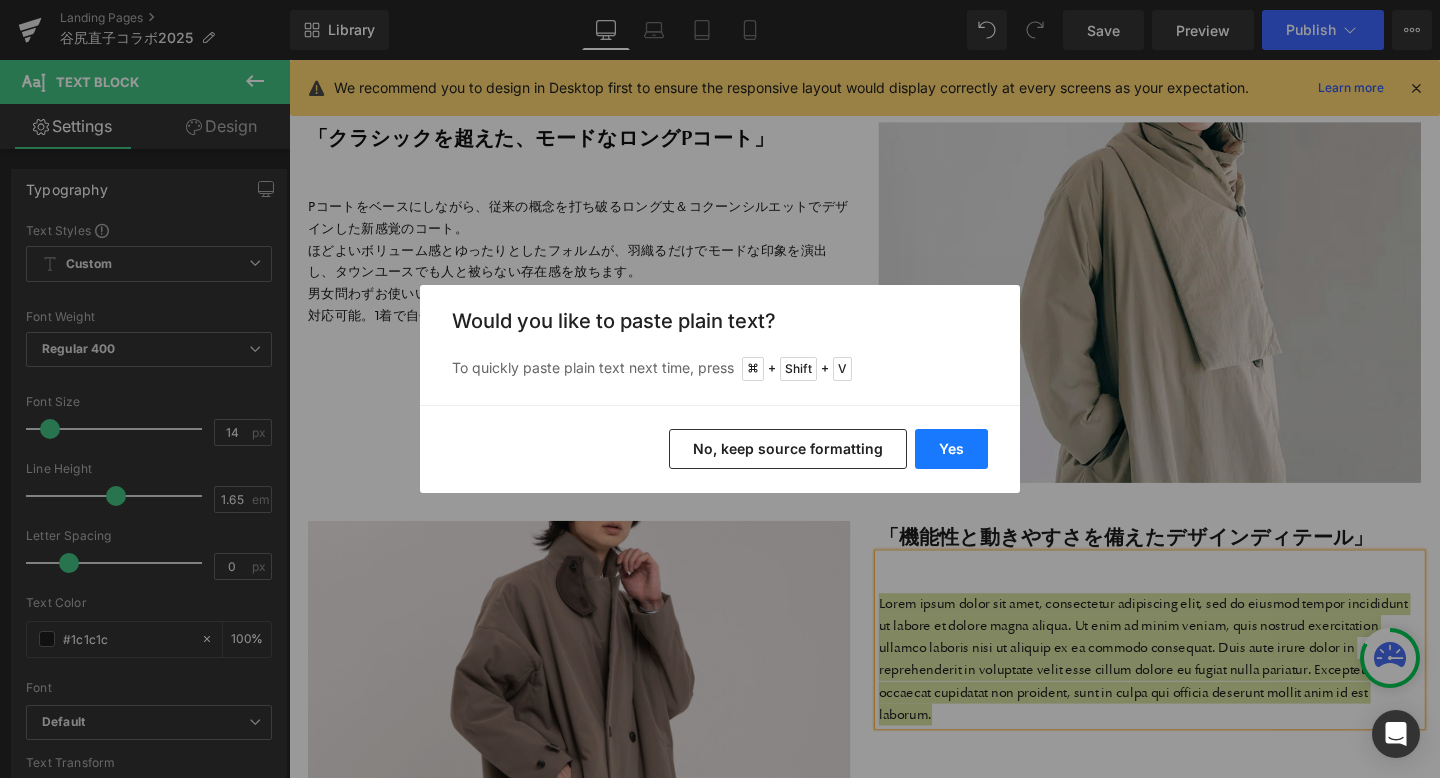click on "Yes" at bounding box center [951, 449] 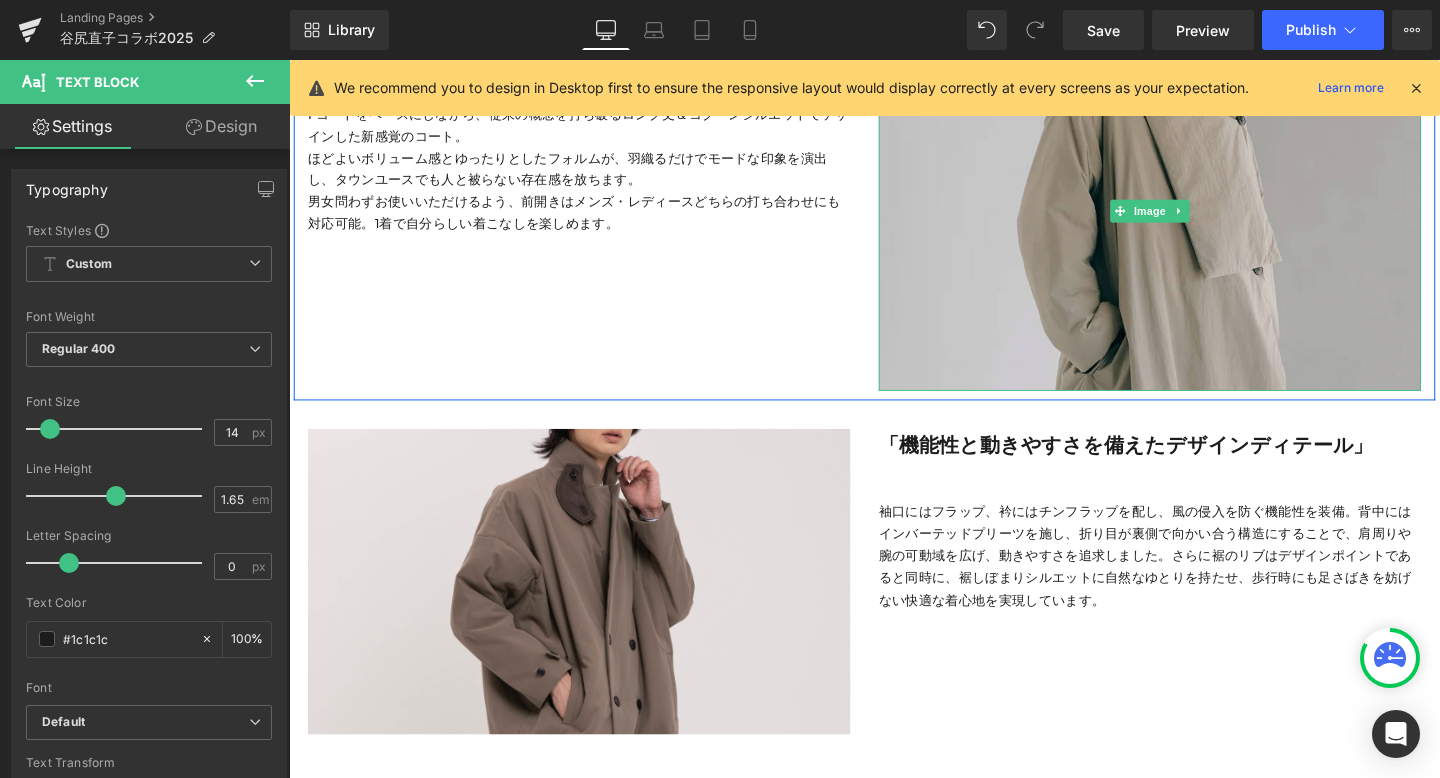 scroll, scrollTop: 7470, scrollLeft: 0, axis: vertical 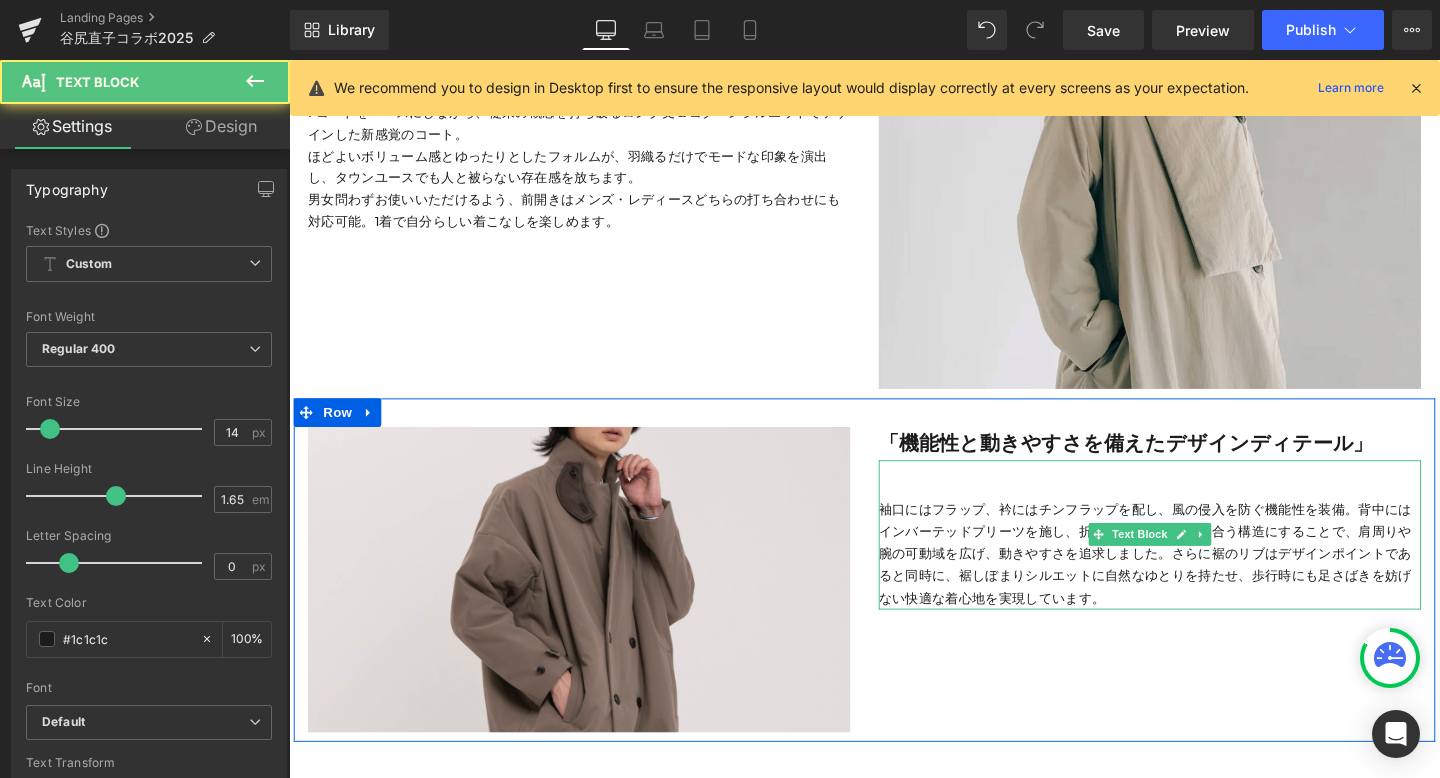 click on "袖口にはフラップ、衿にはチンフラップを配し、風の侵入を防ぐ機能性を装備。背中にはインバーテッドプリーツを施し、折り目が裏側で向かい合う構造にすることで、肩周りや腕の可動域を広げ、動きやすさを追求しました。さらに裾のリブはデザインポイントであると同時に、裾しぼまりシルエットに自然なゆとりを持たせ、歩行時にも足さばきを妨げない快適な着心地を実現しています。" at bounding box center (1194, 579) 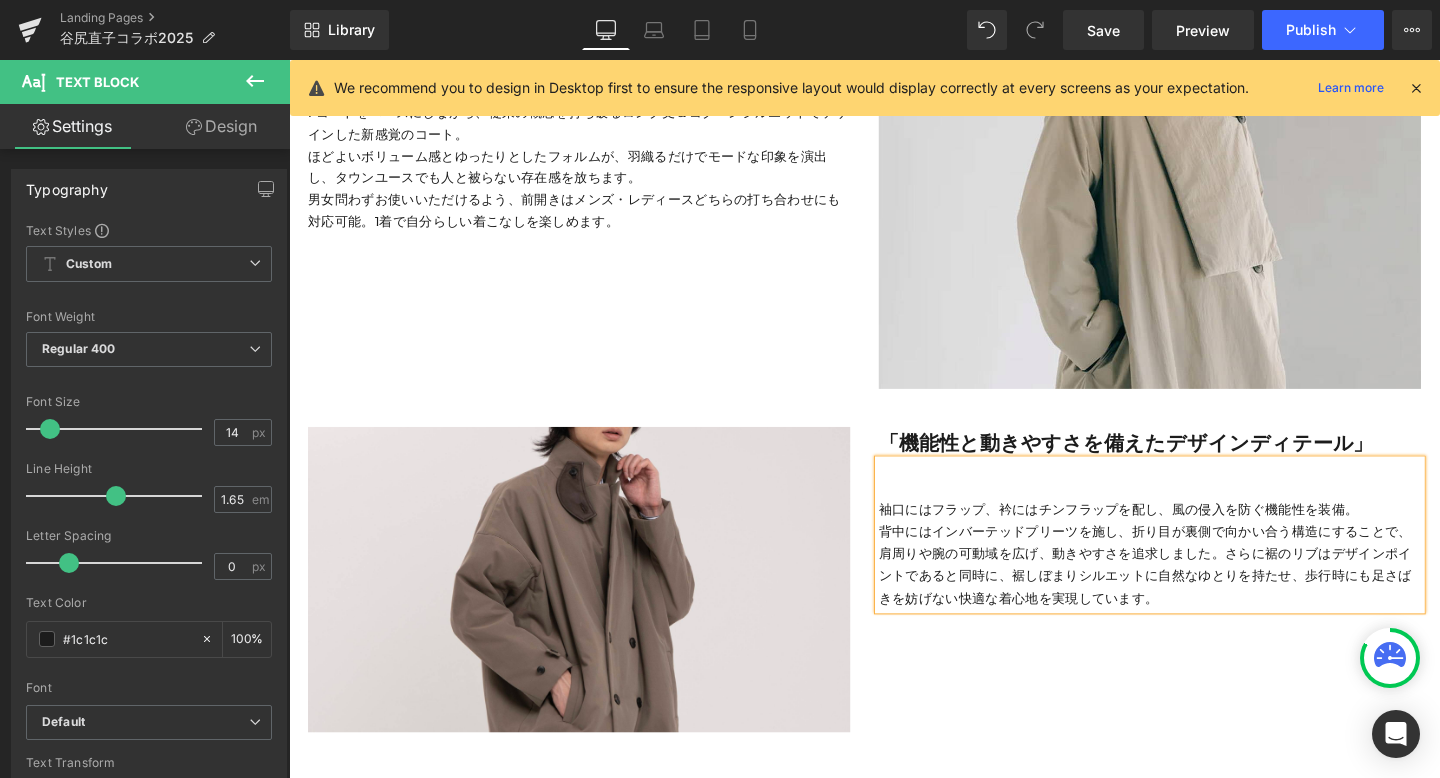 click on "背中にはインバーテッドプリーツを施し、折り目が裏側で向かい合う構造にすることで、肩周りや腕の可動域を広げ、動きやすさを追求しました。さらに裾のリブはデザインポイントであると同時に、裾しぼまりシルエットに自然なゆとりを持たせ、歩行時にも足さばきを妨げない快適な着心地を実現しています。" at bounding box center [1194, 591] 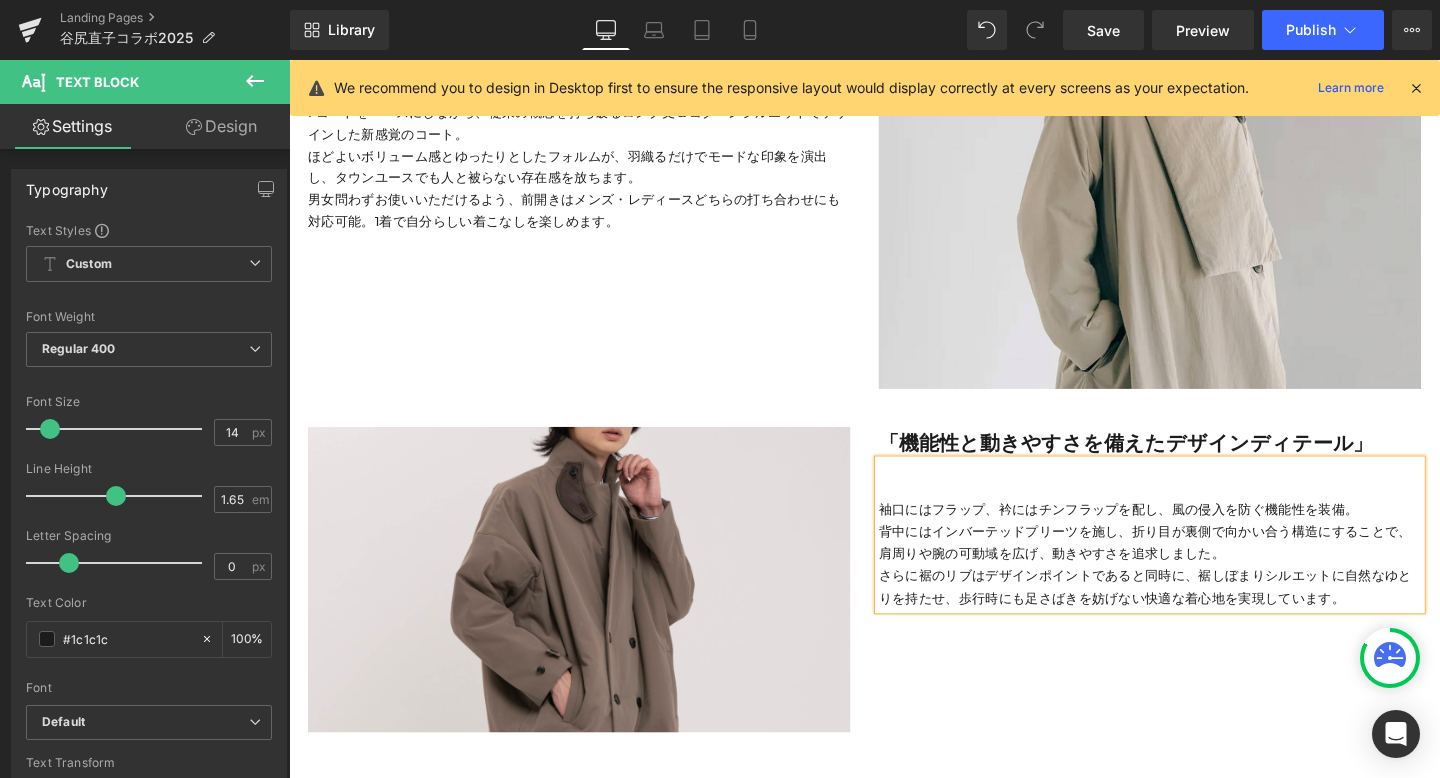 click on "Image         「機能性と動きやすさを備えたデザインディテール」 Text Block
袖口にはフラップ、衿にはチンフラップを配し、風の侵入を防ぐ機能性を装備。 背中にはインバーテッドプリーツを施し、折り目が裏側で向かい合う構造にすることで、肩周りや腕の可動域を広げ、動きやすさを追求しました。 さらに裾のリブはデザインポイントであると同時に、裾しぼまりシルエットに自然なゆとりを持たせ、歩行時にも足さばきを妨げない快適な着心地を実現しています。
Text Block   41px       Row" at bounding box center [894, 596] 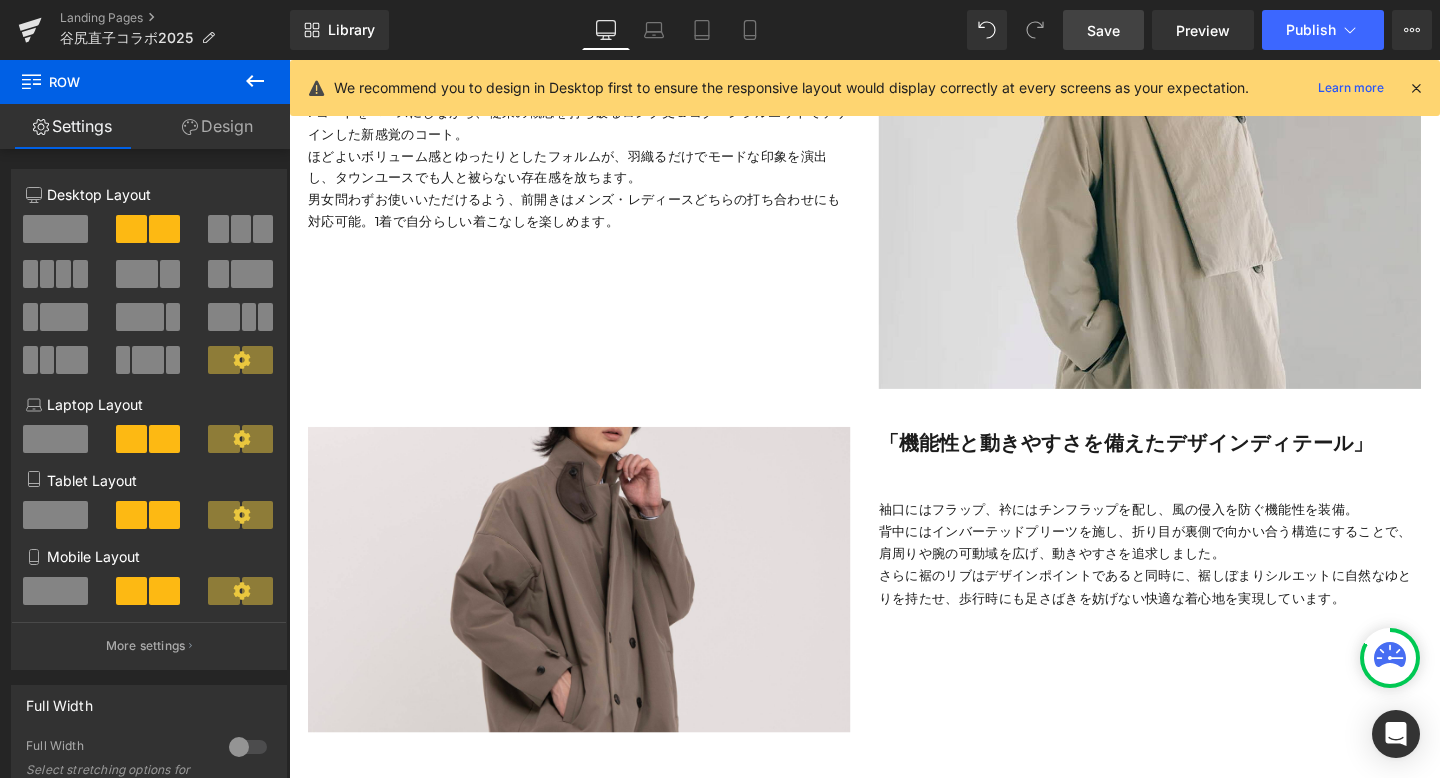 drag, startPoint x: 1120, startPoint y: 27, endPoint x: 702, endPoint y: 309, distance: 504.2301 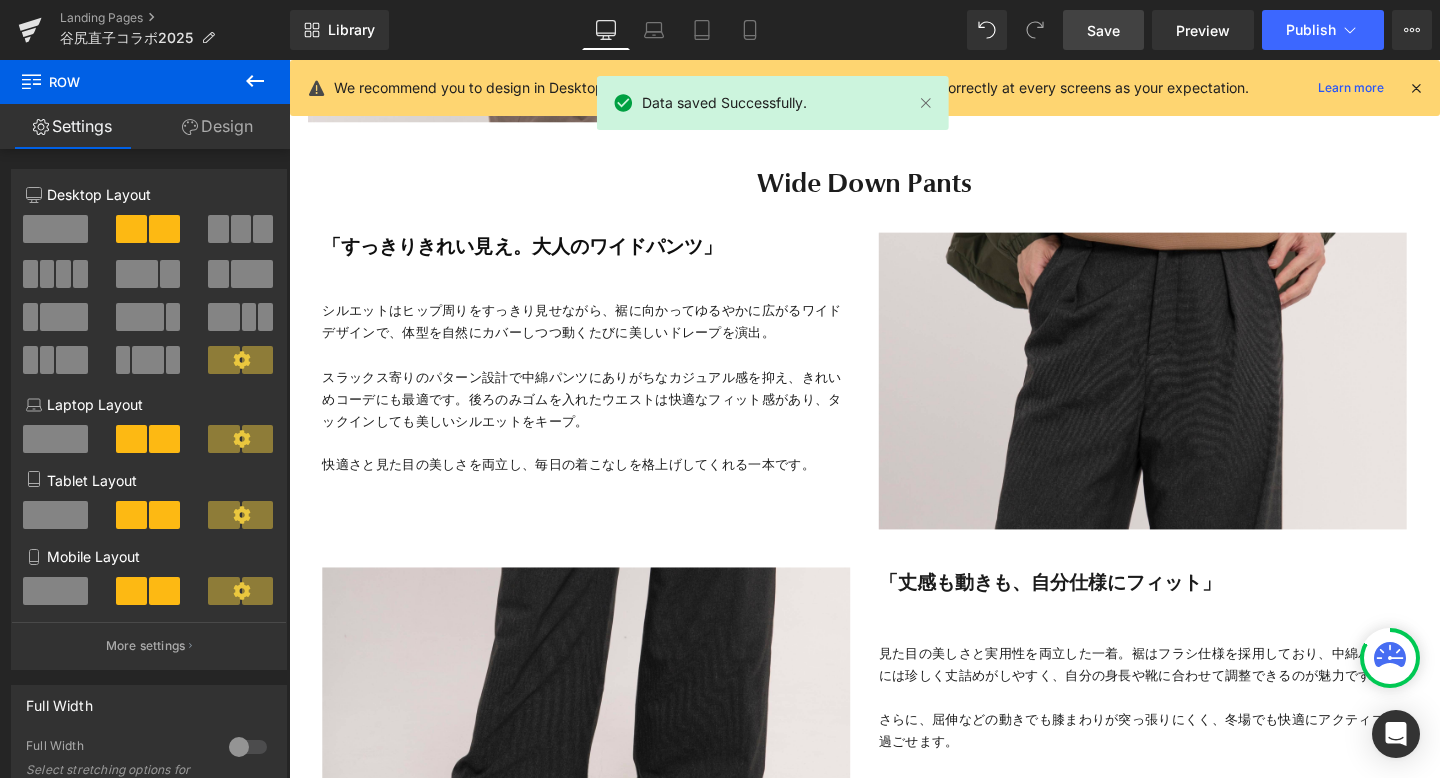 scroll, scrollTop: 8114, scrollLeft: 0, axis: vertical 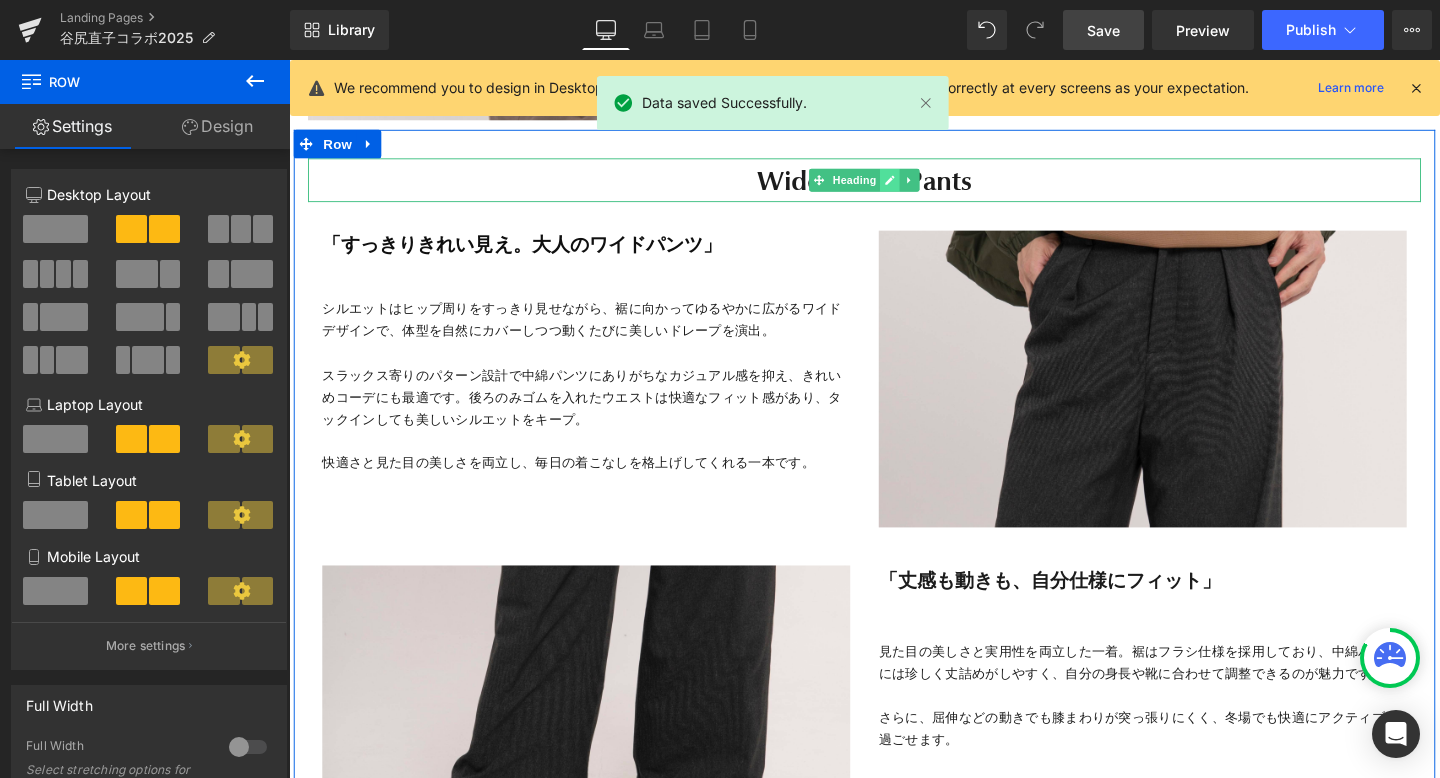 click 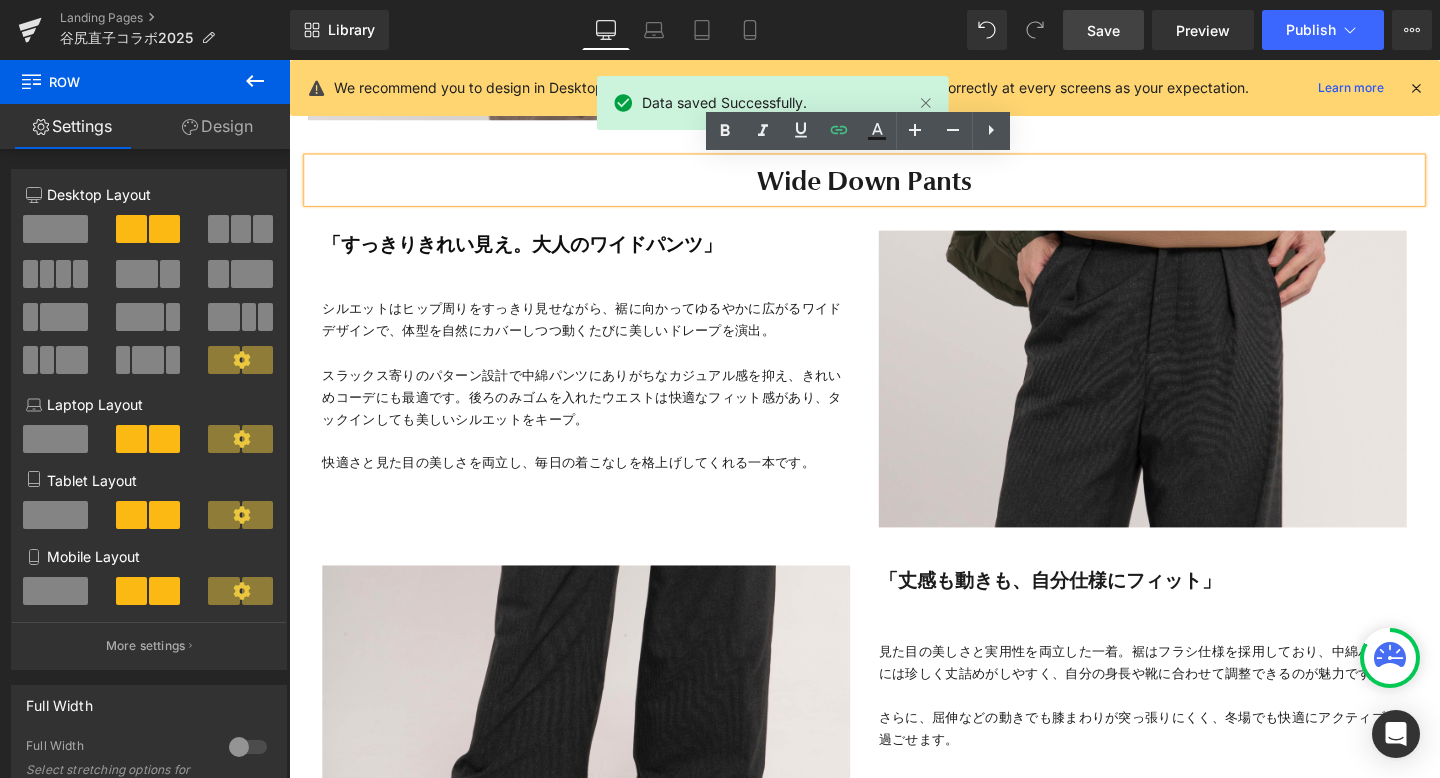 click on "Wide Down Pants" at bounding box center [894, 186] 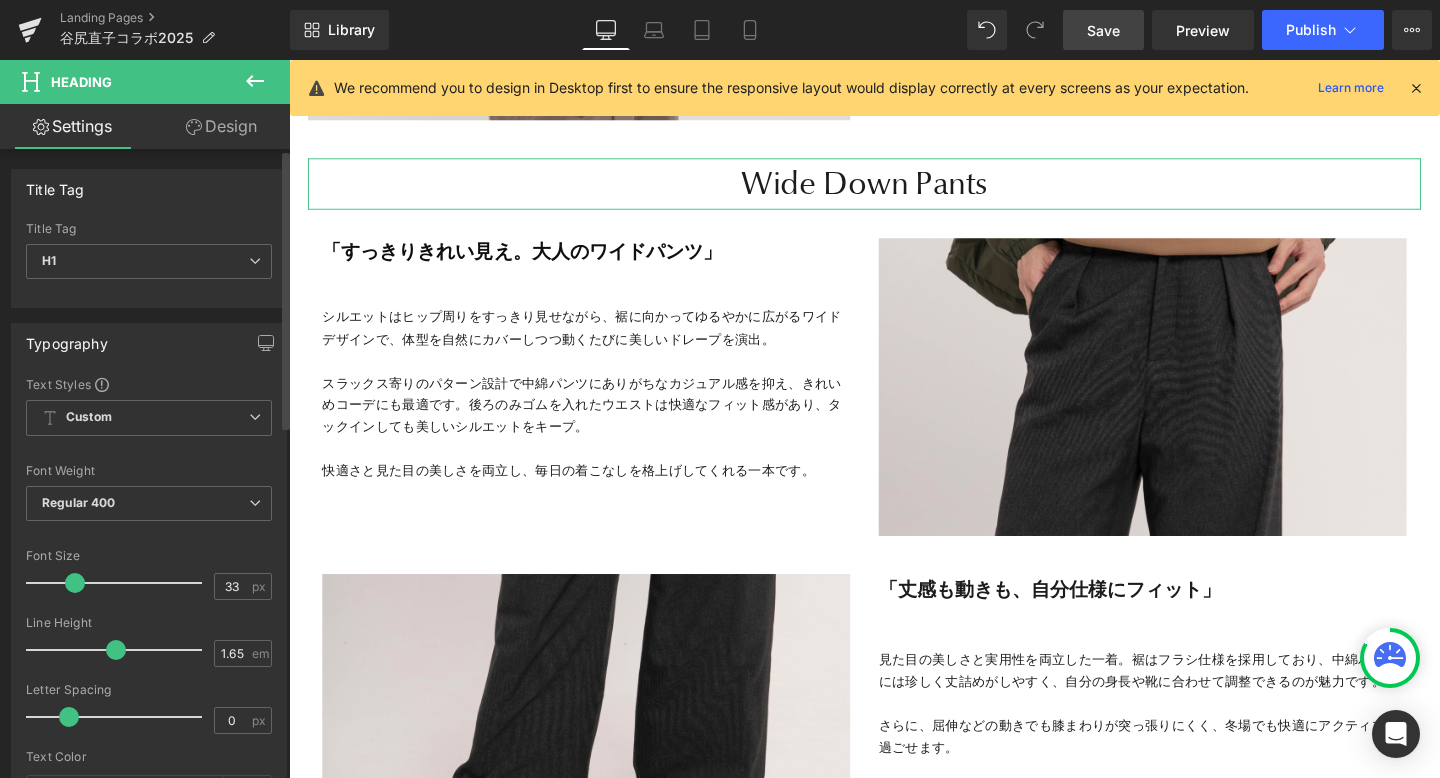 scroll, scrollTop: 10, scrollLeft: 10, axis: both 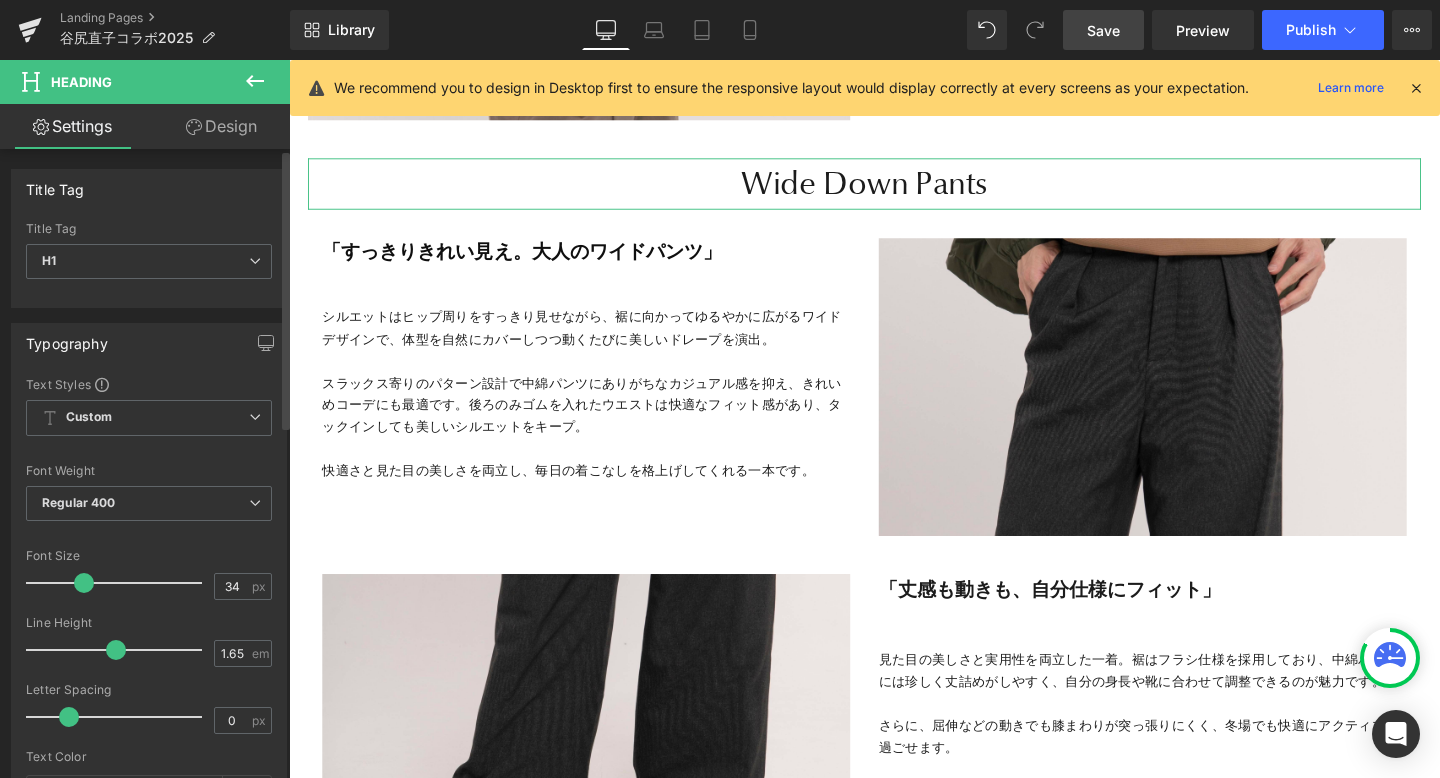 type on "35" 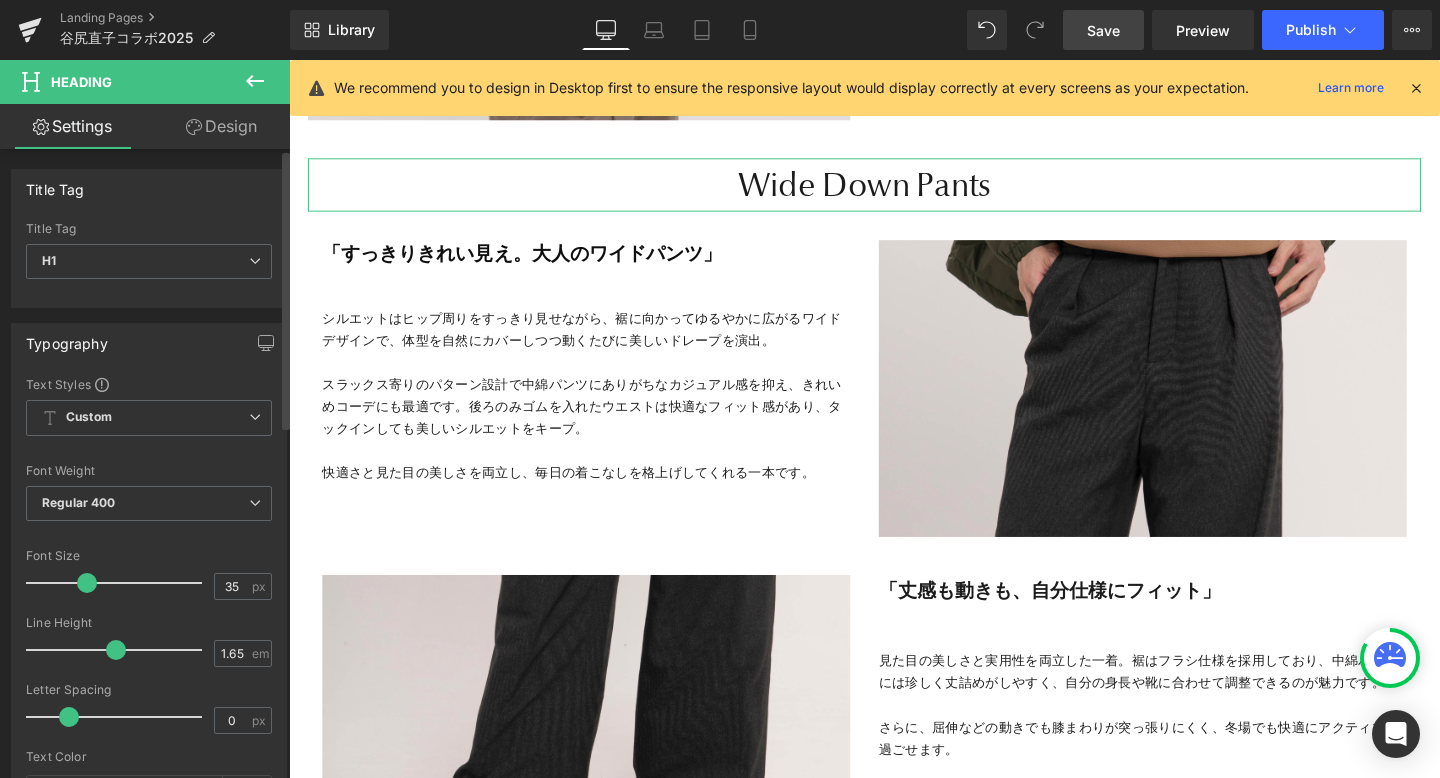 scroll, scrollTop: 9, scrollLeft: 10, axis: both 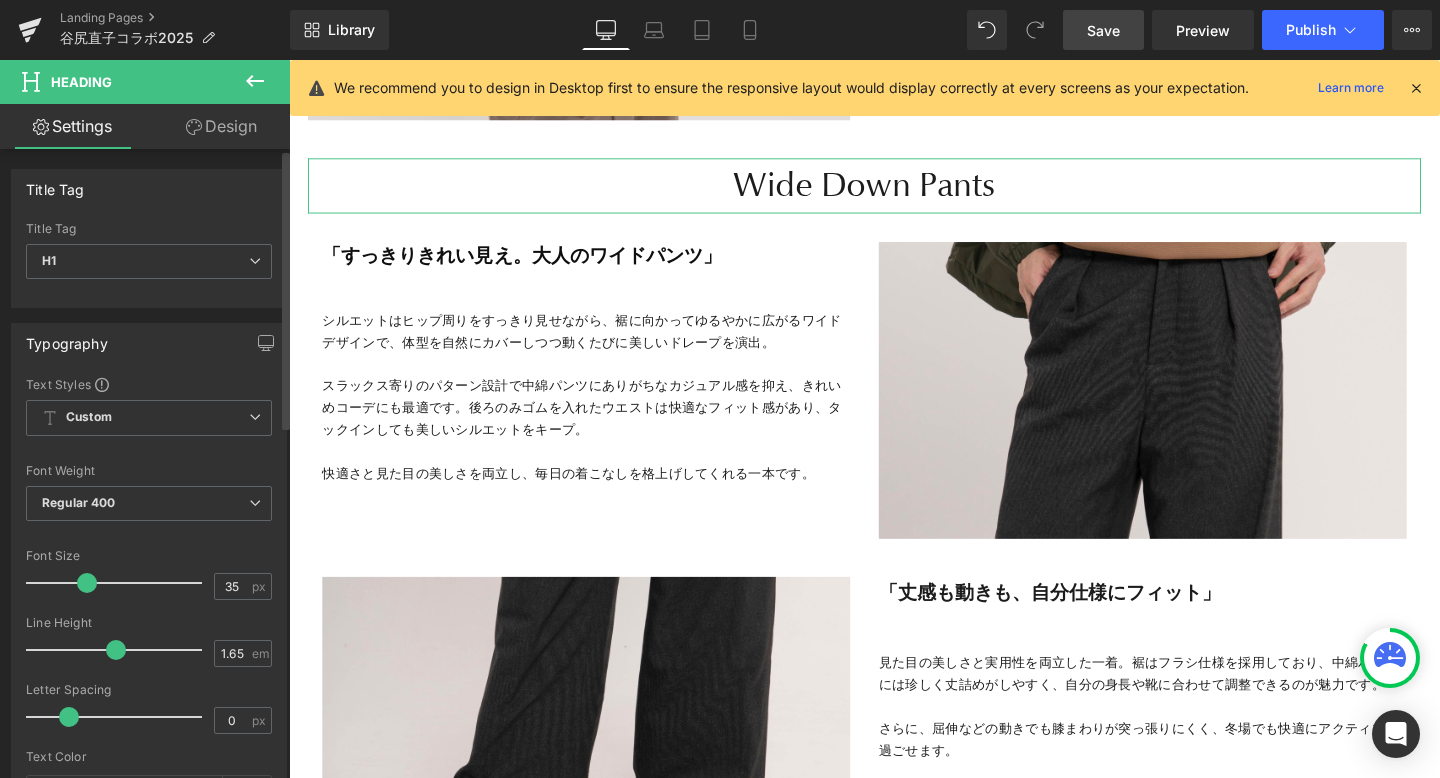 click at bounding box center [119, 583] 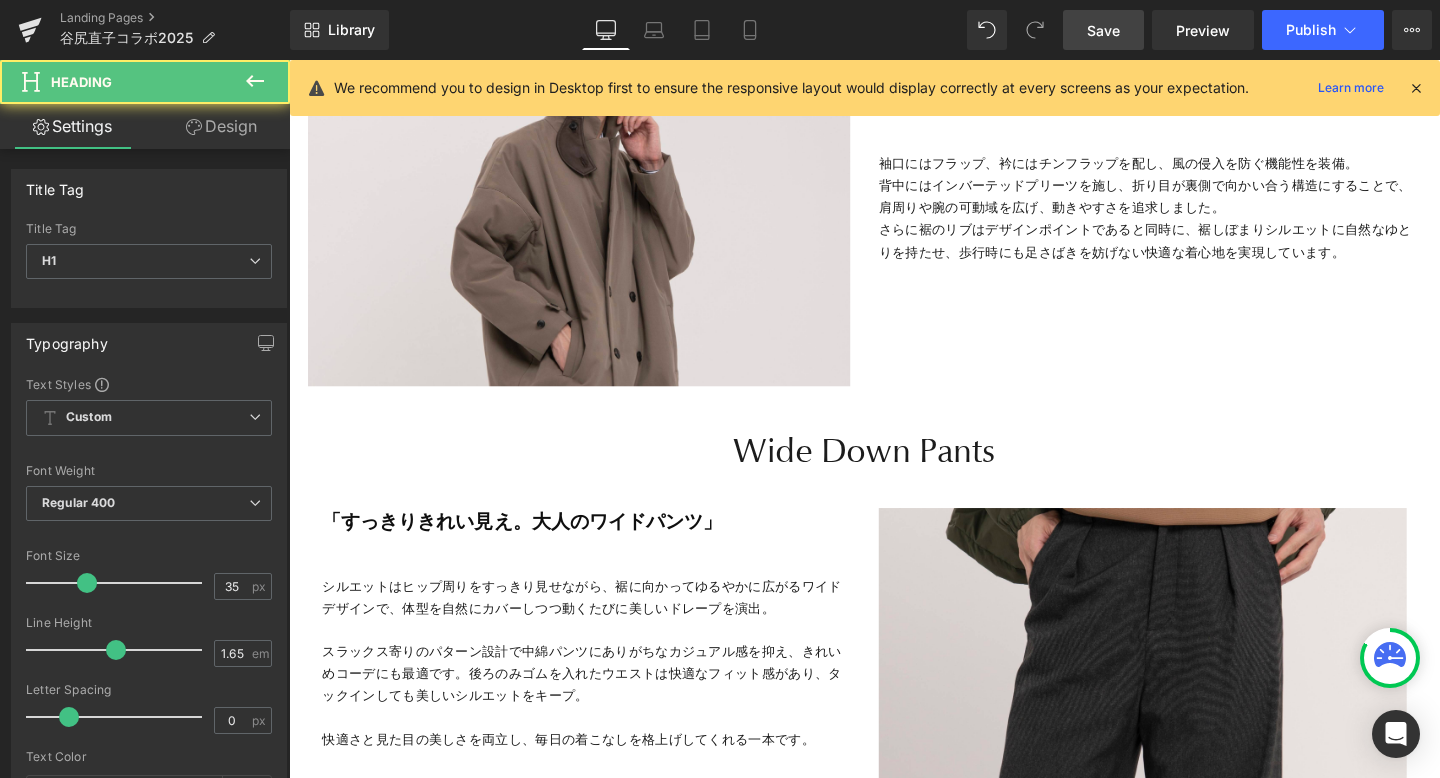 scroll, scrollTop: 7750, scrollLeft: 0, axis: vertical 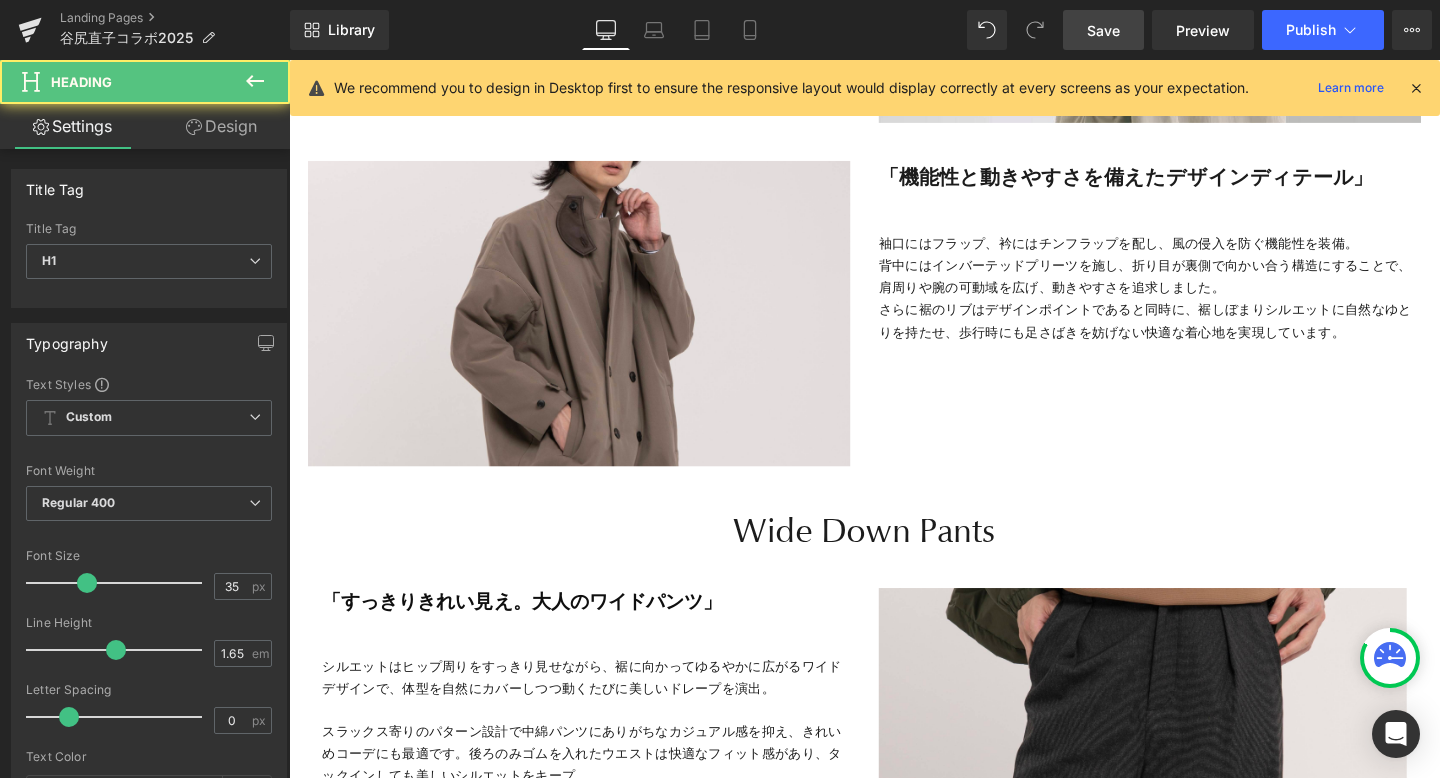 drag, startPoint x: 747, startPoint y: 186, endPoint x: 1052, endPoint y: 190, distance: 305.0262 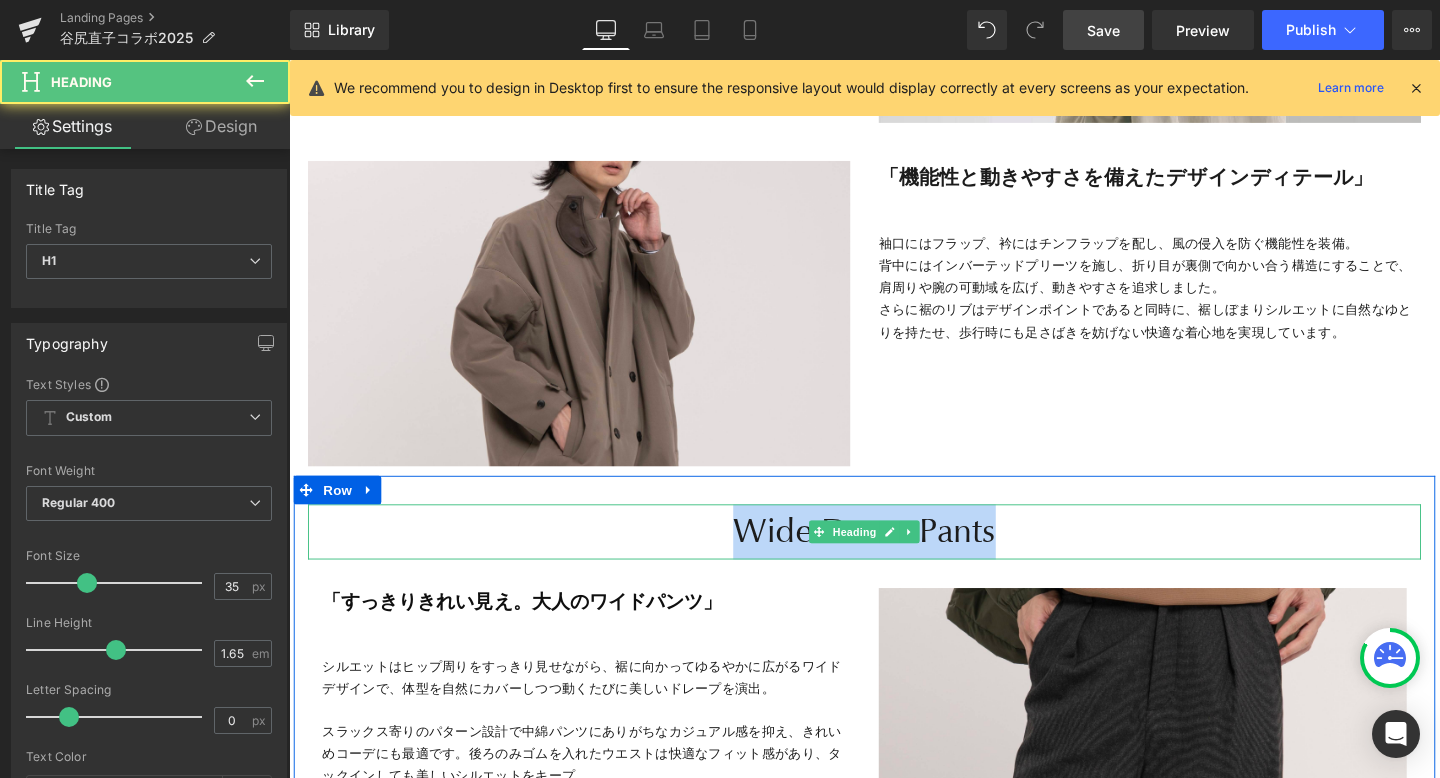 drag, startPoint x: 1051, startPoint y: 553, endPoint x: 744, endPoint y: 552, distance: 307.00162 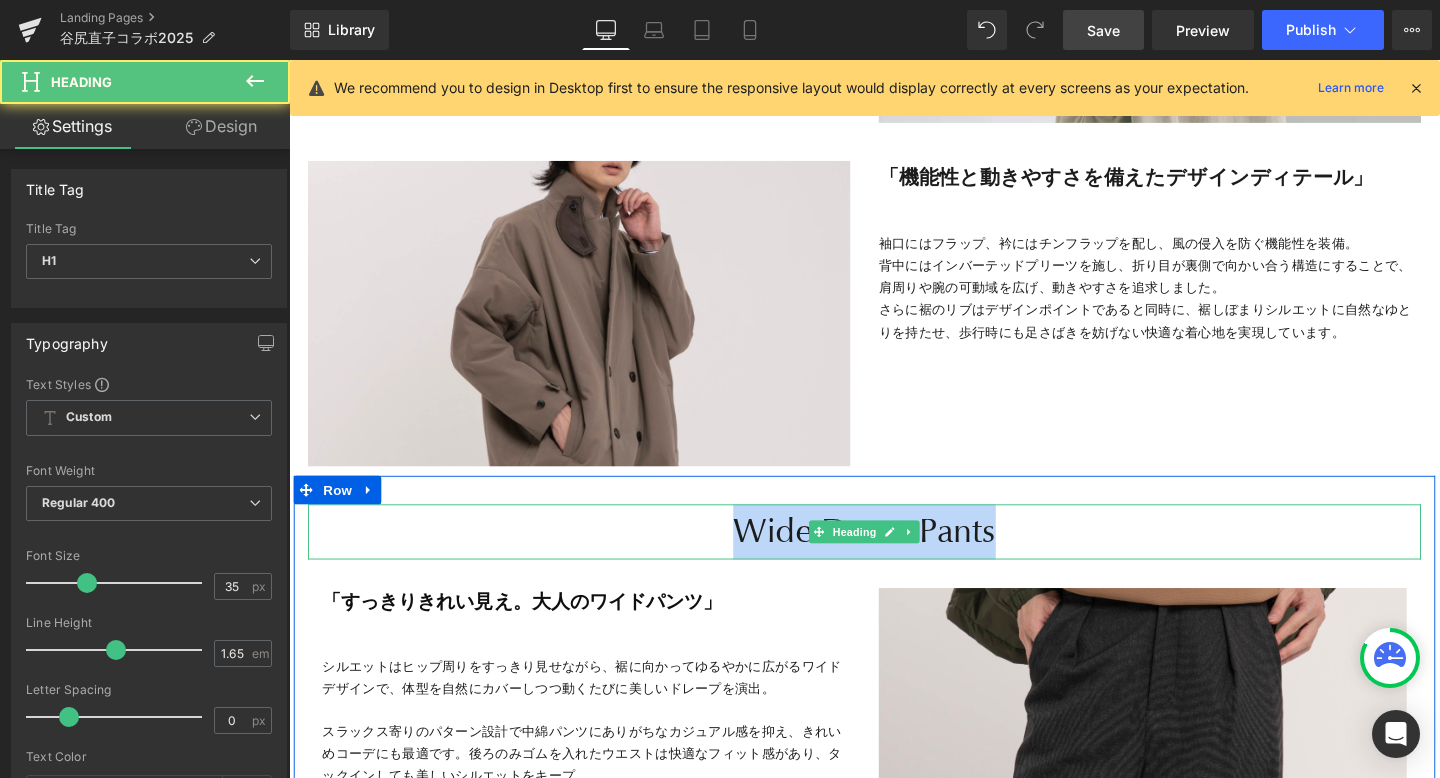 click on "Wide Down Pants" at bounding box center (894, 556) 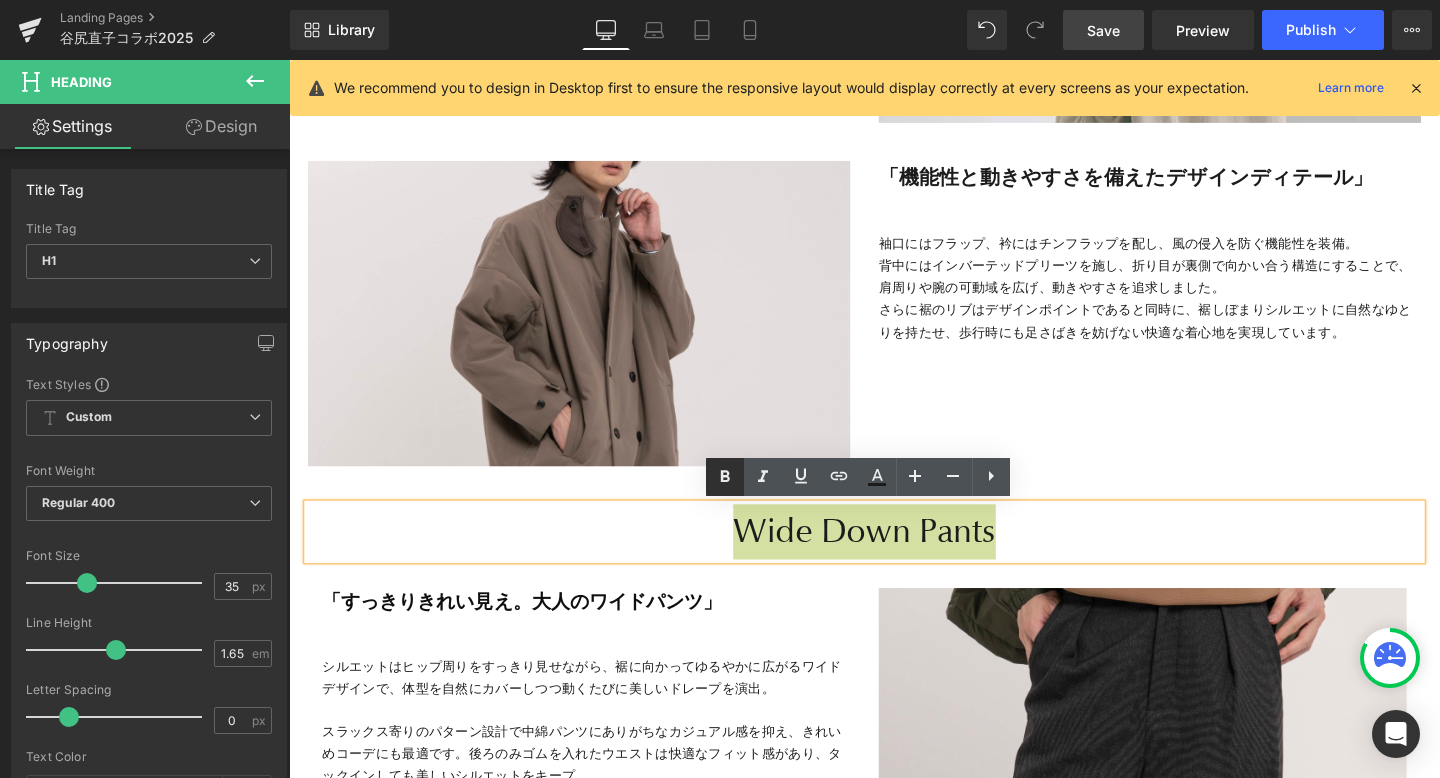 click 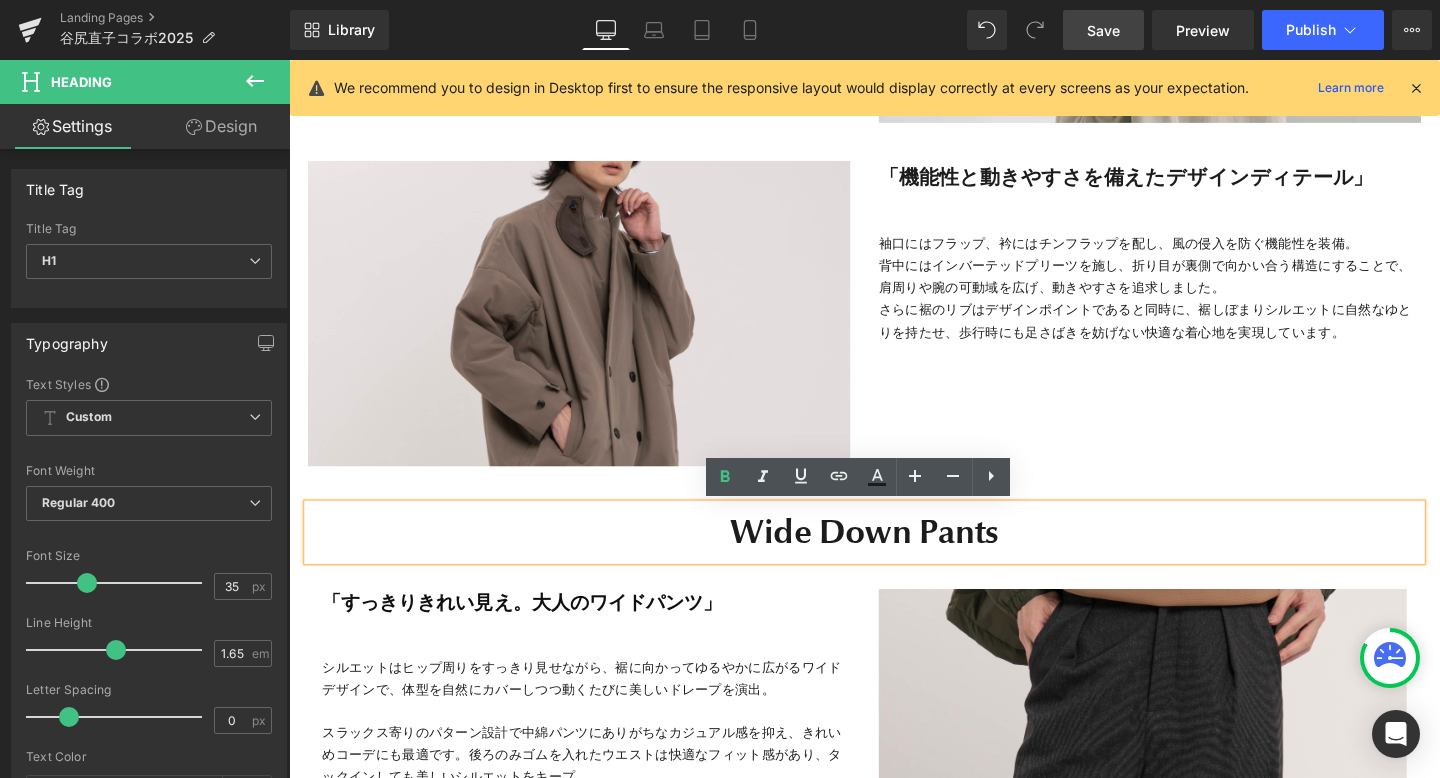 click on "Image         「機能性と動きやすさを備えたデザインディテール」 Text Block
袖口にはフラップ、衿にはチンフラップを配し、風の侵入を防ぐ機能性を装備。 背中にはインバーテッドプリーツを施し、折り目が裏側で向かい合う構造にすることで、肩周りや腕の可動域を広げ、動きやすさを追求しました。 さらに裾のリブはデザインポイントであると同時に、裾しぼまりシルエットに自然なゆとりを持たせ、歩行時にも足さばきを妨げない快適な着心地を実現しています。
Text Block   41px       Row" at bounding box center (894, 316) 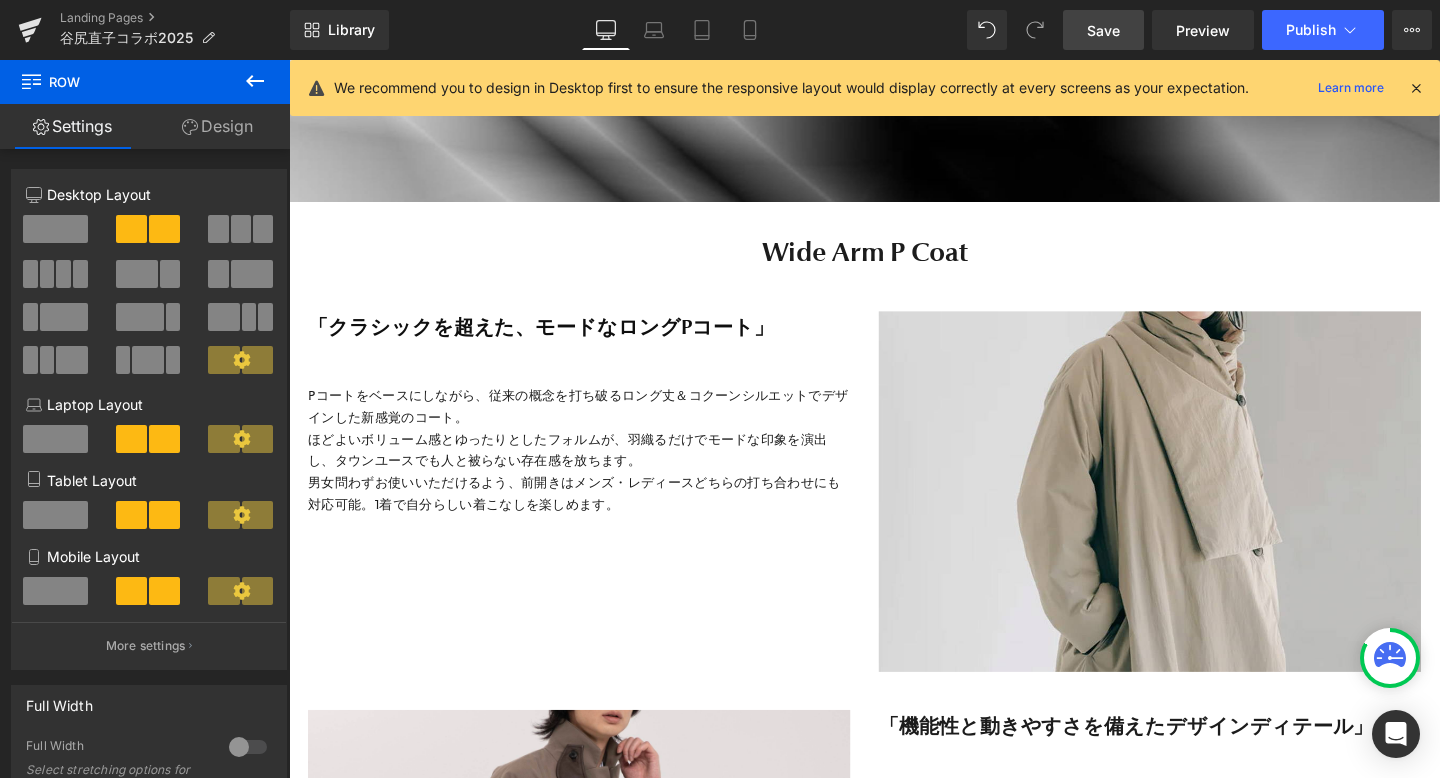 scroll, scrollTop: 7052, scrollLeft: 0, axis: vertical 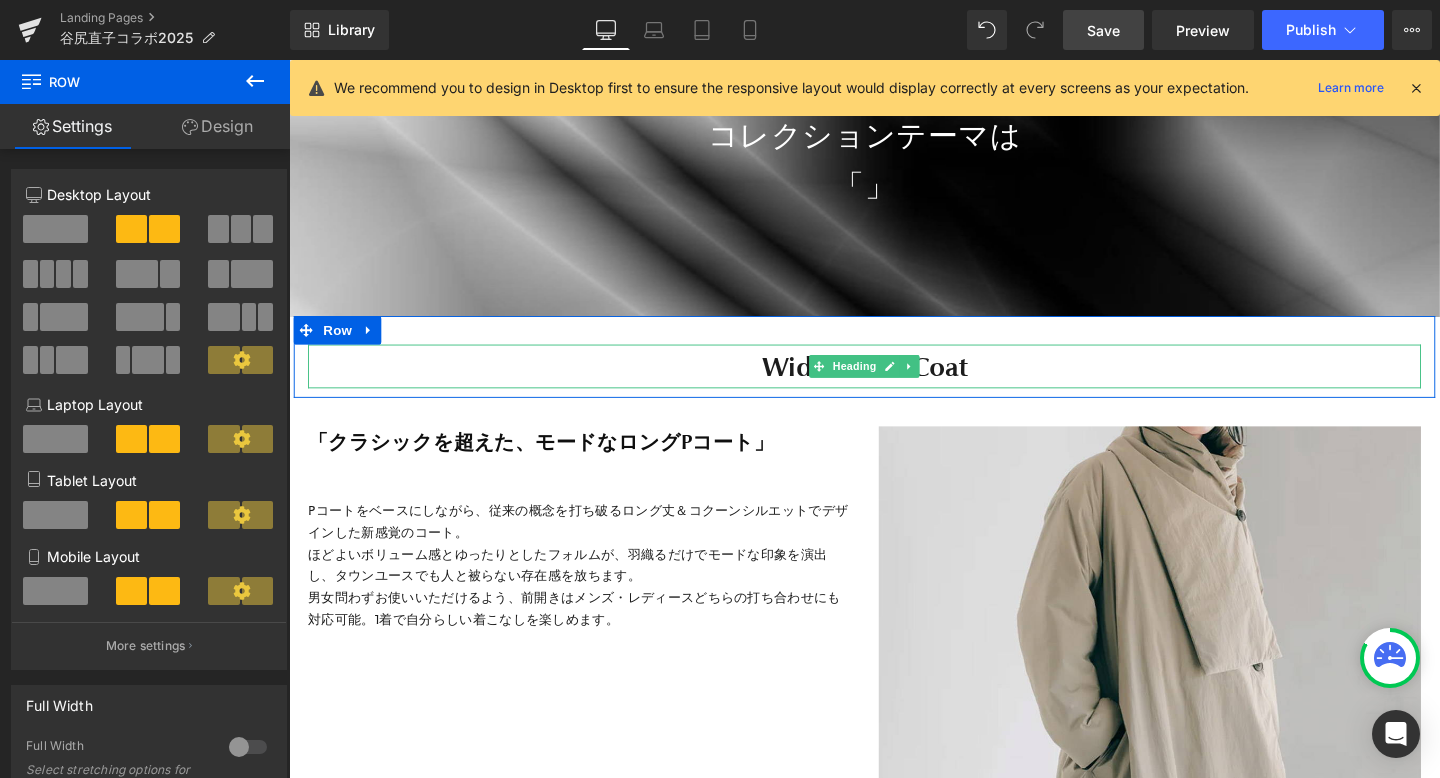 click on "Wide Arm P Coat" at bounding box center [894, 382] 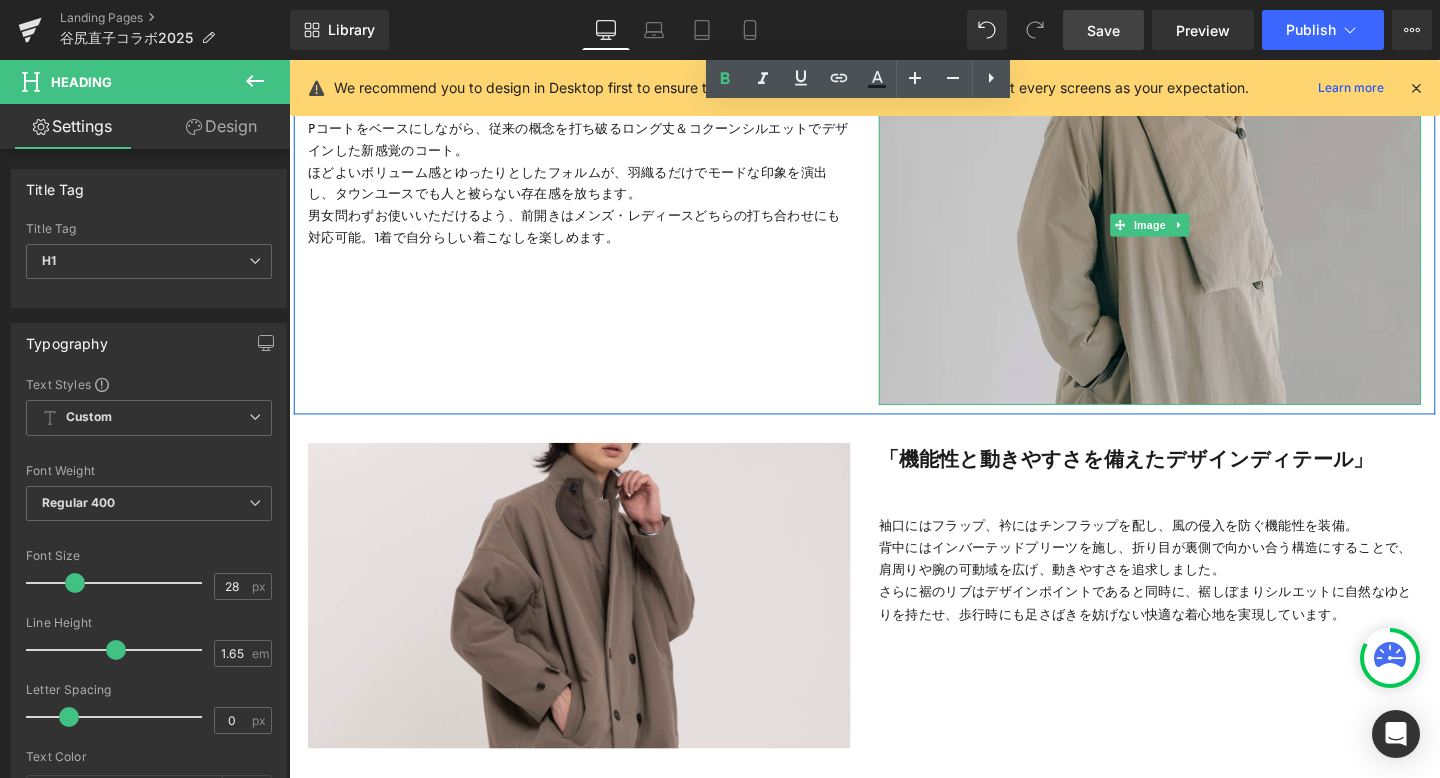 scroll, scrollTop: 7690, scrollLeft: 0, axis: vertical 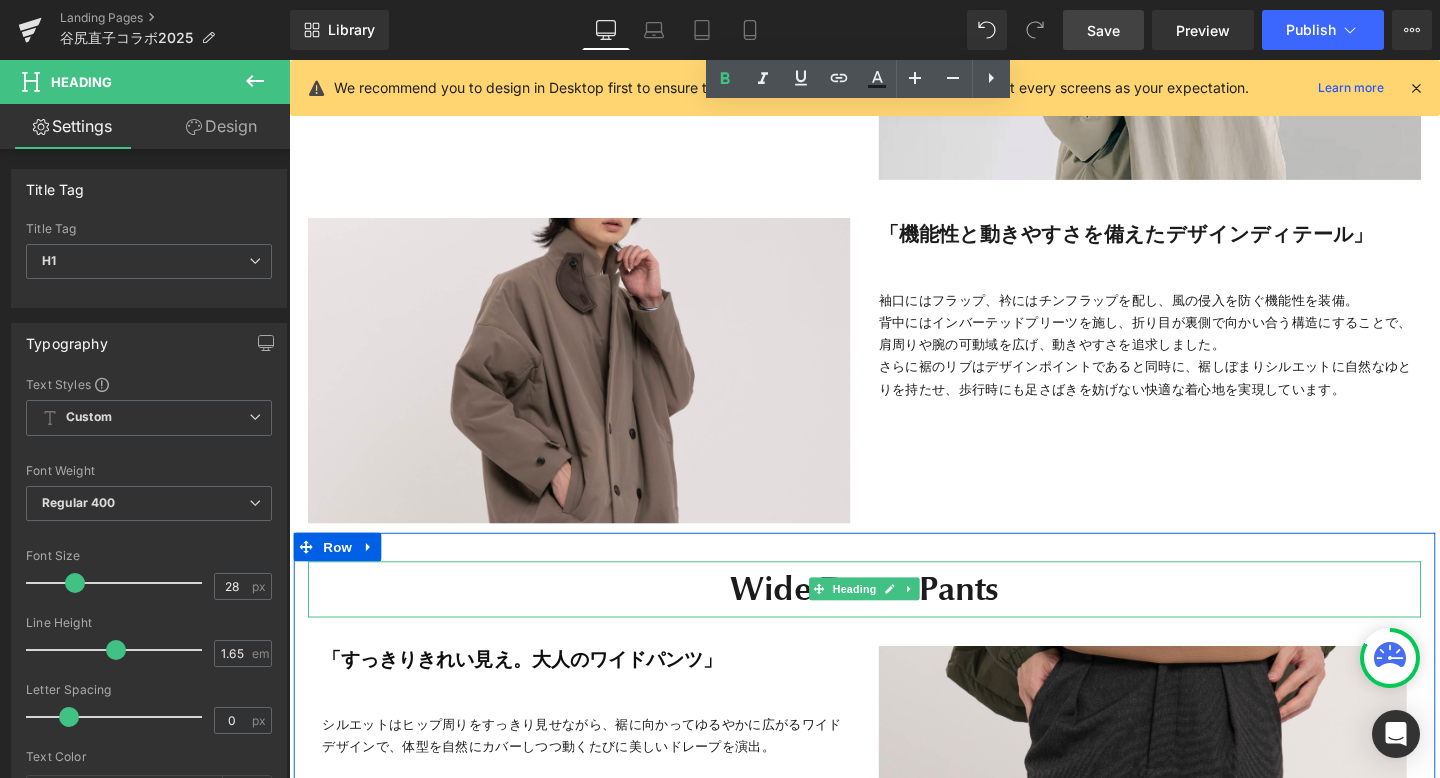 click on "Wide Down Pants" at bounding box center [894, 615] 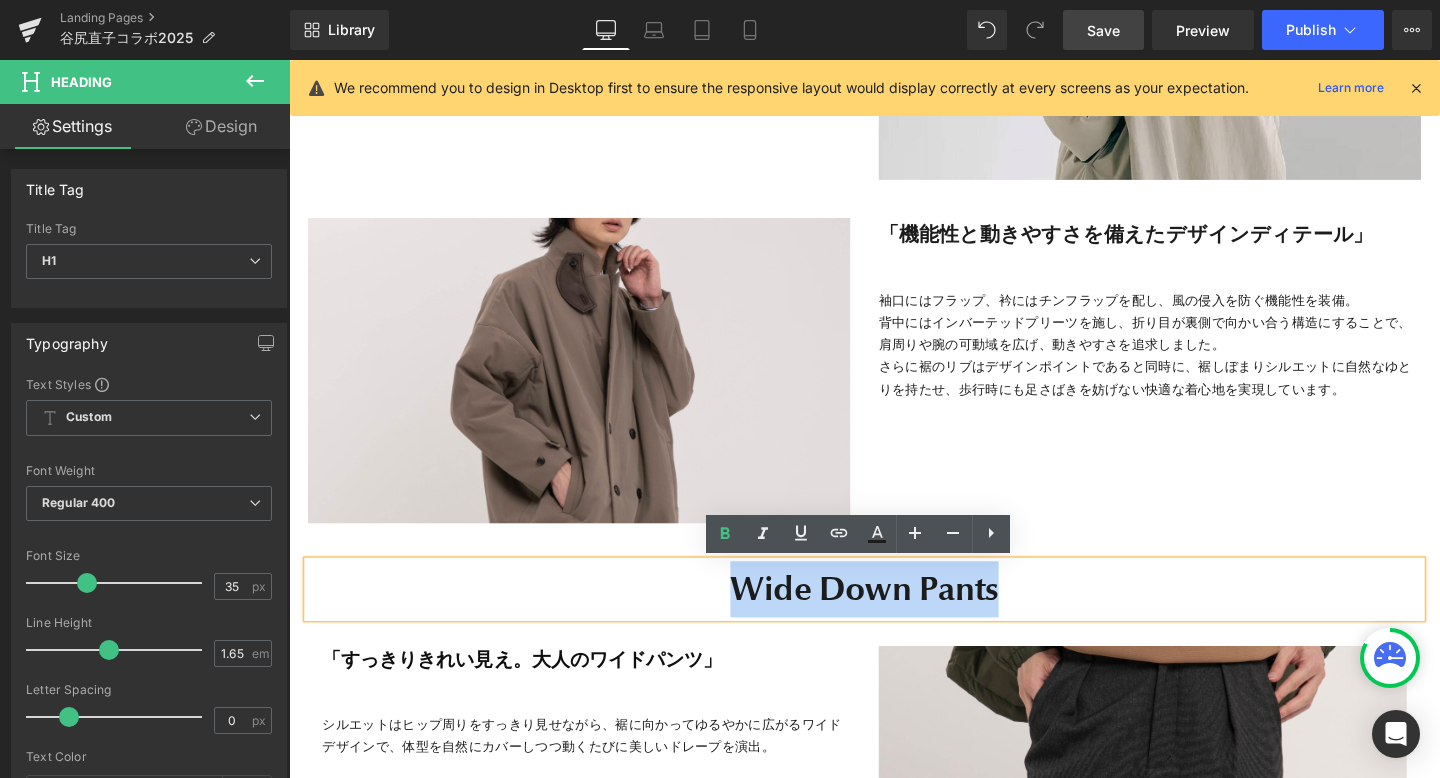 drag, startPoint x: 1060, startPoint y: 621, endPoint x: 726, endPoint y: 625, distance: 334.02396 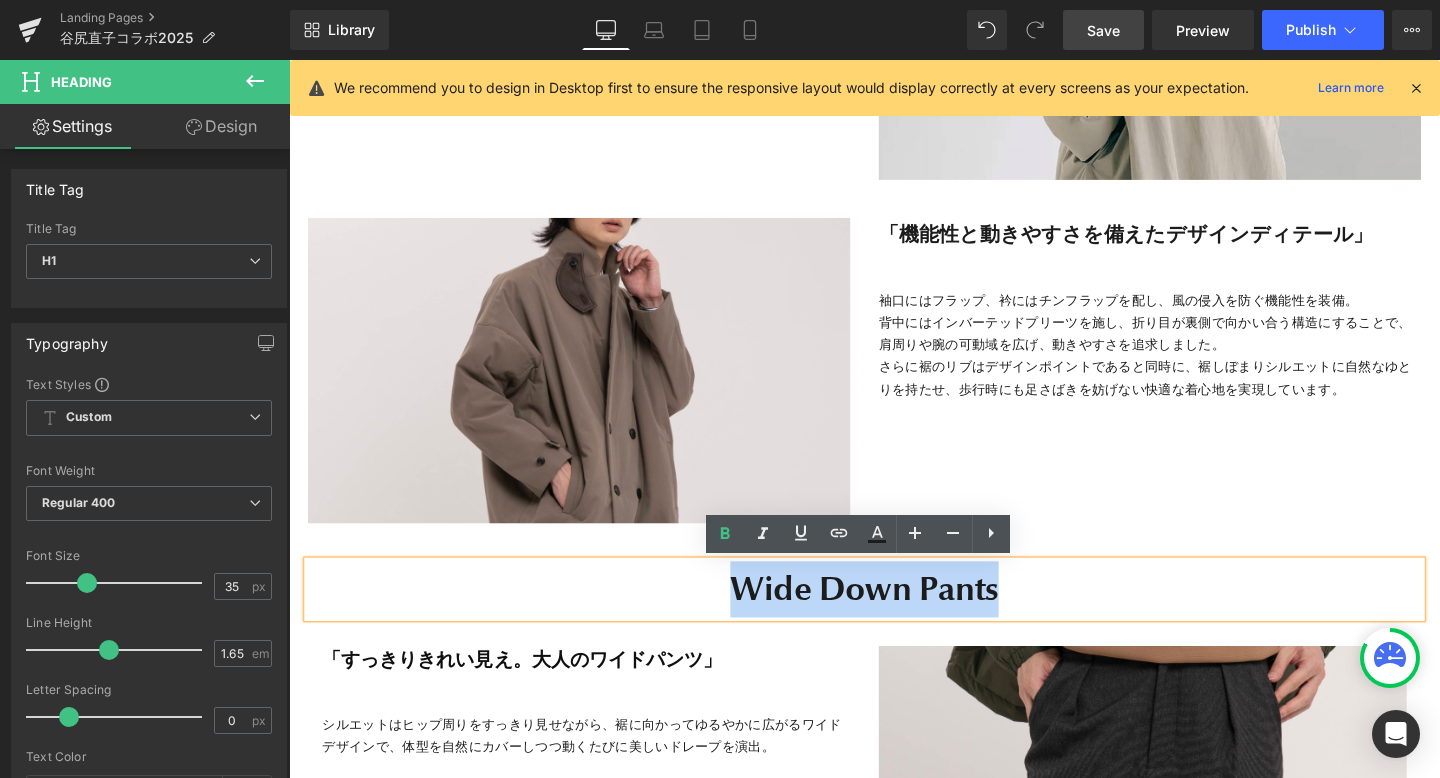 click on "Wide Down Pants" at bounding box center [894, 616] 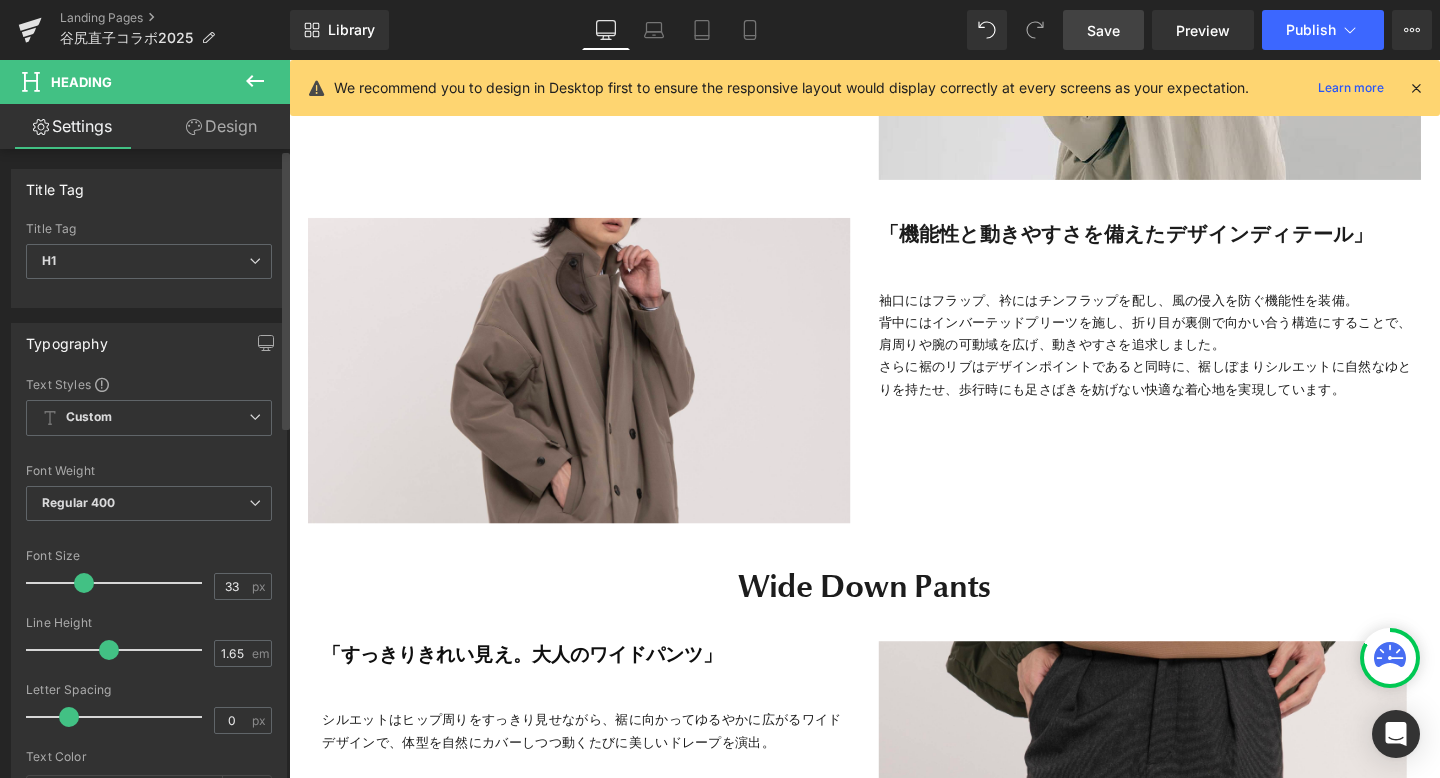 scroll, scrollTop: 11759, scrollLeft: 1210, axis: both 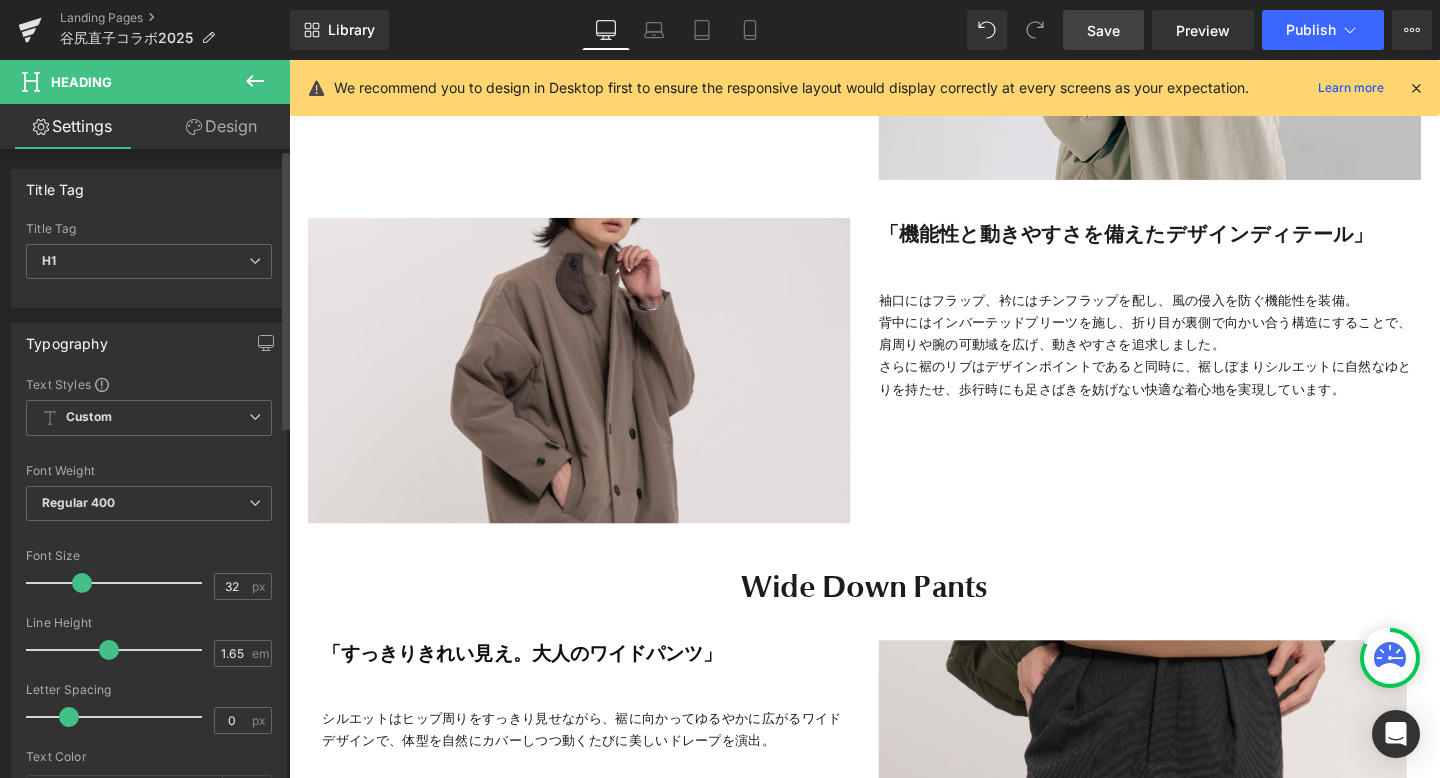 type on "31" 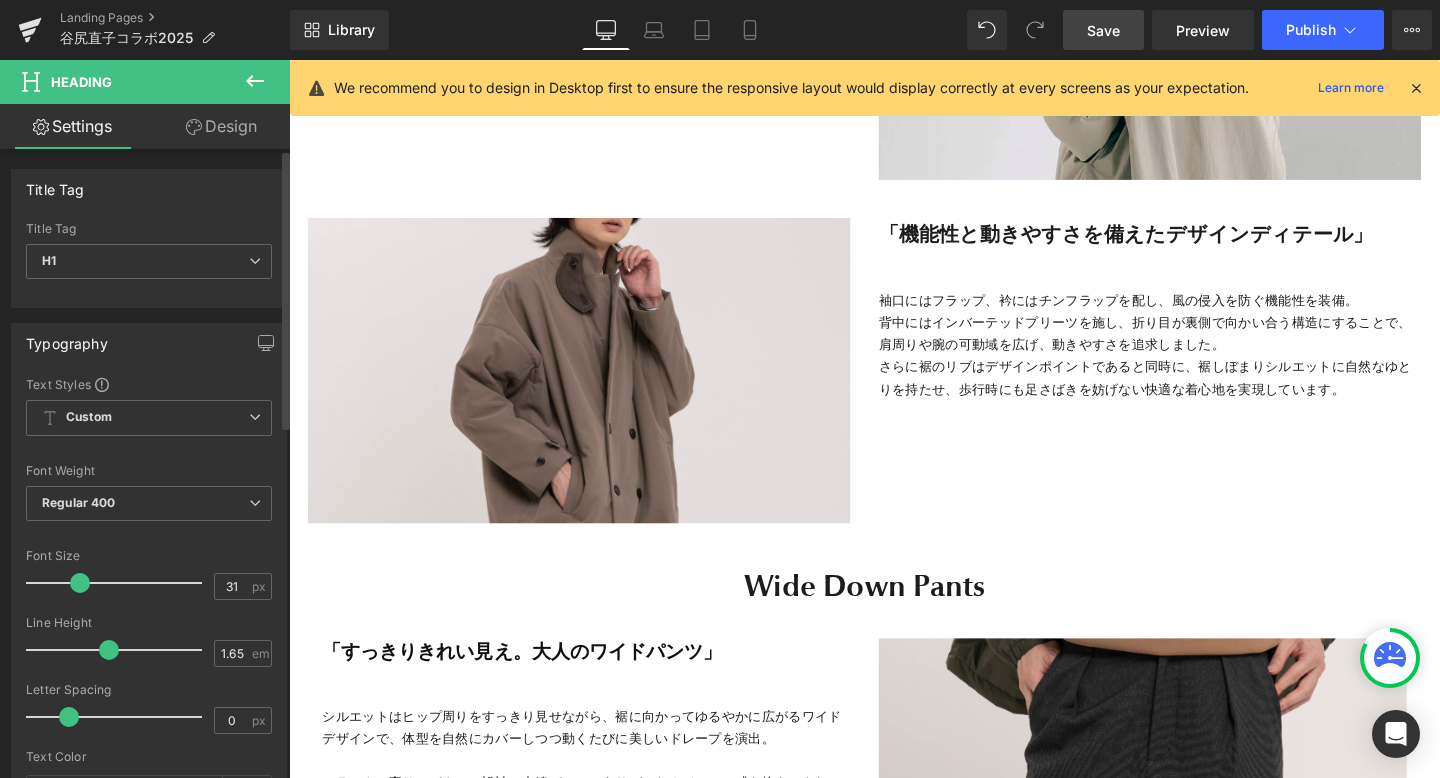 scroll, scrollTop: 11755, scrollLeft: 1210, axis: both 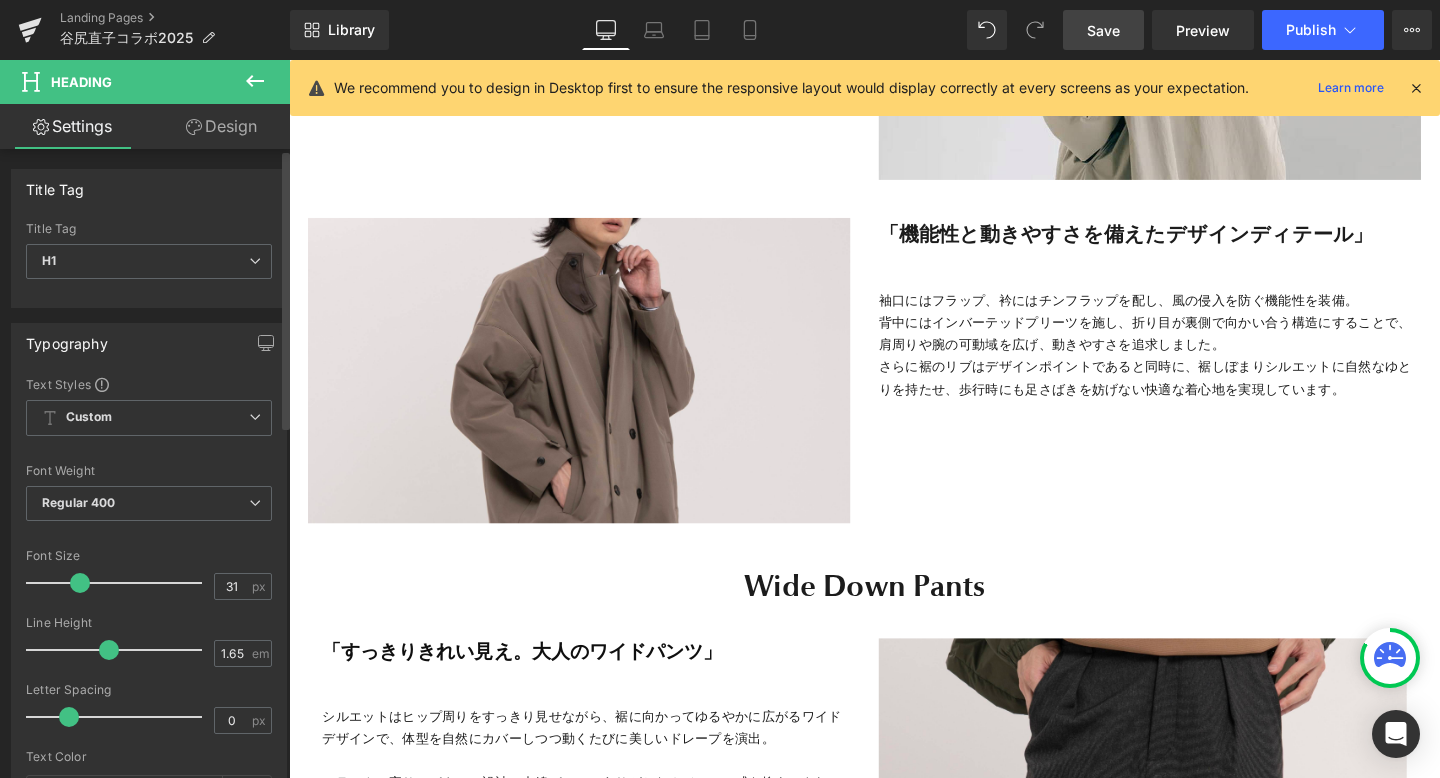 click at bounding box center (80, 583) 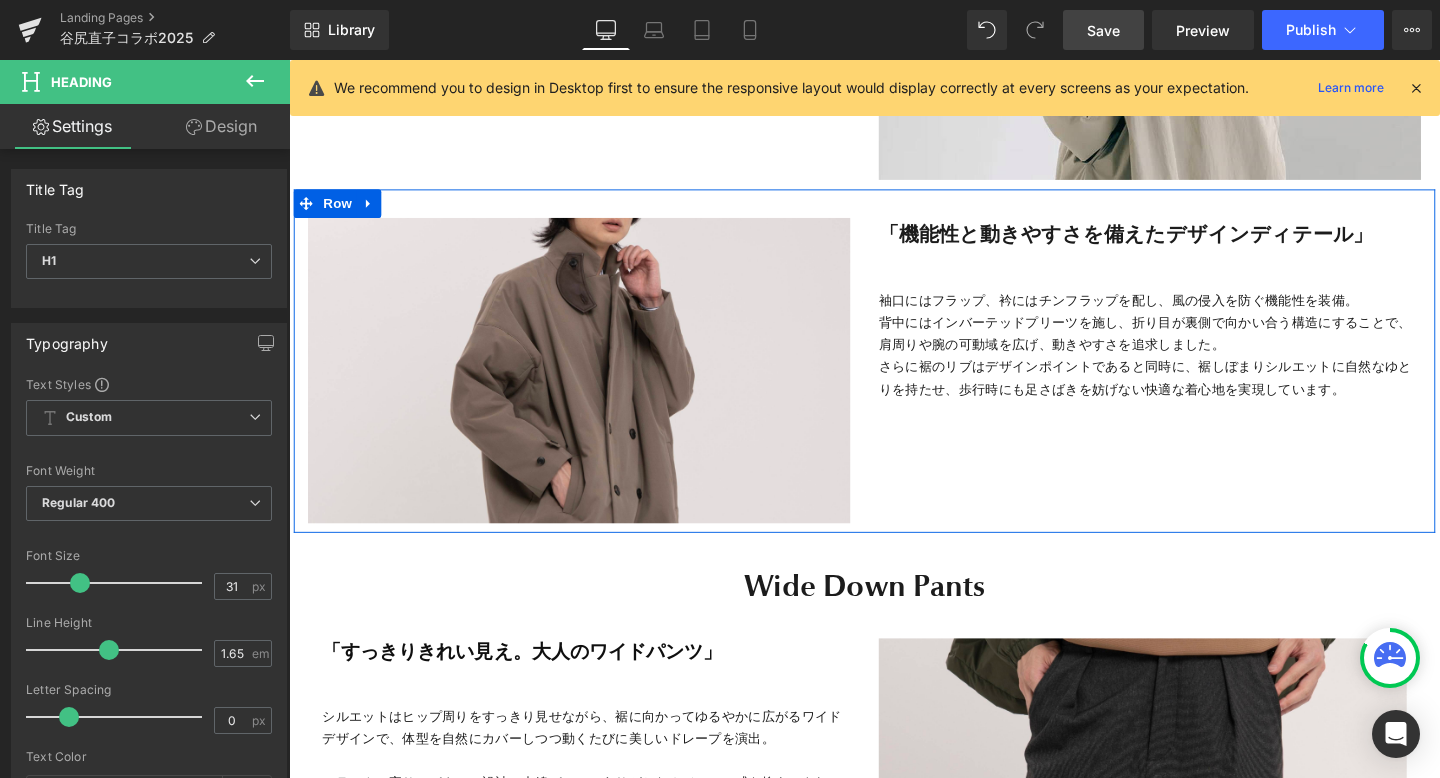 click on "Image         「機能性と動きやすさを備えたデザインディテール」 Text Block
袖口にはフラップ、衿にはチンフラップを配し、風の侵入を防ぐ機能性を装備。 背中にはインバーテッドプリーツを施し、折り目が裏側で向かい合う構造にすることで、肩周りや腕の可動域を広げ、動きやすさを追求しました。 さらに裾のリブはデザインポイントであると同時に、裾しぼまりシルエットに自然なゆとりを持たせ、歩行時にも足さばきを妨げない快適な着心地を実現しています。
Text Block   41px       Row" at bounding box center [894, 376] 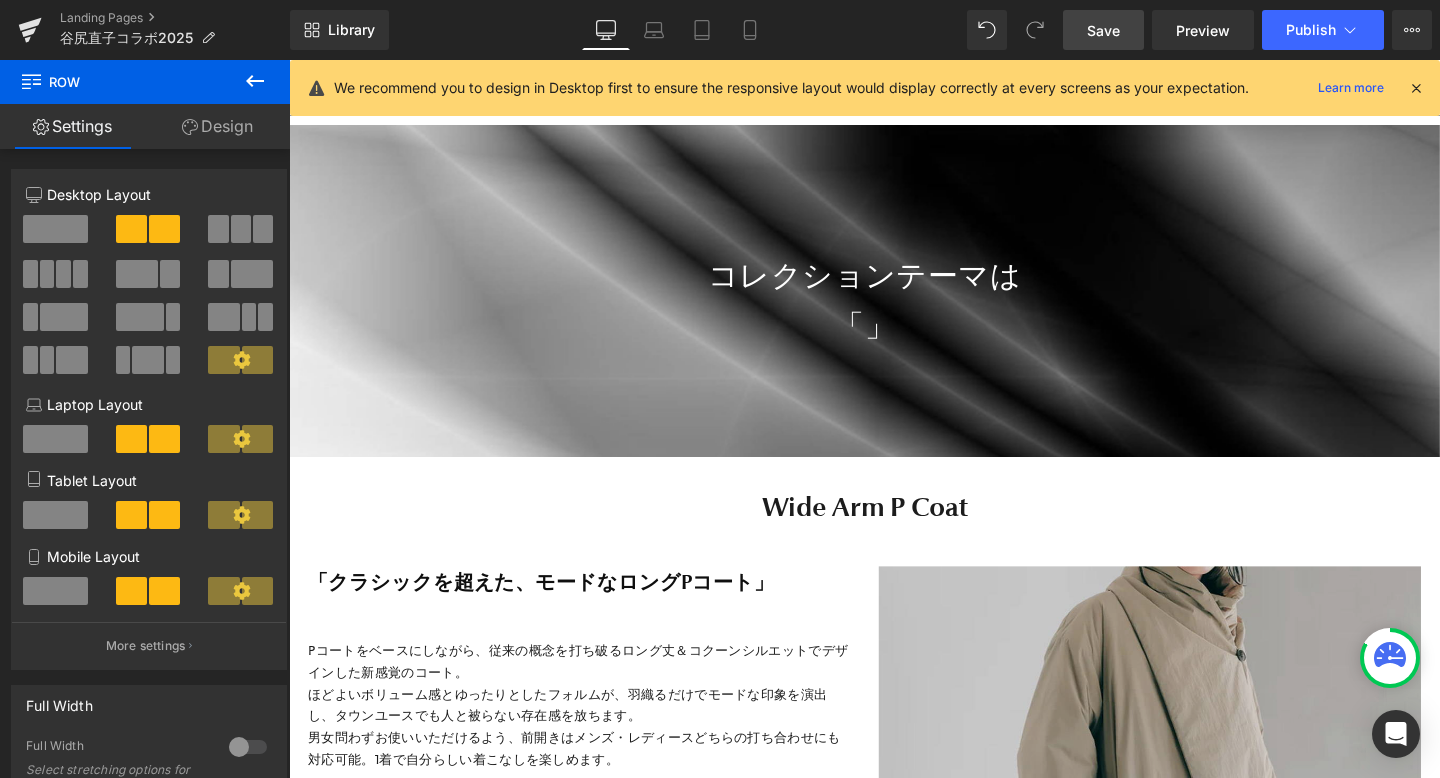 scroll, scrollTop: 6796, scrollLeft: 0, axis: vertical 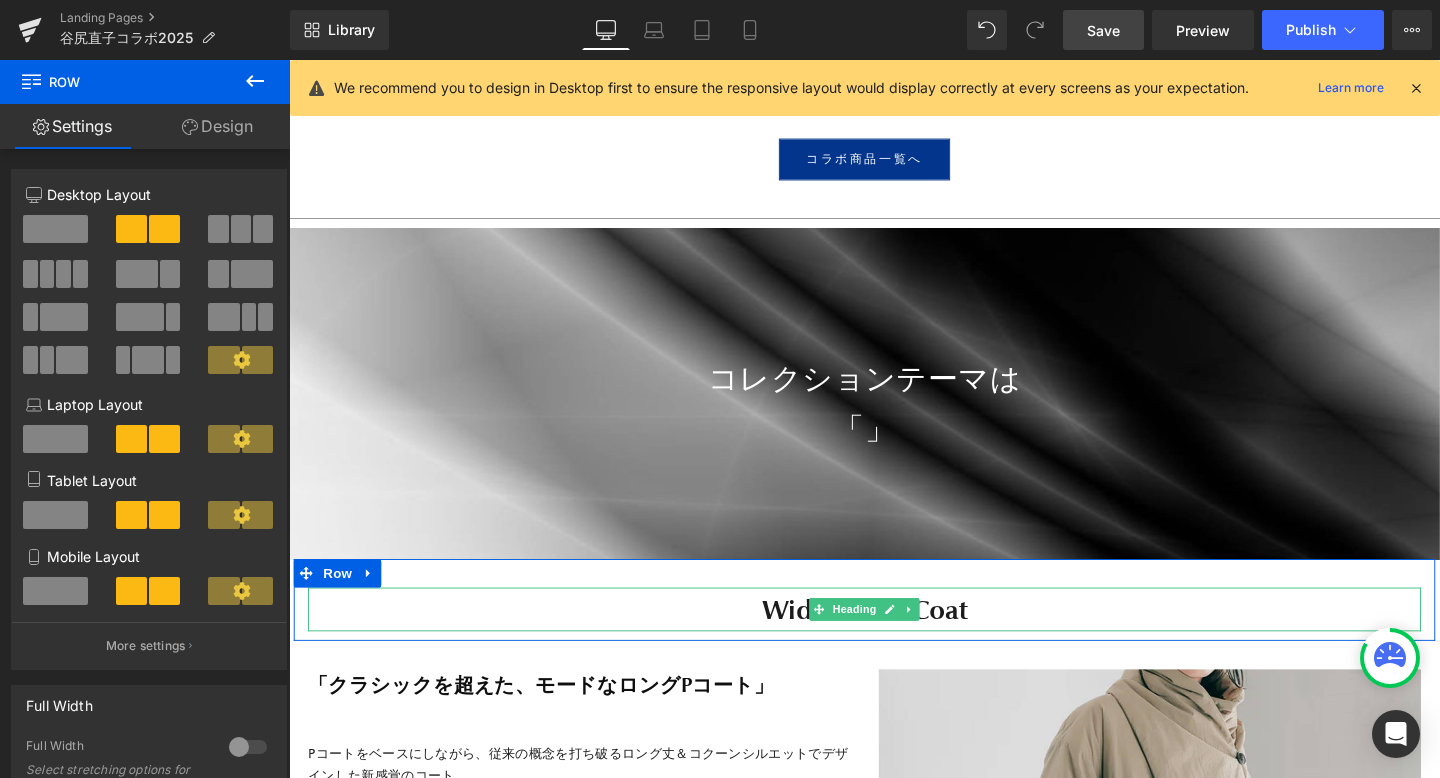 click on "Wide Arm P Coat" at bounding box center (894, 638) 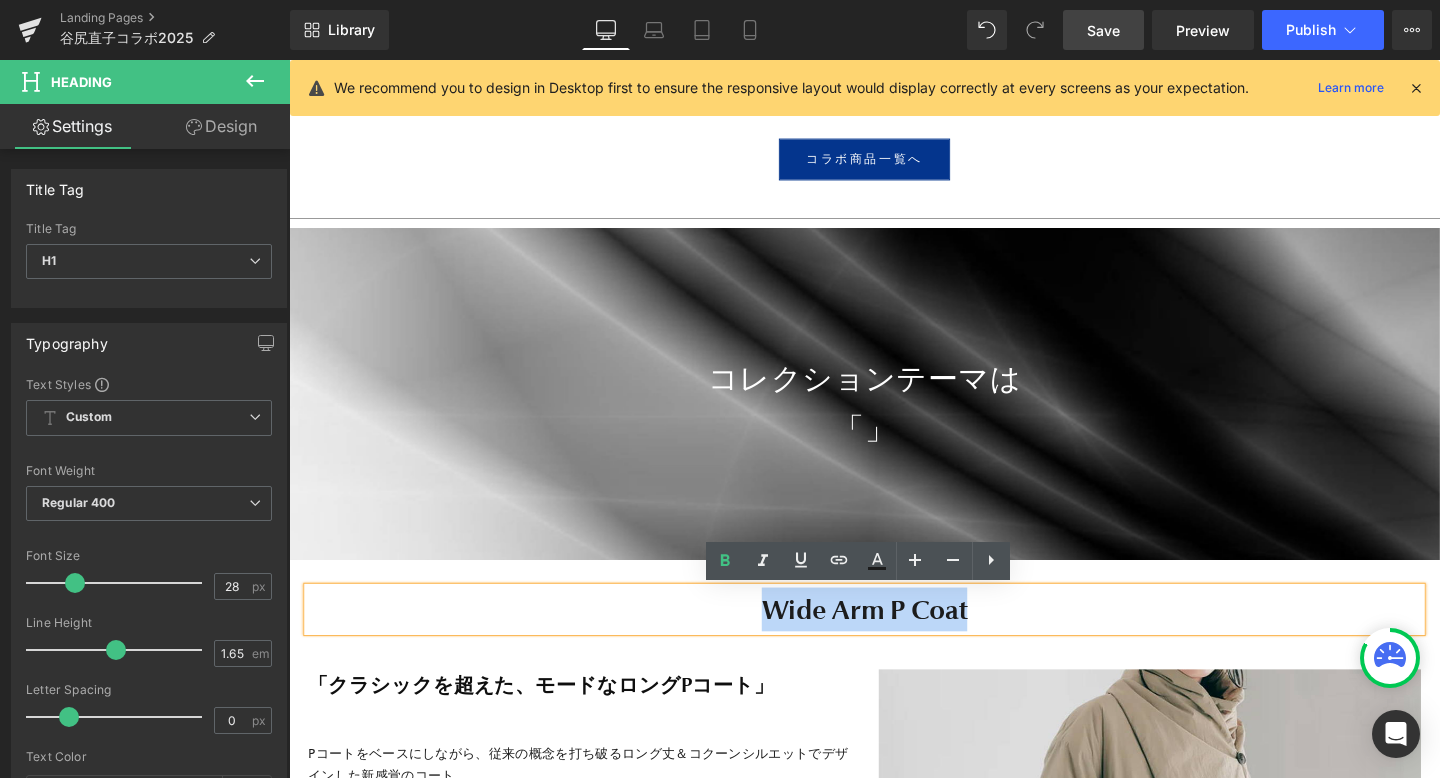 drag, startPoint x: 1031, startPoint y: 641, endPoint x: 756, endPoint y: 639, distance: 275.00726 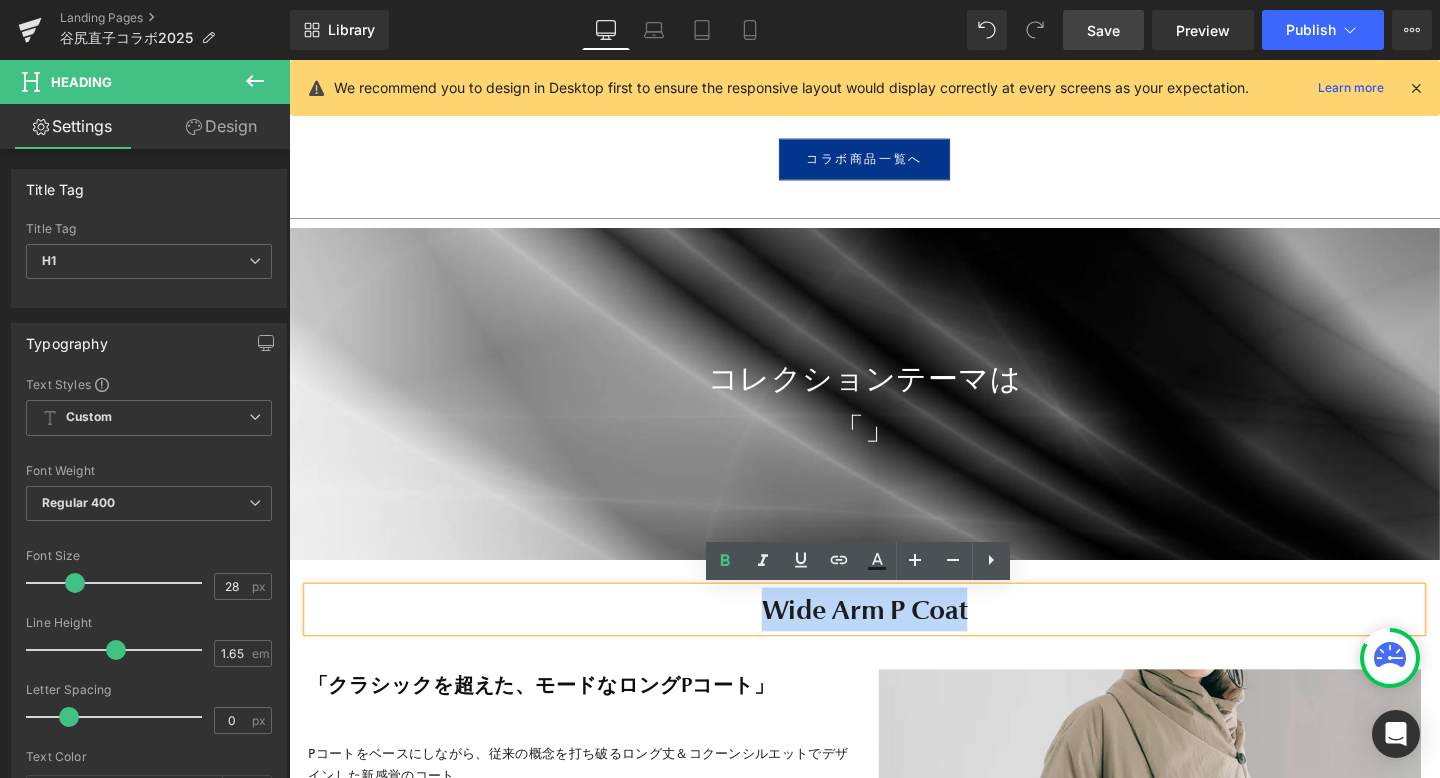 click on "Wide Arm P Coat" at bounding box center (894, 638) 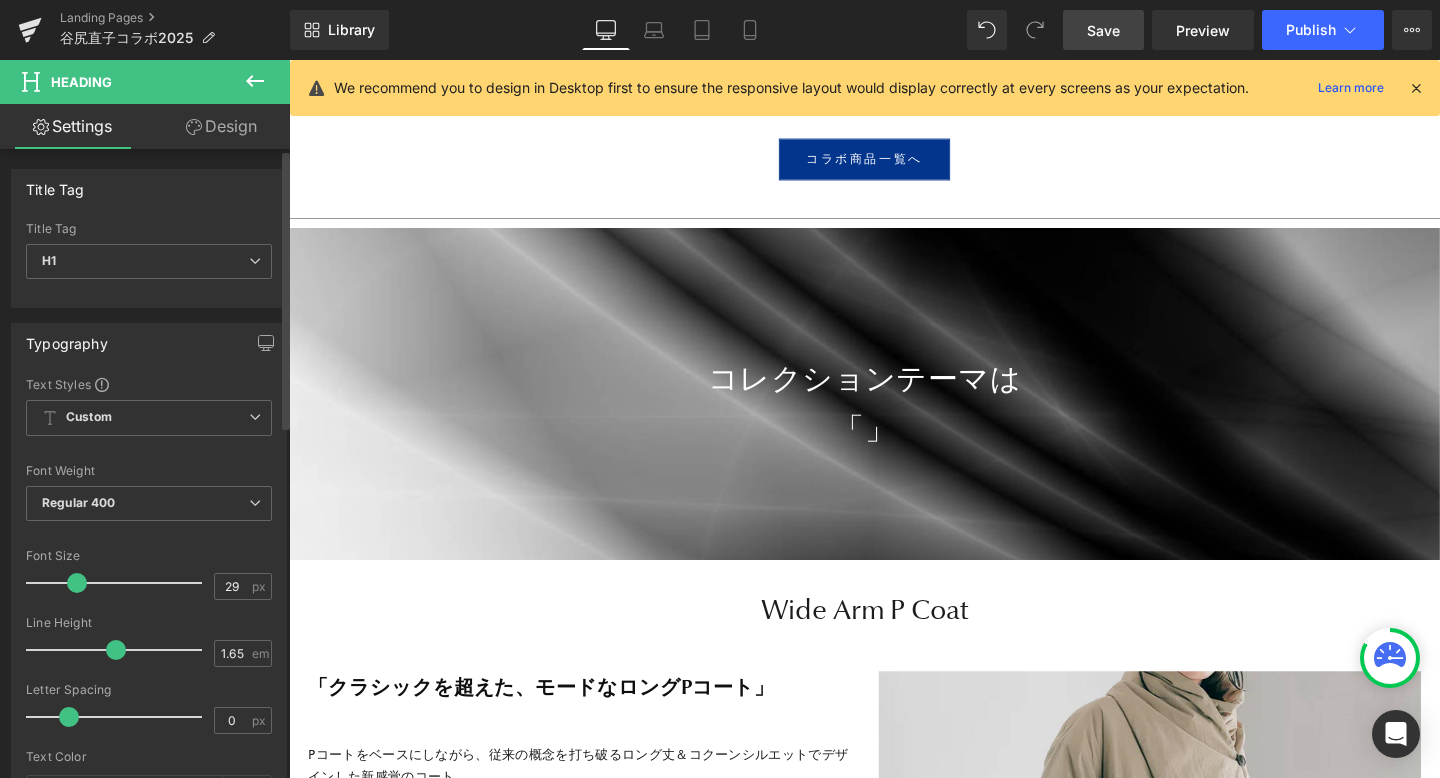 scroll, scrollTop: 10, scrollLeft: 10, axis: both 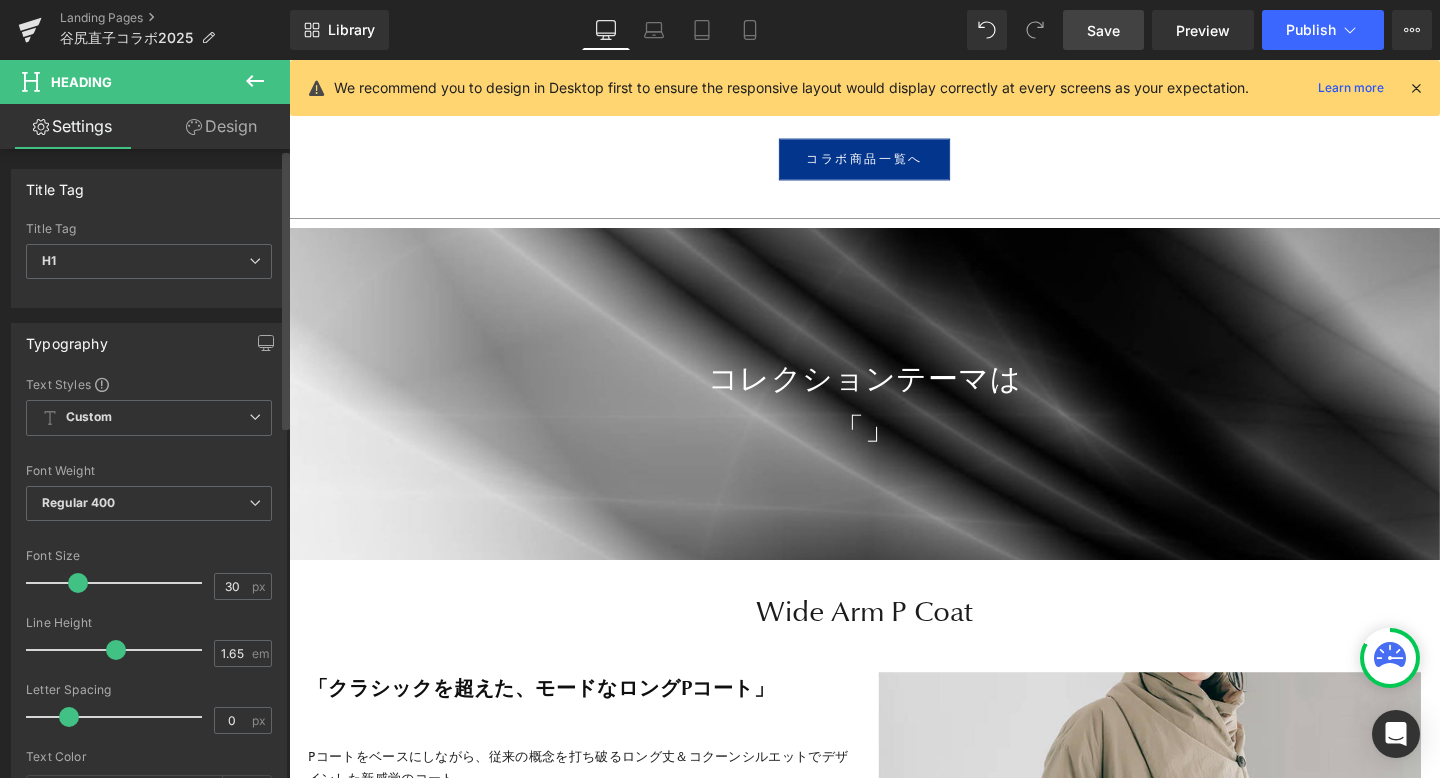 type on "31" 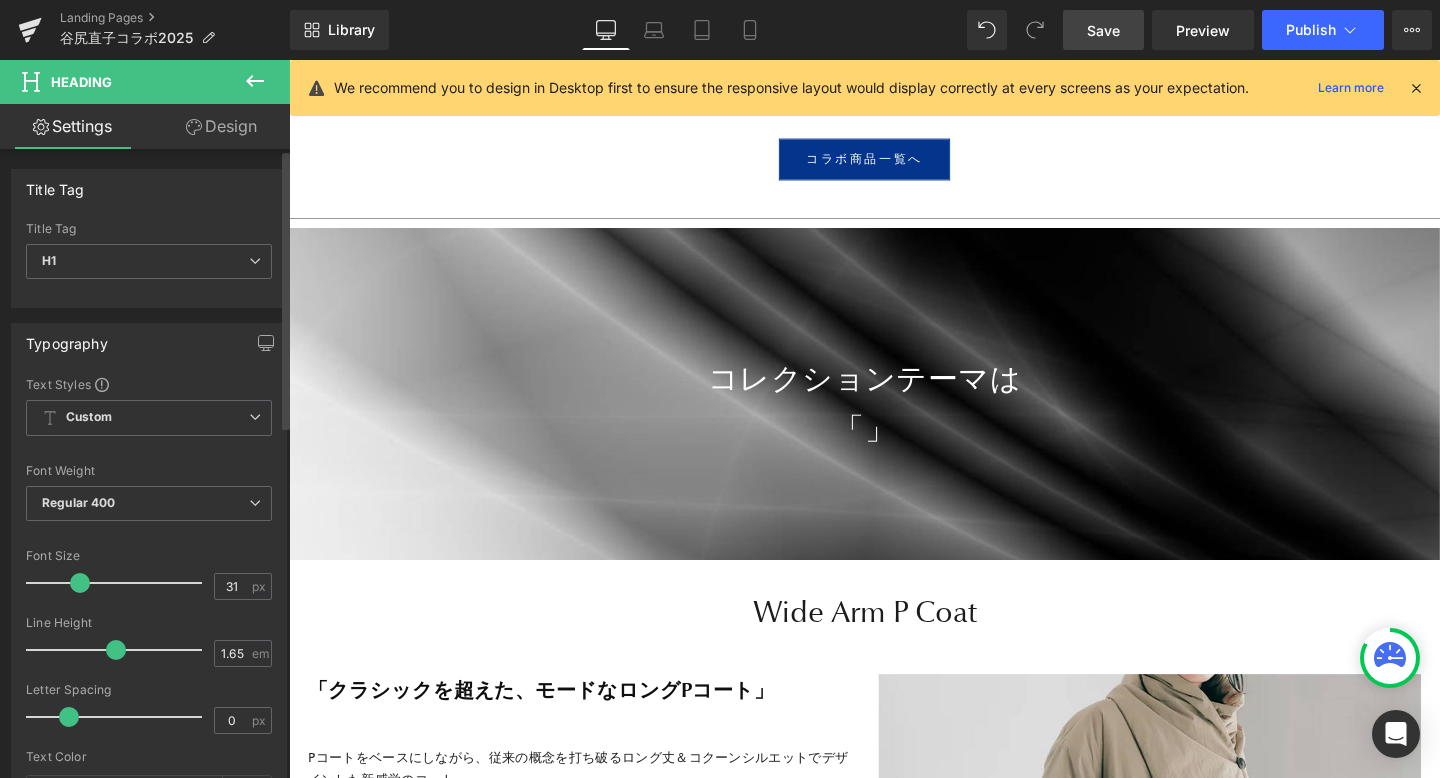 scroll, scrollTop: 10, scrollLeft: 10, axis: both 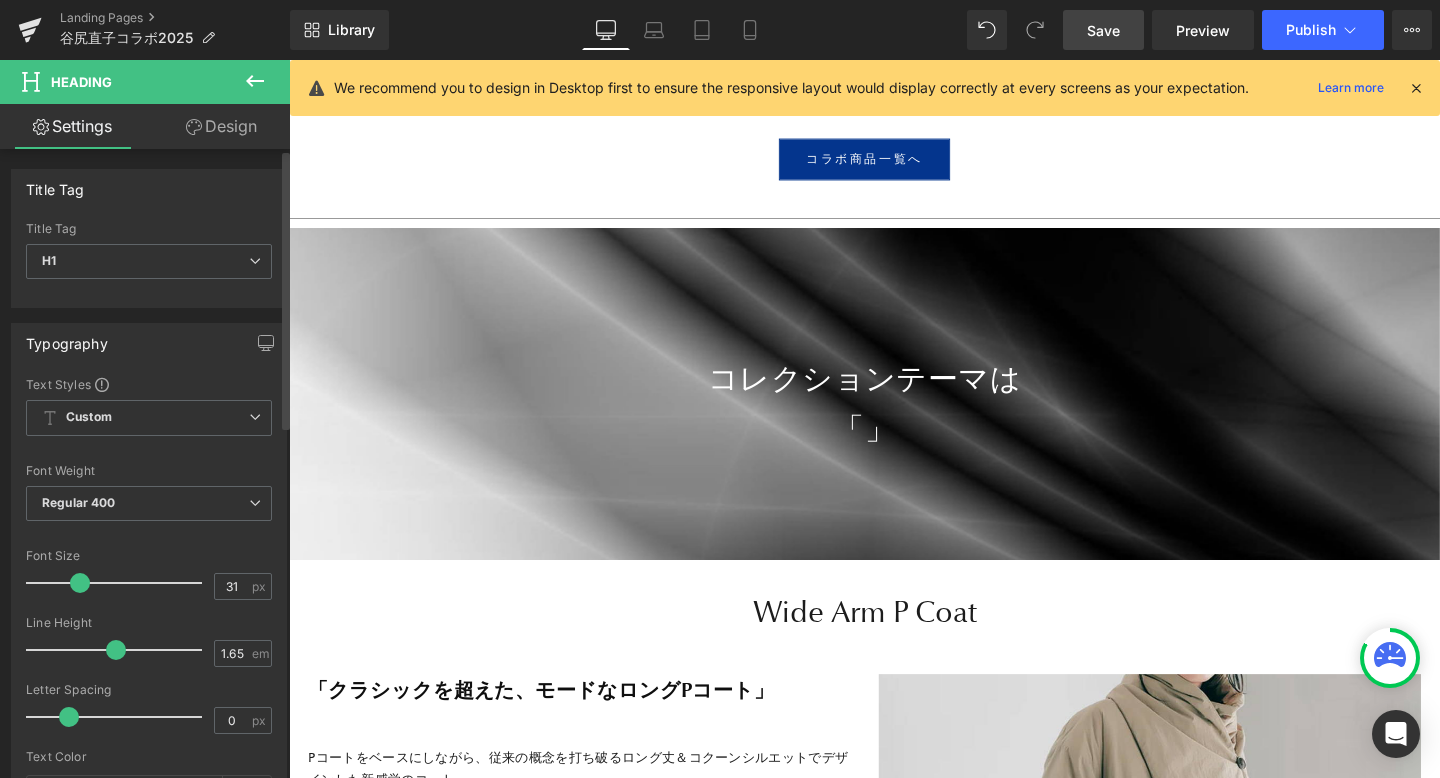 click at bounding box center [80, 583] 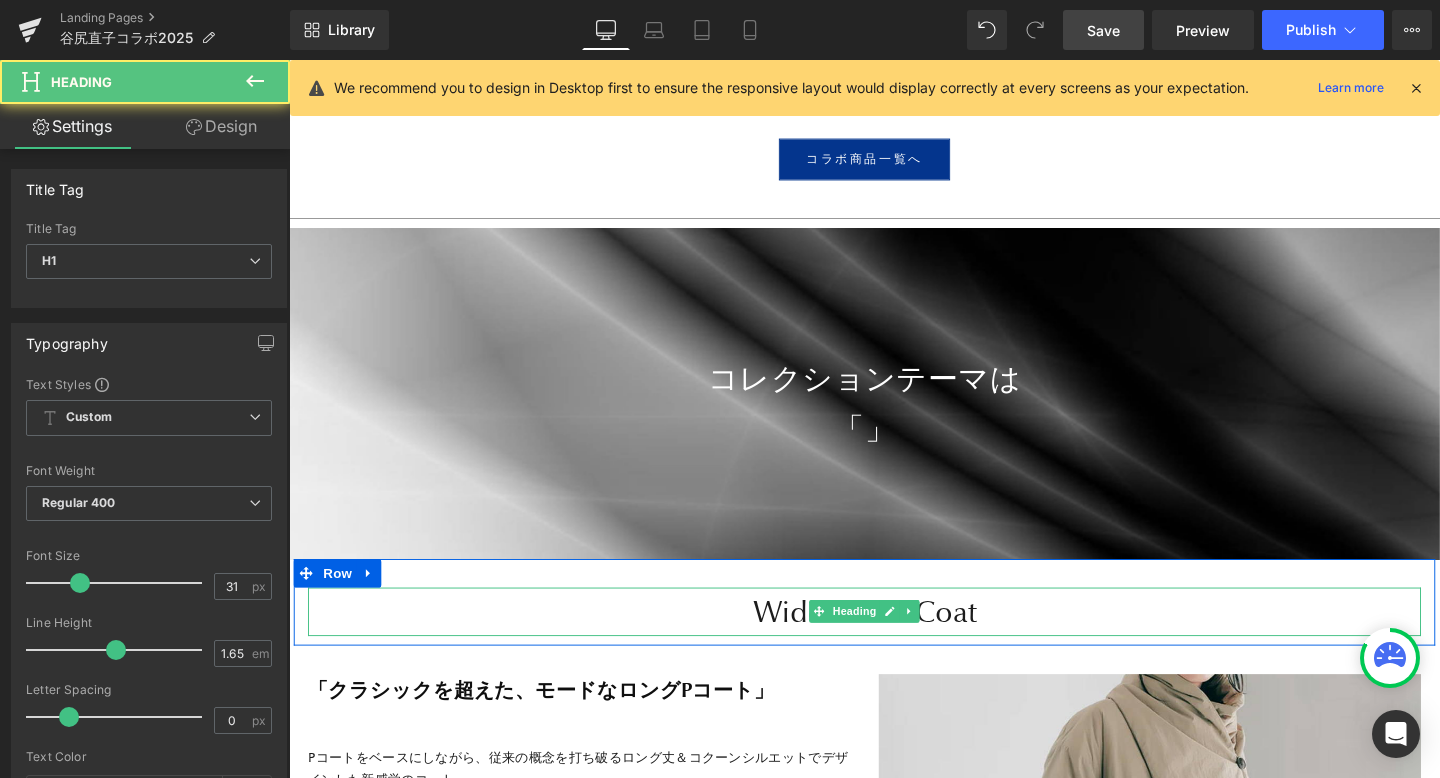 click on "Wide Arm P Coat" at bounding box center [894, 640] 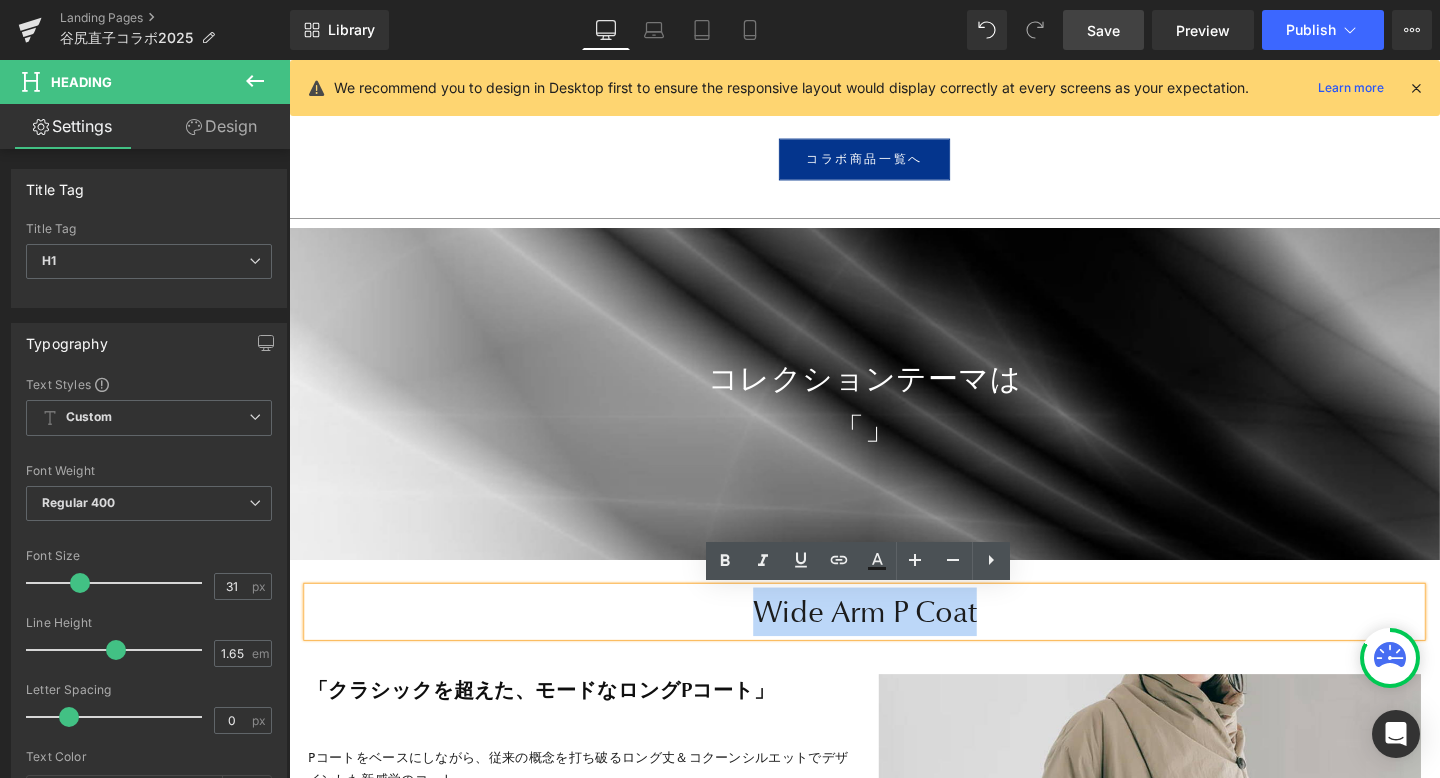 drag, startPoint x: 1041, startPoint y: 641, endPoint x: 759, endPoint y: 638, distance: 282.01596 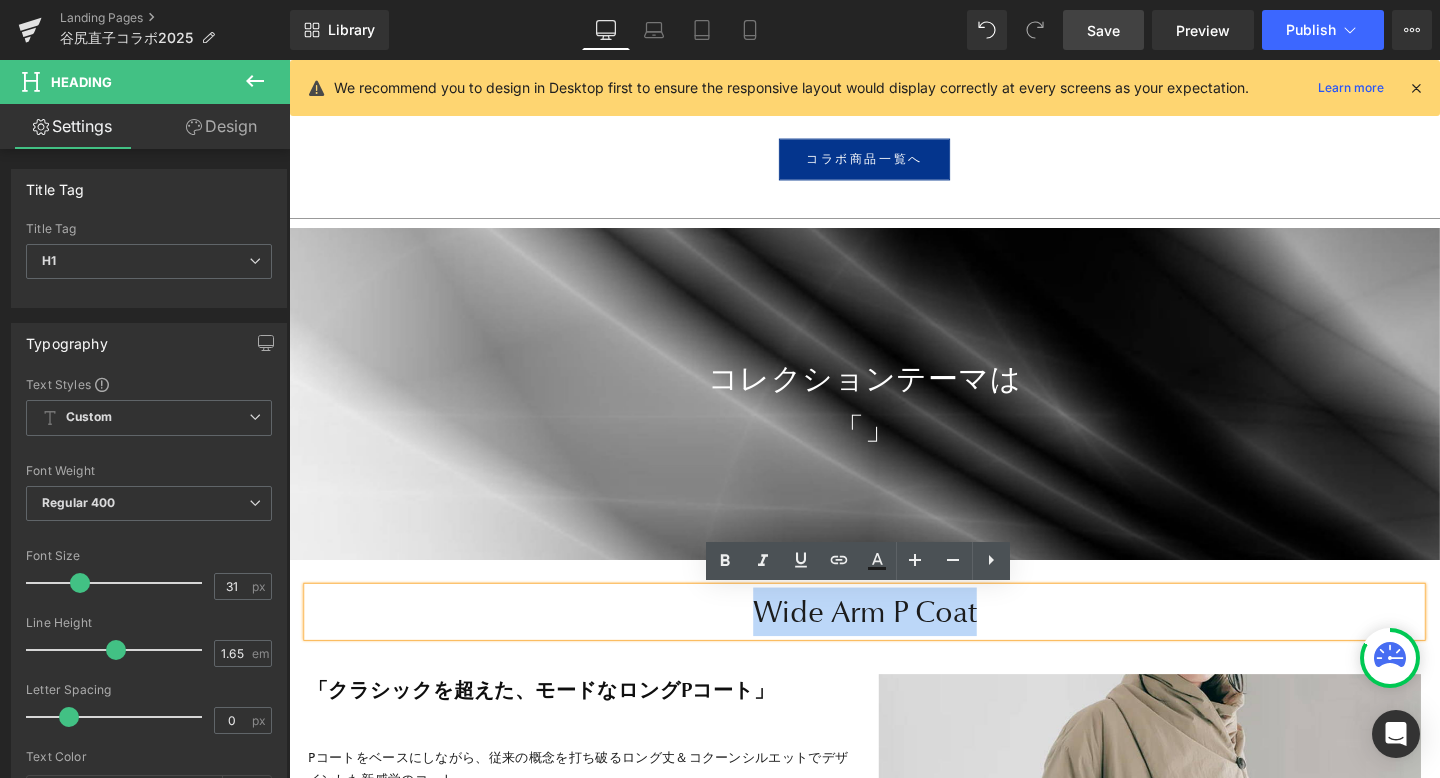 click on "Wide Arm P Coat" at bounding box center [894, 640] 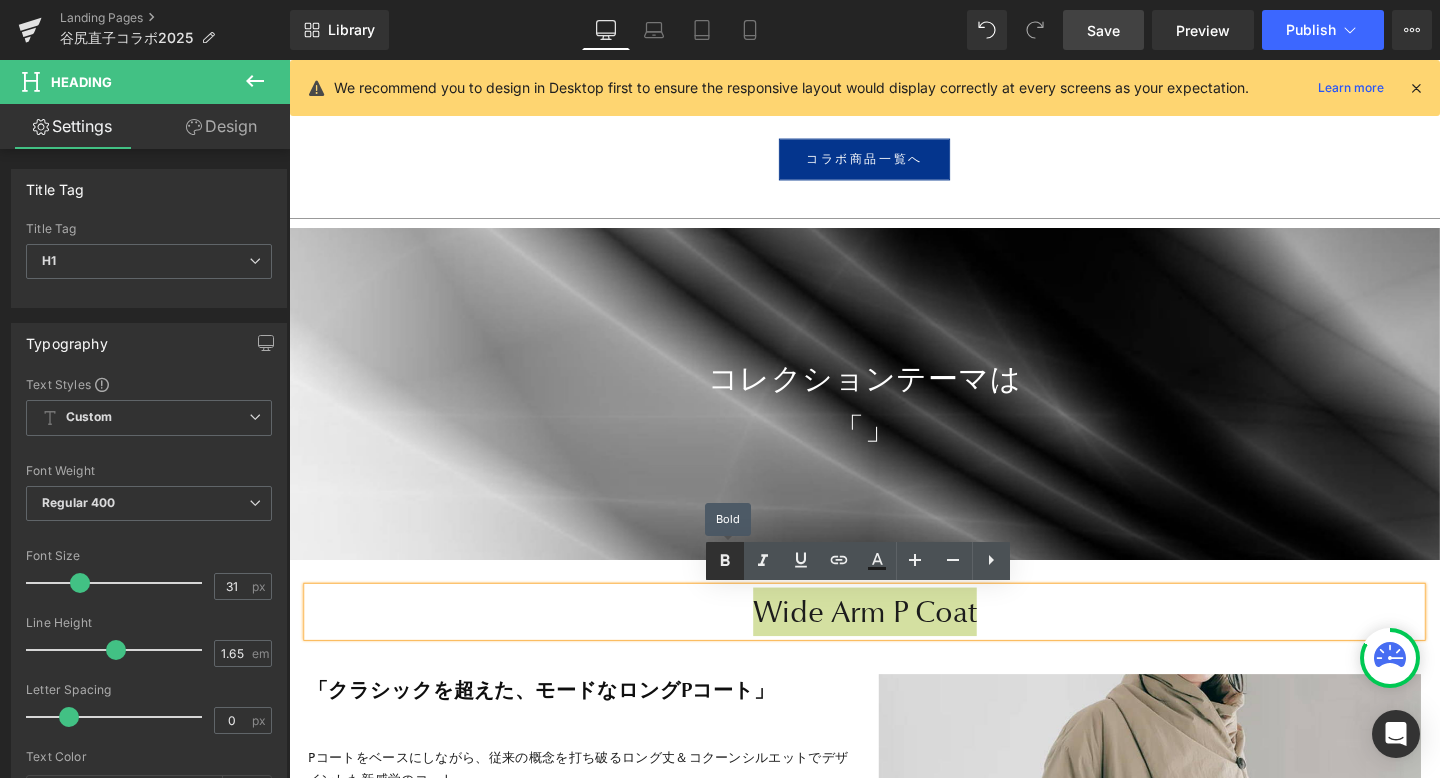 click at bounding box center (725, 561) 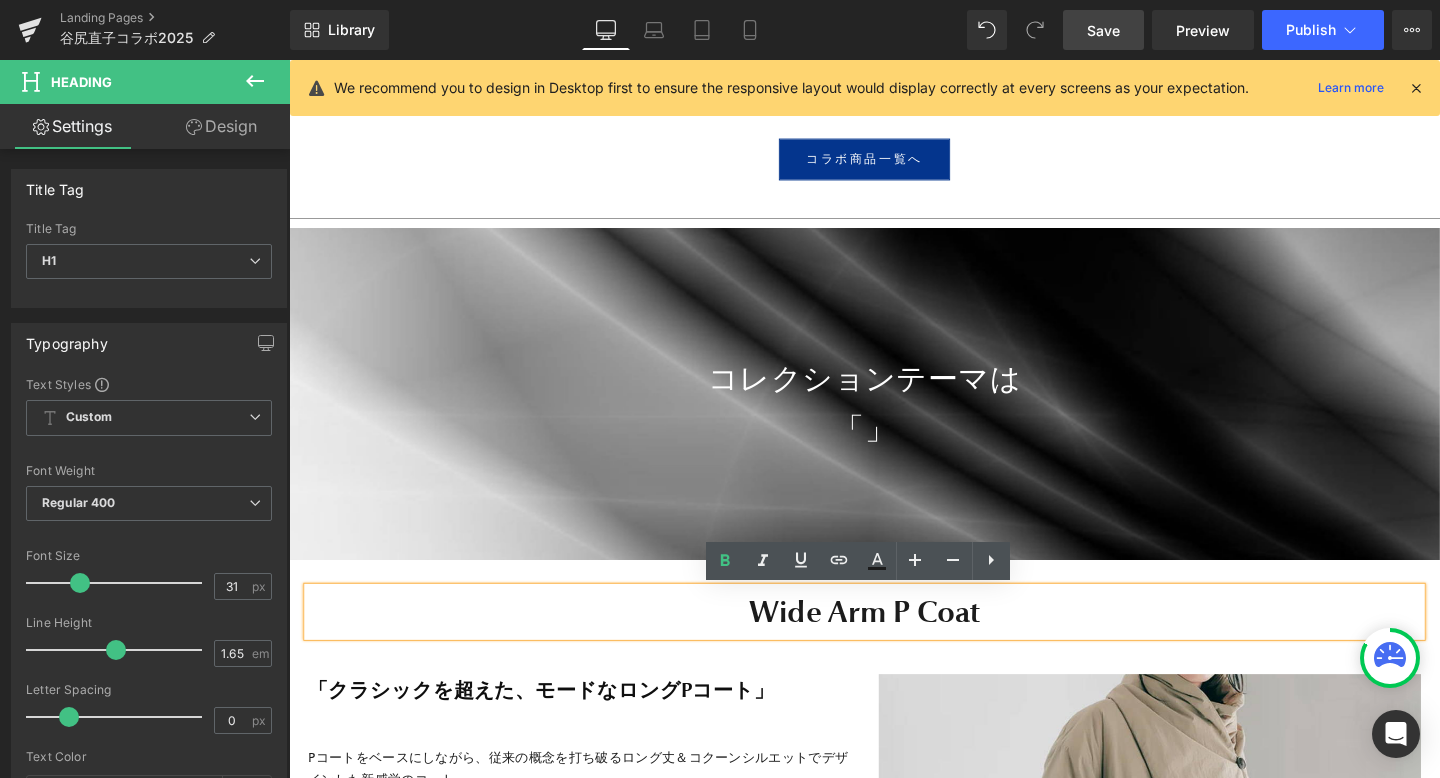 click on "Wide Arm P Coat Heading         Row" at bounding box center (894, 630) 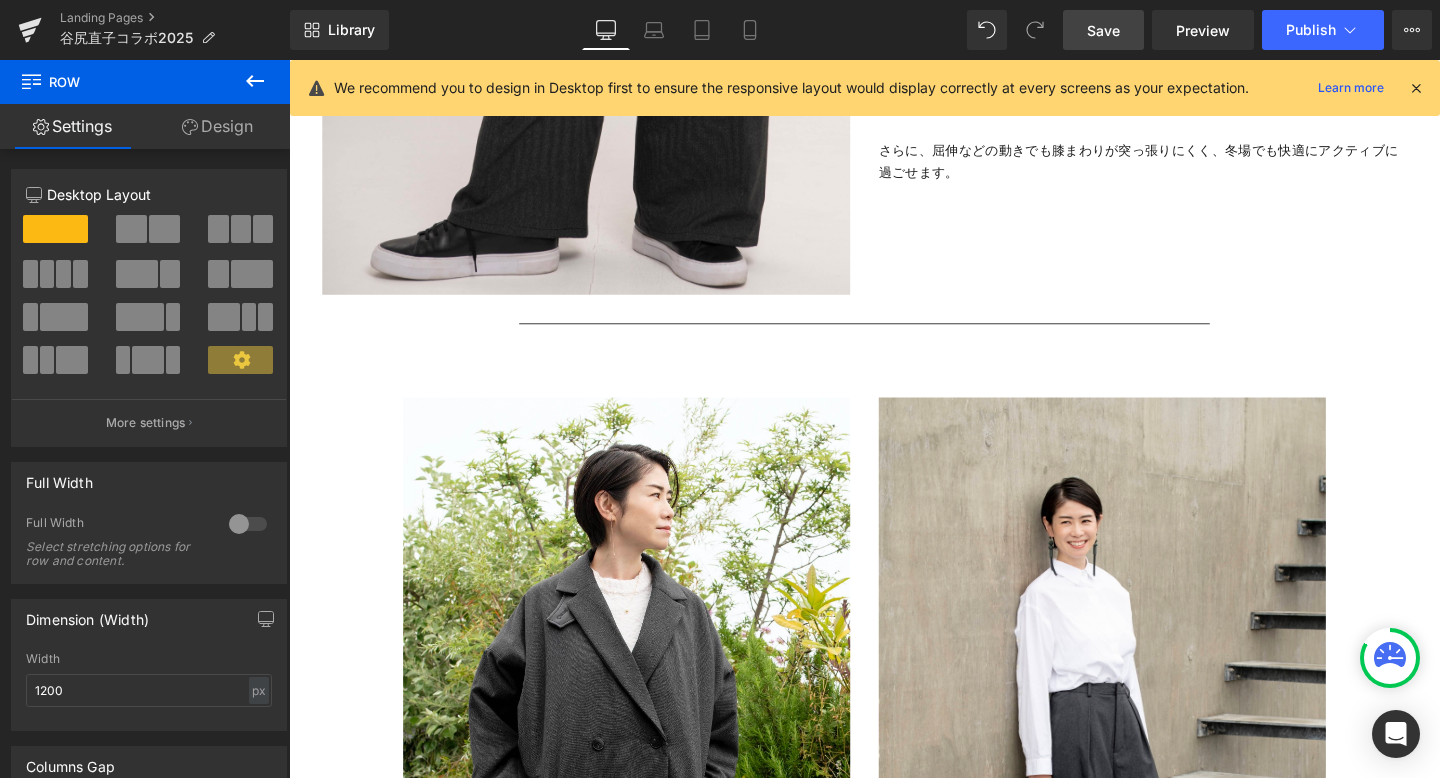 scroll, scrollTop: 8740, scrollLeft: 0, axis: vertical 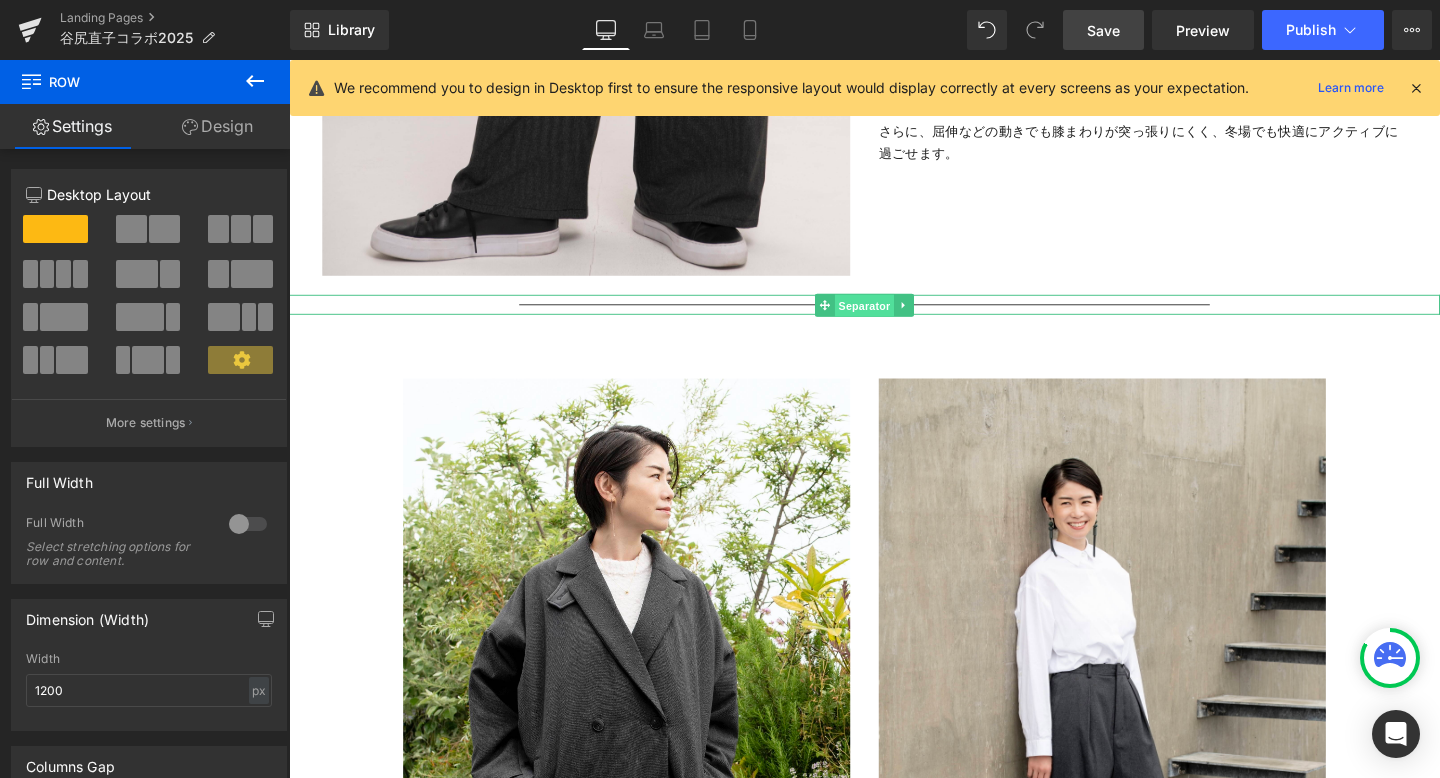 click on "Separator" at bounding box center [894, 319] 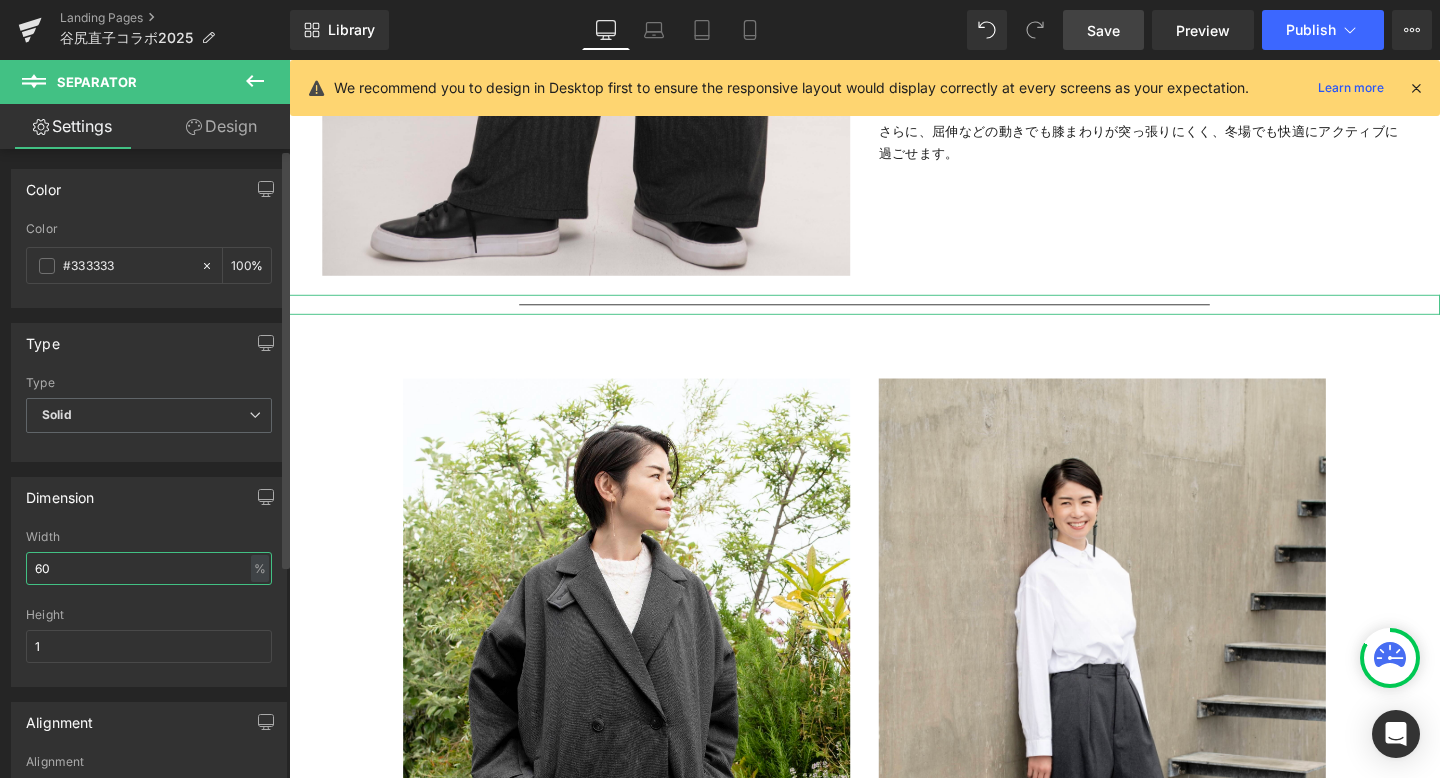 drag, startPoint x: 83, startPoint y: 573, endPoint x: 26, endPoint y: 572, distance: 57.00877 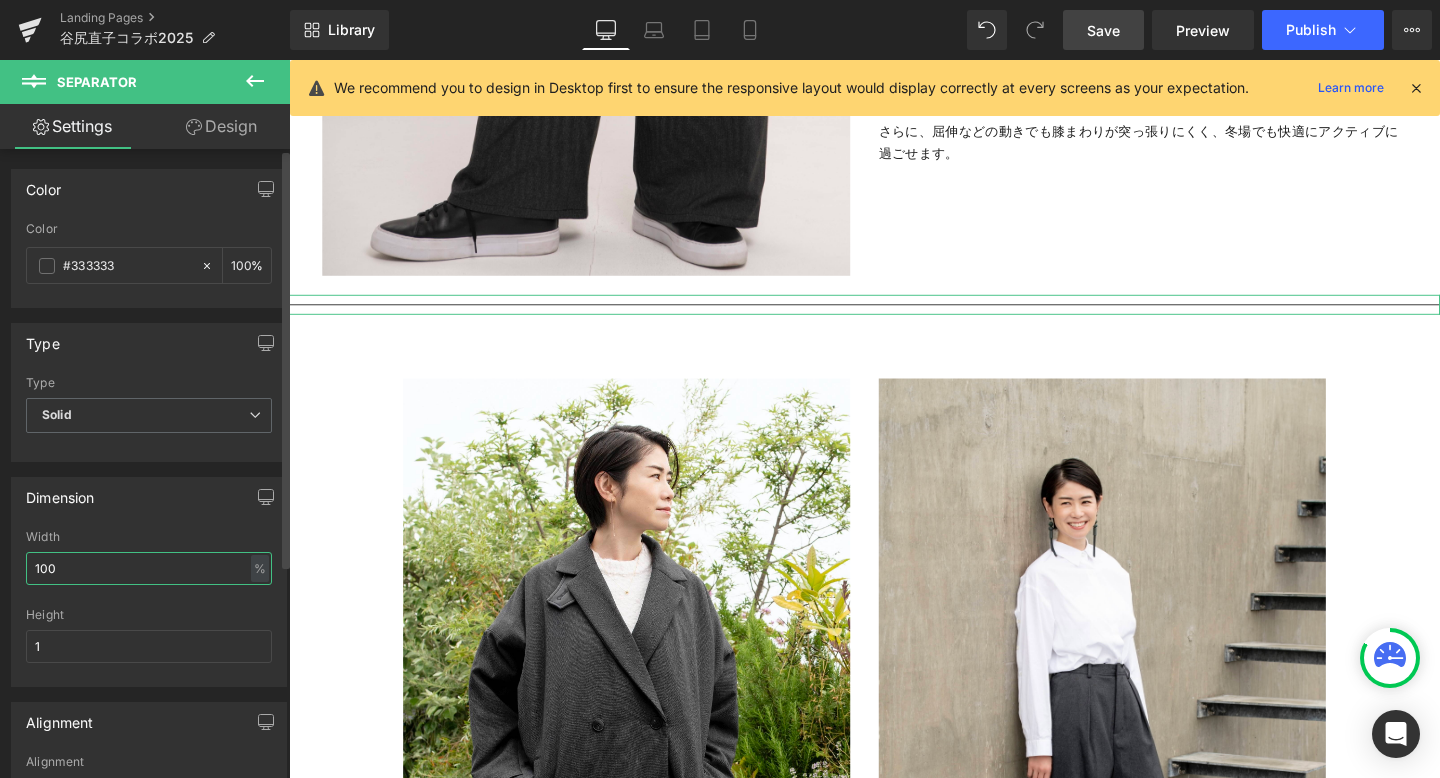 type on "100" 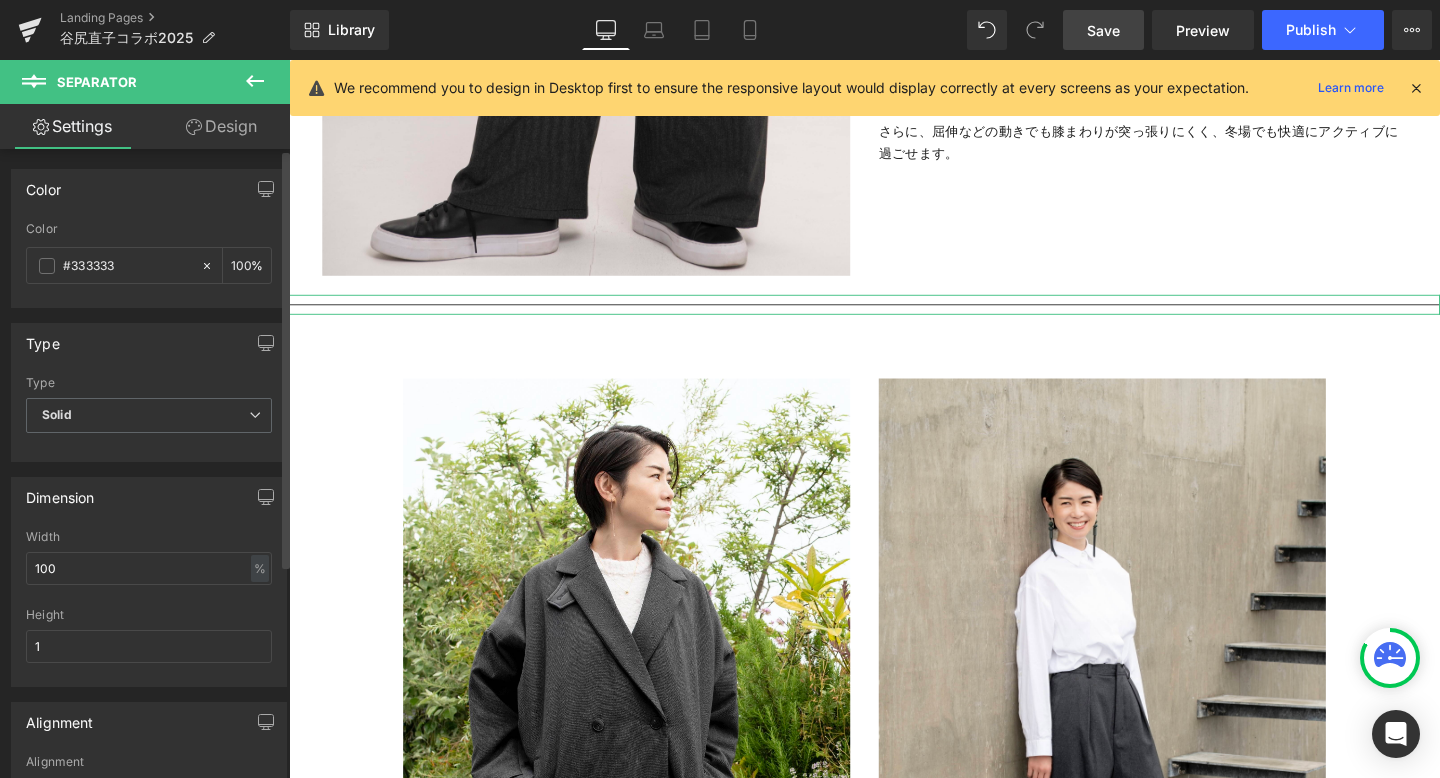 click on "Dimension" at bounding box center [149, 497] 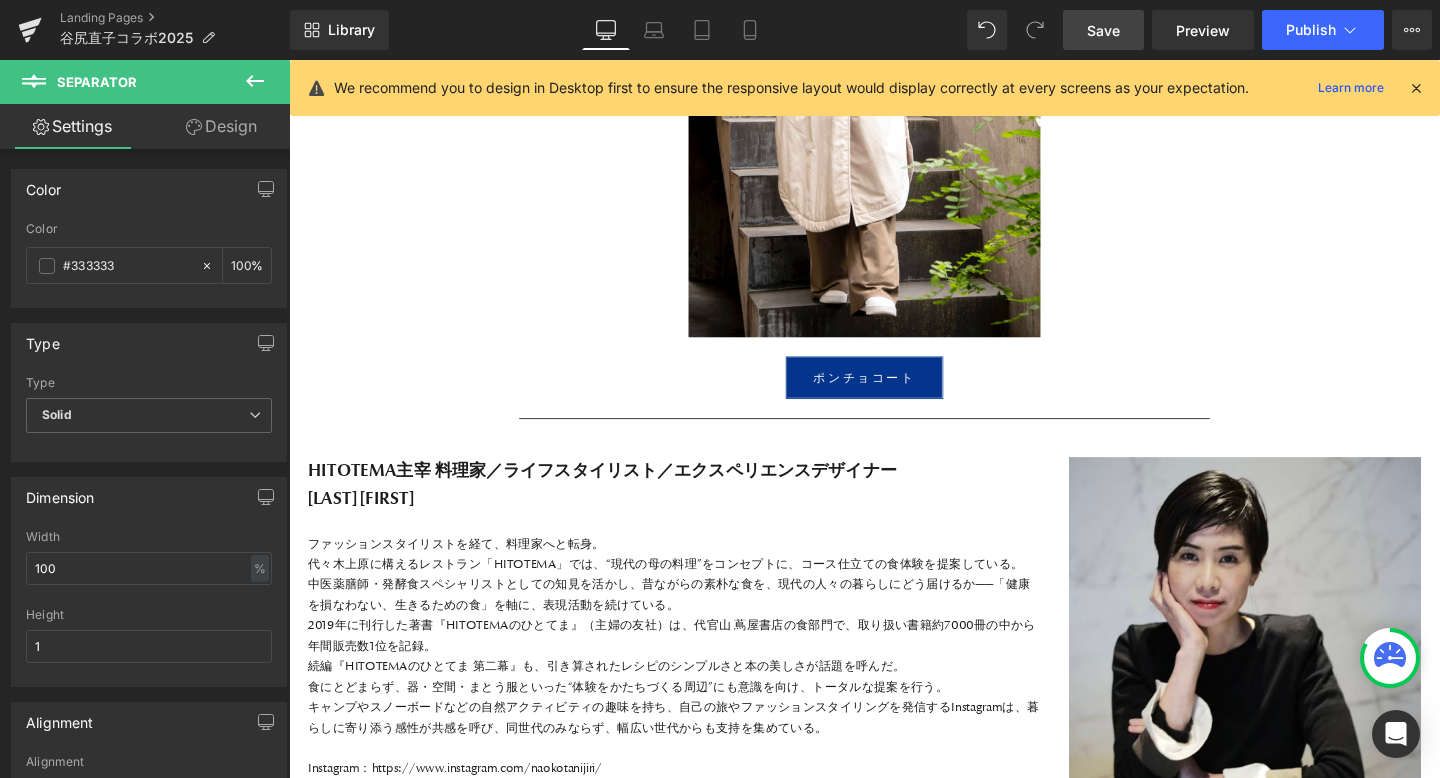 scroll, scrollTop: 9976, scrollLeft: 0, axis: vertical 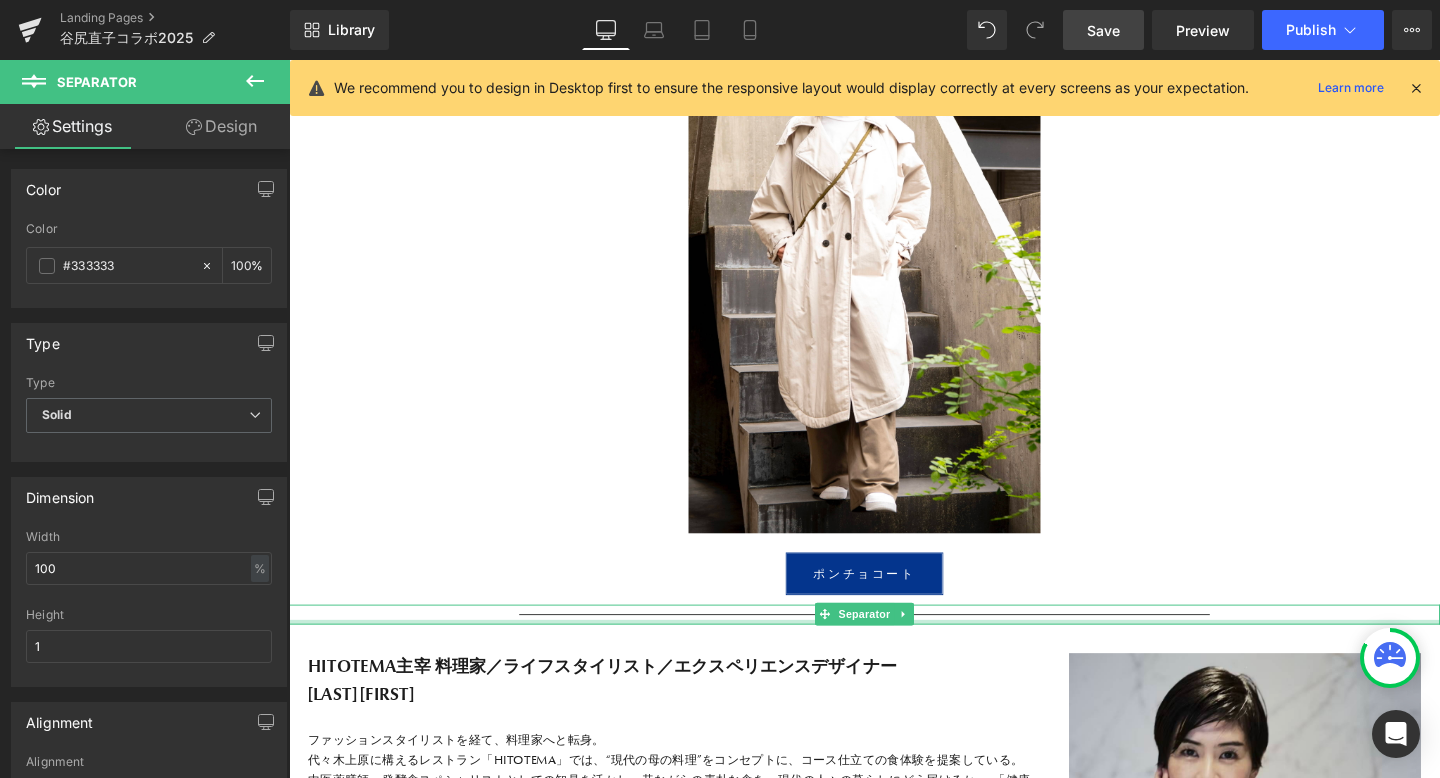 click at bounding box center [894, 651] 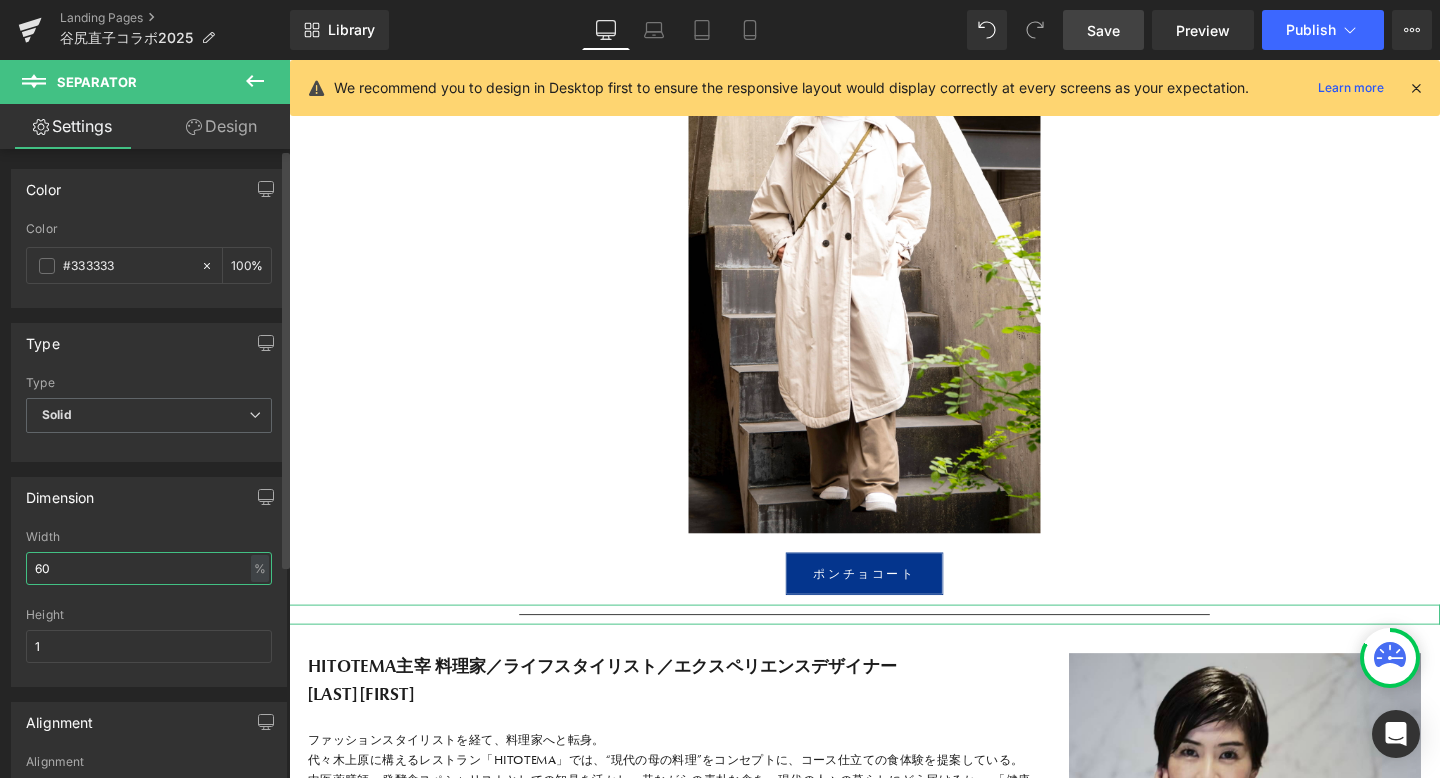 drag, startPoint x: 63, startPoint y: 563, endPoint x: 11, endPoint y: 568, distance: 52.23983 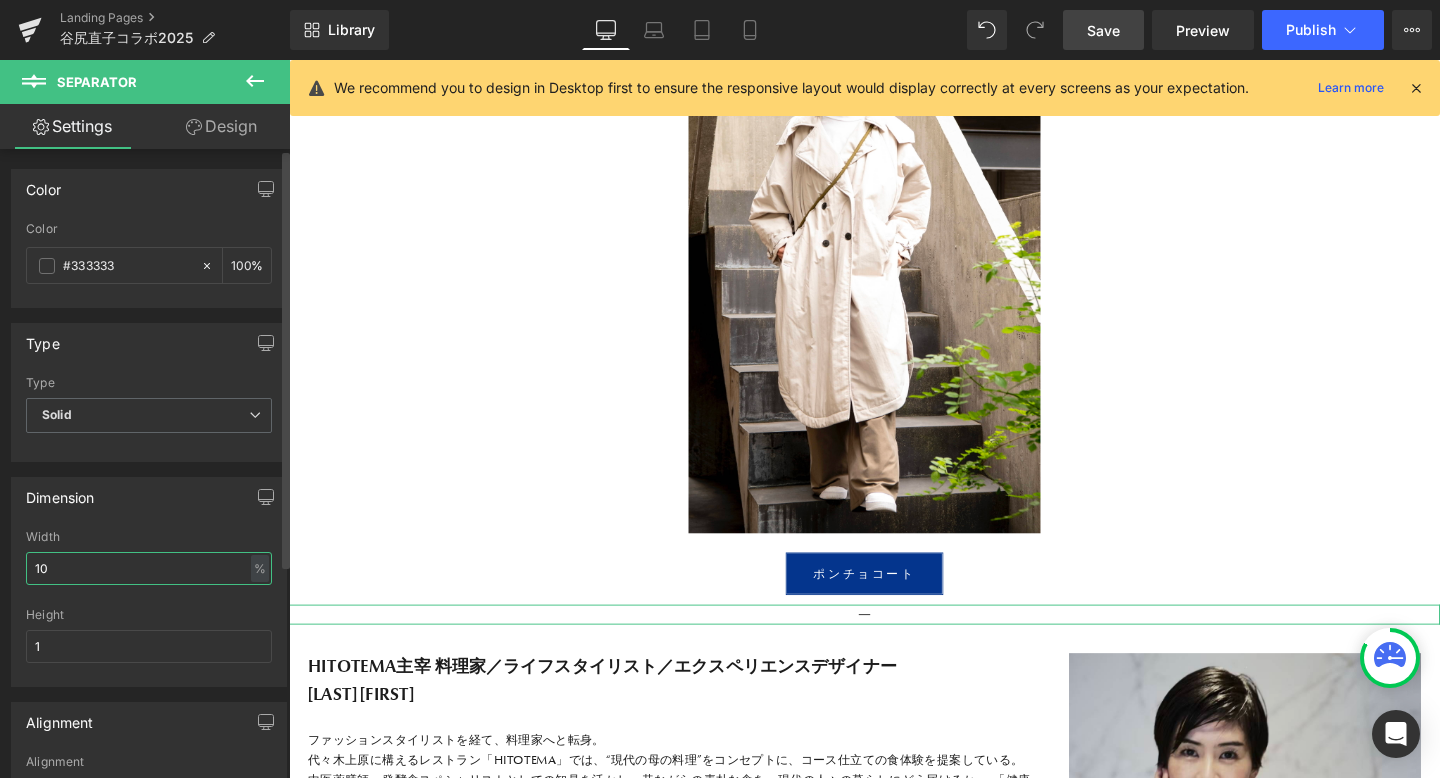 type on "100" 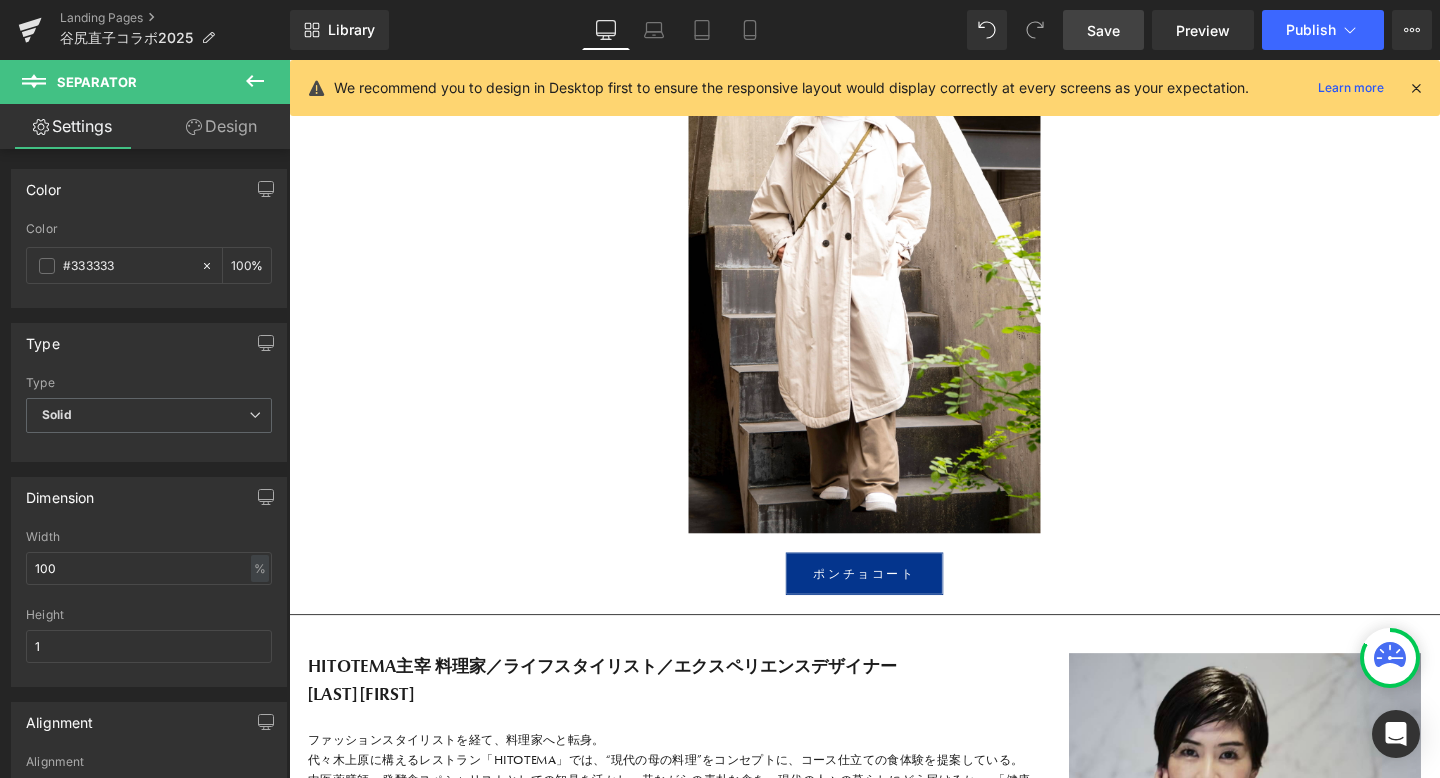 click on "大好評だったポンチョコートも再登場 Heading         Image         ポンチョコート Button         Row" at bounding box center (894, 286) 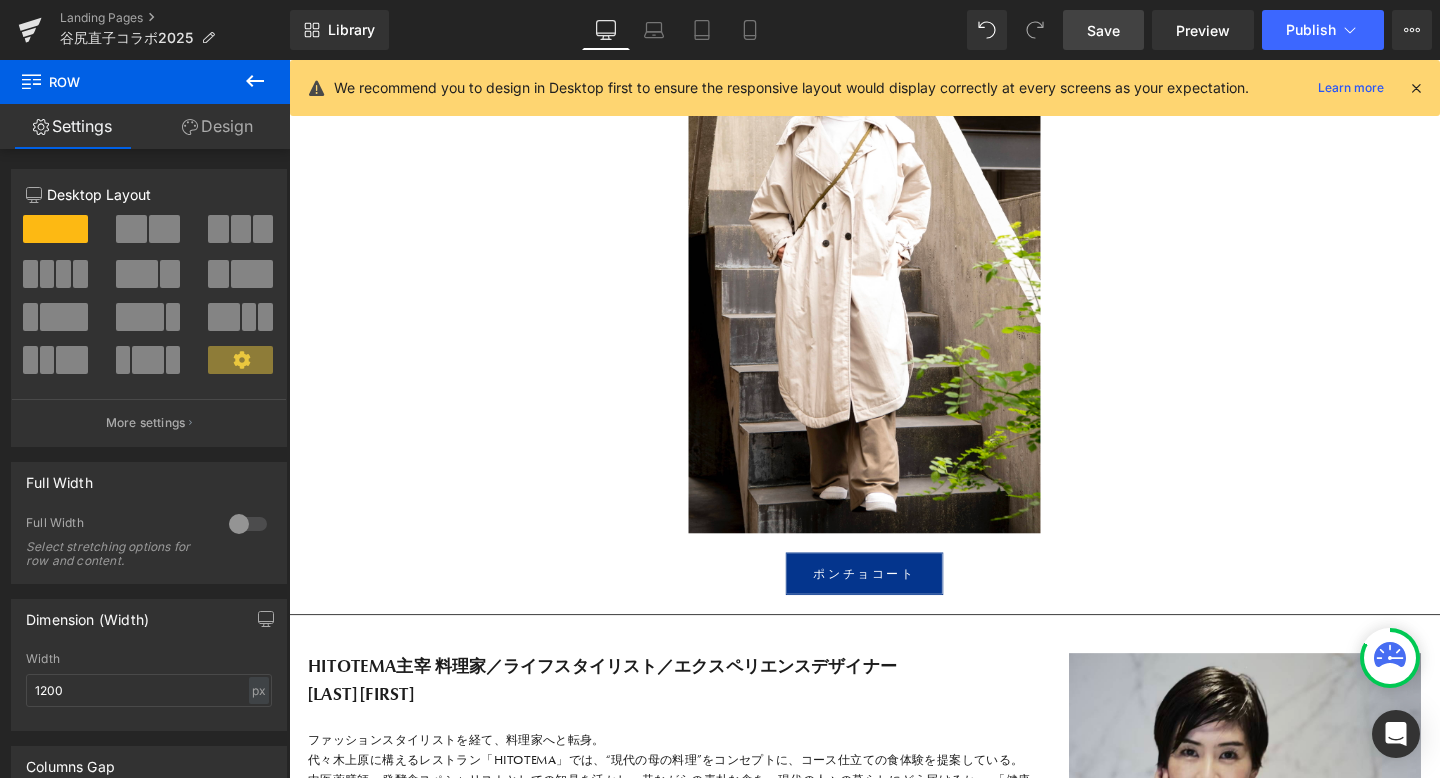 click on "Save" at bounding box center (1103, 30) 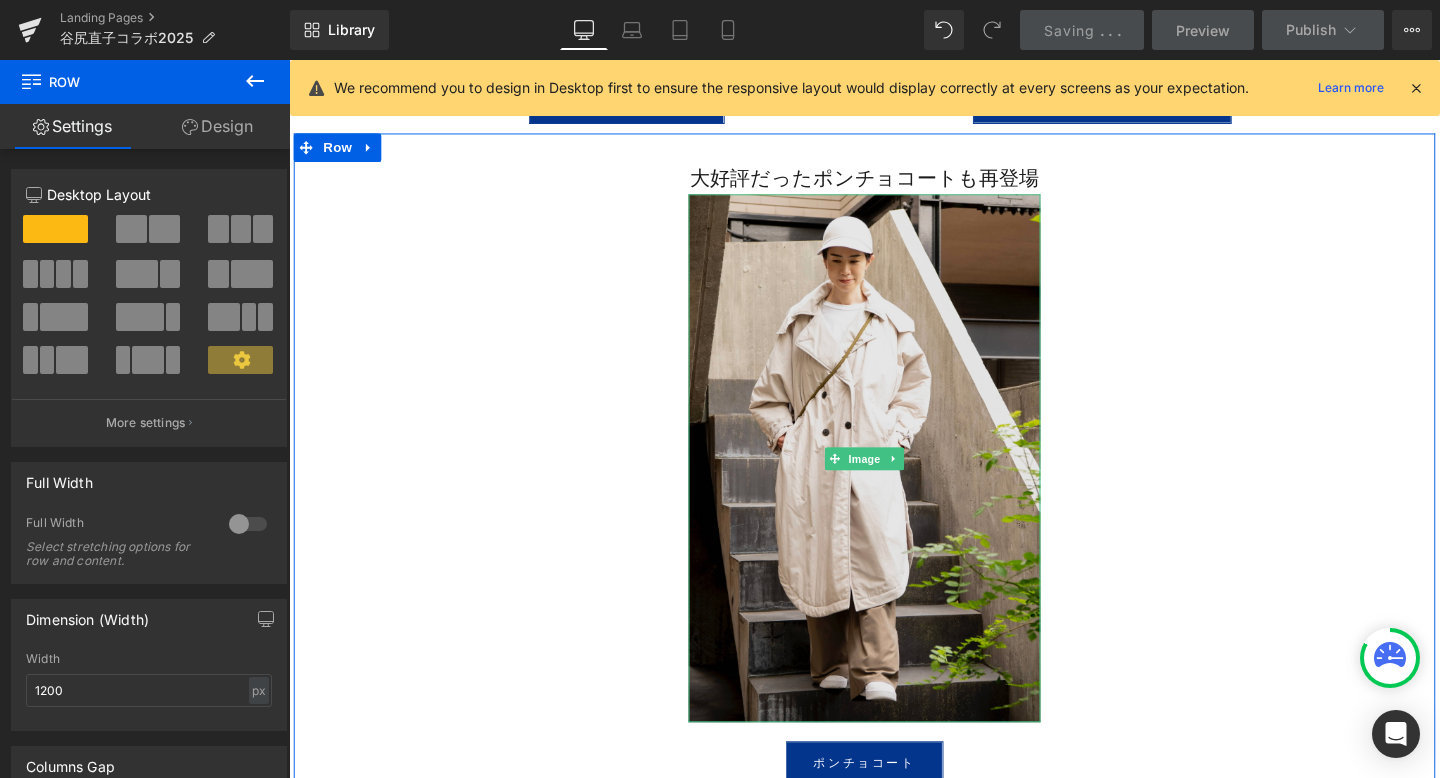 scroll, scrollTop: 9601, scrollLeft: 0, axis: vertical 